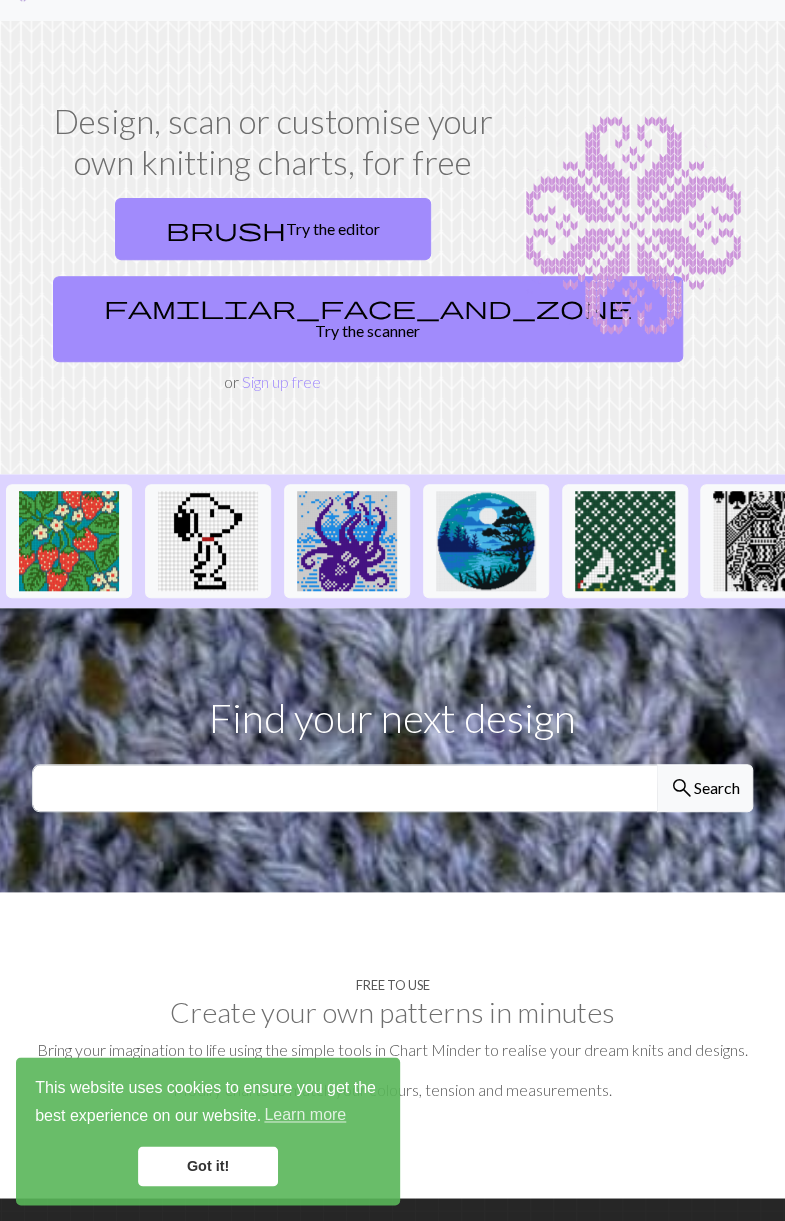 scroll, scrollTop: 58, scrollLeft: 0, axis: vertical 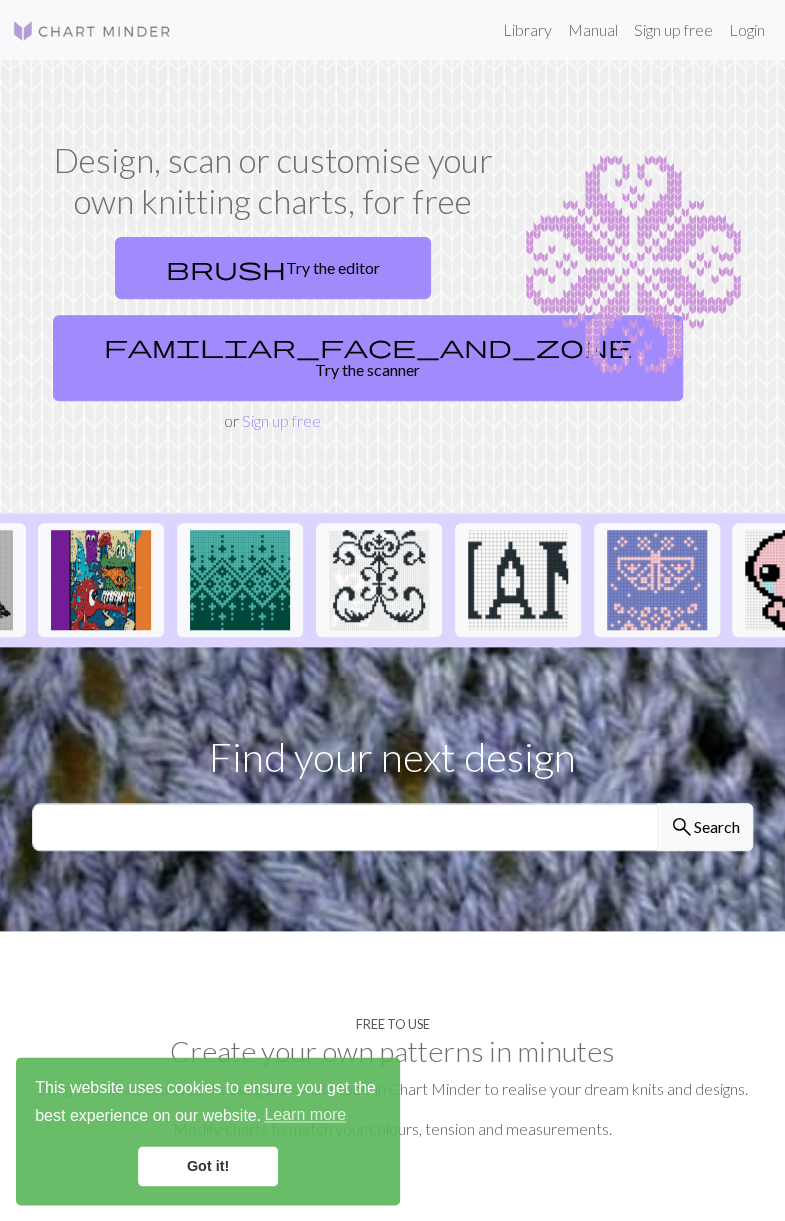 click on "brush  Try the editor" at bounding box center (273, 268) 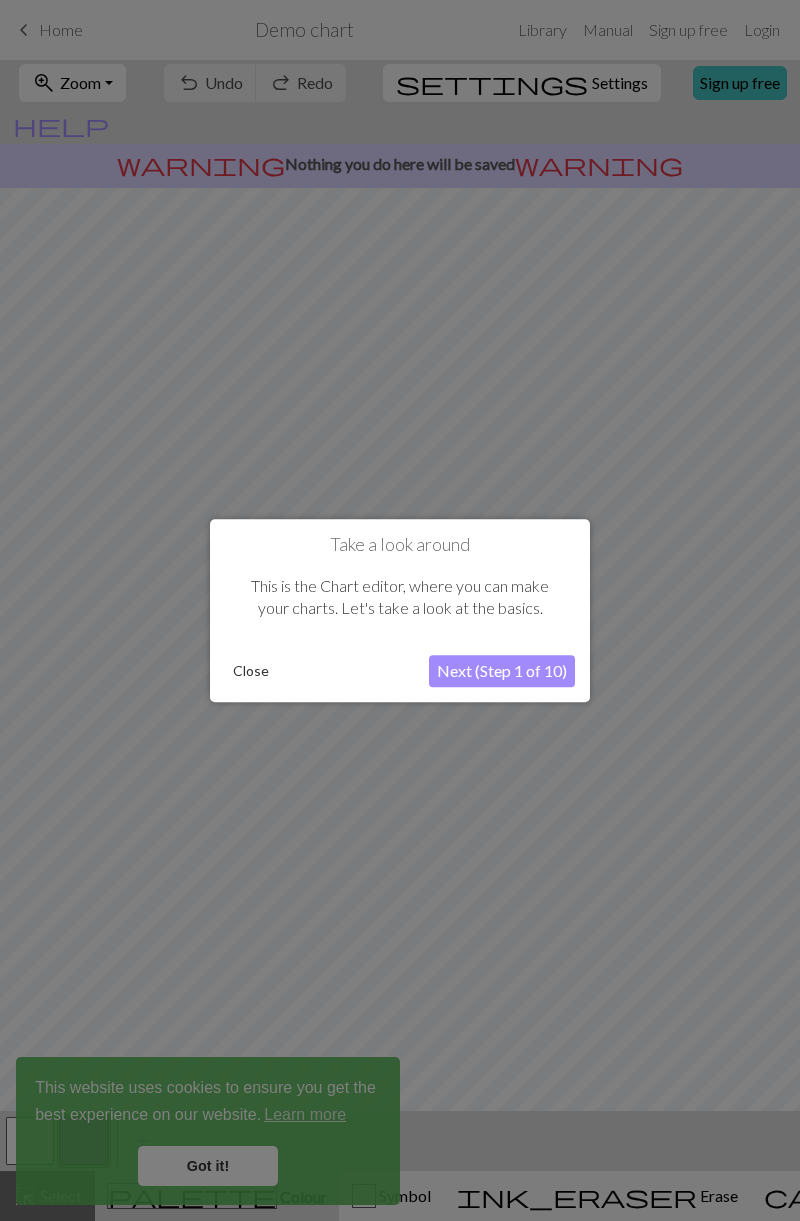 click on "Next (Step 1 of 10)" at bounding box center [502, 671] 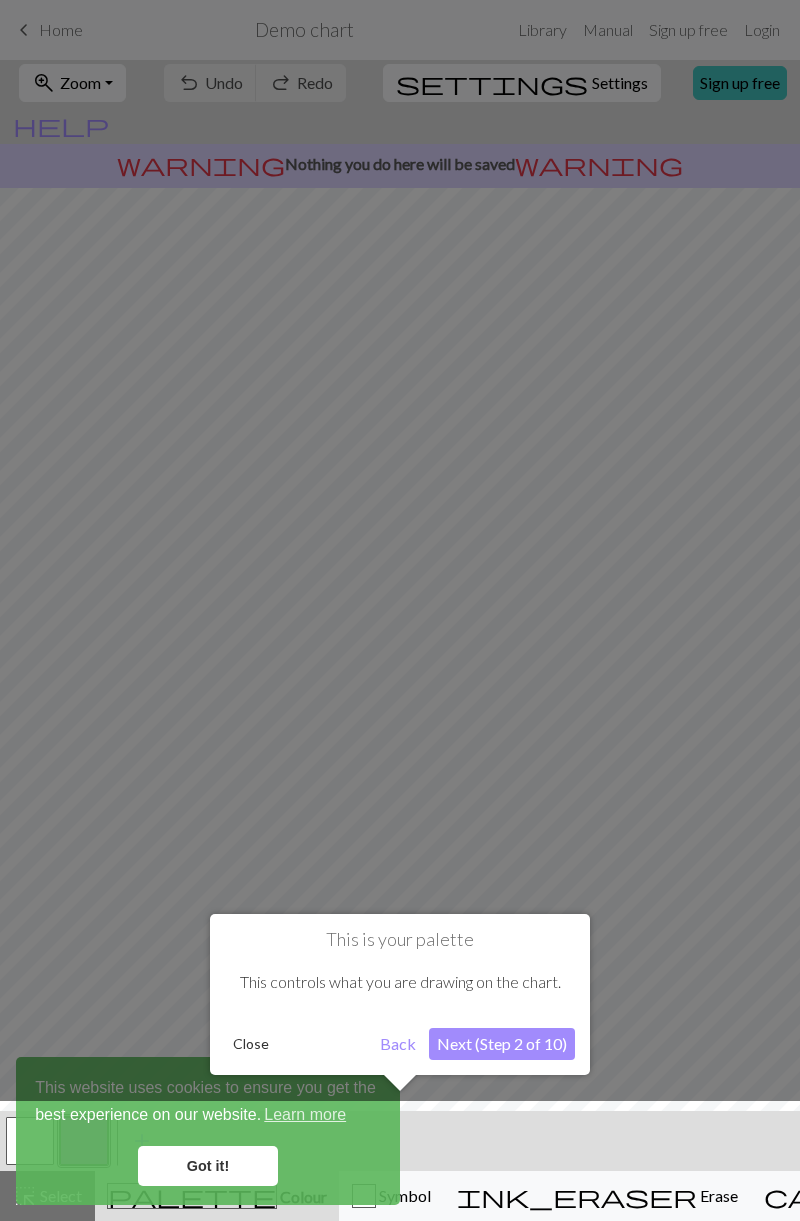 click on "Back" at bounding box center (398, 1044) 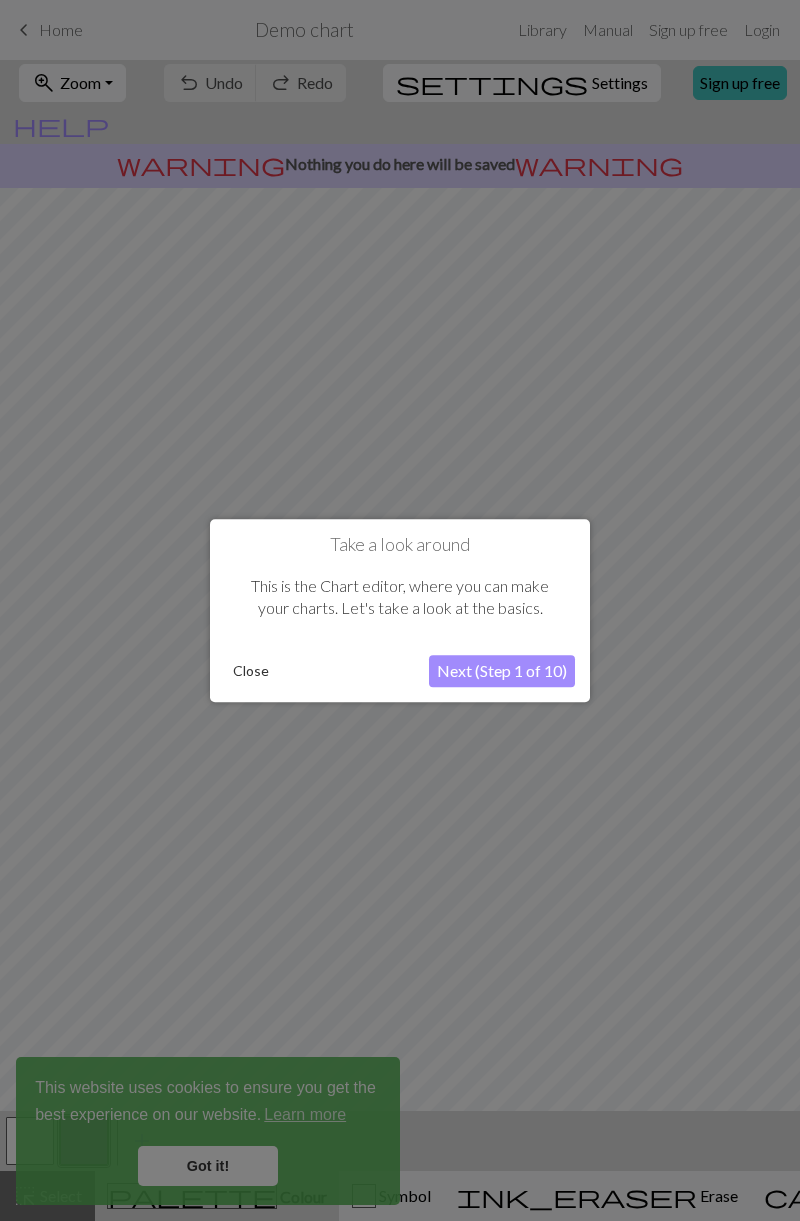 click on "Close" at bounding box center [251, 671] 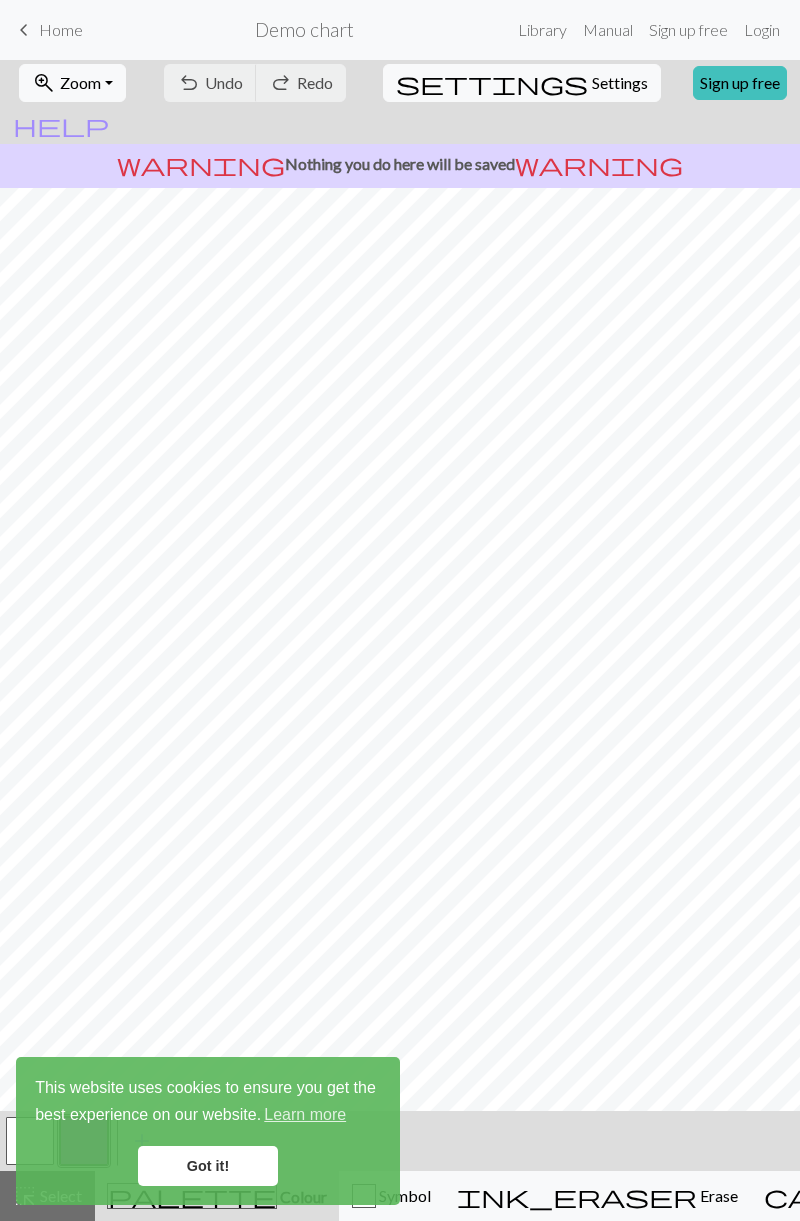 click on "Got it!" at bounding box center (208, 1166) 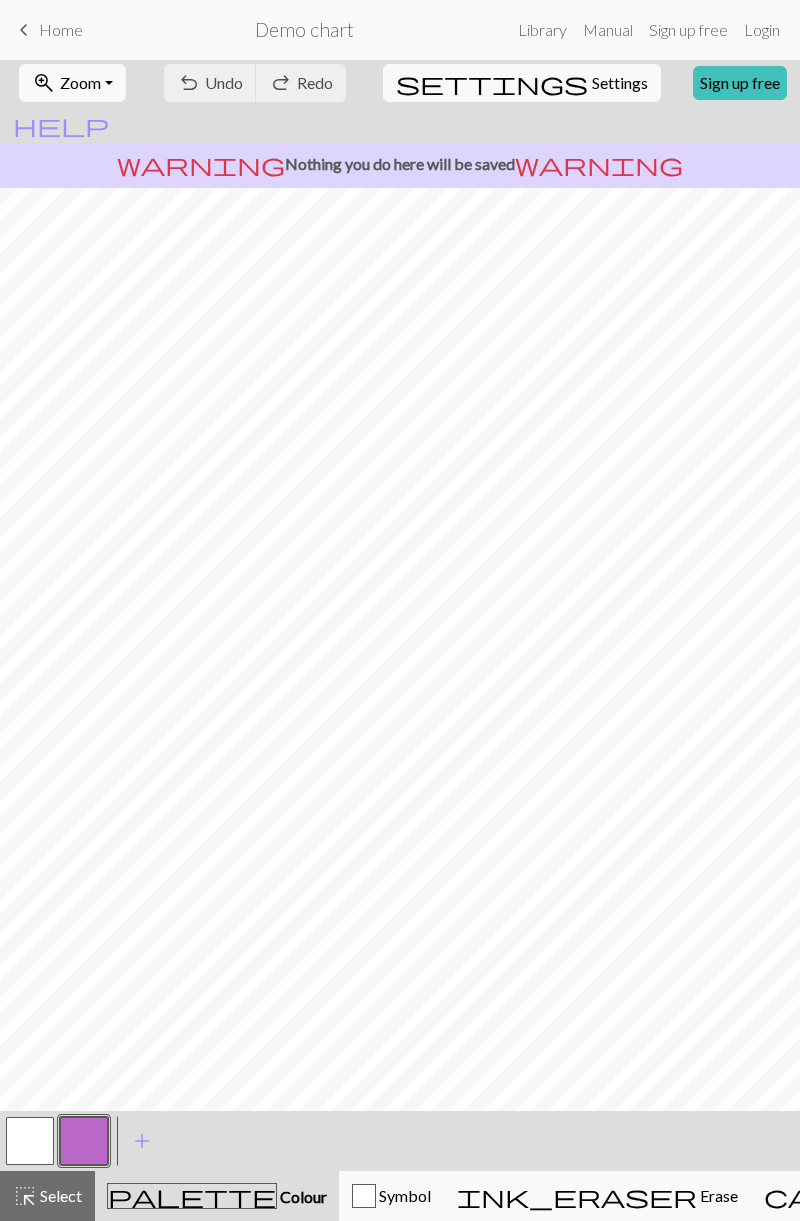 click on "Erase" at bounding box center (717, 1195) 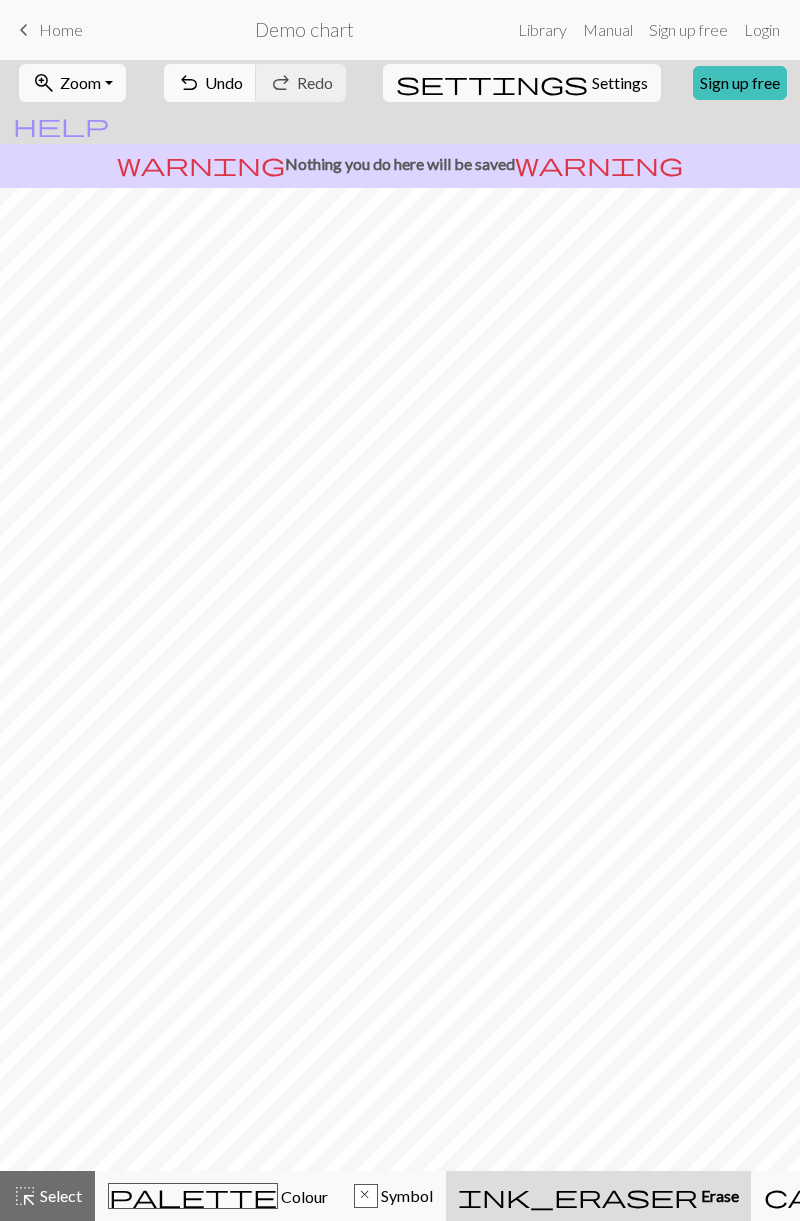 click on "Settings" at bounding box center [620, 83] 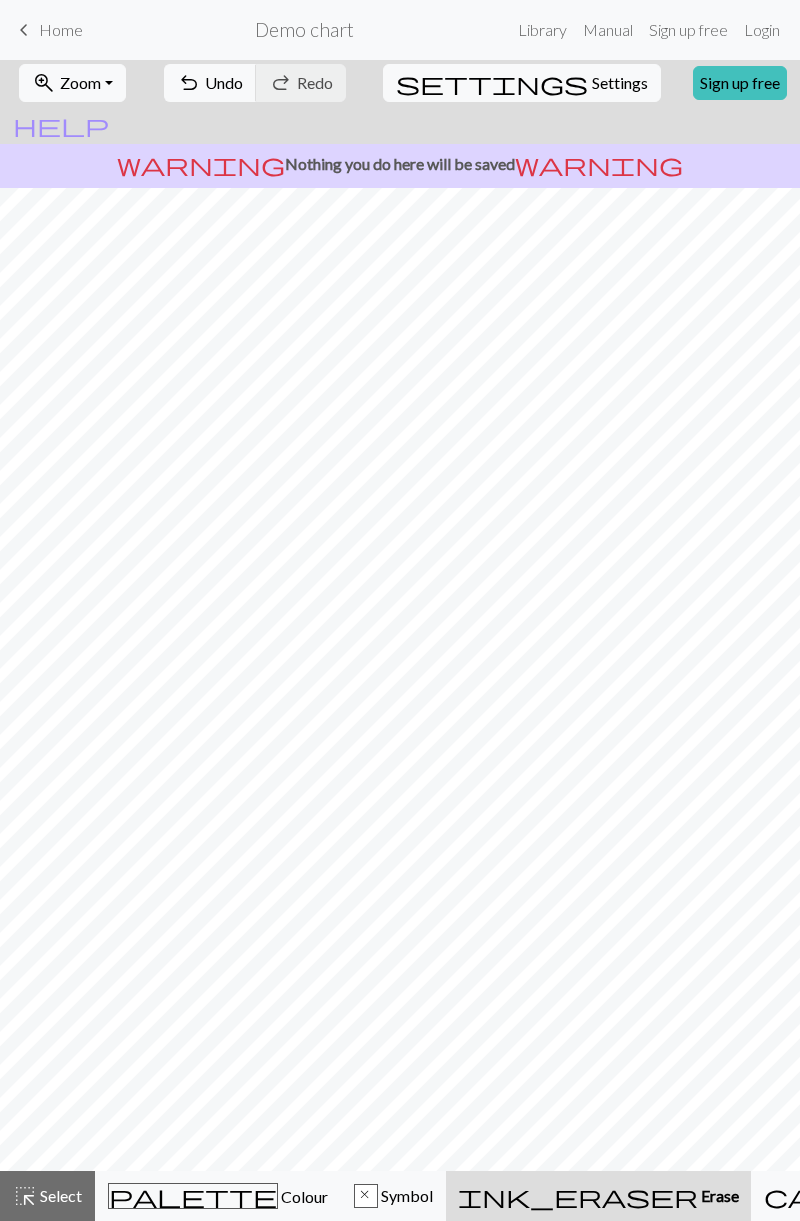 select on "aran" 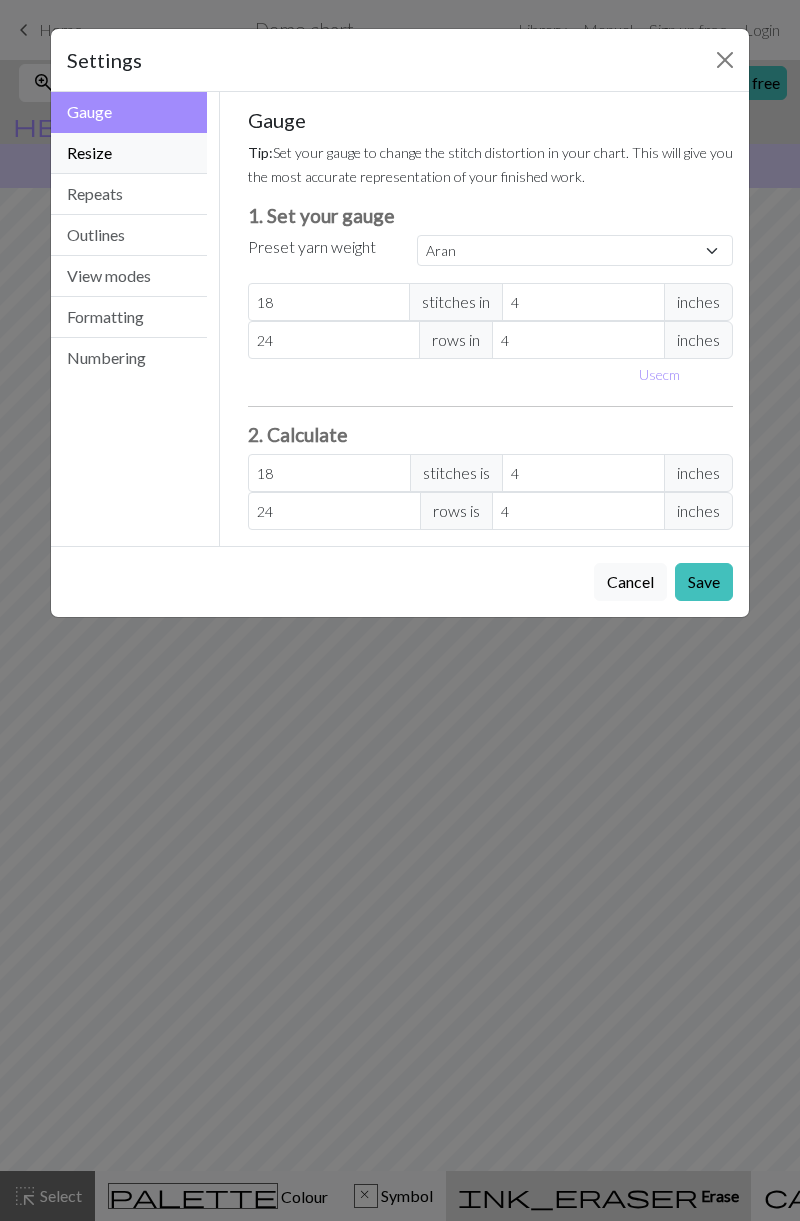 click on "Resize" at bounding box center (129, 153) 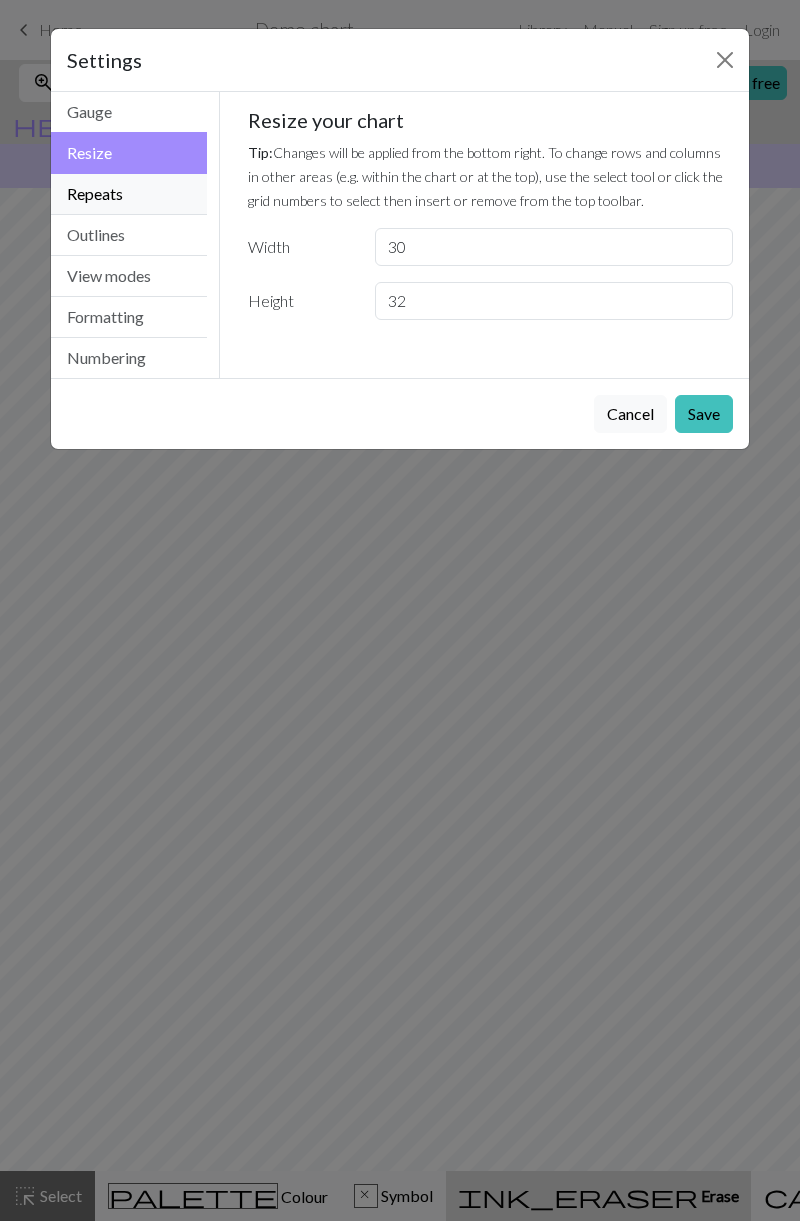 click on "Repeats" at bounding box center (129, 194) 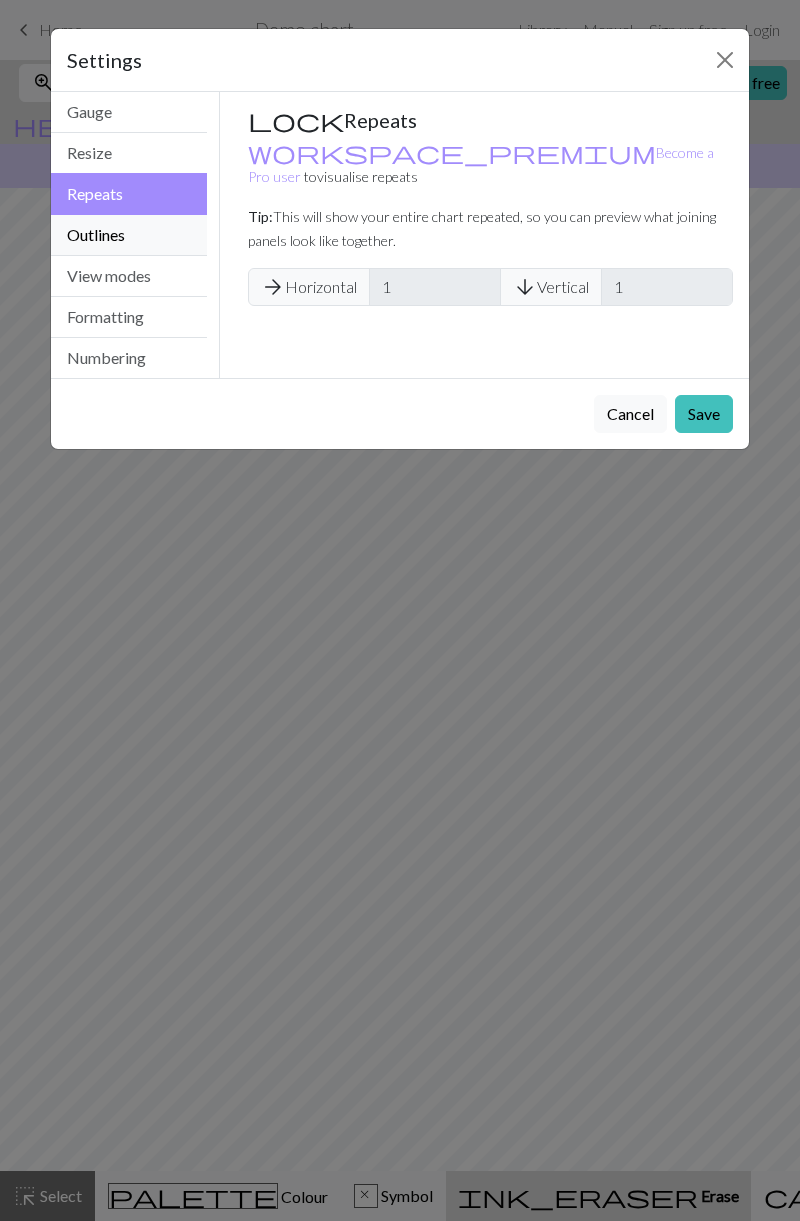 click on "Outlines" at bounding box center [129, 235] 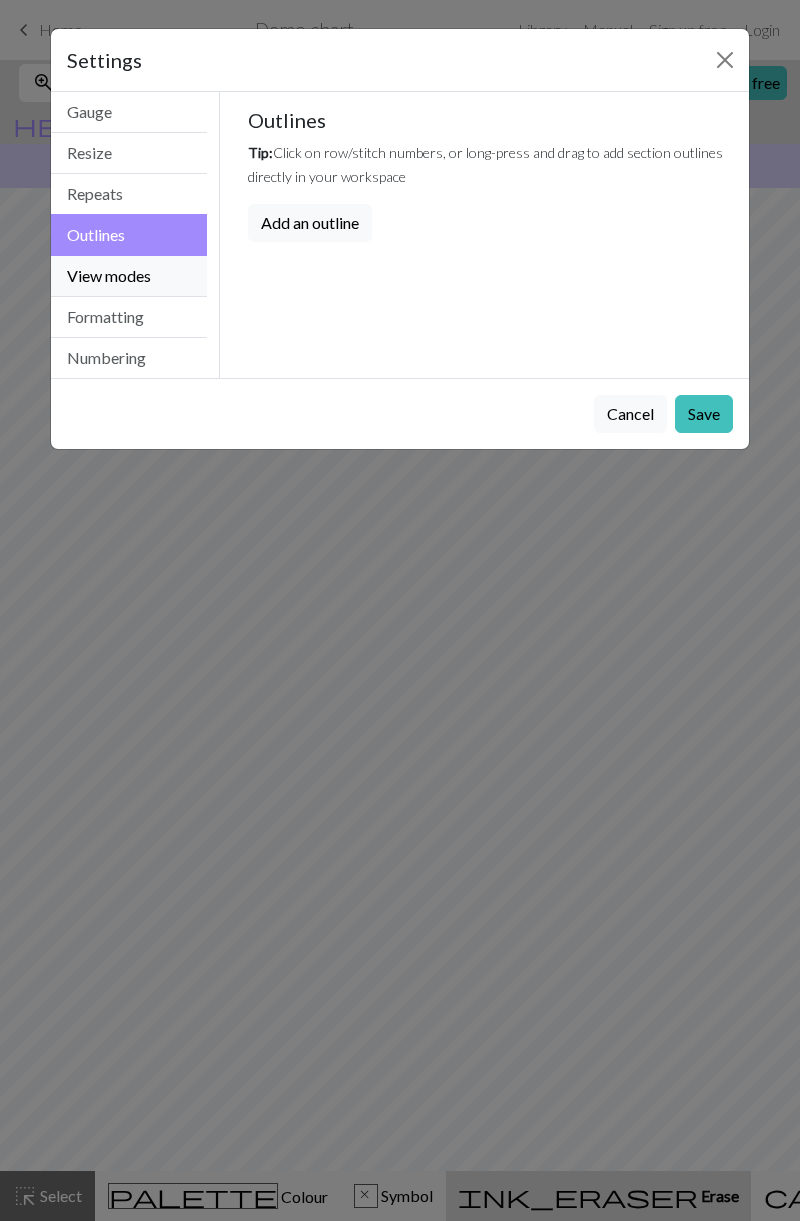 click on "View modes" at bounding box center (129, 276) 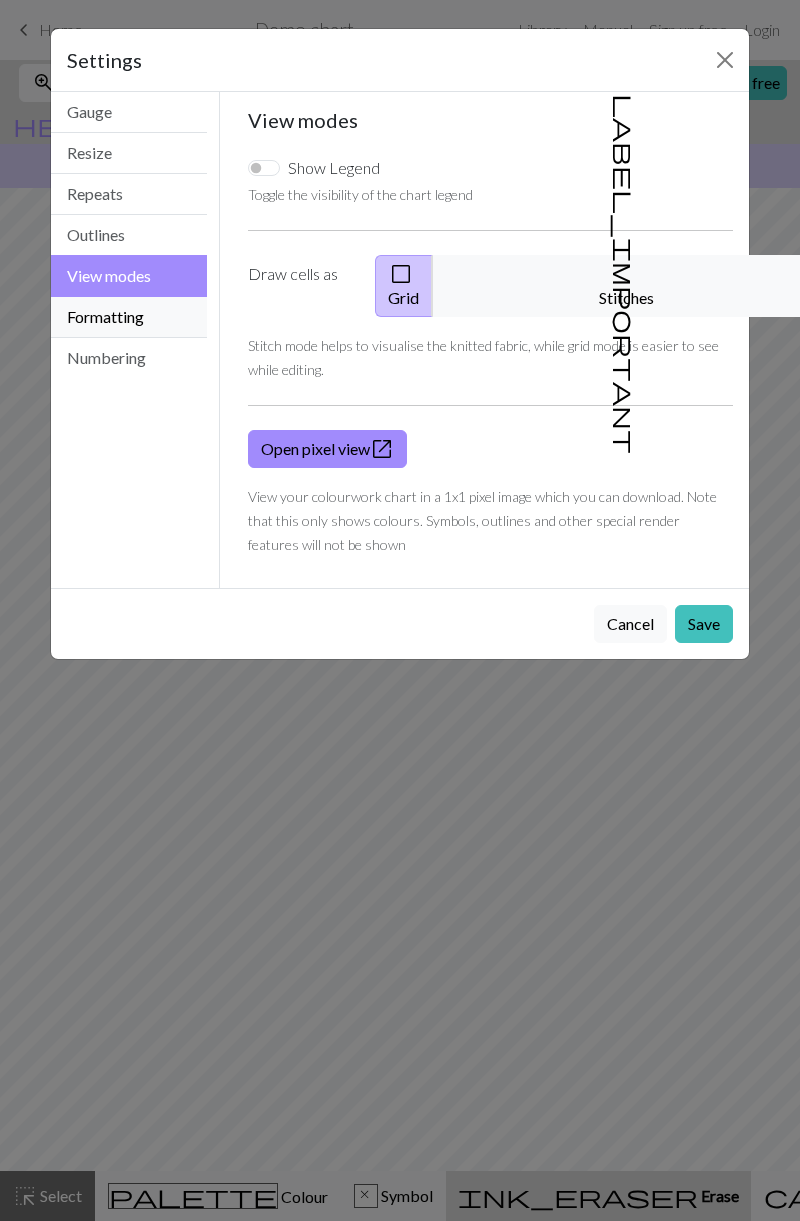 click on "Formatting" at bounding box center [129, 317] 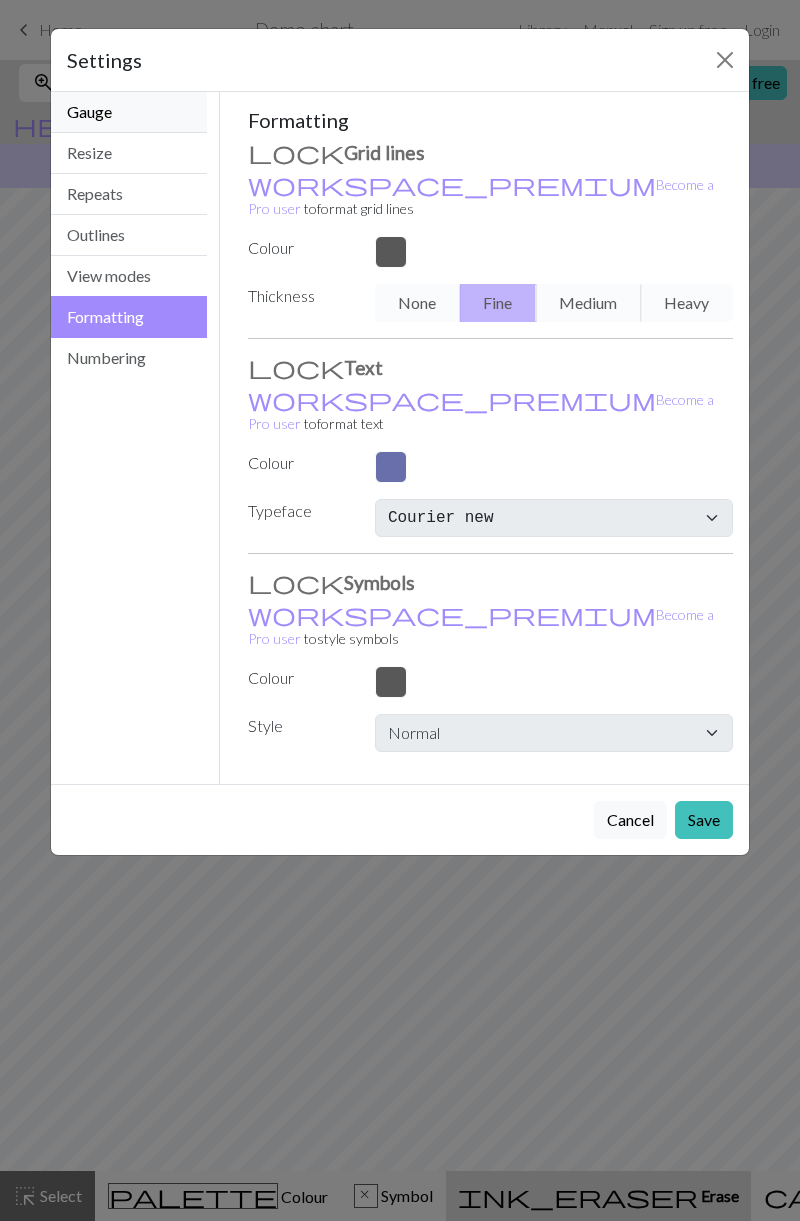 click on "Gauge" at bounding box center (129, 112) 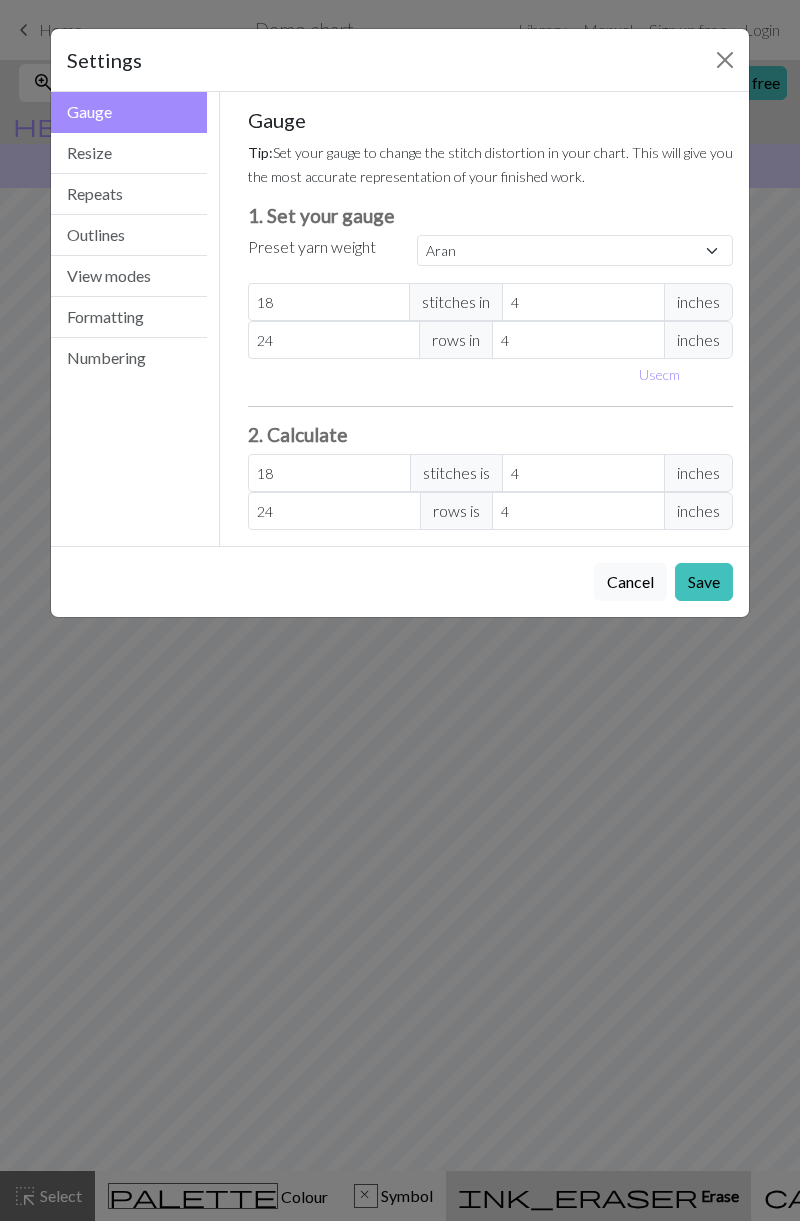 click on "Use  cm" at bounding box center (659, 374) 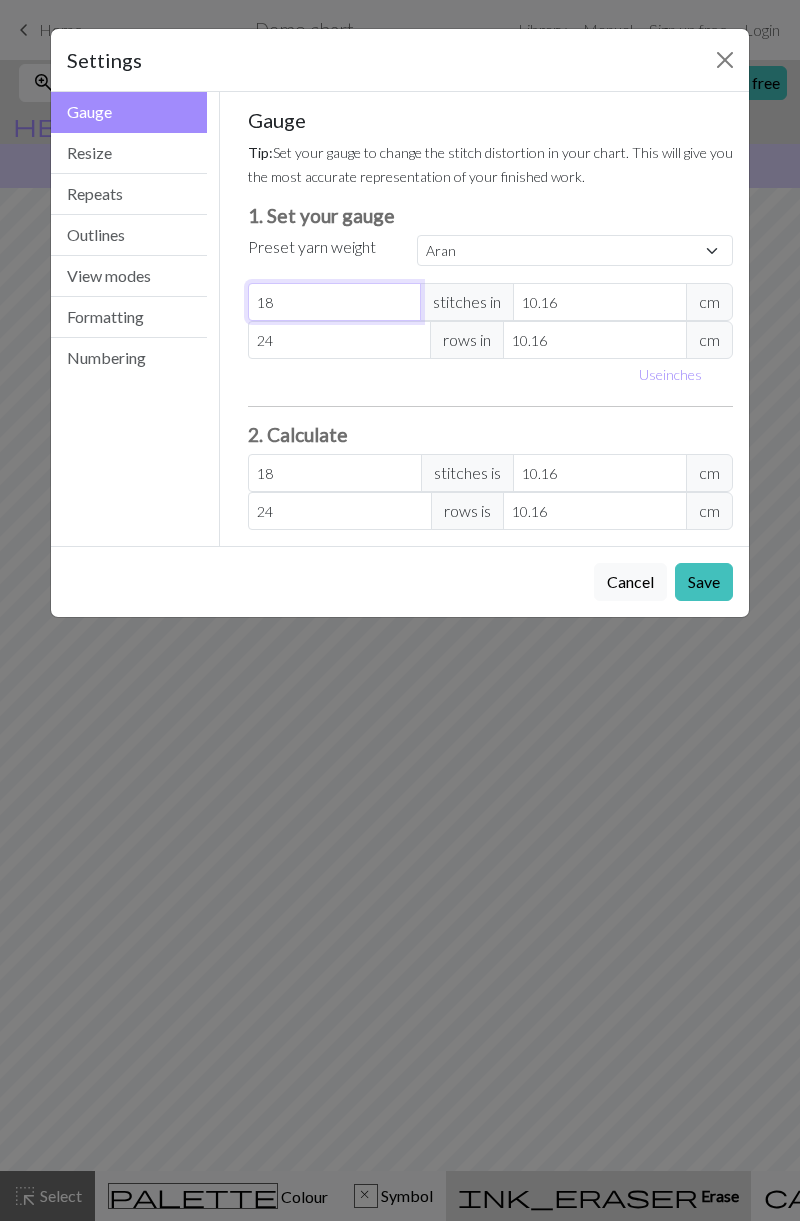 click on "18" at bounding box center [335, 302] 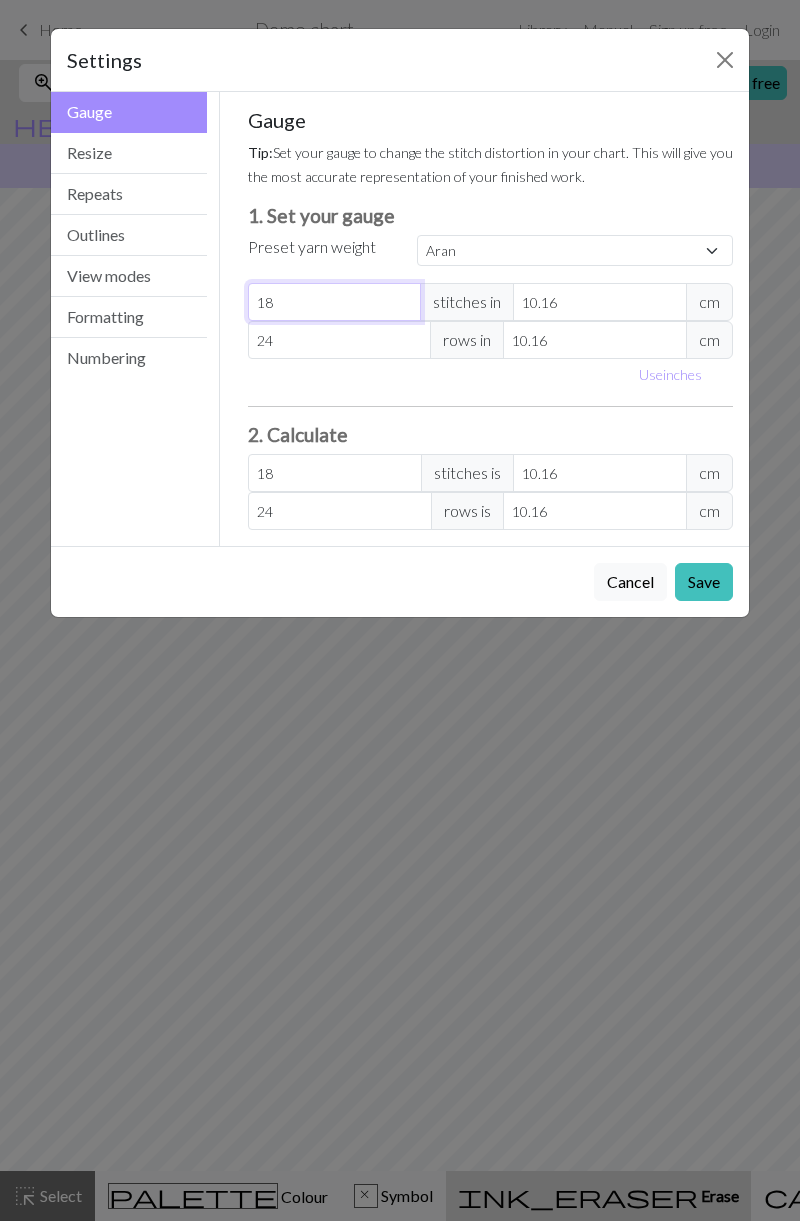 type on "1" 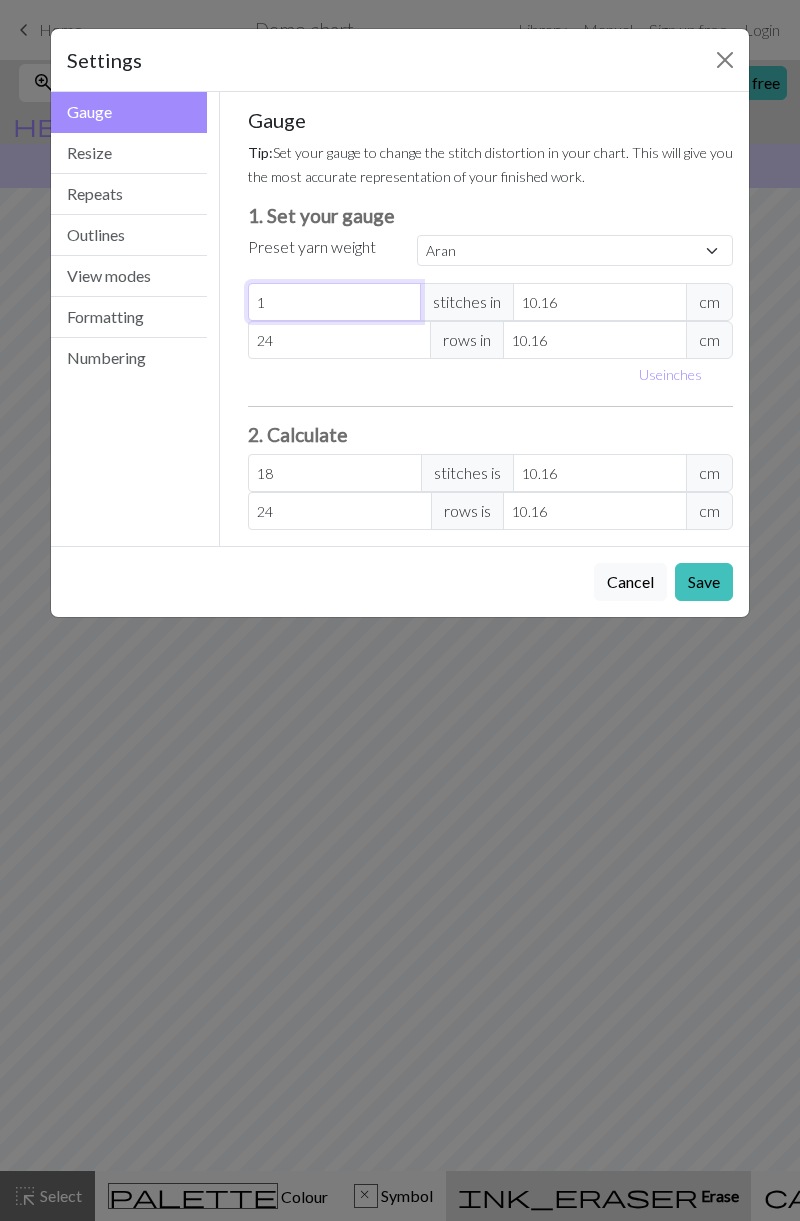 select on "custom" 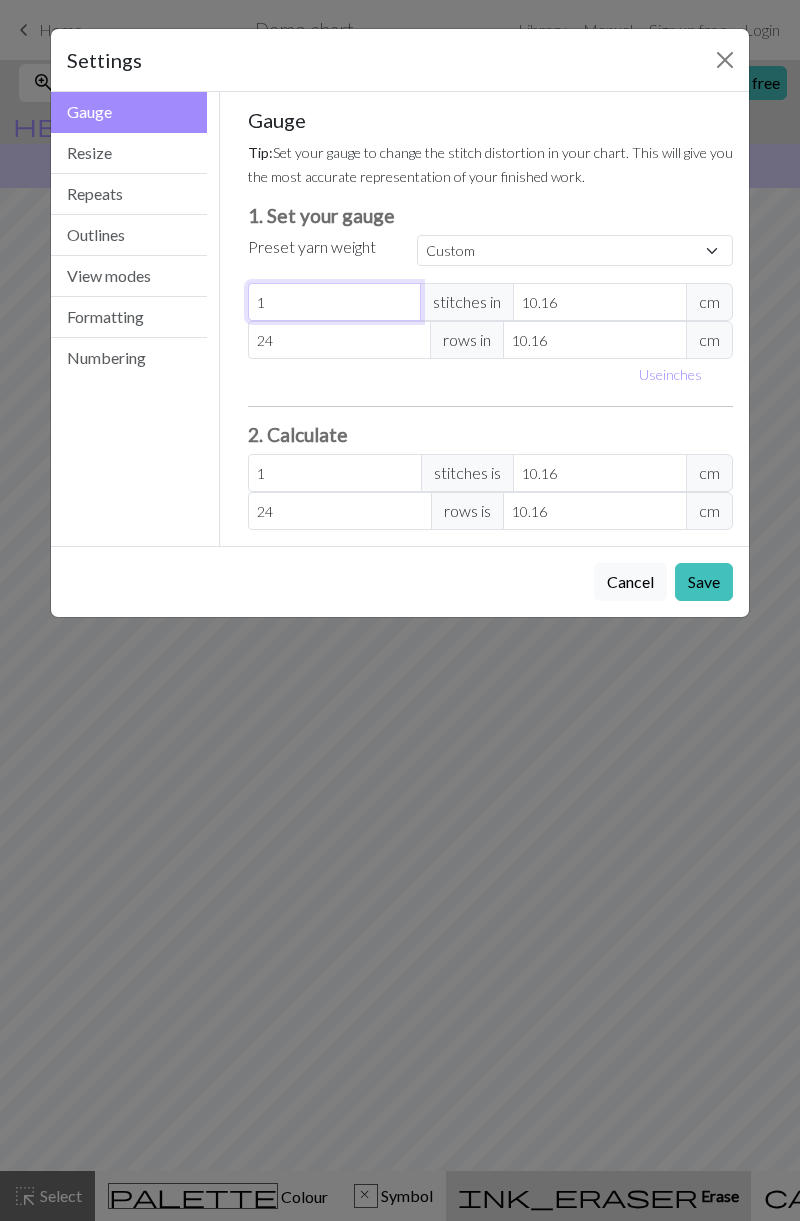 type 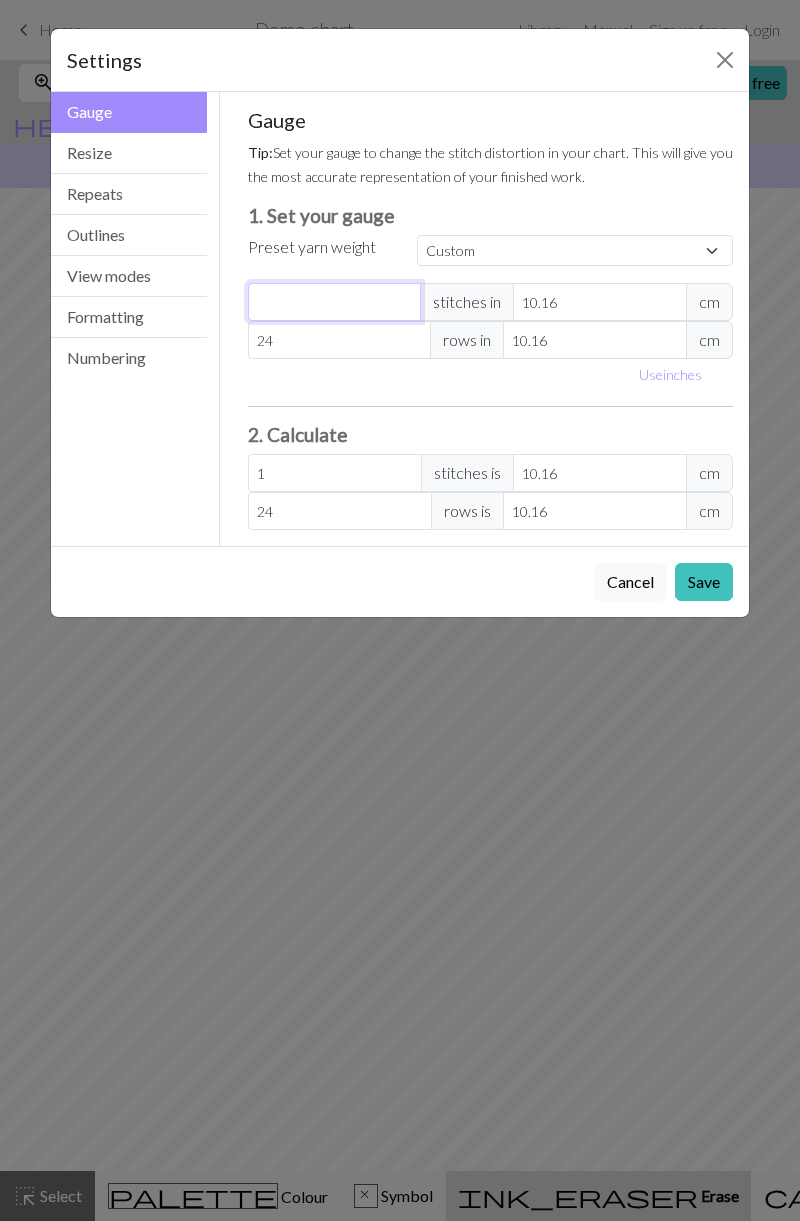 type on "0" 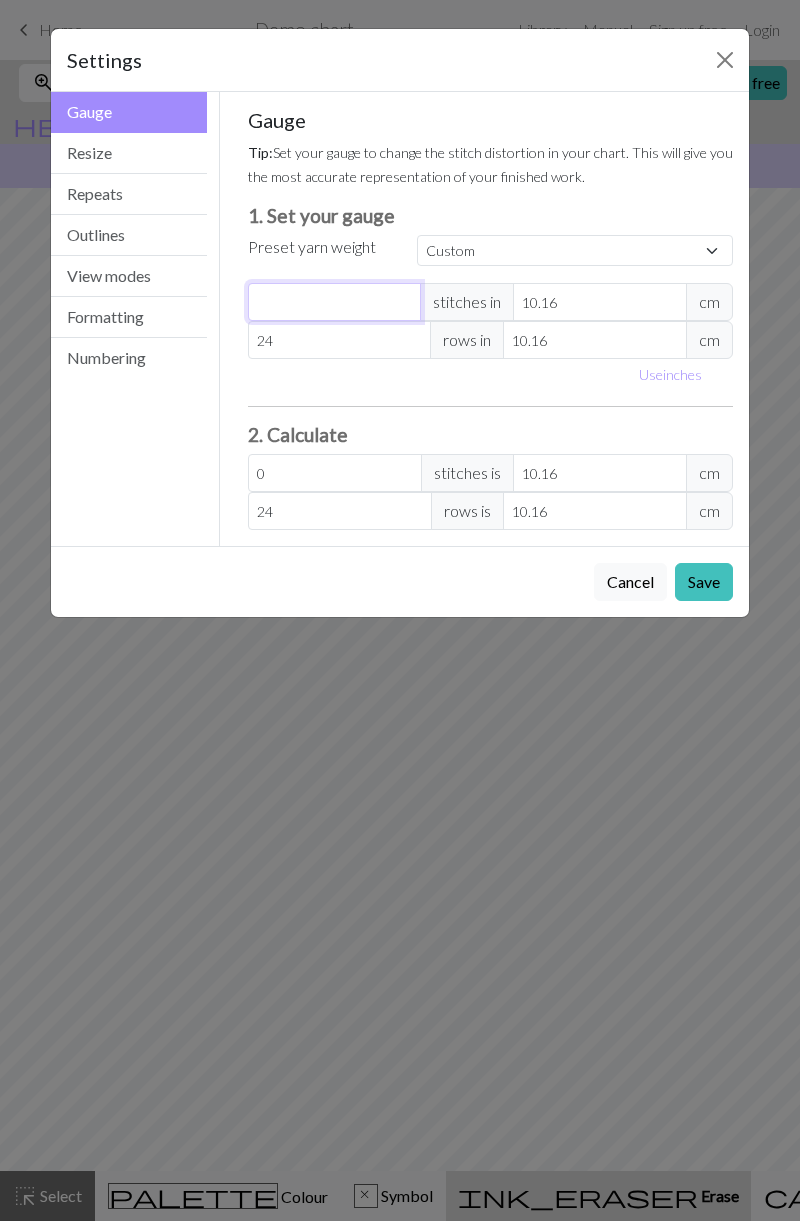 type on "1" 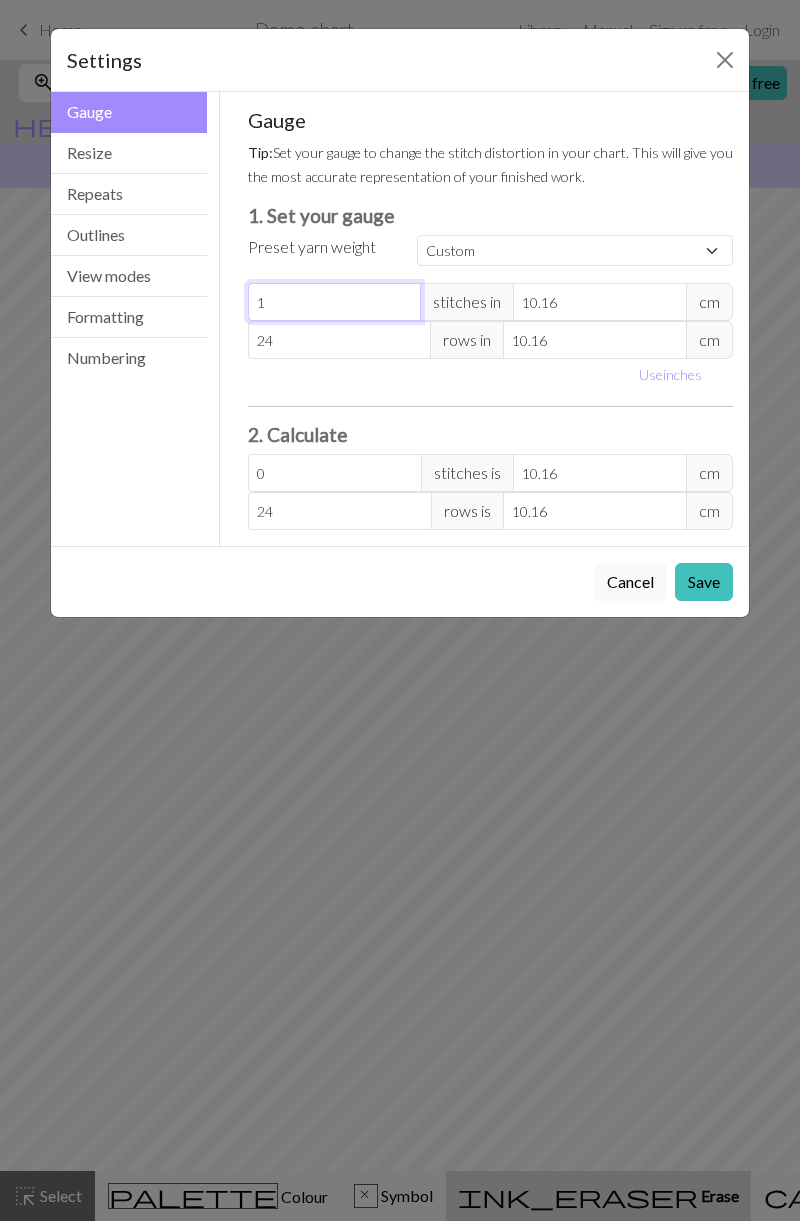 type on "1" 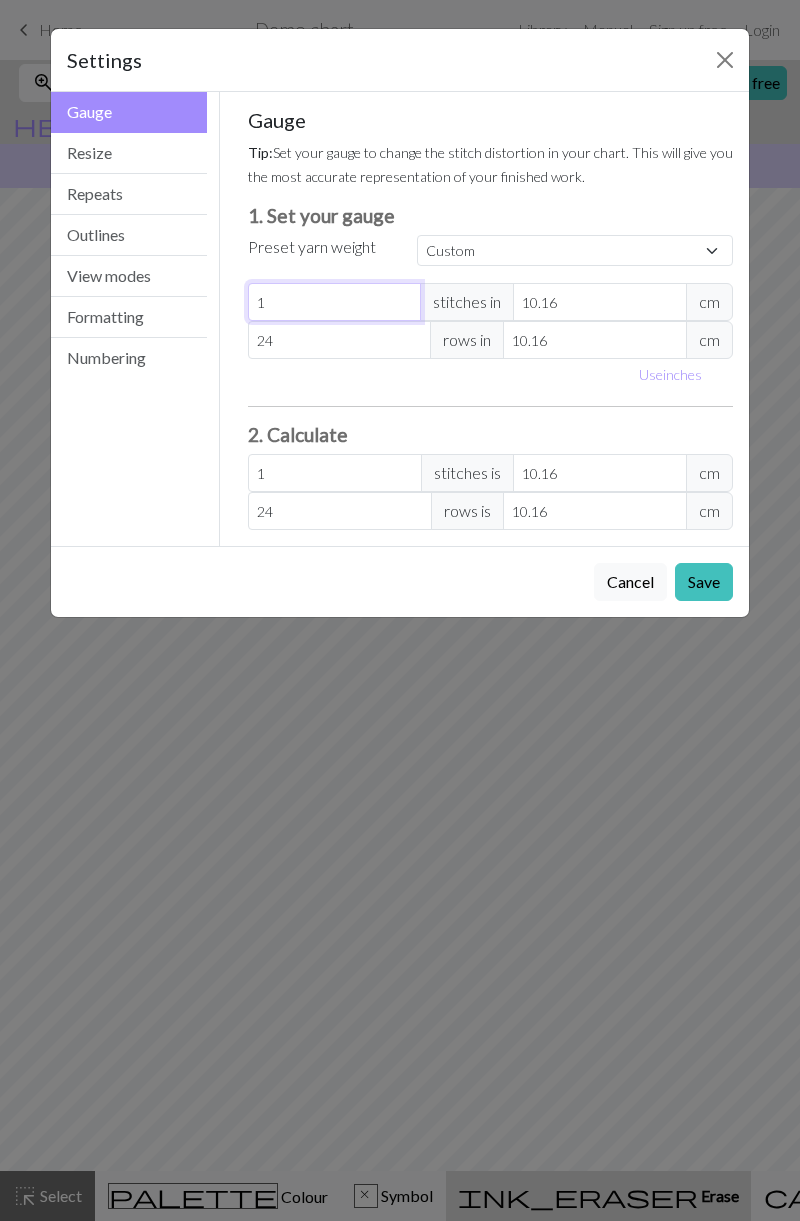 type 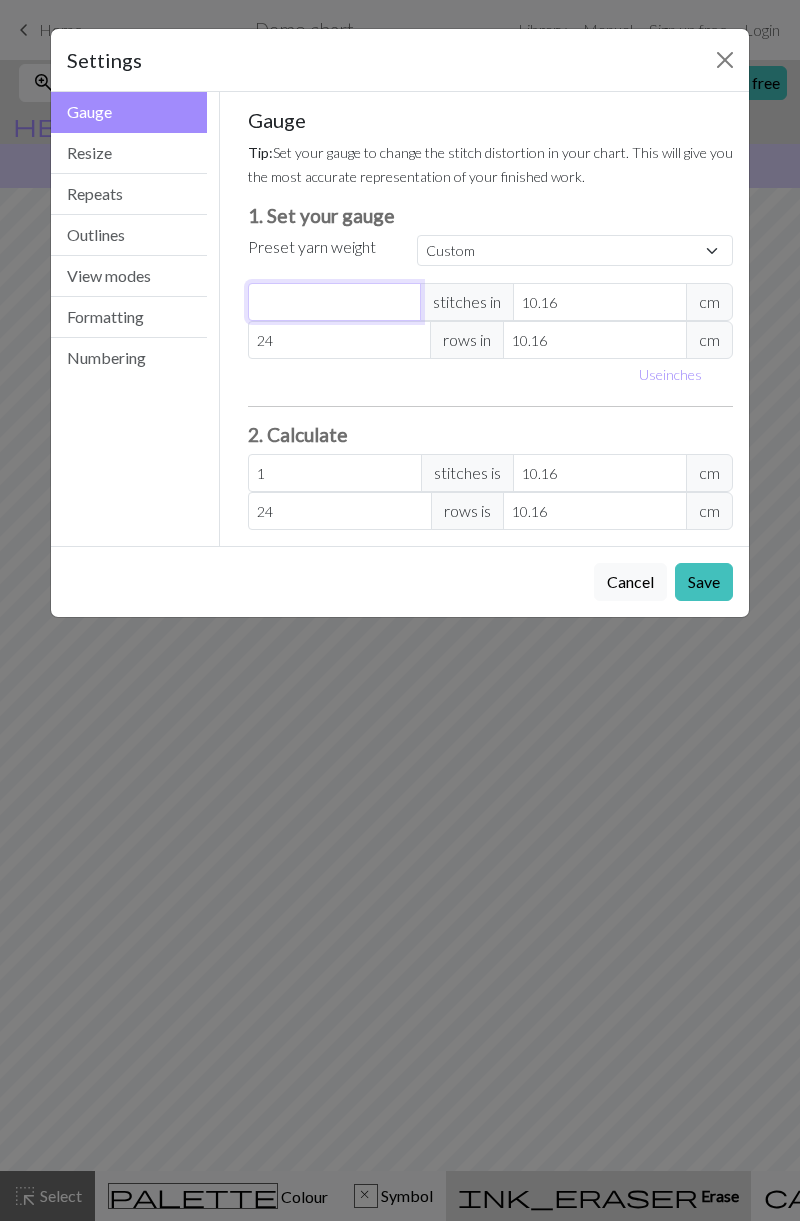 type on "0" 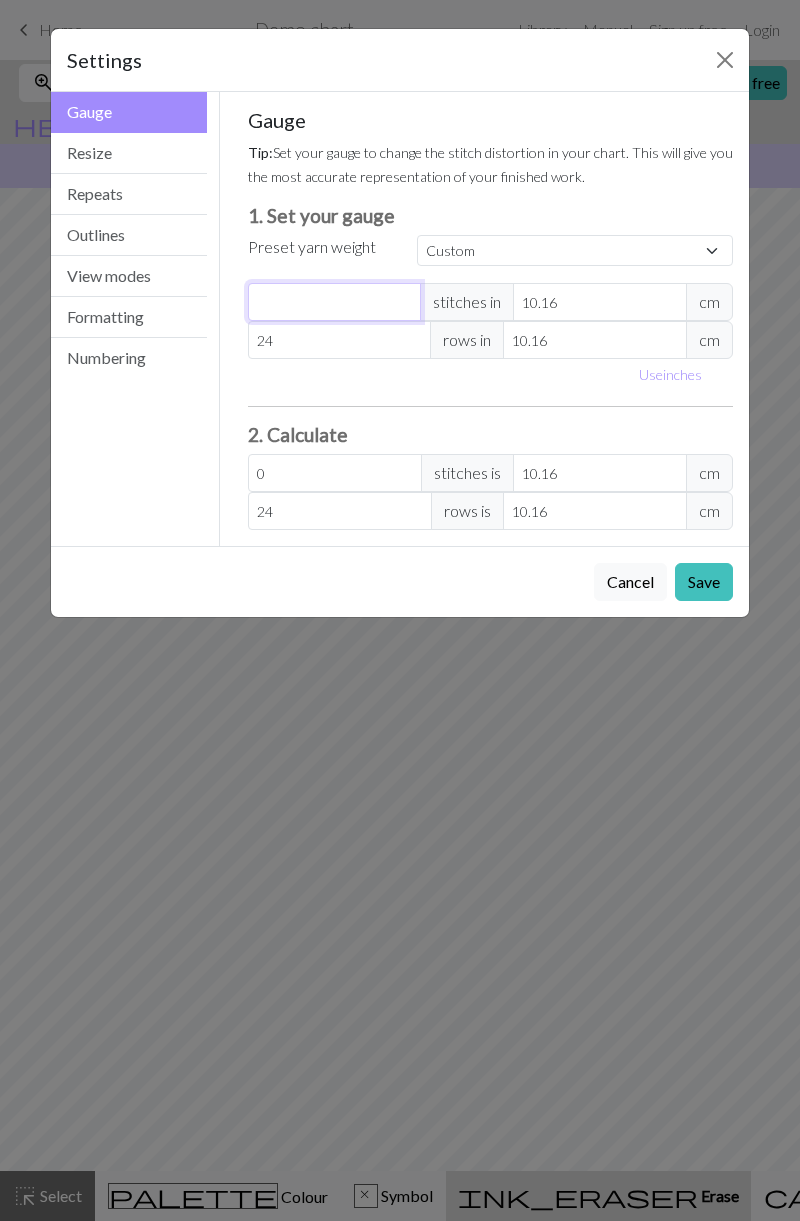 type on "2" 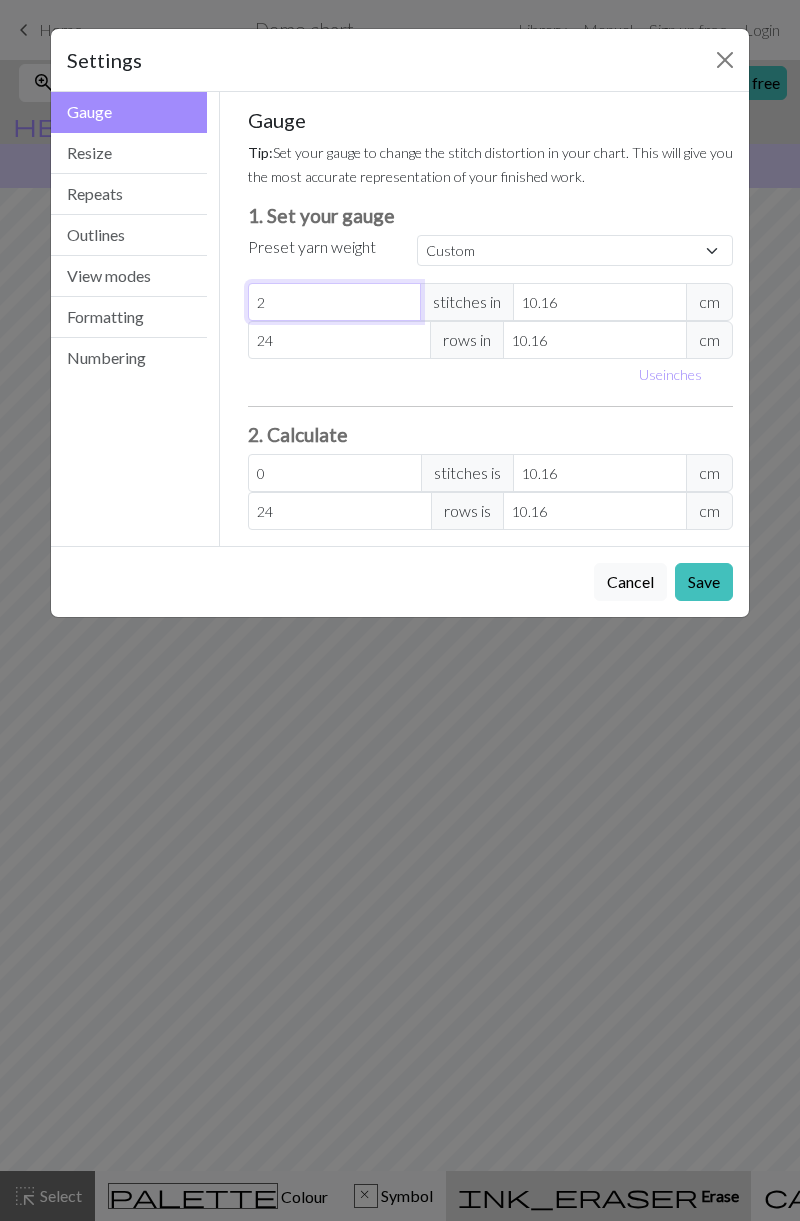 type on "2" 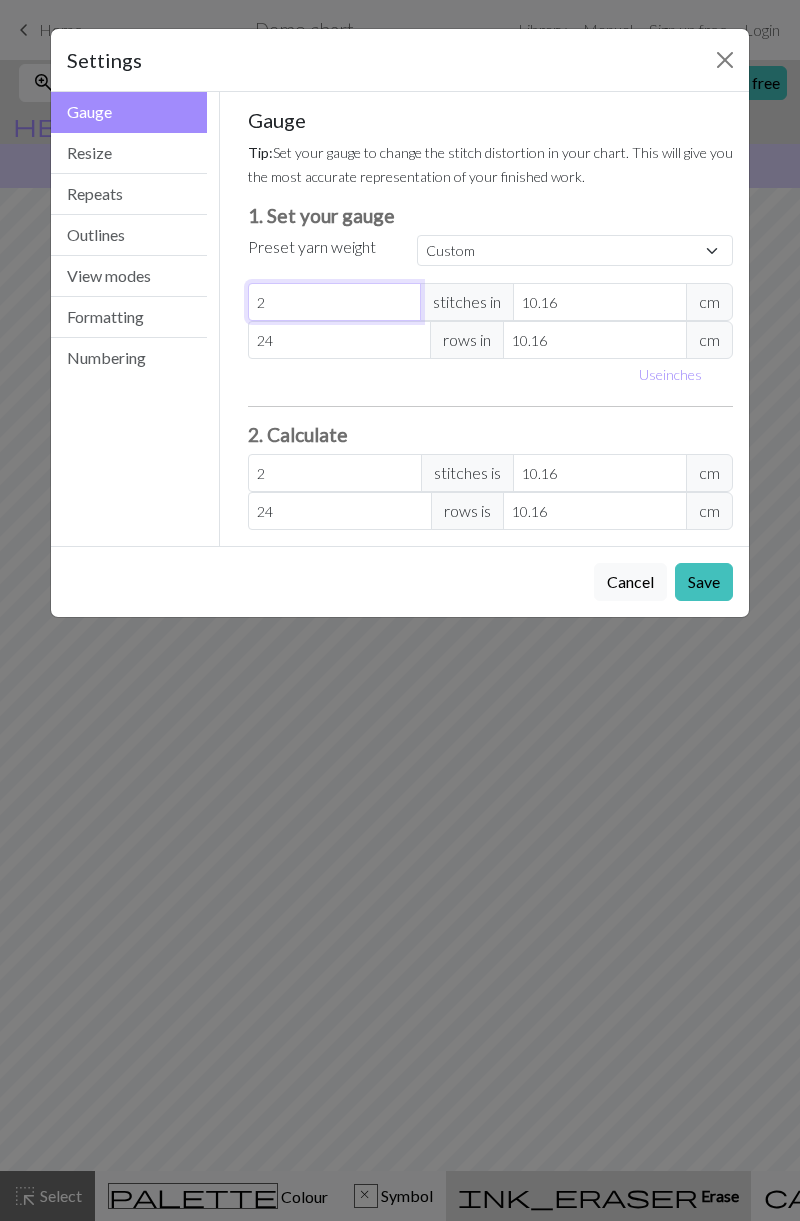 type 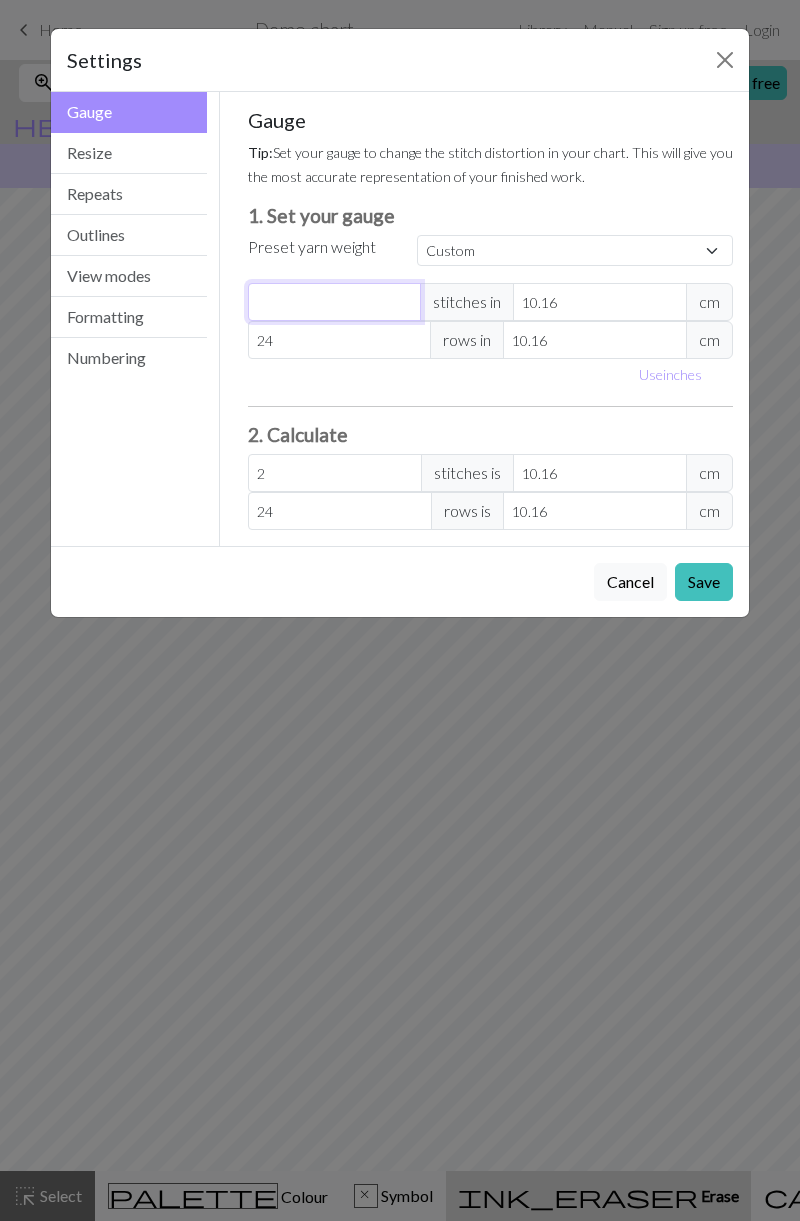 type on "0" 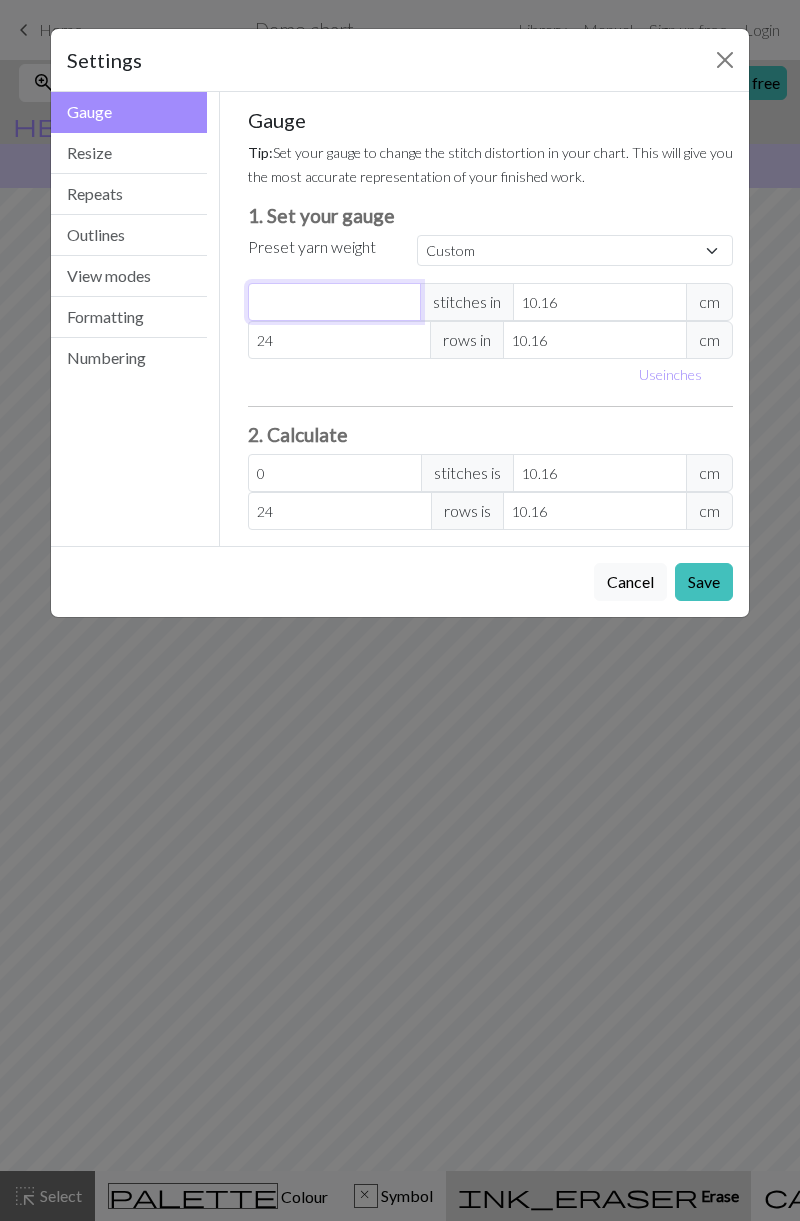 type on "1" 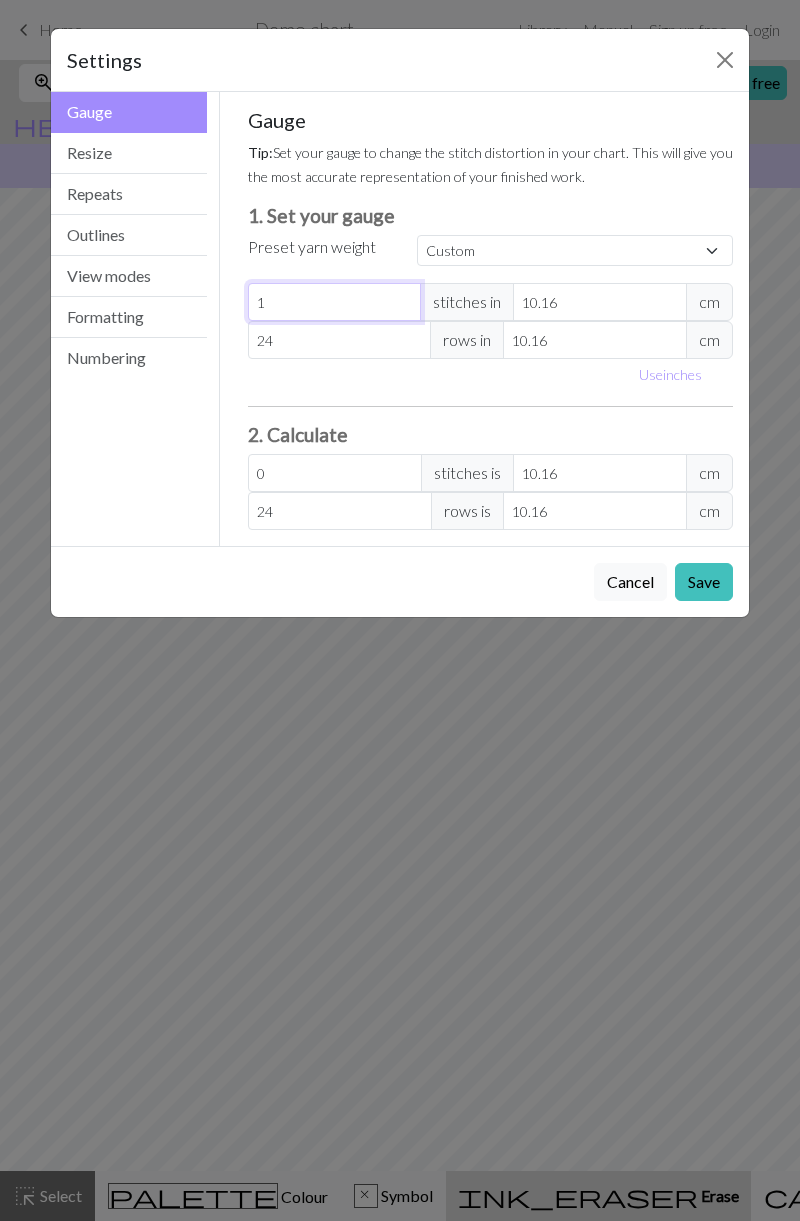 type on "1" 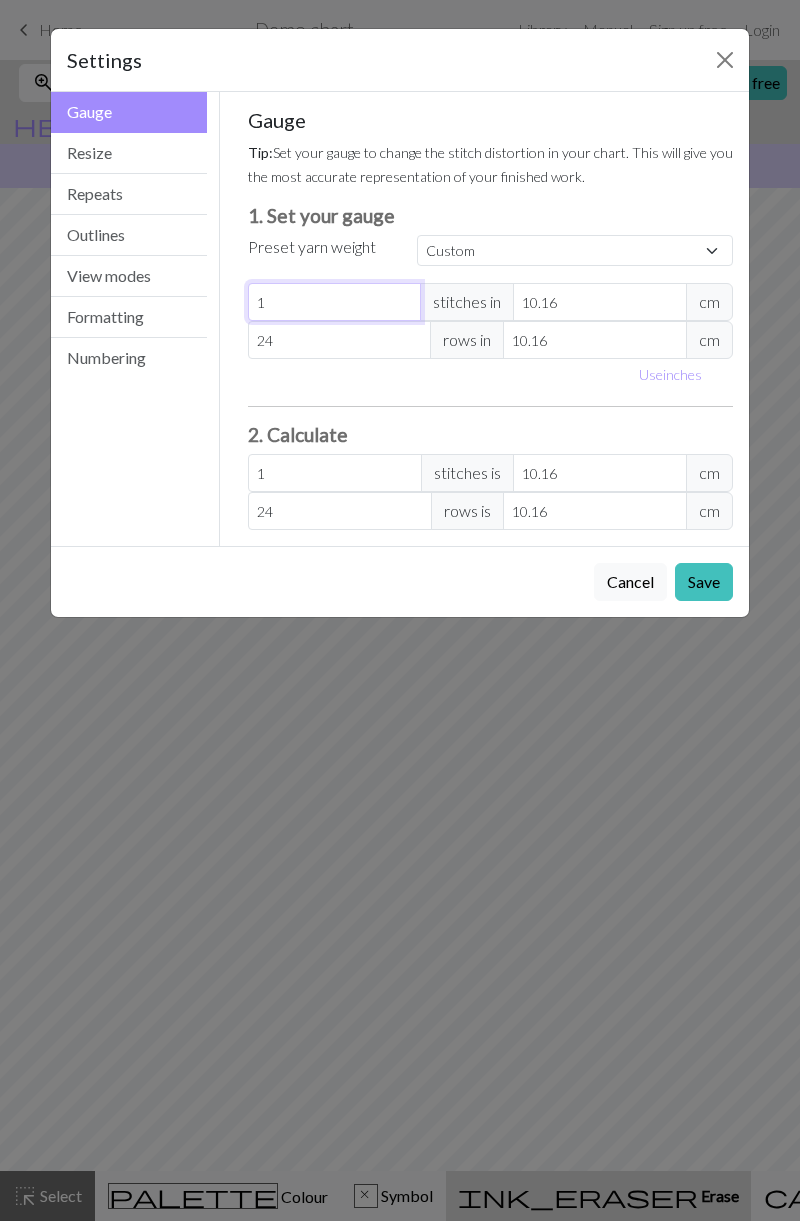 type on "18" 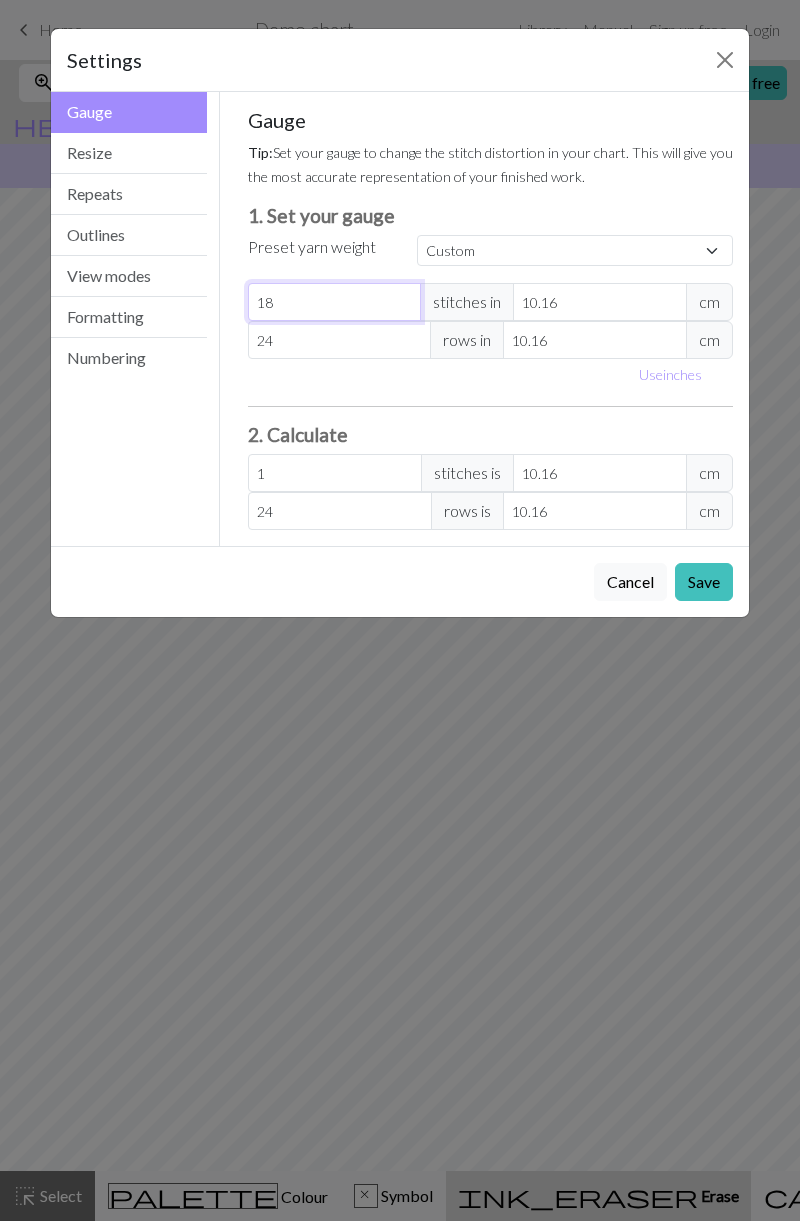type on "18" 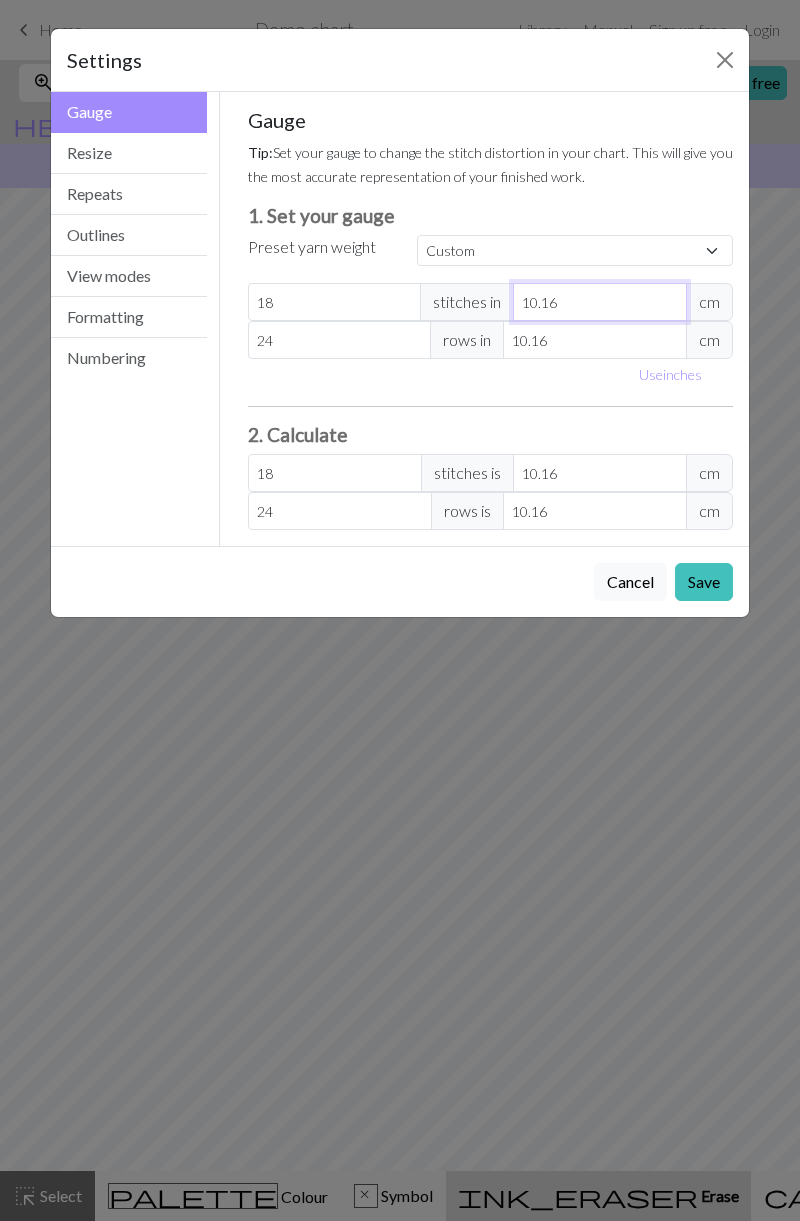 click on "10.16" at bounding box center (600, 302) 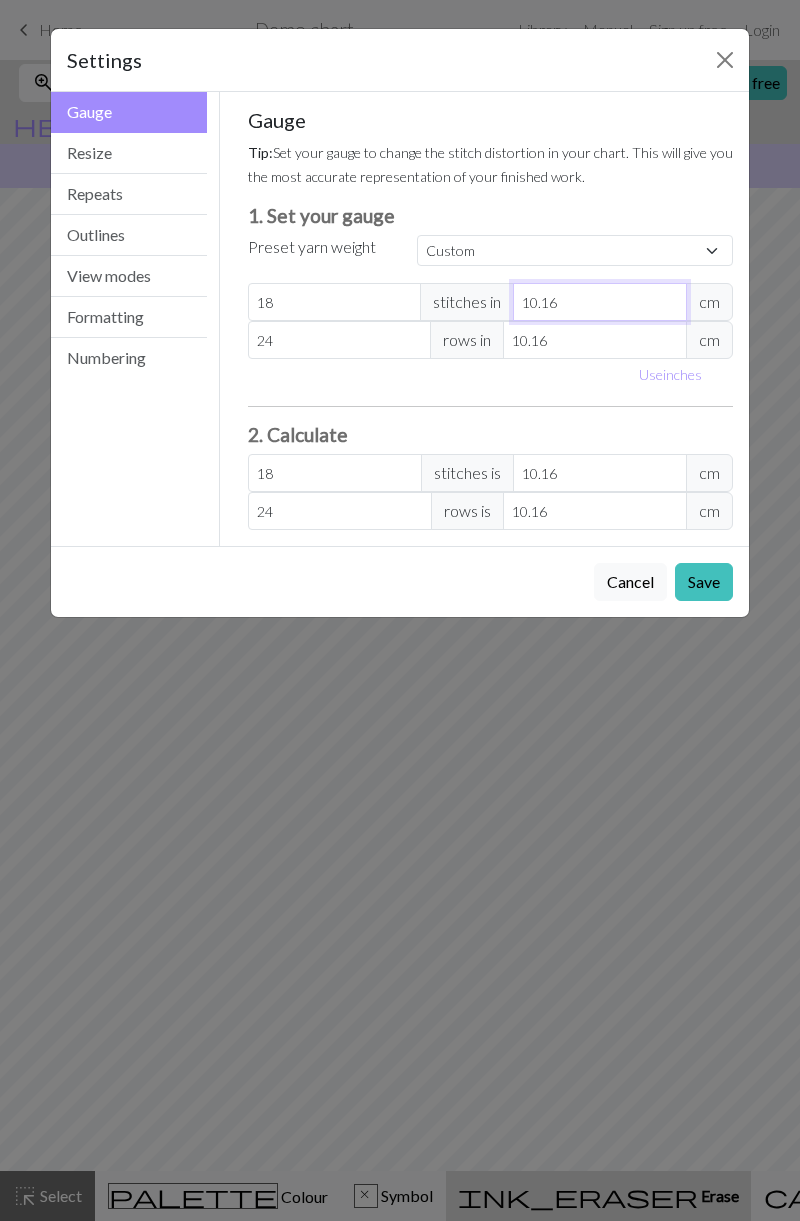 type on "10.1" 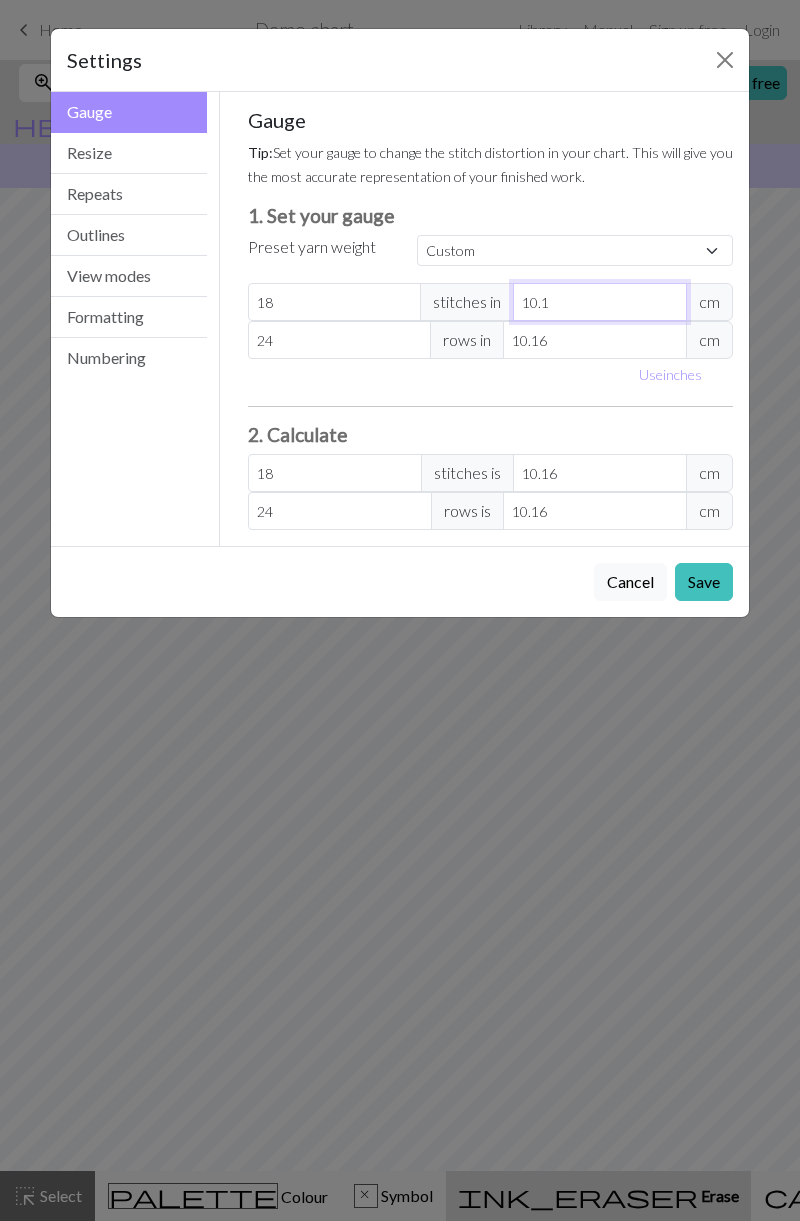 type on "18.11" 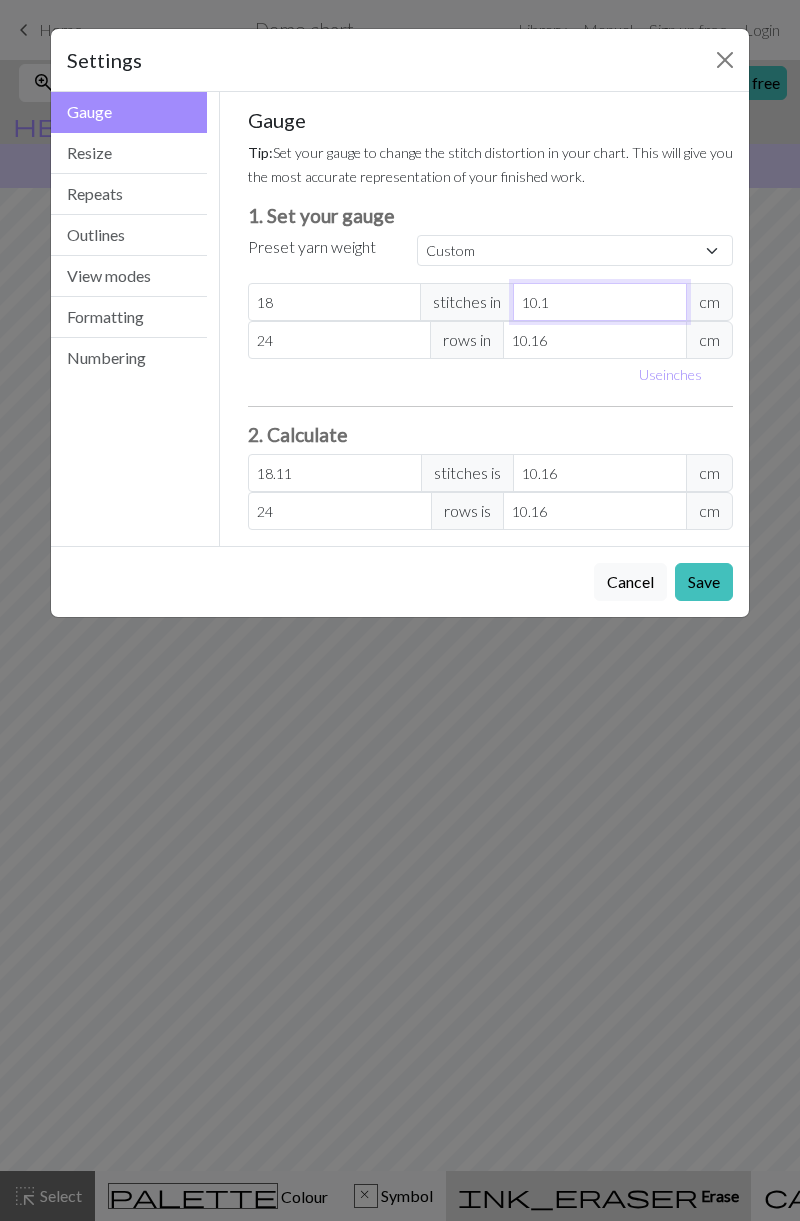 type on "10" 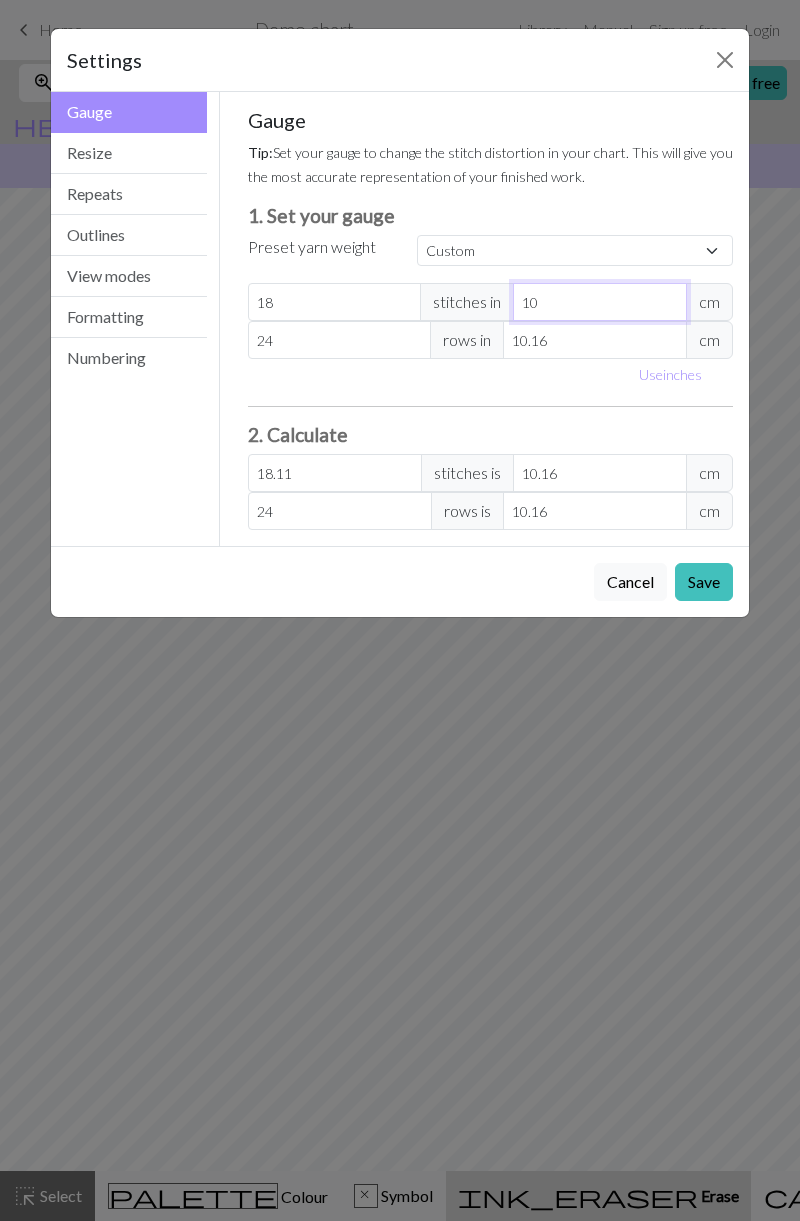 type on "18.29" 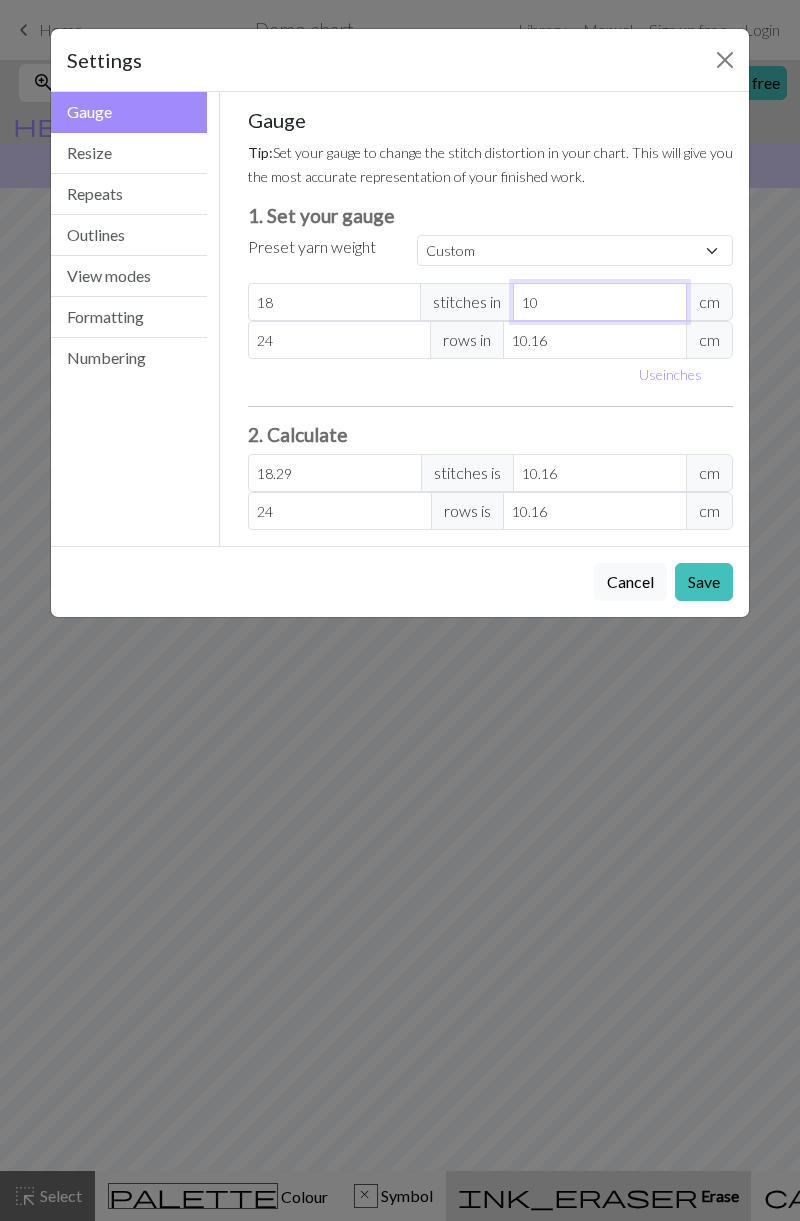 type on "10" 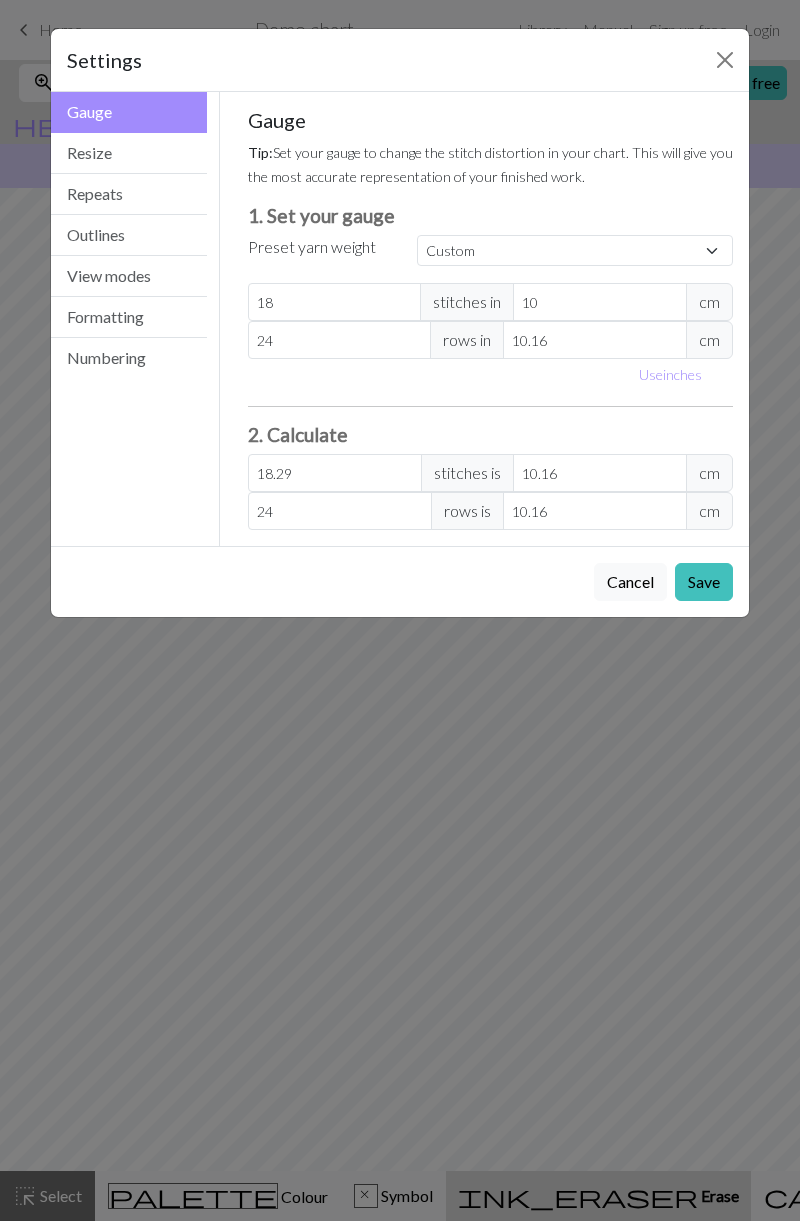 click on "Gauge Tip: Set your gauge to change the stitch distortion in your chart. This will give you the most accurate representation of your finished work. 1. Set your gauge Preset yarn weight Custom Square Lace Light Fingering Fingering Sport Double knit Worsted Aran Bulky Super Bulky 18 stitches in 10 cm 24 rows in 10.16 cm Use inches 2. Calculate 18.29 stitches is 10.16 cm 24 rows is 10.16 cm" at bounding box center [491, 319] 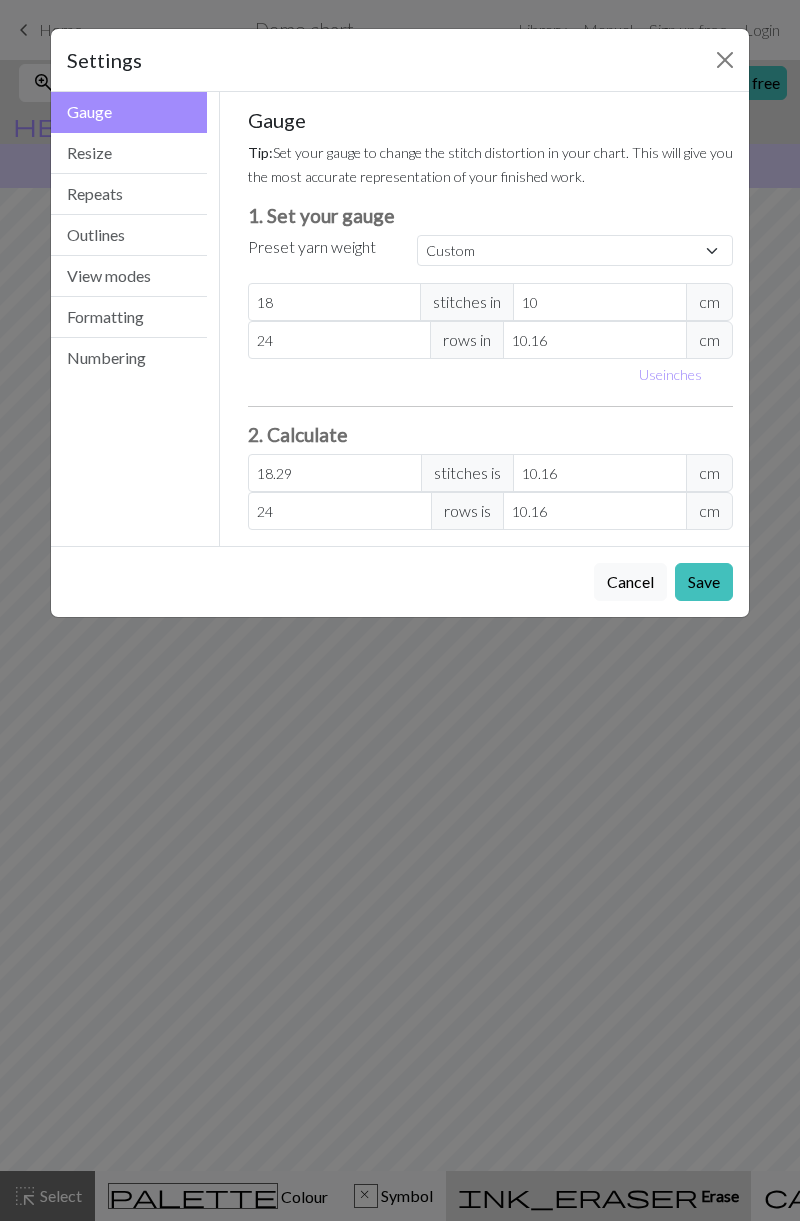 click on "Save" at bounding box center [704, 582] 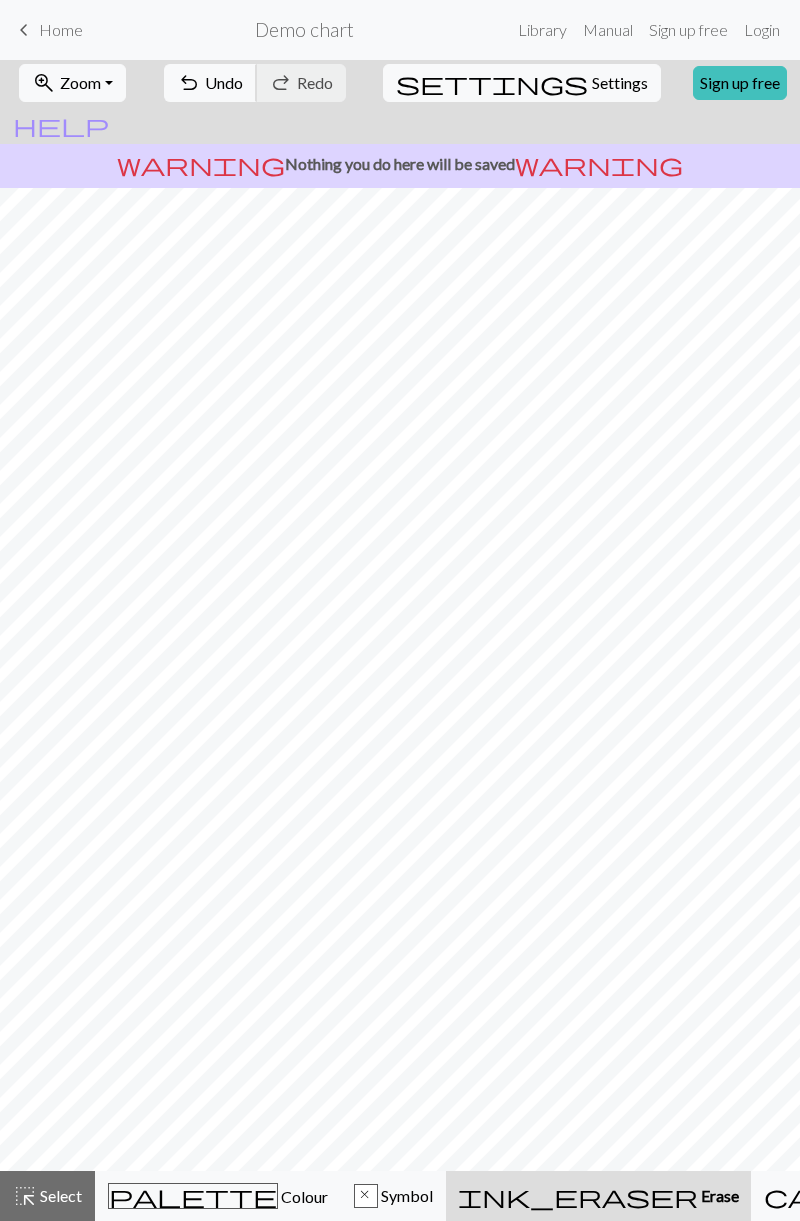 click on "undo Undo Undo" at bounding box center [210, 83] 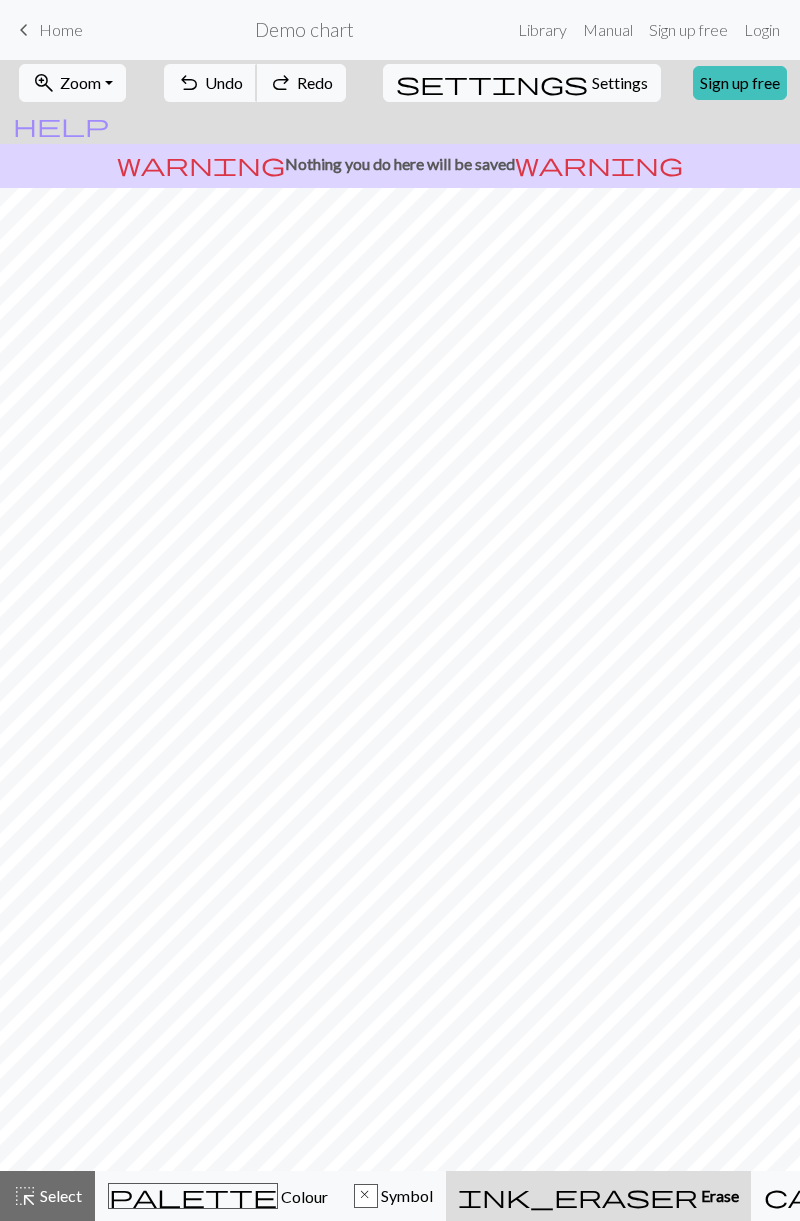 click on "Undo" at bounding box center [224, 82] 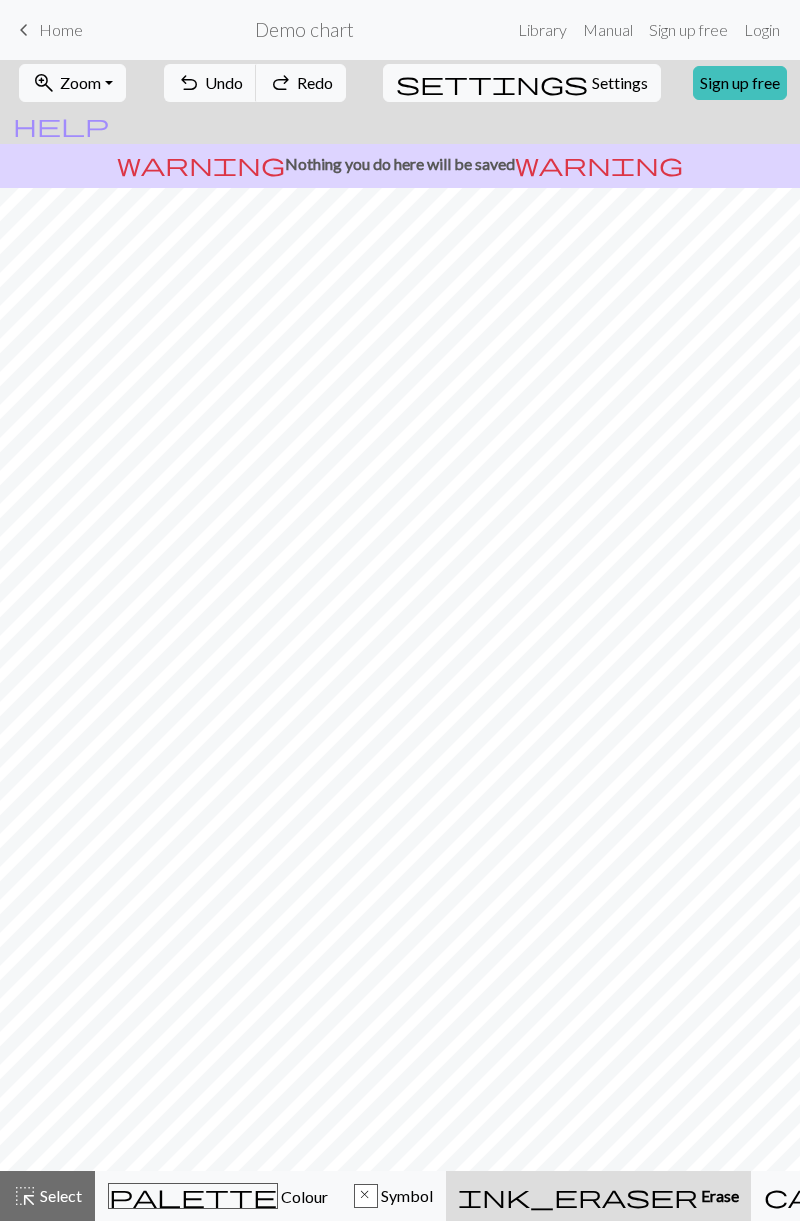 click on "Demo chart" at bounding box center (304, 29) 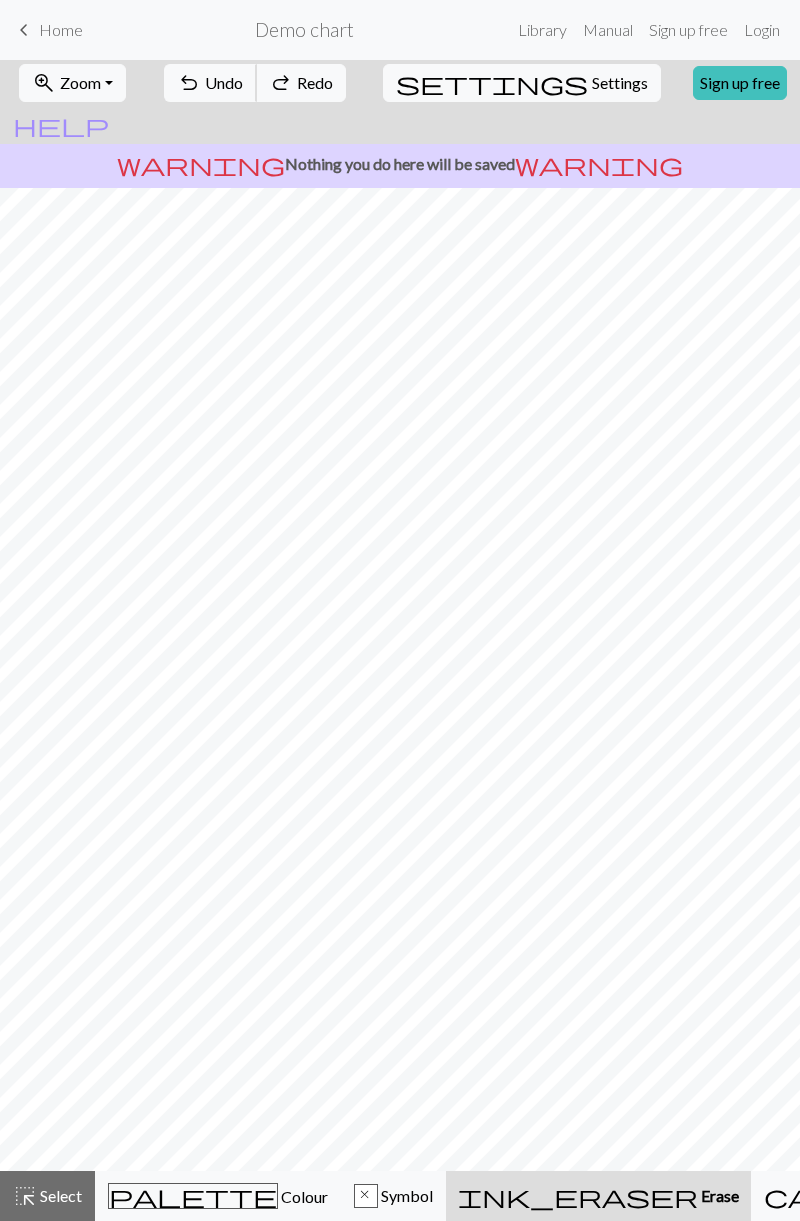 click on "undo Undo Undo" at bounding box center (210, 83) 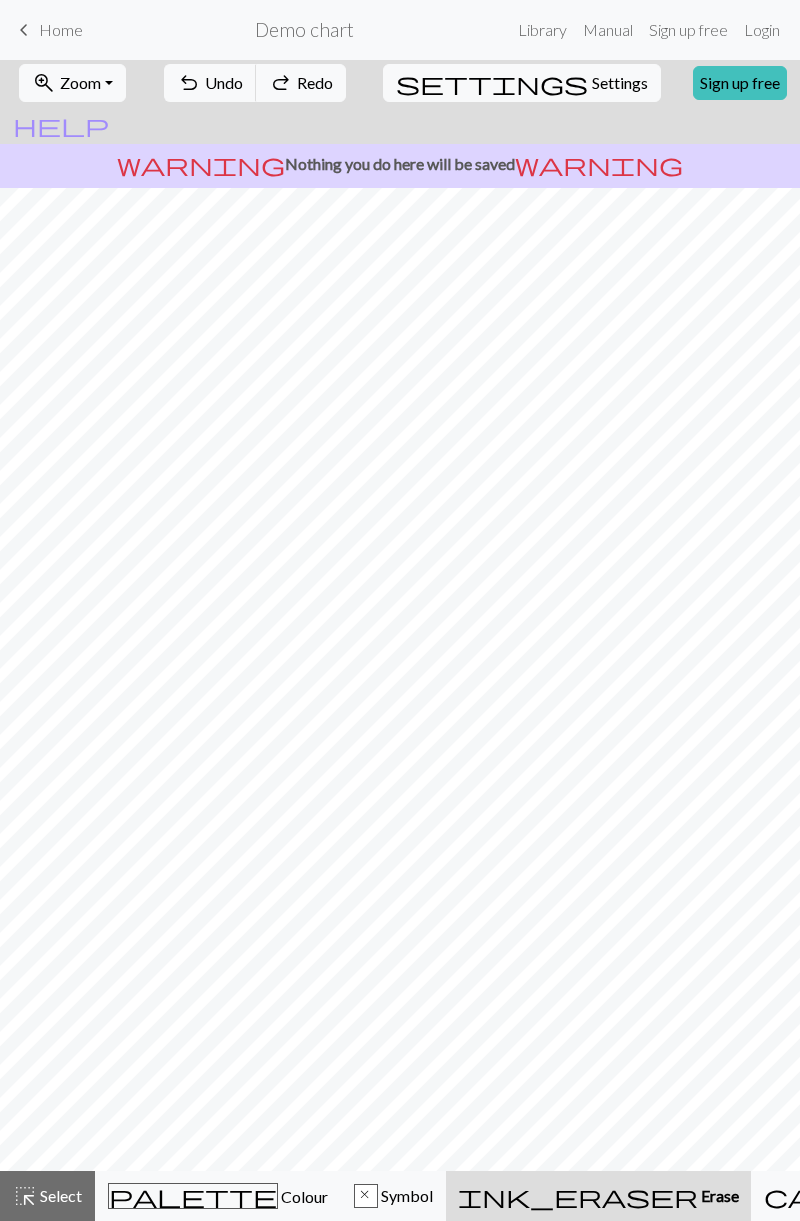 click on "keyboard_arrow_left   Home" at bounding box center [47, 30] 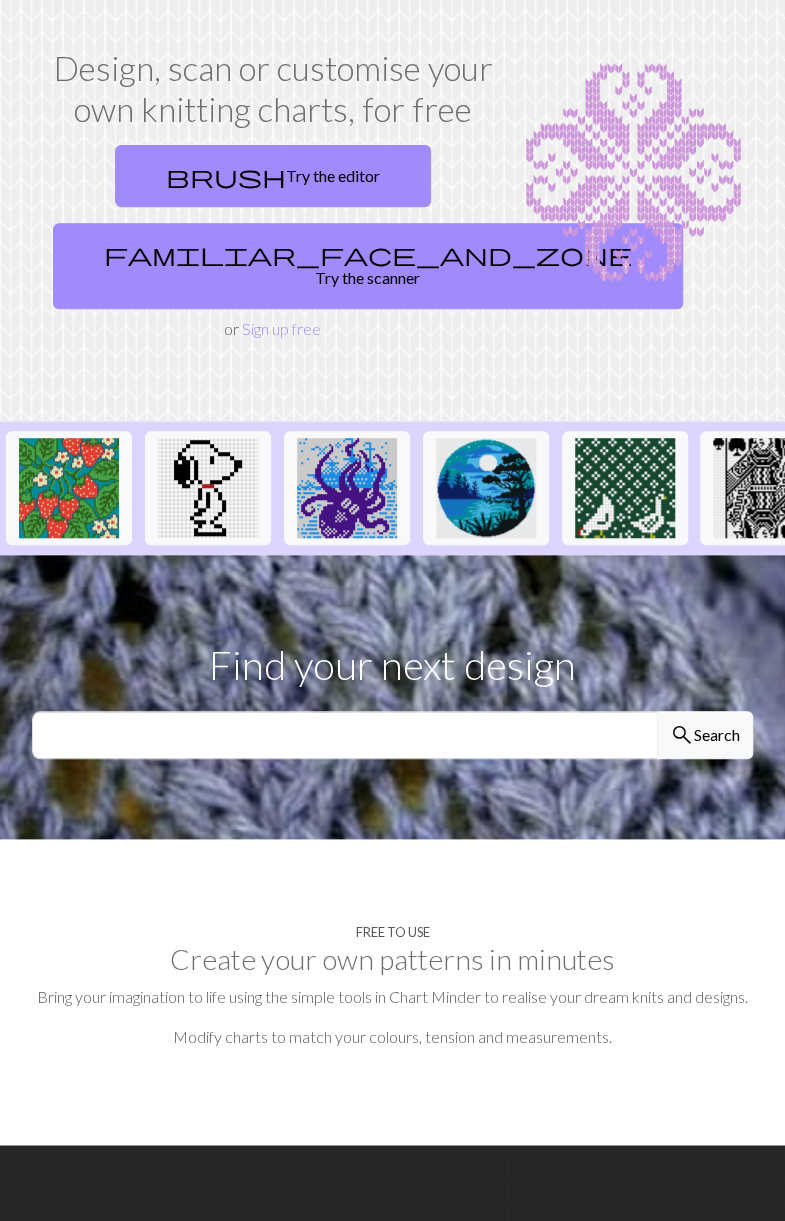scroll, scrollTop: 0, scrollLeft: 0, axis: both 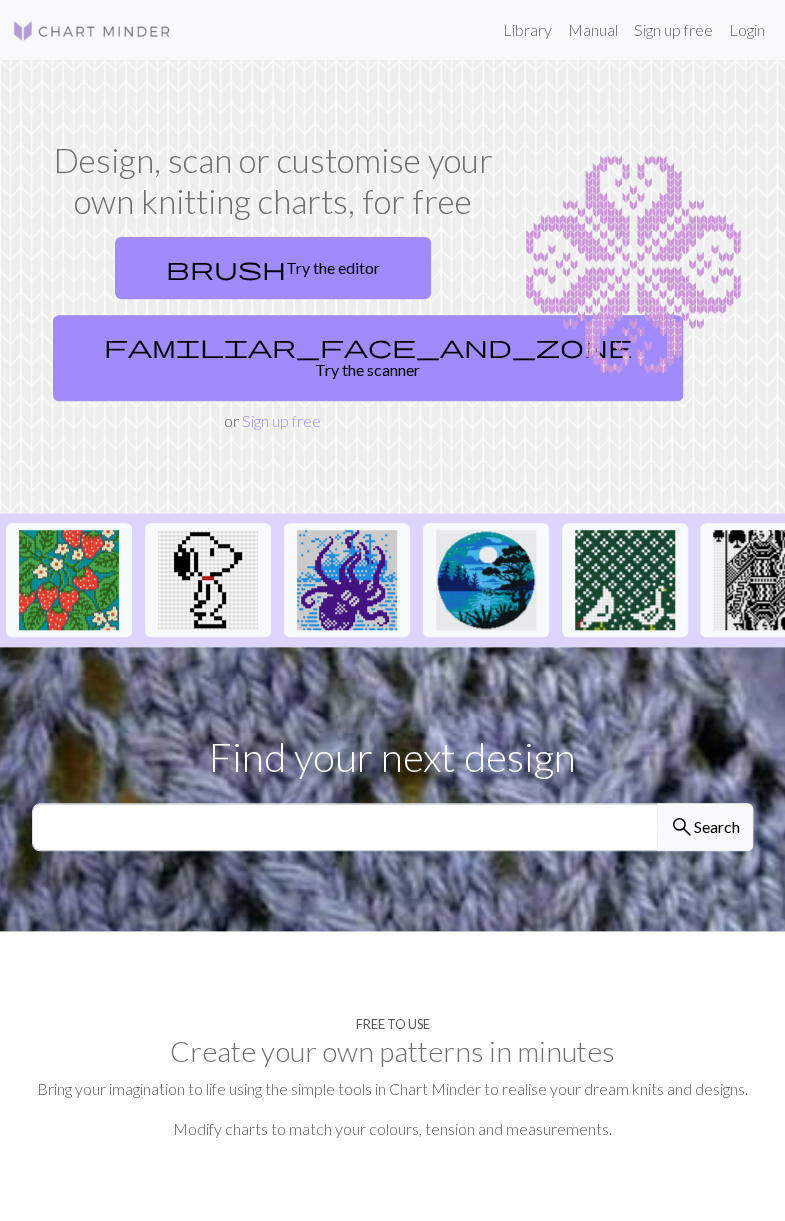click on "brush  Try the editor" at bounding box center [273, 268] 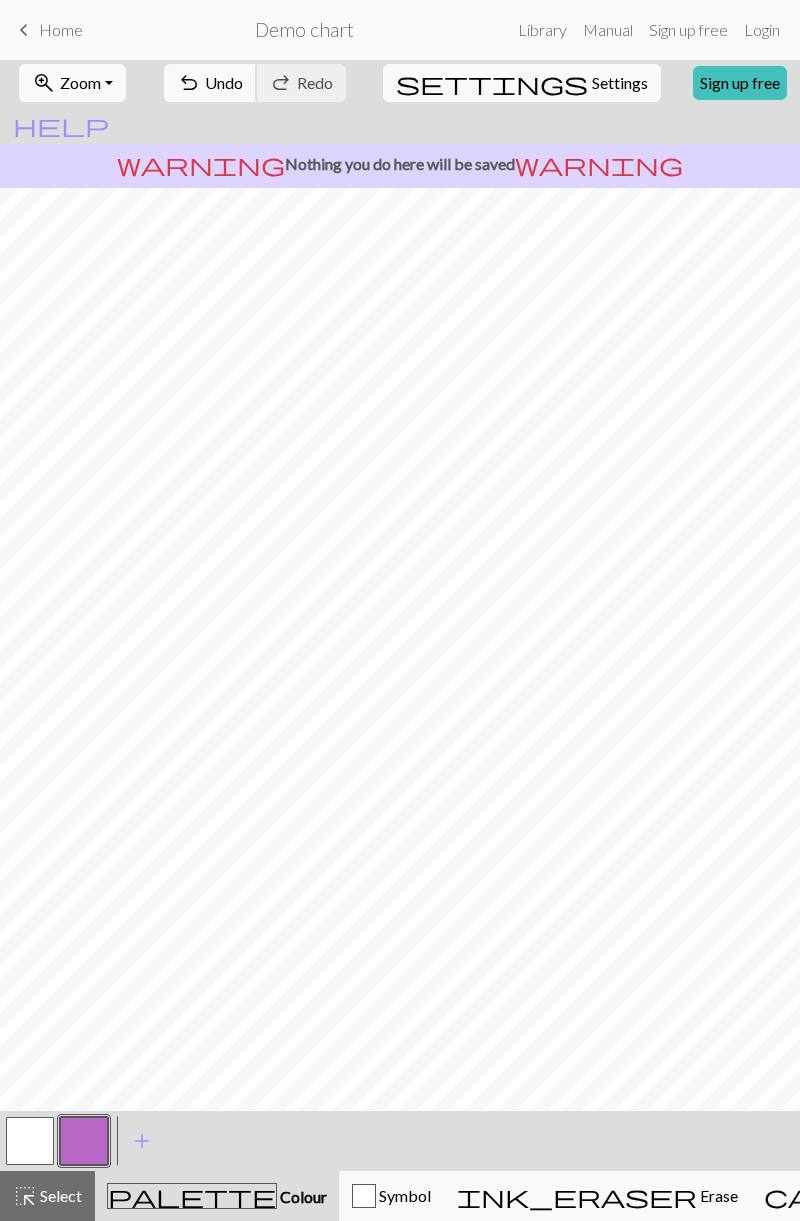click on "Undo" at bounding box center (224, 82) 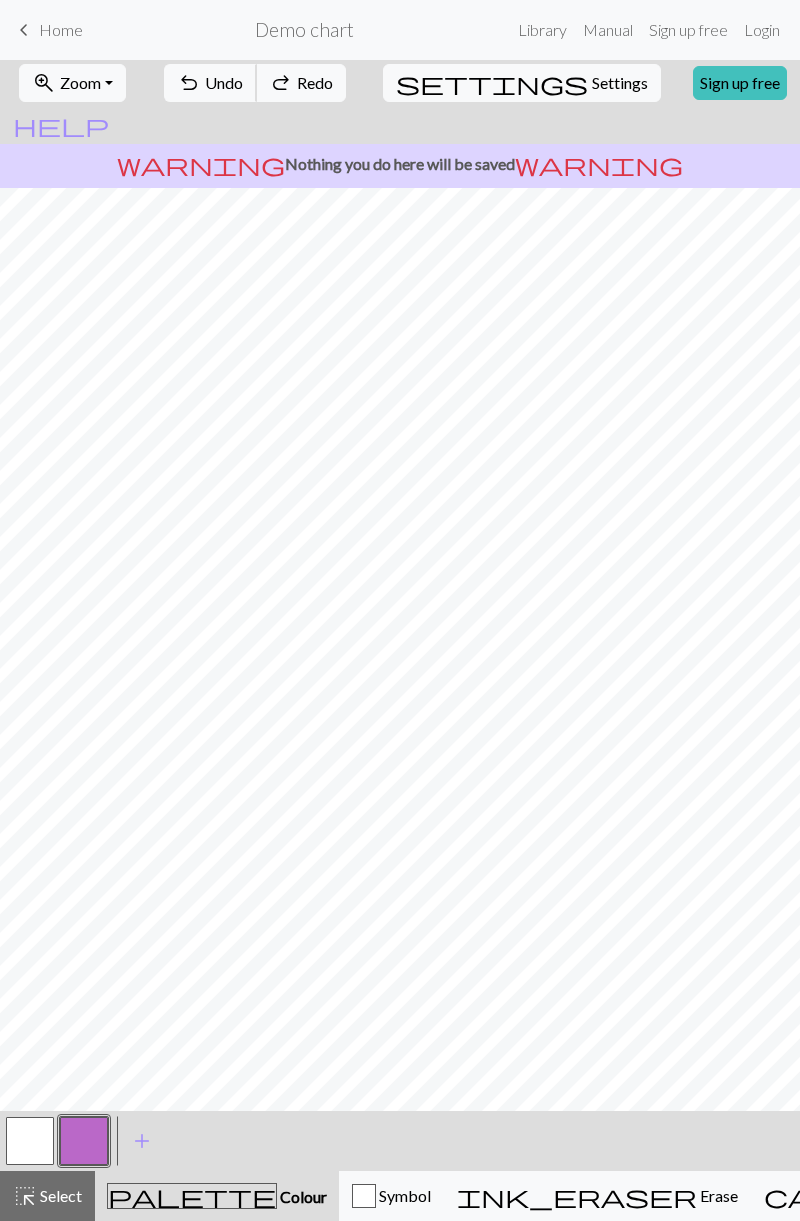 click on "undo Undo Undo" at bounding box center [210, 83] 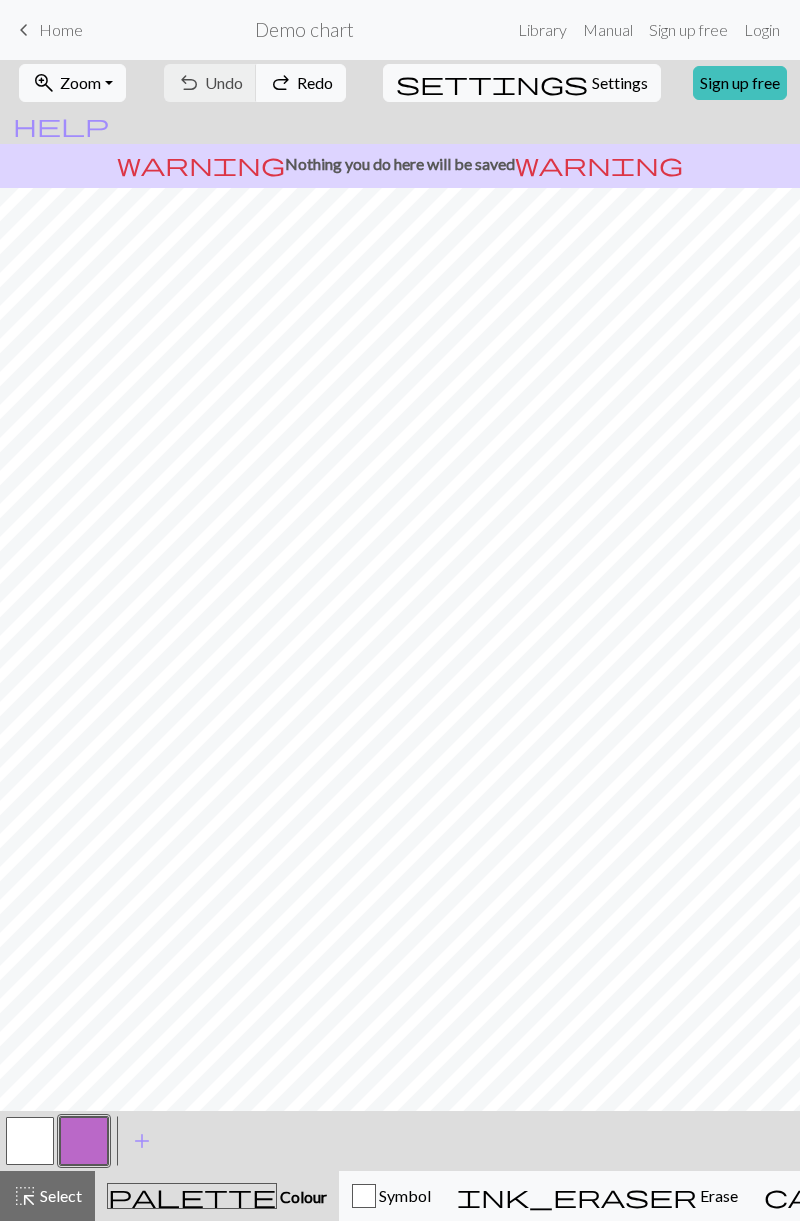 click on "highlight_alt   Select   Select" at bounding box center [47, 1196] 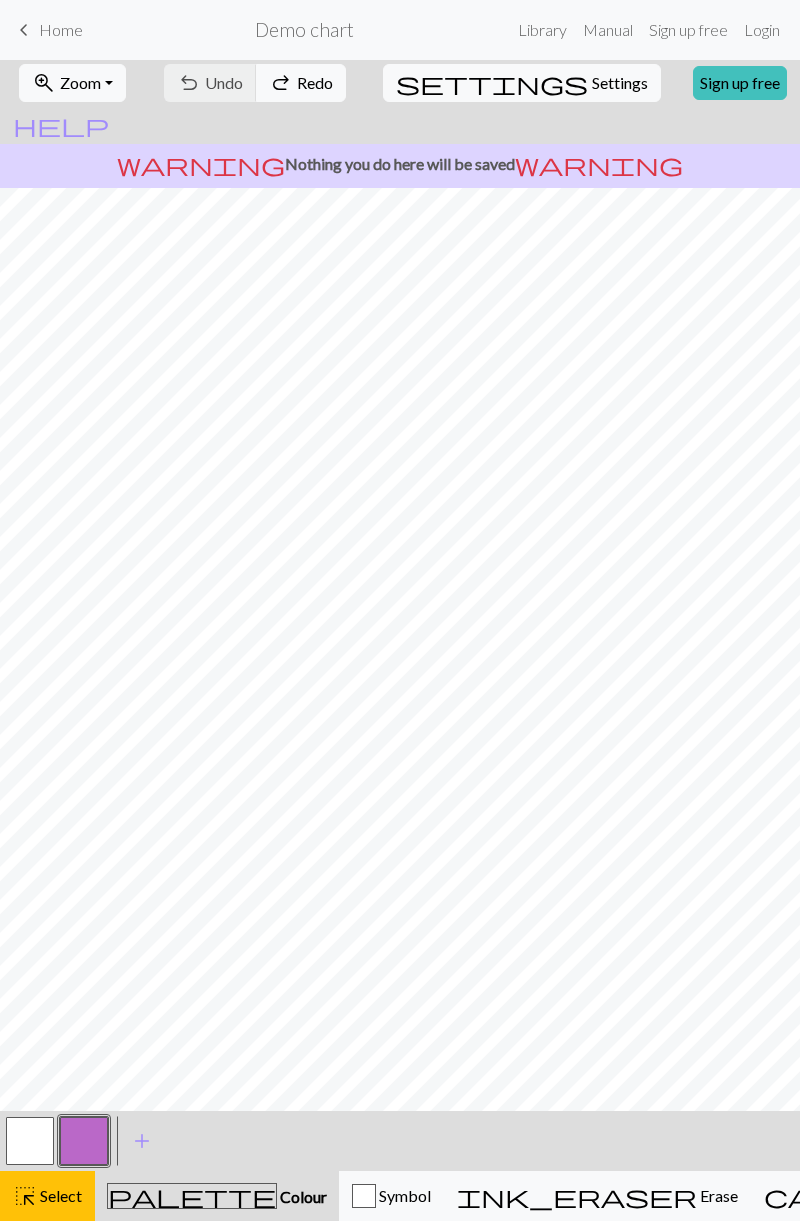 click on "Select" at bounding box center (59, 1195) 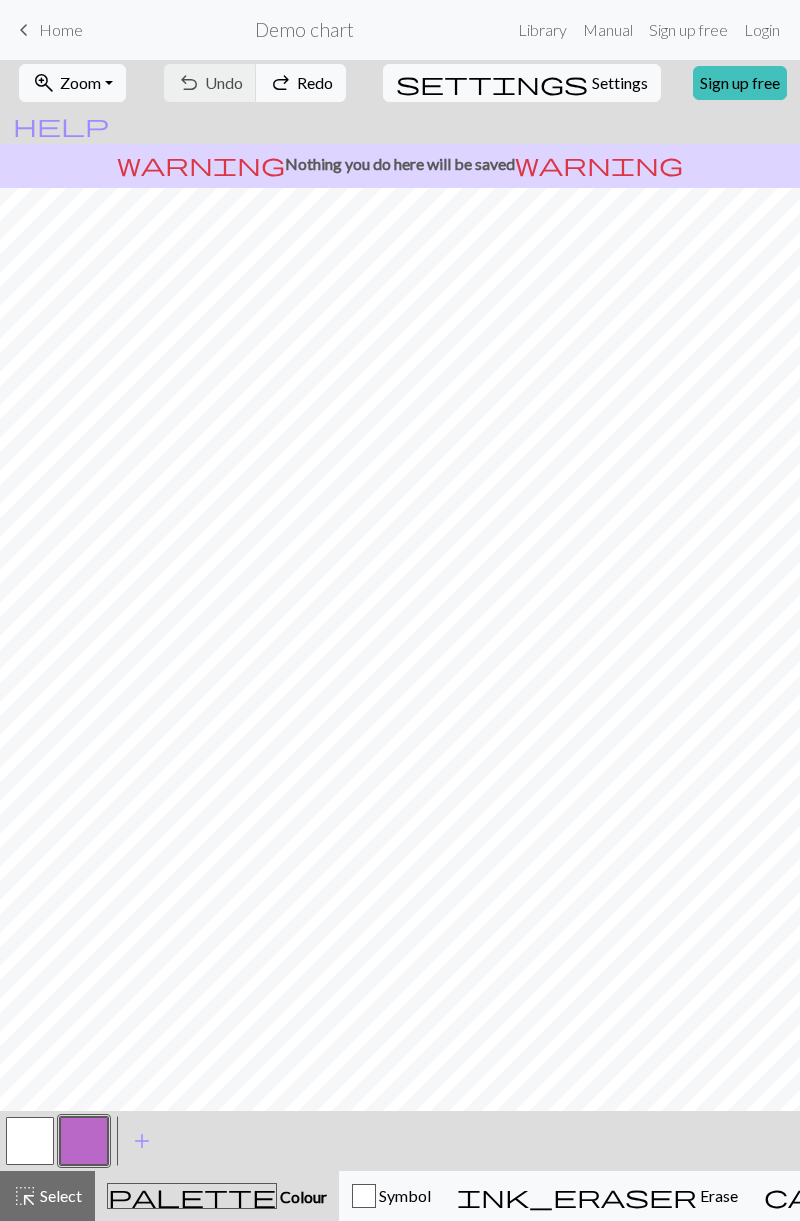 click on "Demo chart" at bounding box center [304, 29] 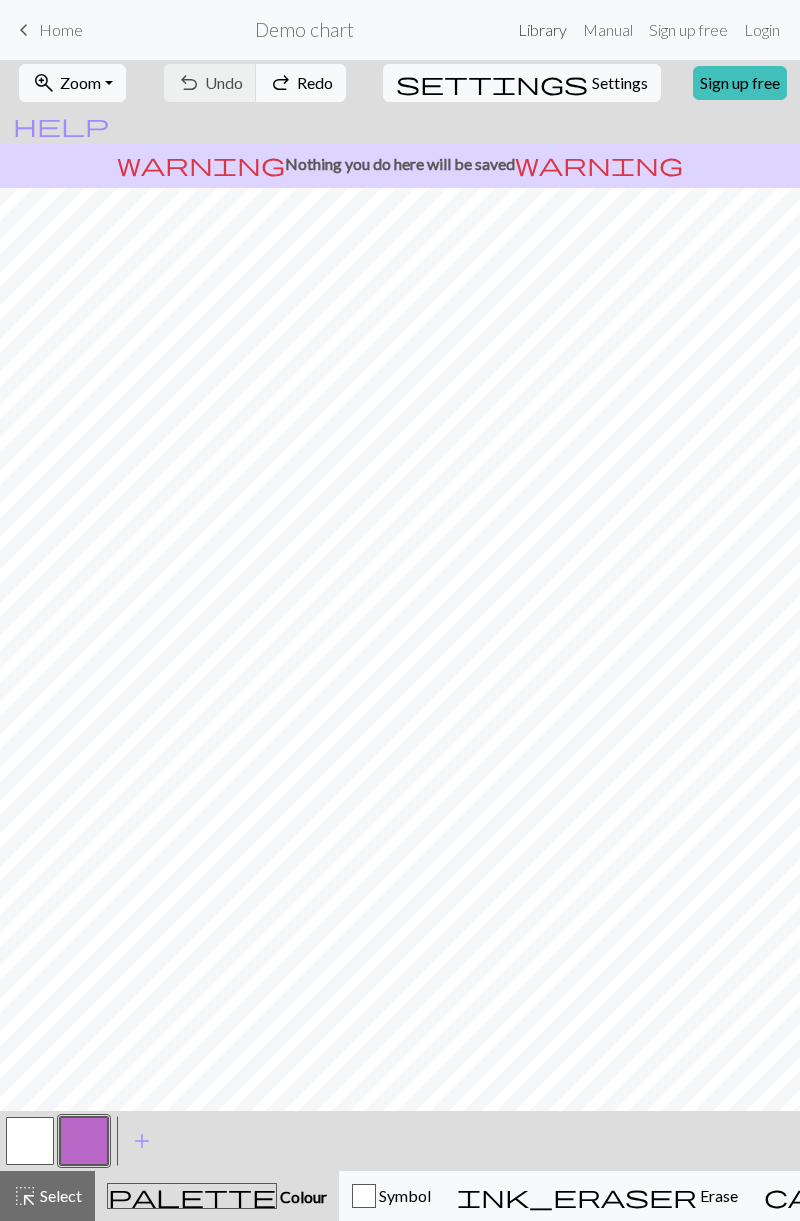 click on "Library" at bounding box center [542, 30] 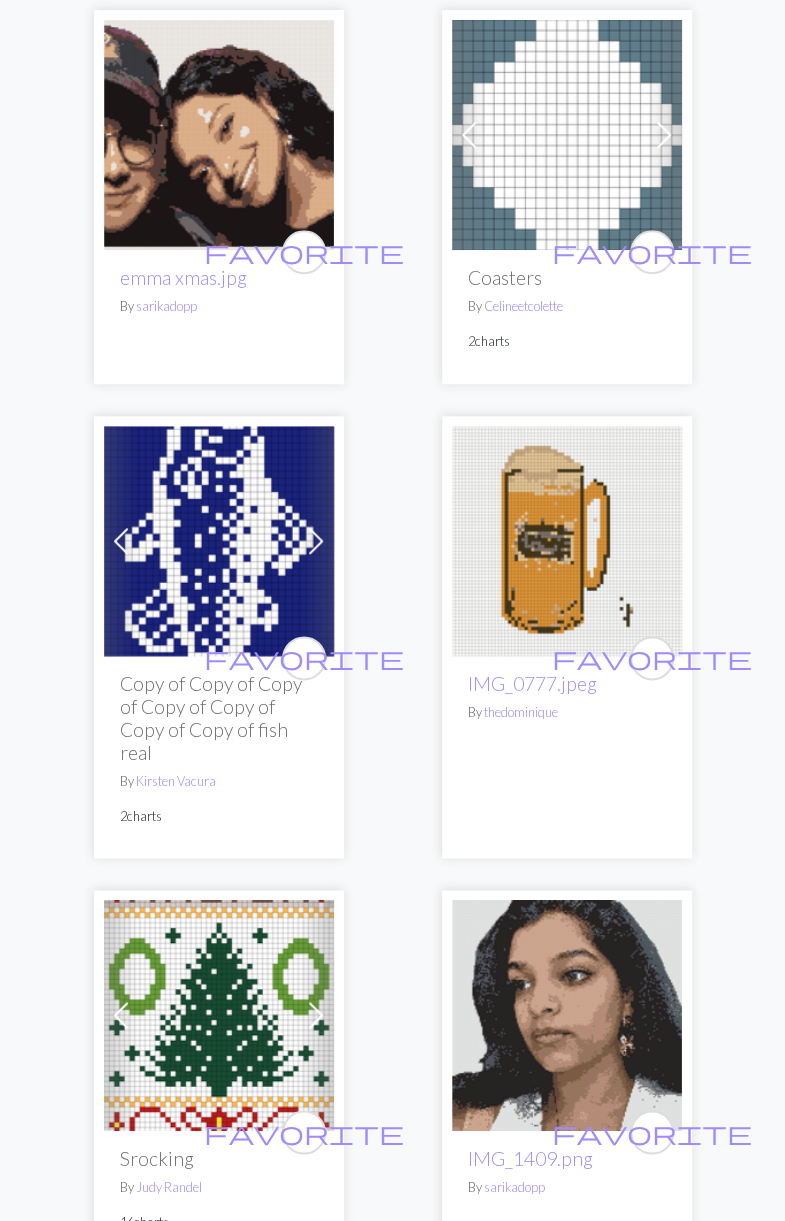 scroll, scrollTop: 0, scrollLeft: 0, axis: both 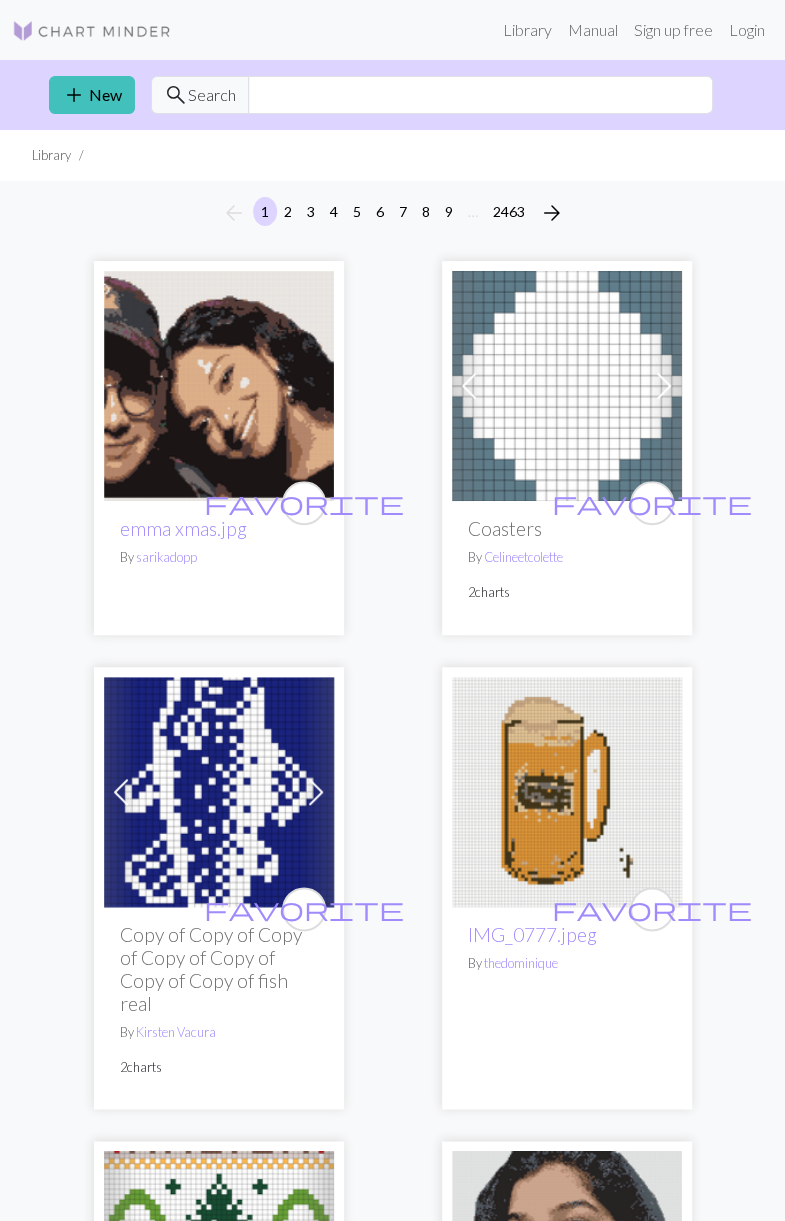 click on "add   New" at bounding box center (92, 95) 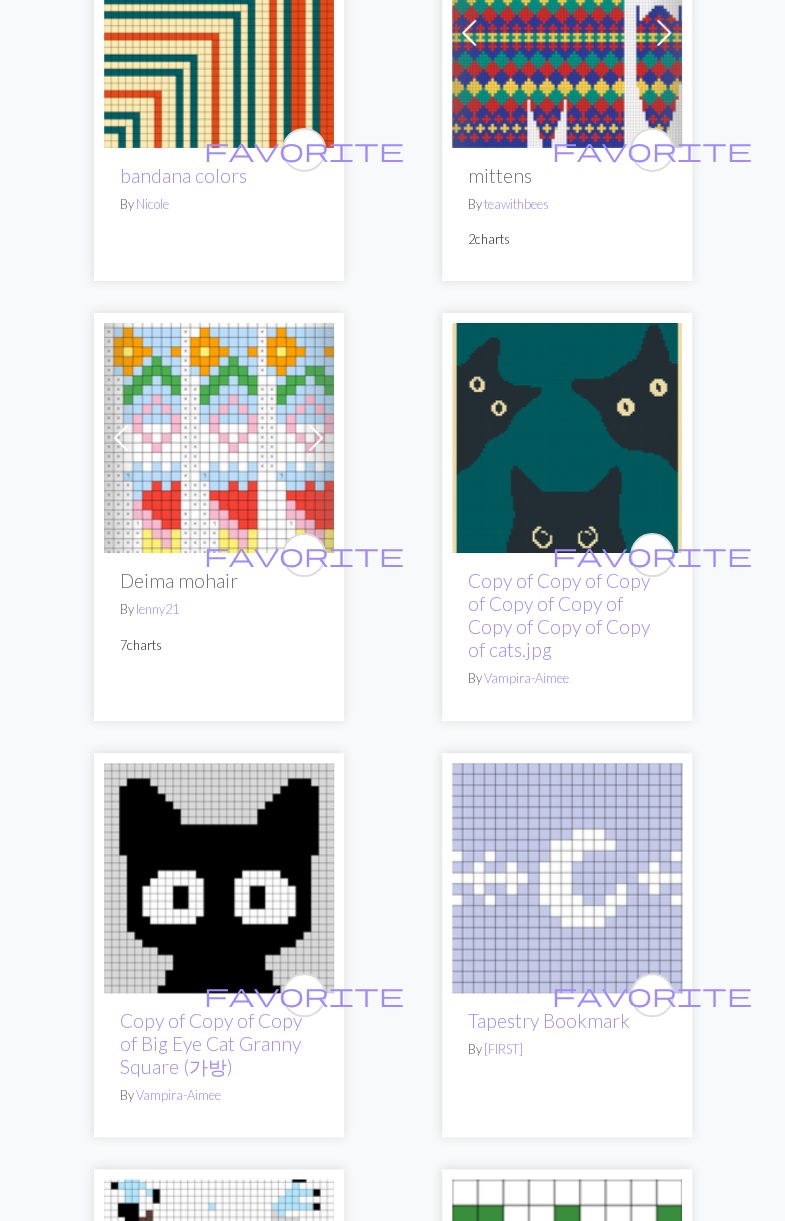 scroll, scrollTop: 2038, scrollLeft: 0, axis: vertical 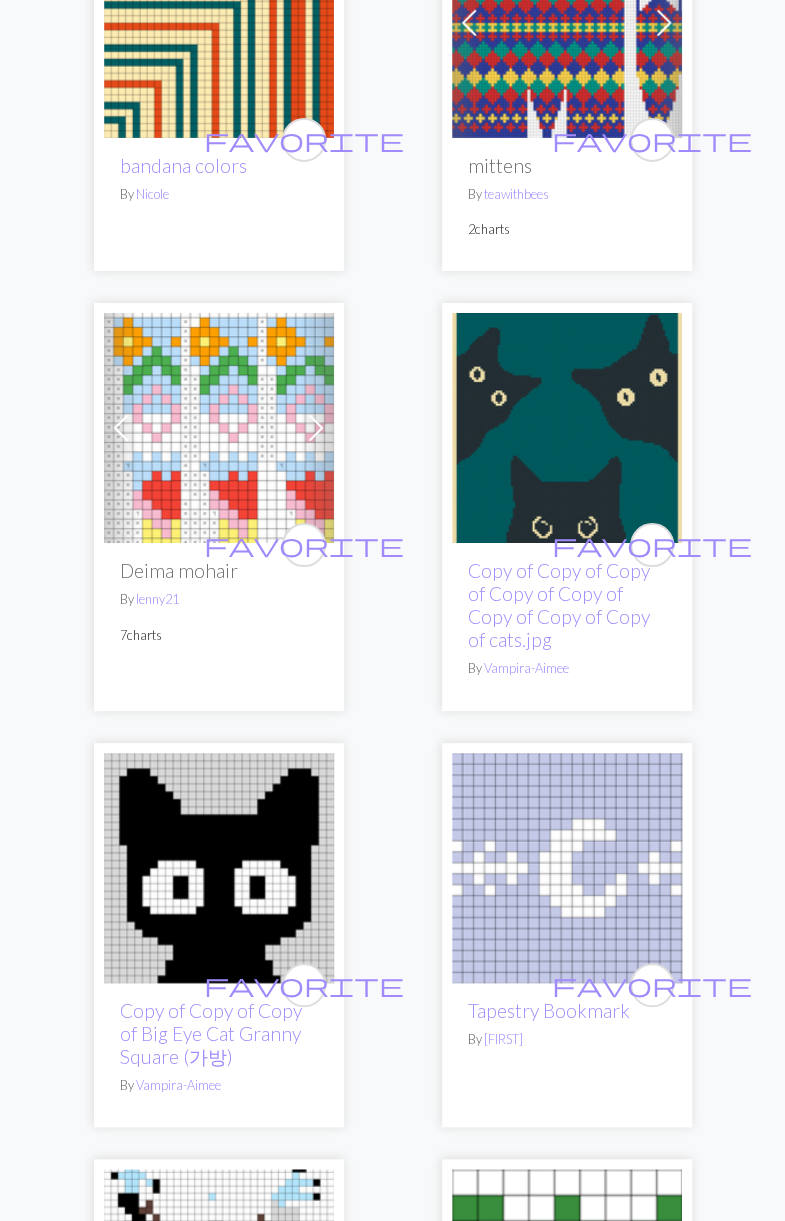 click at bounding box center (567, 428) 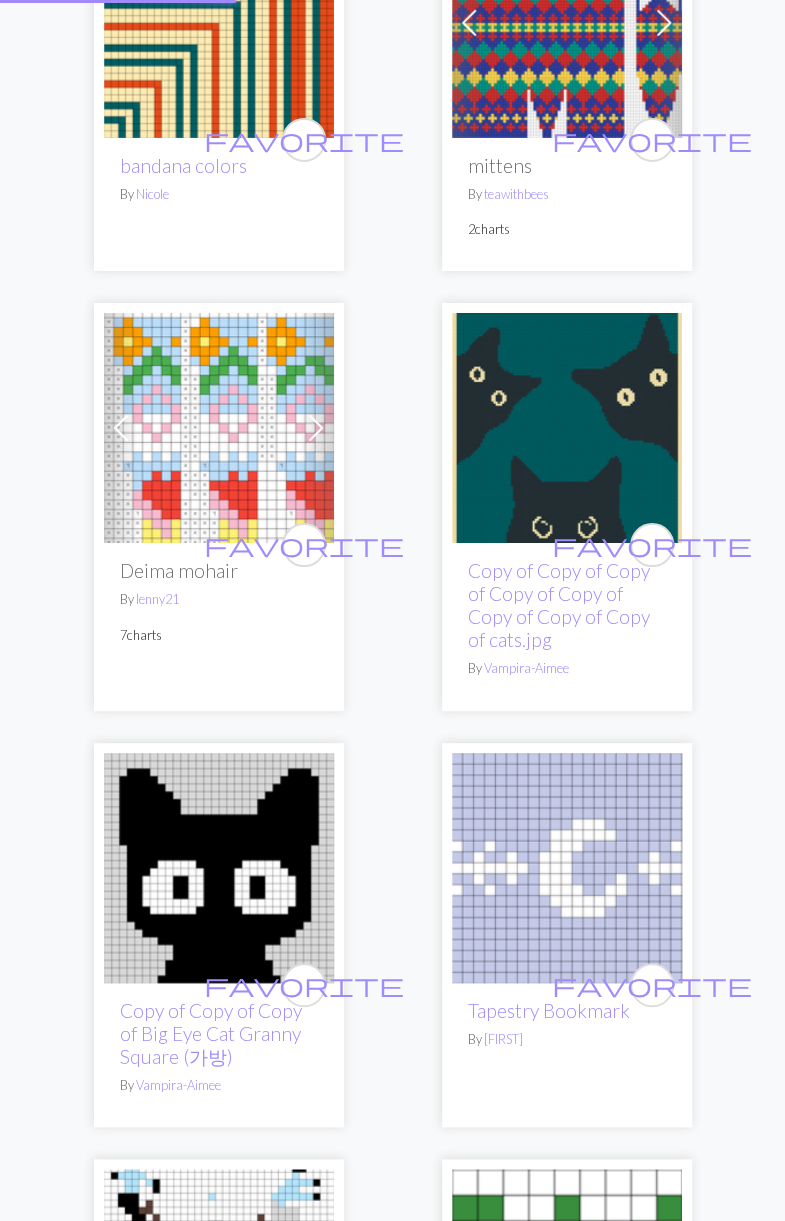 scroll, scrollTop: 0, scrollLeft: 0, axis: both 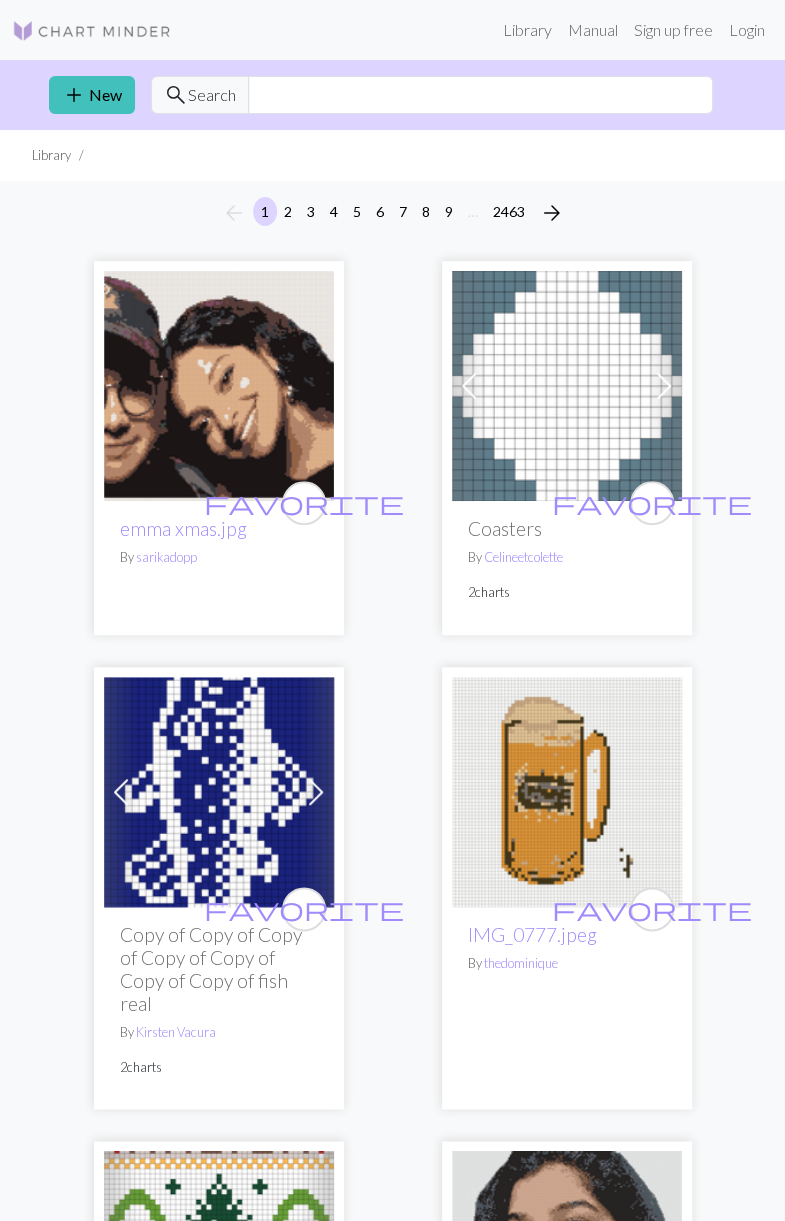 click on "add   New" at bounding box center [92, 95] 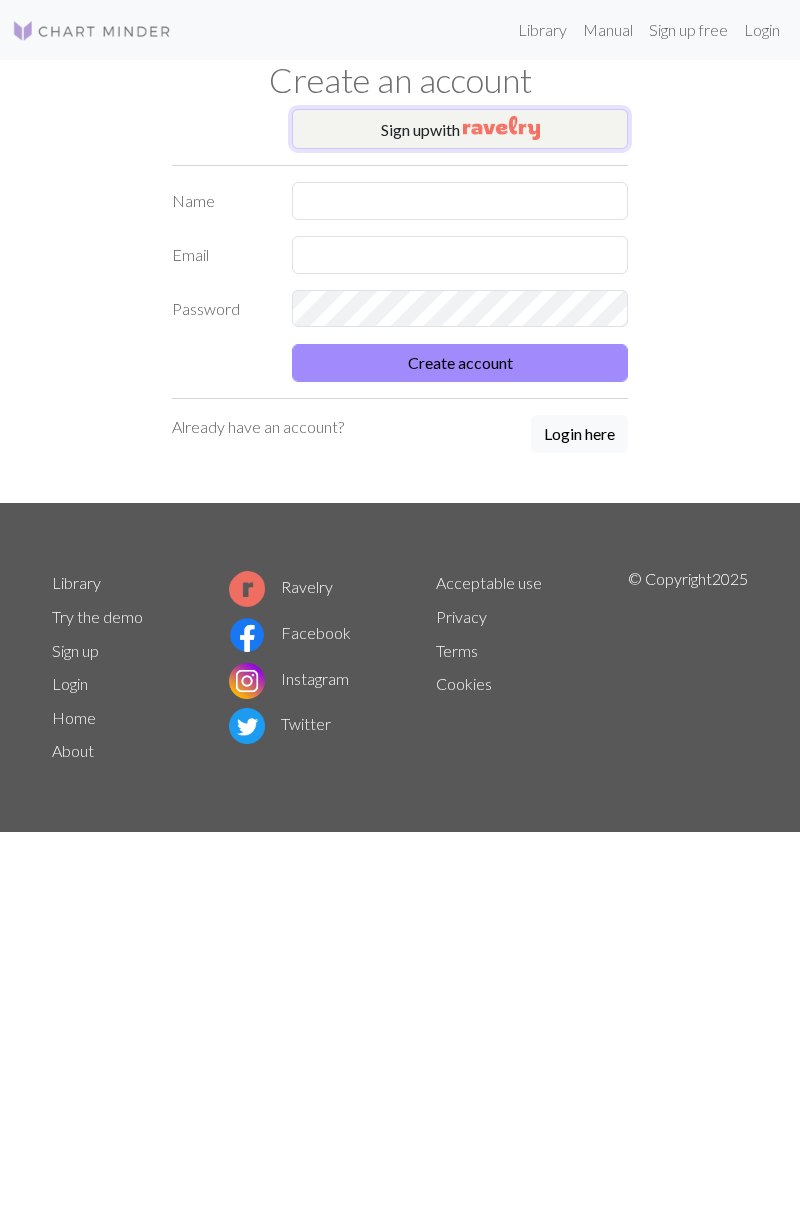 click at bounding box center [501, 128] 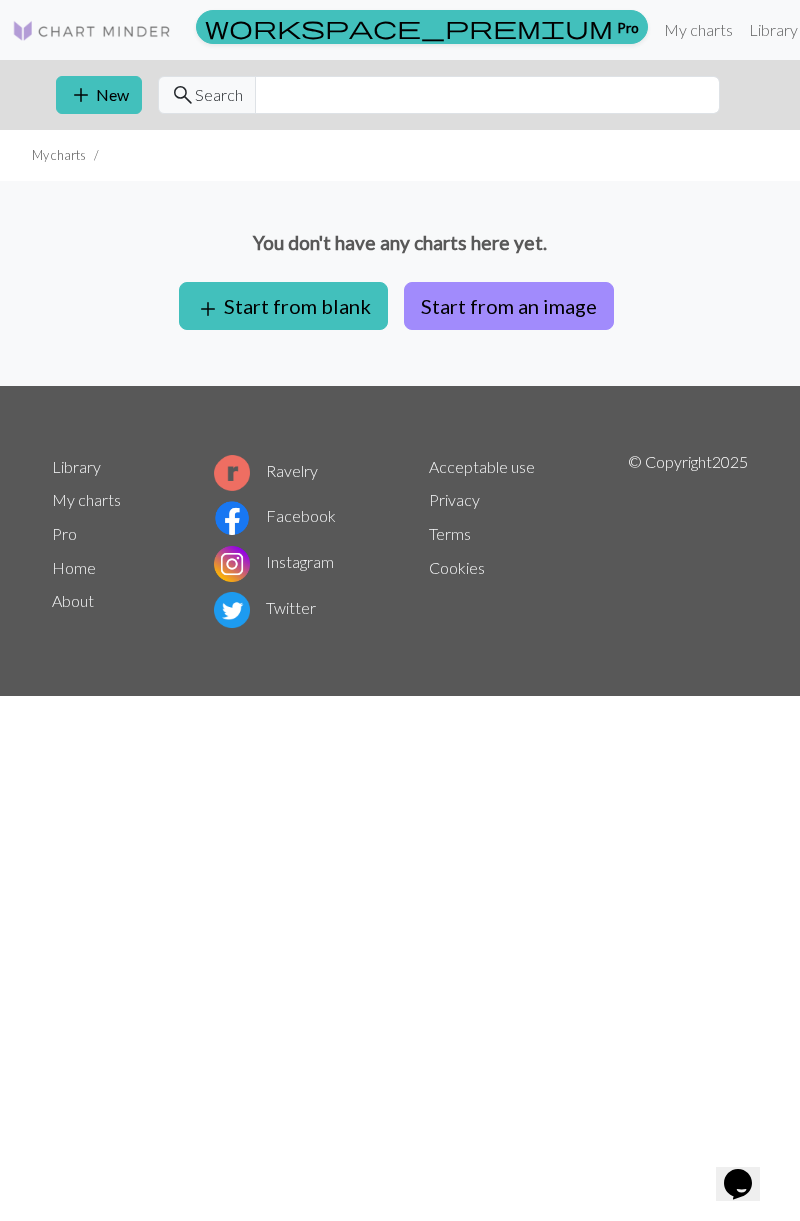 click on "add   Start from blank" at bounding box center (283, 306) 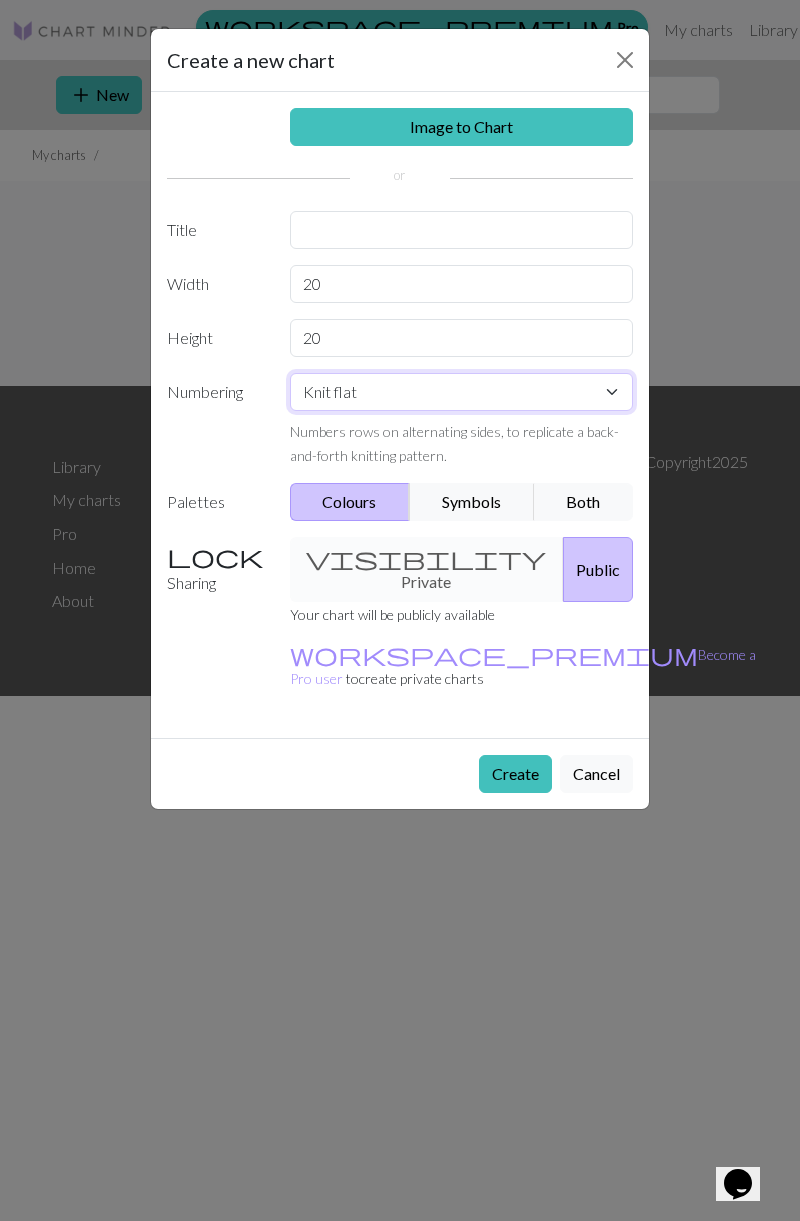 click on "Knit flat Knit in the round Lace knitting Cross stitch" at bounding box center [462, 392] 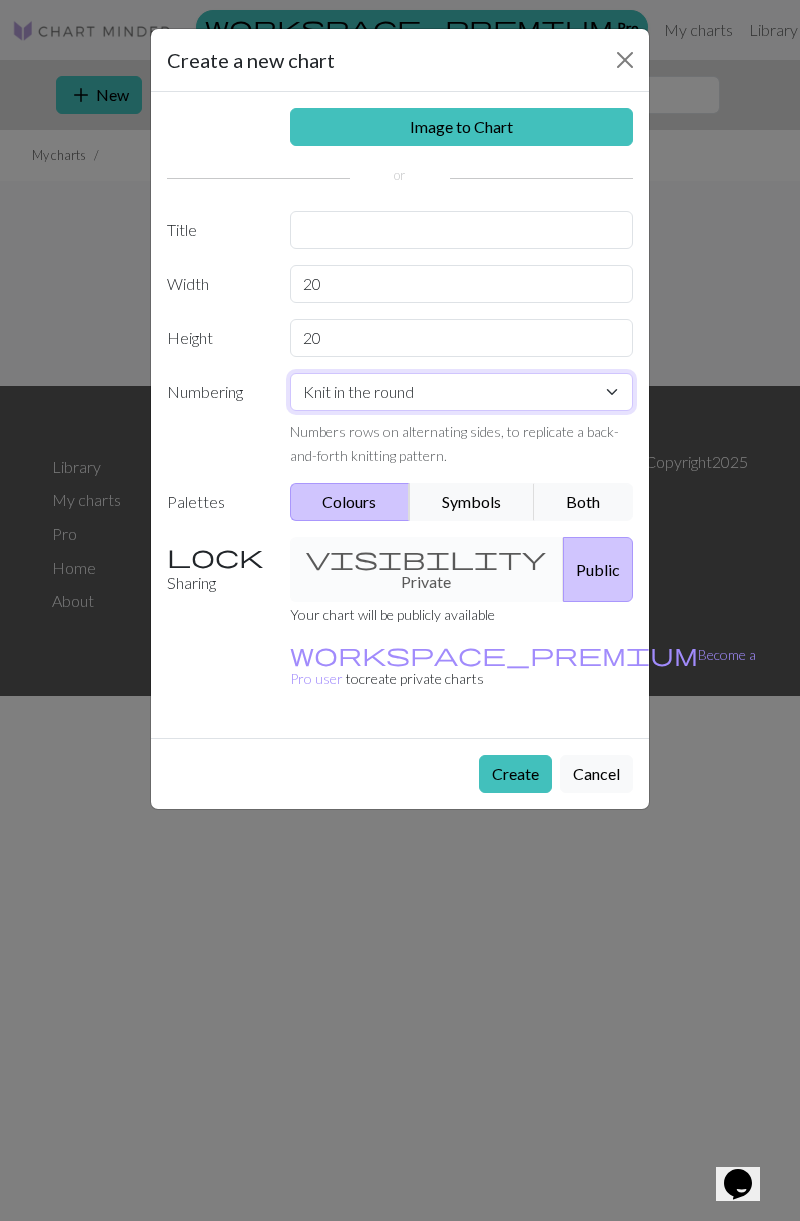 click on "Knit flat Knit in the round Lace knitting Cross stitch" at bounding box center [462, 392] 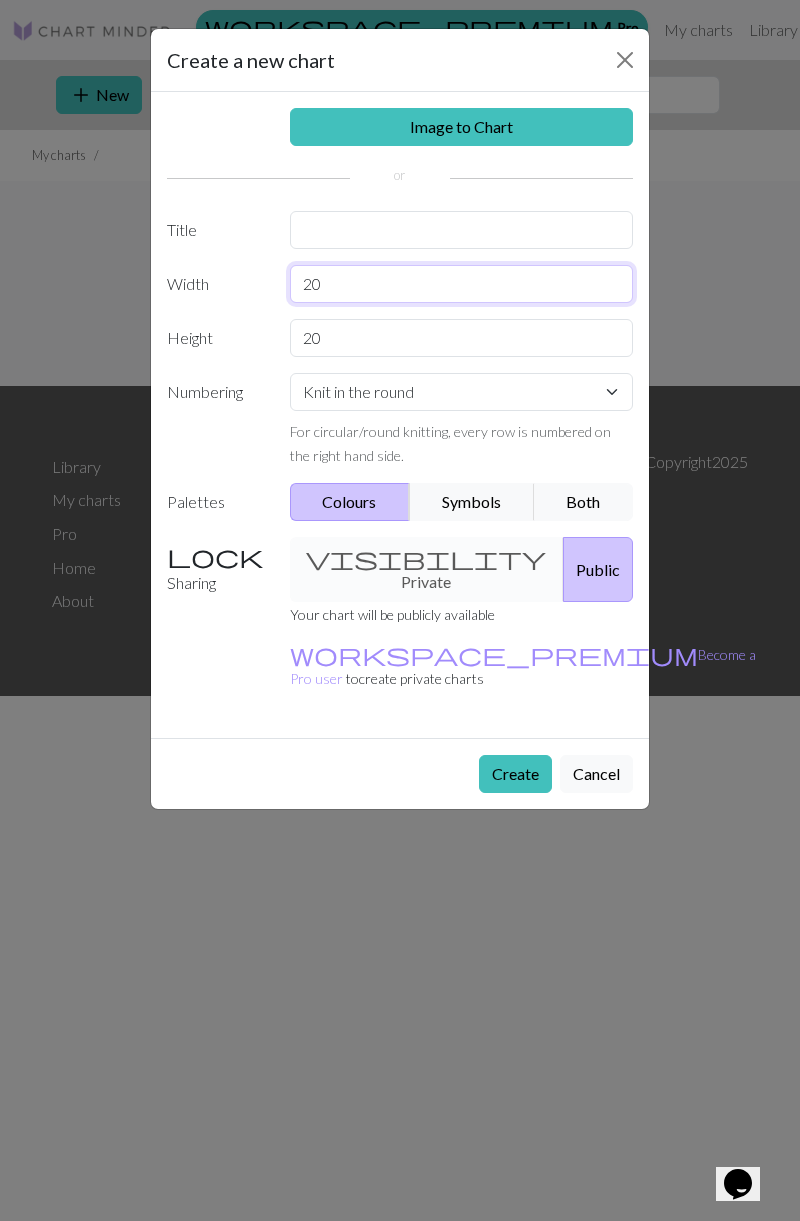 click on "20" at bounding box center (462, 284) 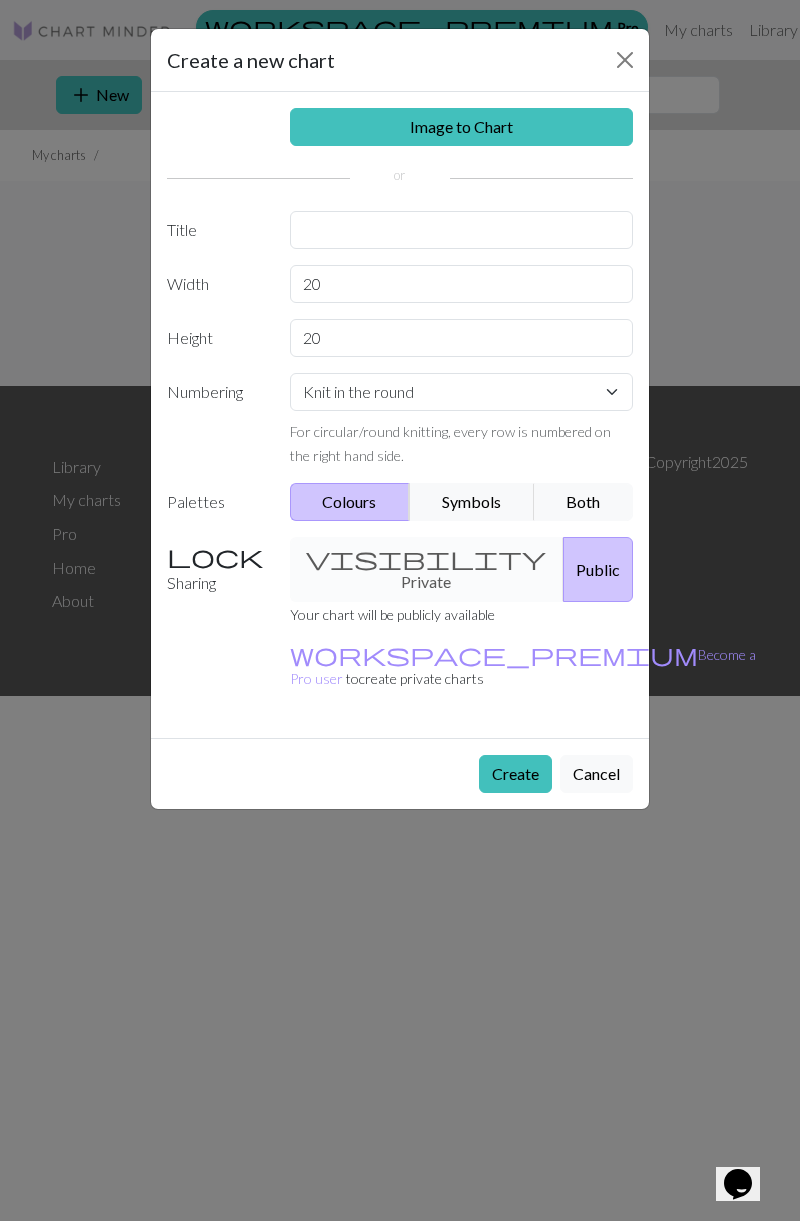 click on "visibility  Private Public" at bounding box center (462, 569) 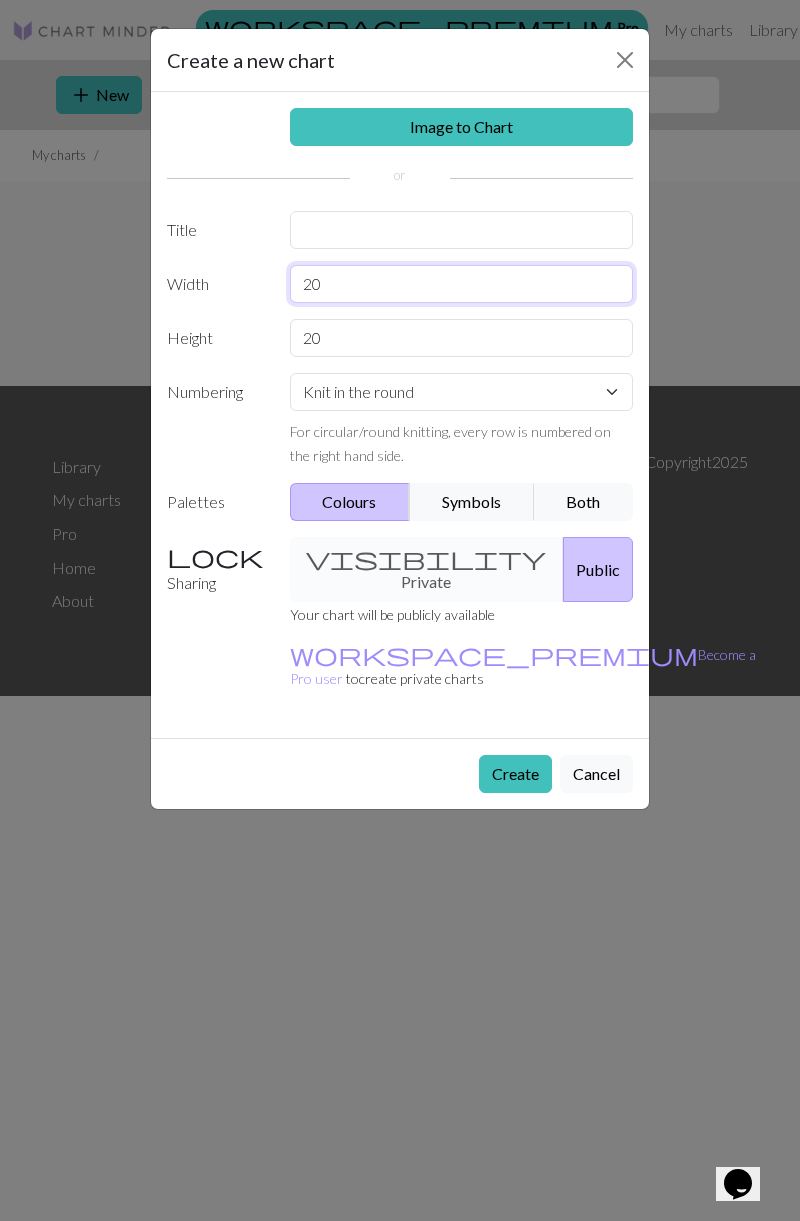 click on "20" at bounding box center [462, 284] 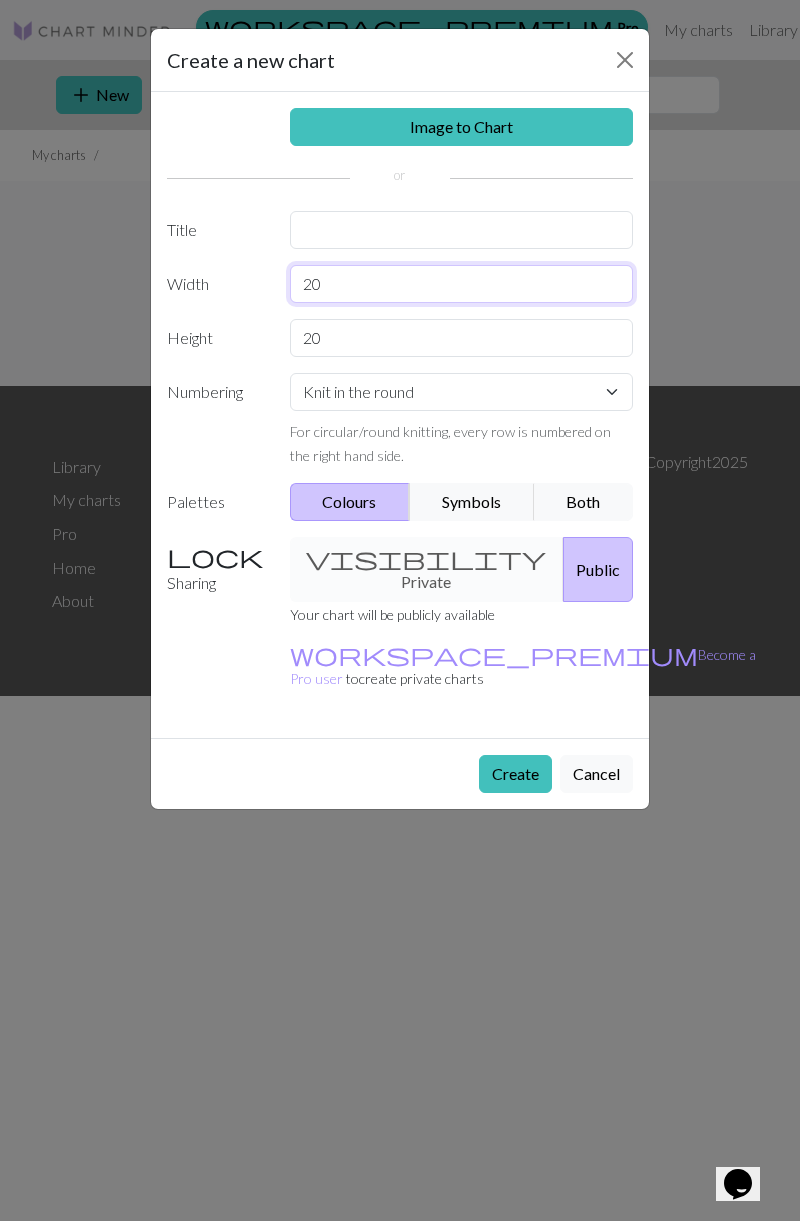 type on "2" 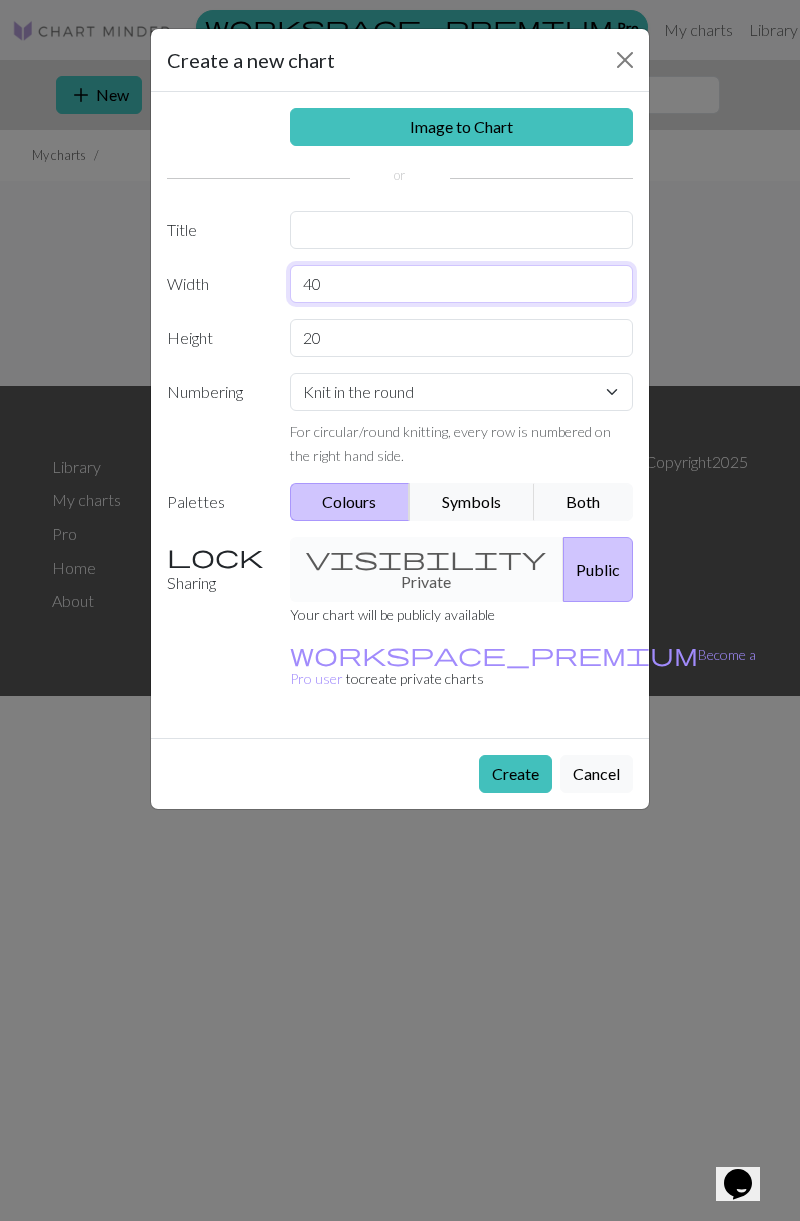 type on "40" 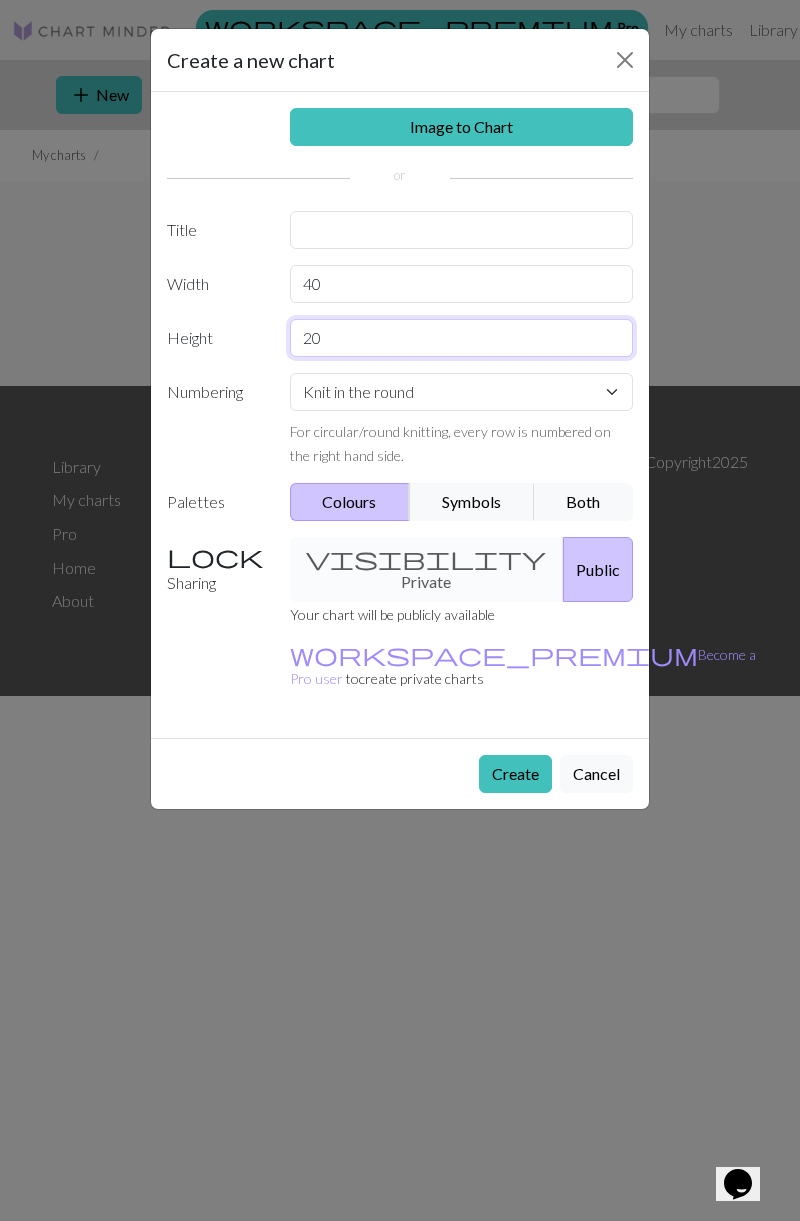 click on "20" at bounding box center [462, 338] 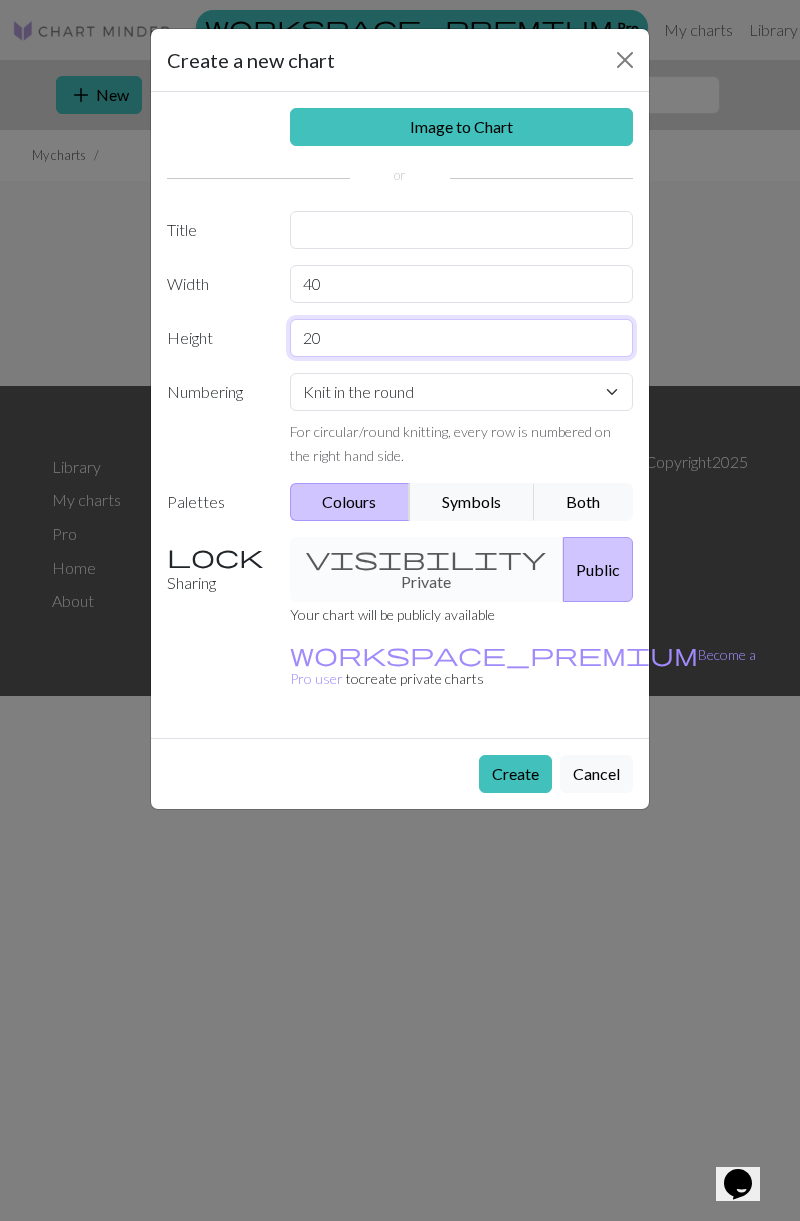 type on "2" 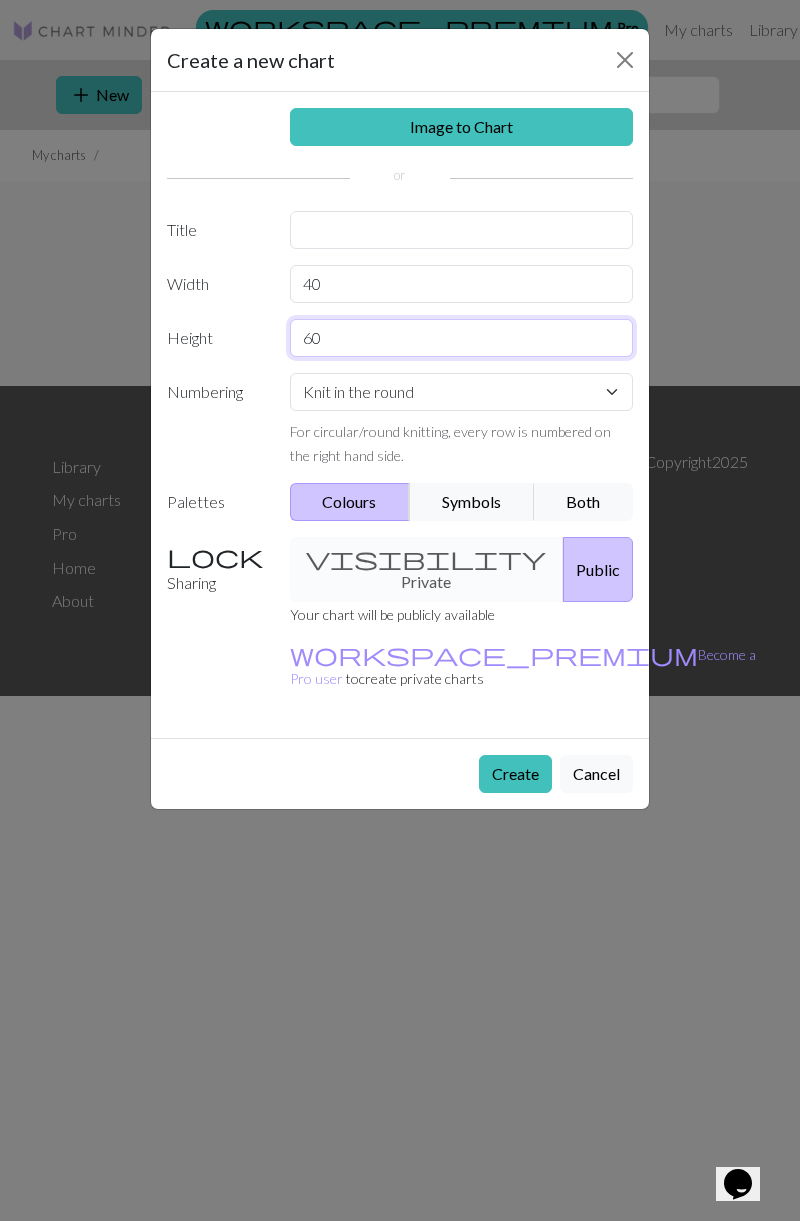 type on "60" 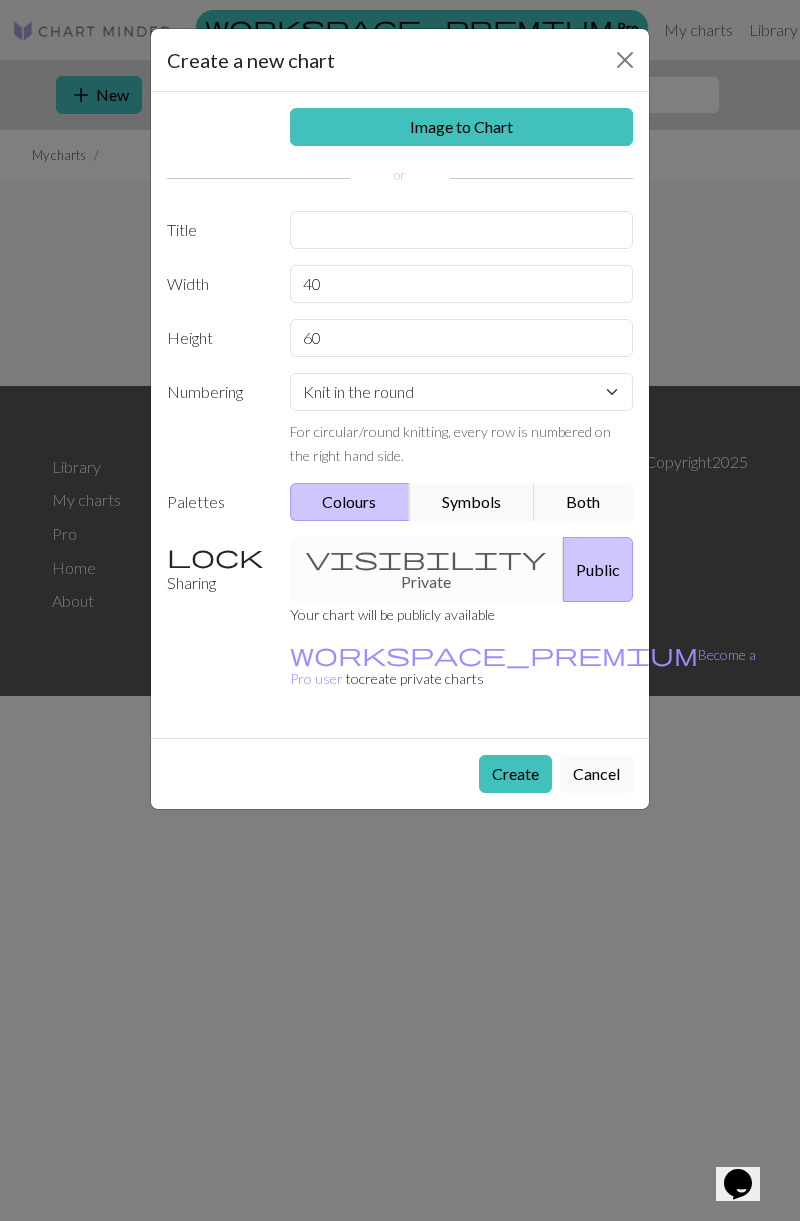 click on "Create Cancel" at bounding box center [400, 773] 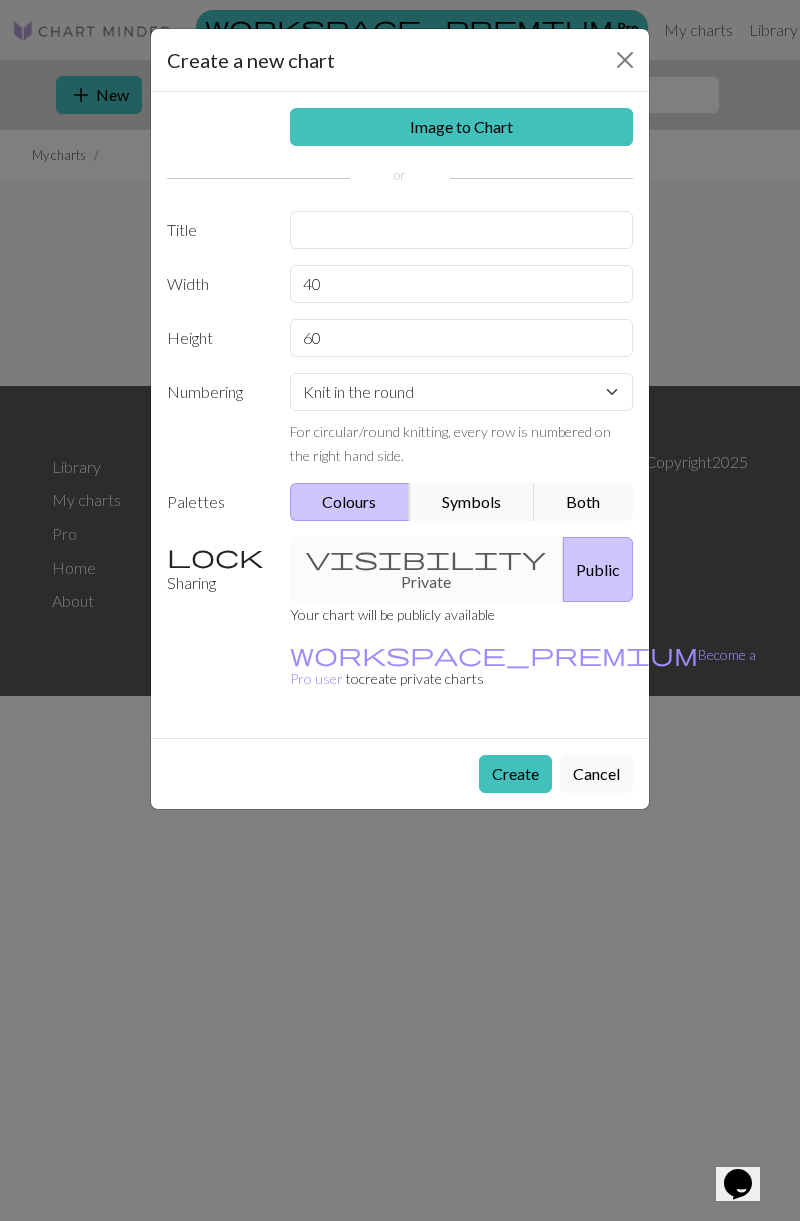 click on "Both" at bounding box center [584, 502] 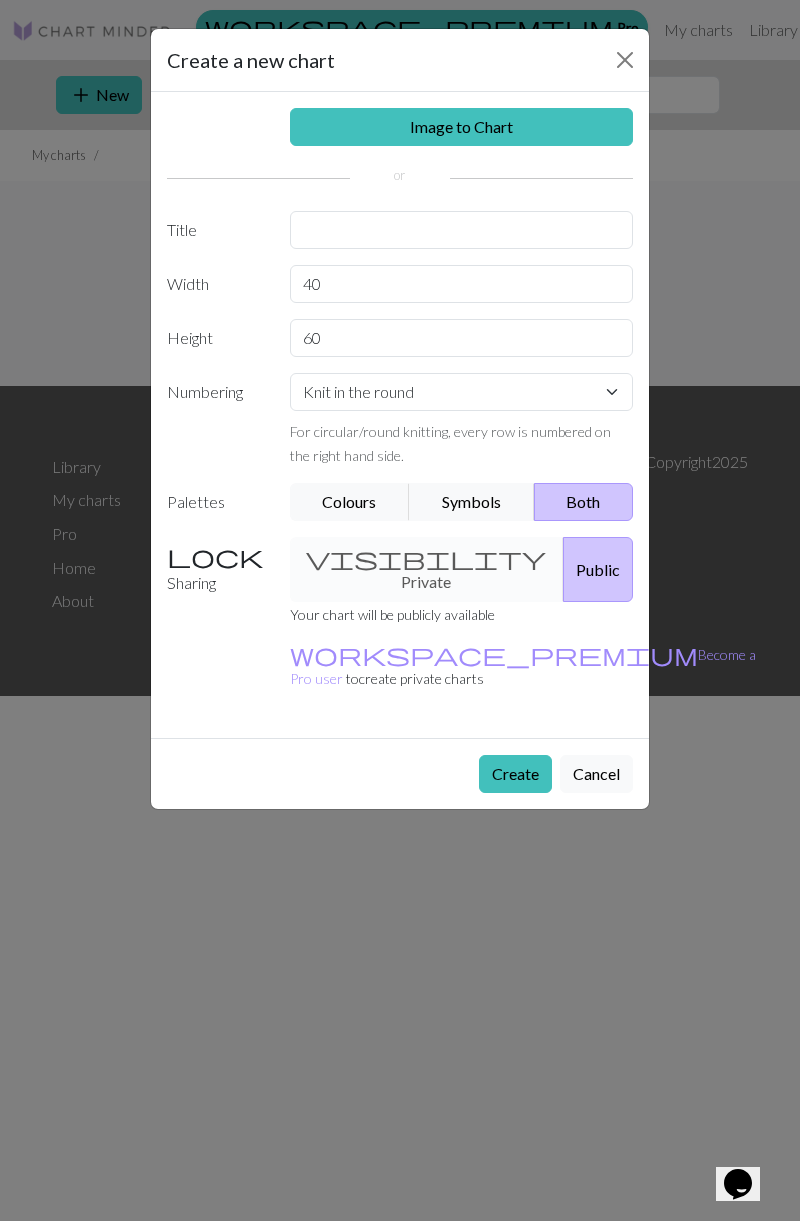click on "Create" at bounding box center [515, 774] 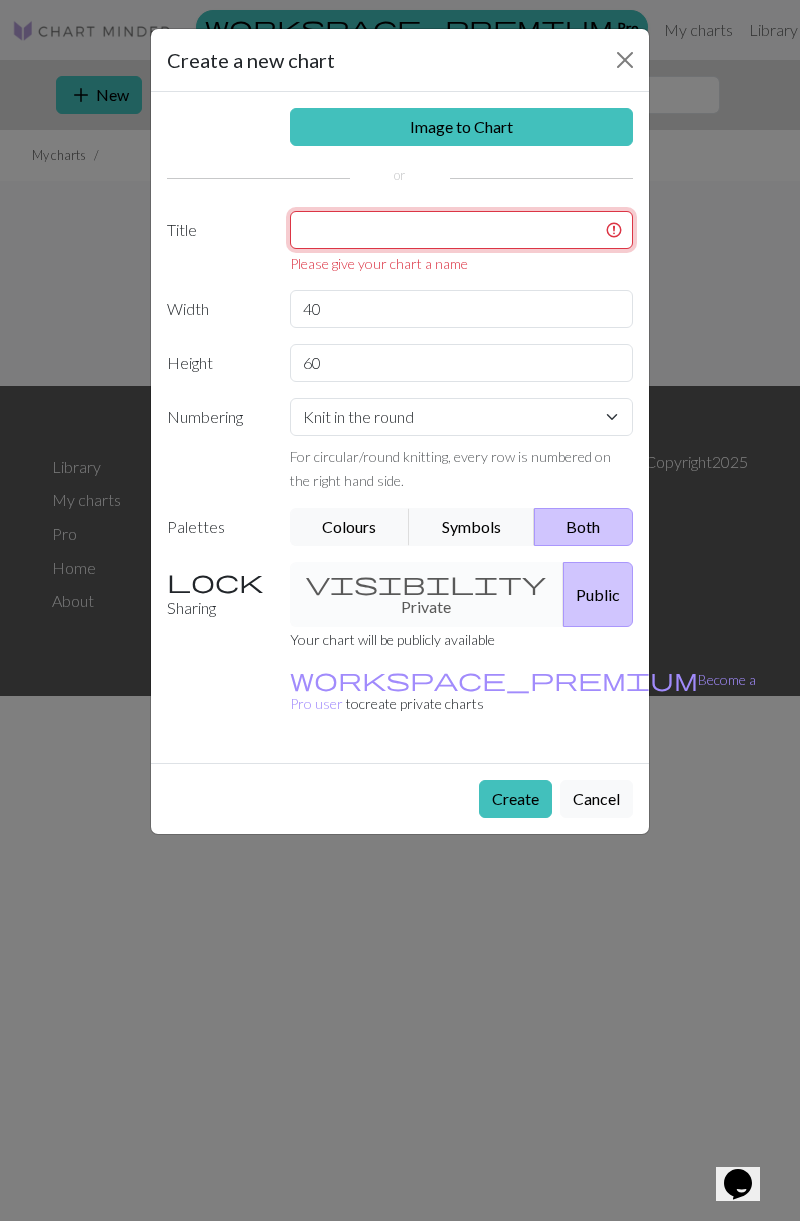 click at bounding box center (462, 230) 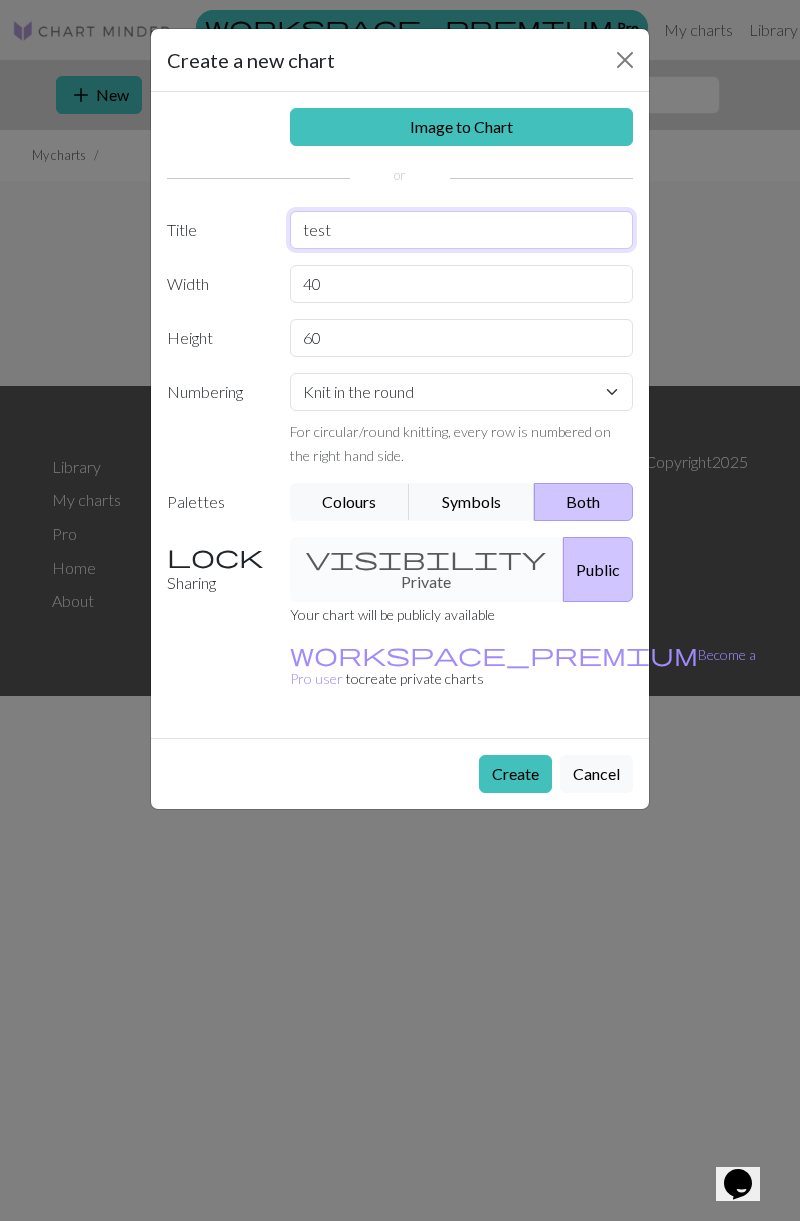 type on "test" 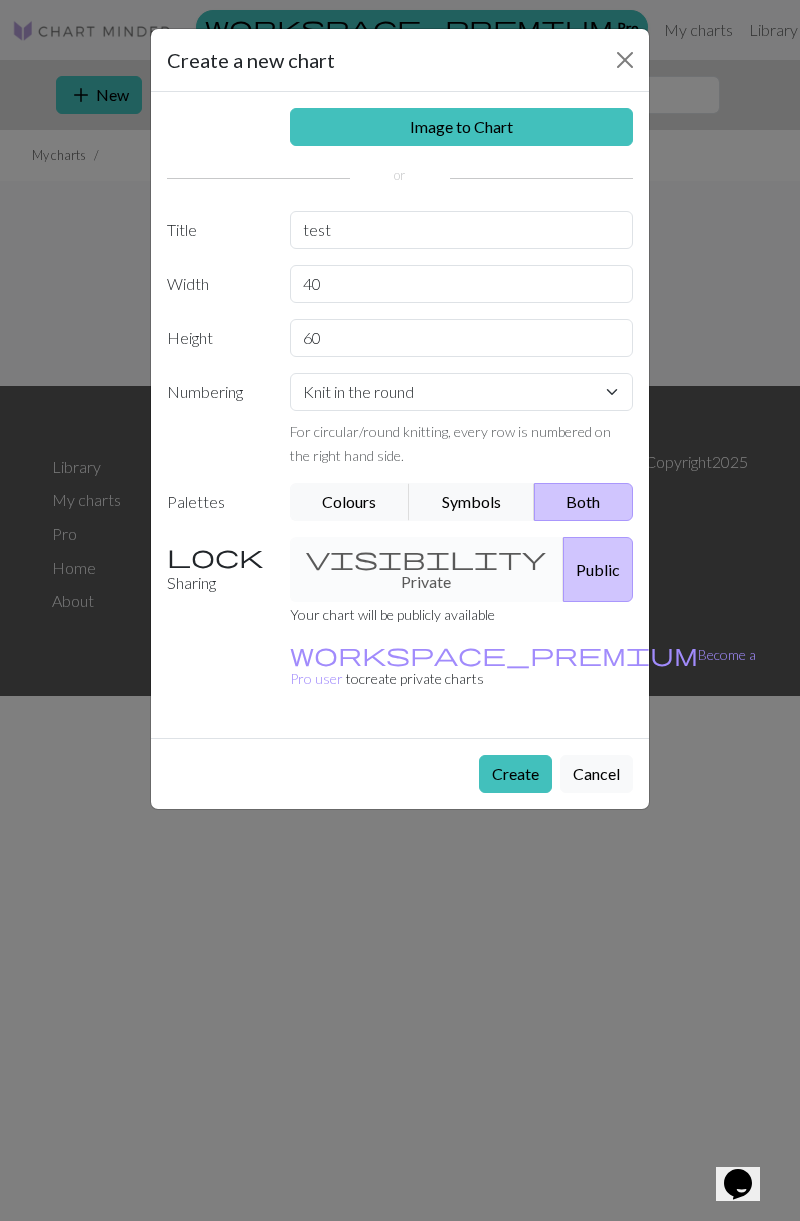 click on "Create" at bounding box center [515, 774] 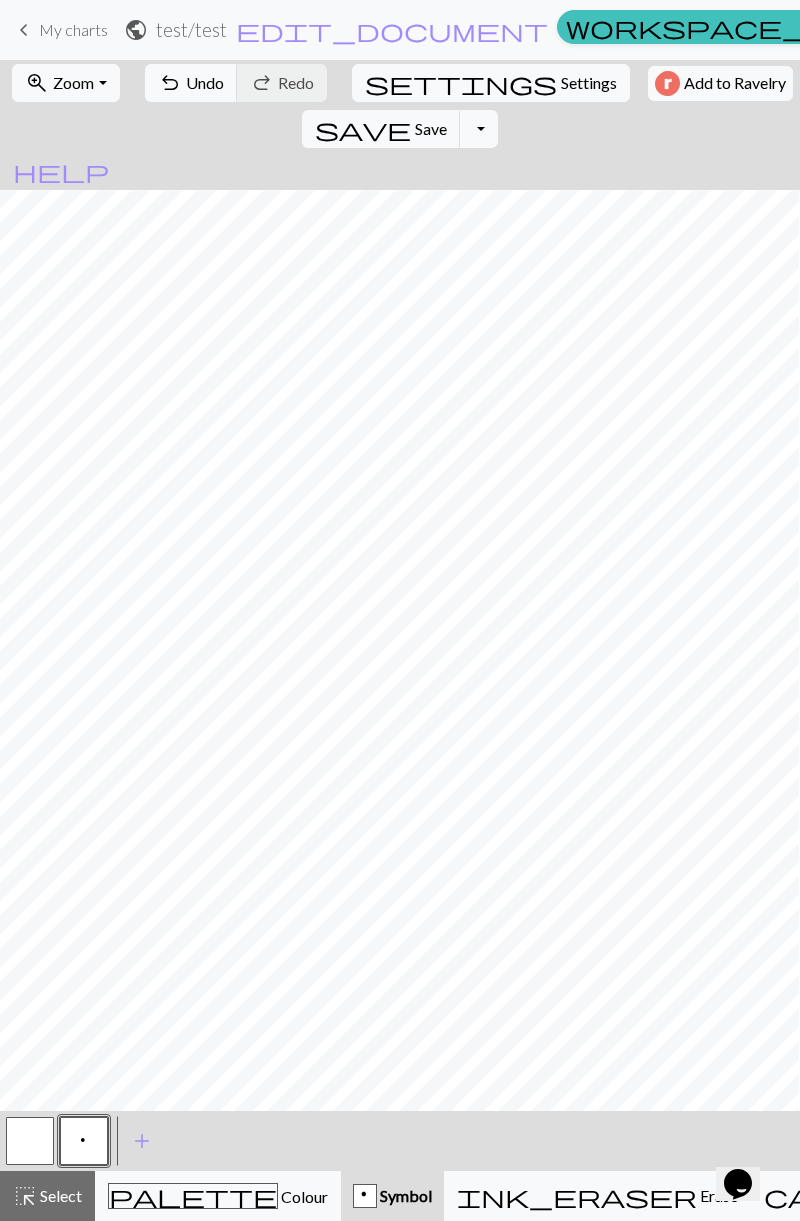 scroll, scrollTop: 38, scrollLeft: 0, axis: vertical 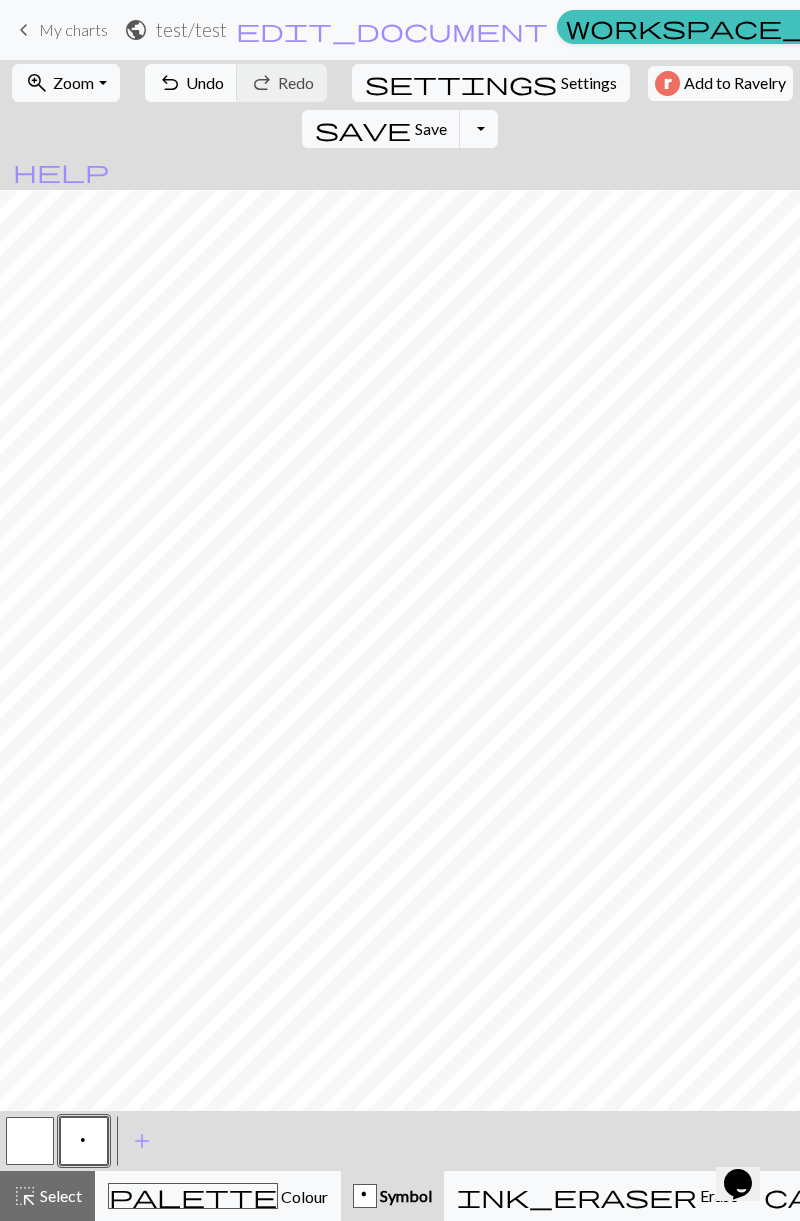 click on "ink_eraser   Erase   Erase" at bounding box center [597, 1196] 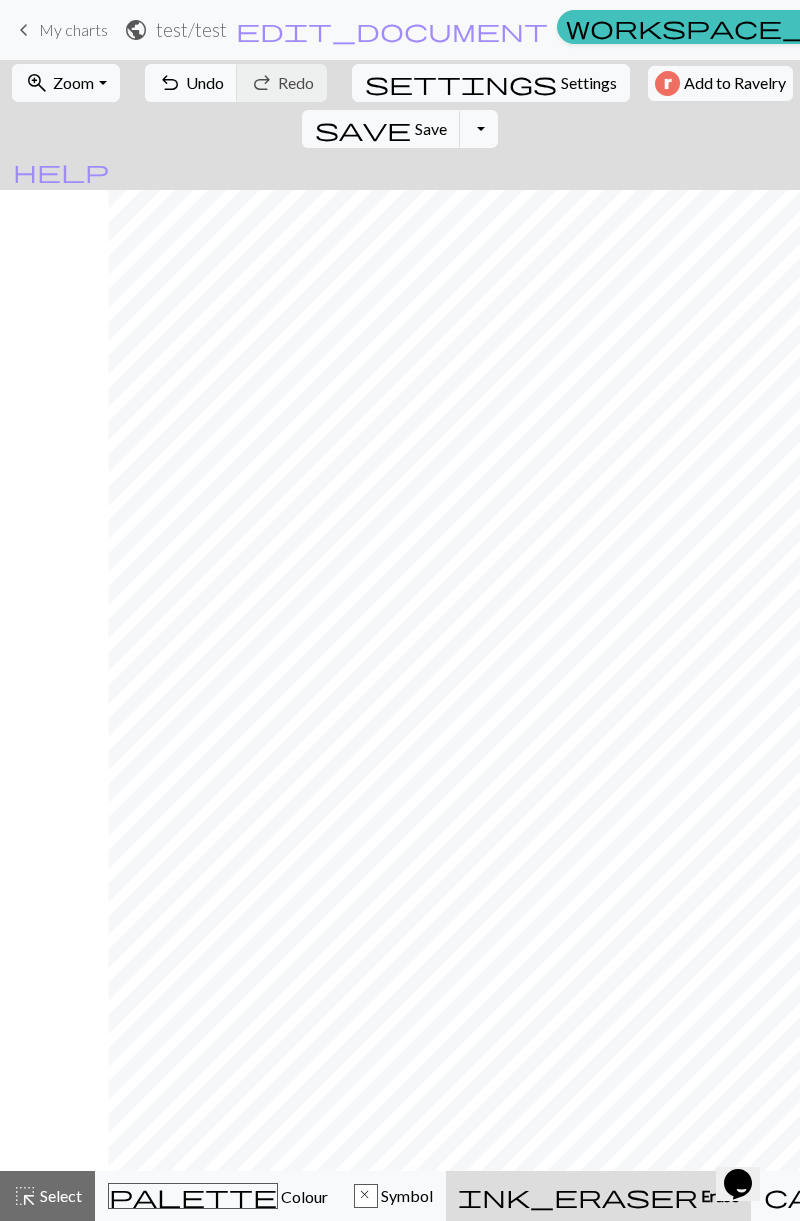 scroll, scrollTop: 0, scrollLeft: 108, axis: horizontal 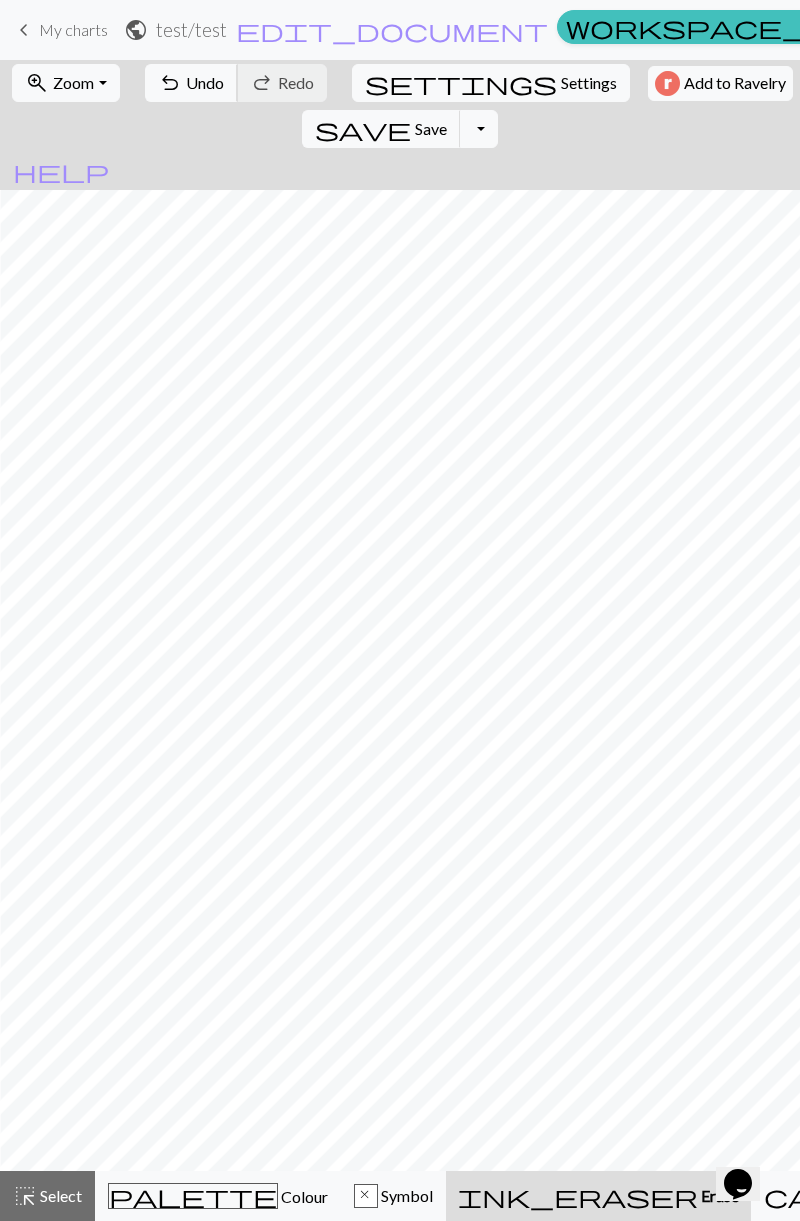 click on "undo Undo Undo" at bounding box center (191, 83) 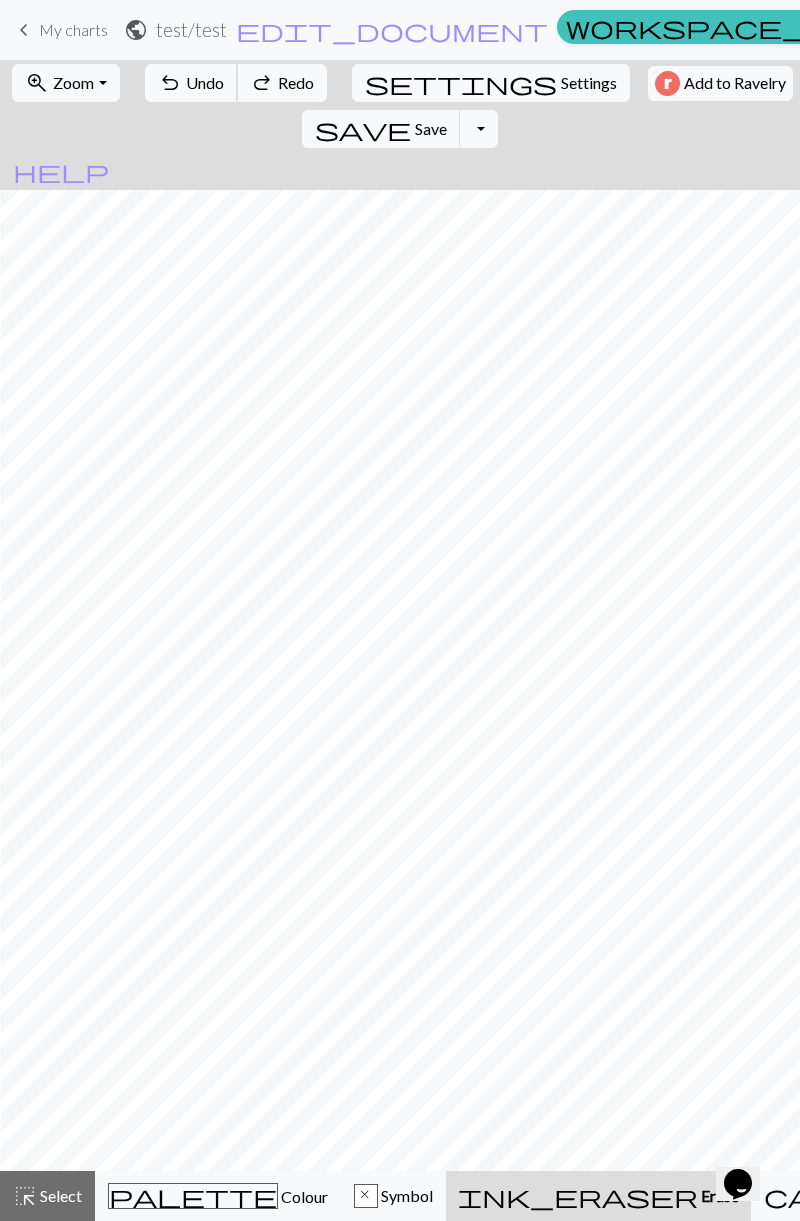 click on "undo Undo Undo" at bounding box center (191, 83) 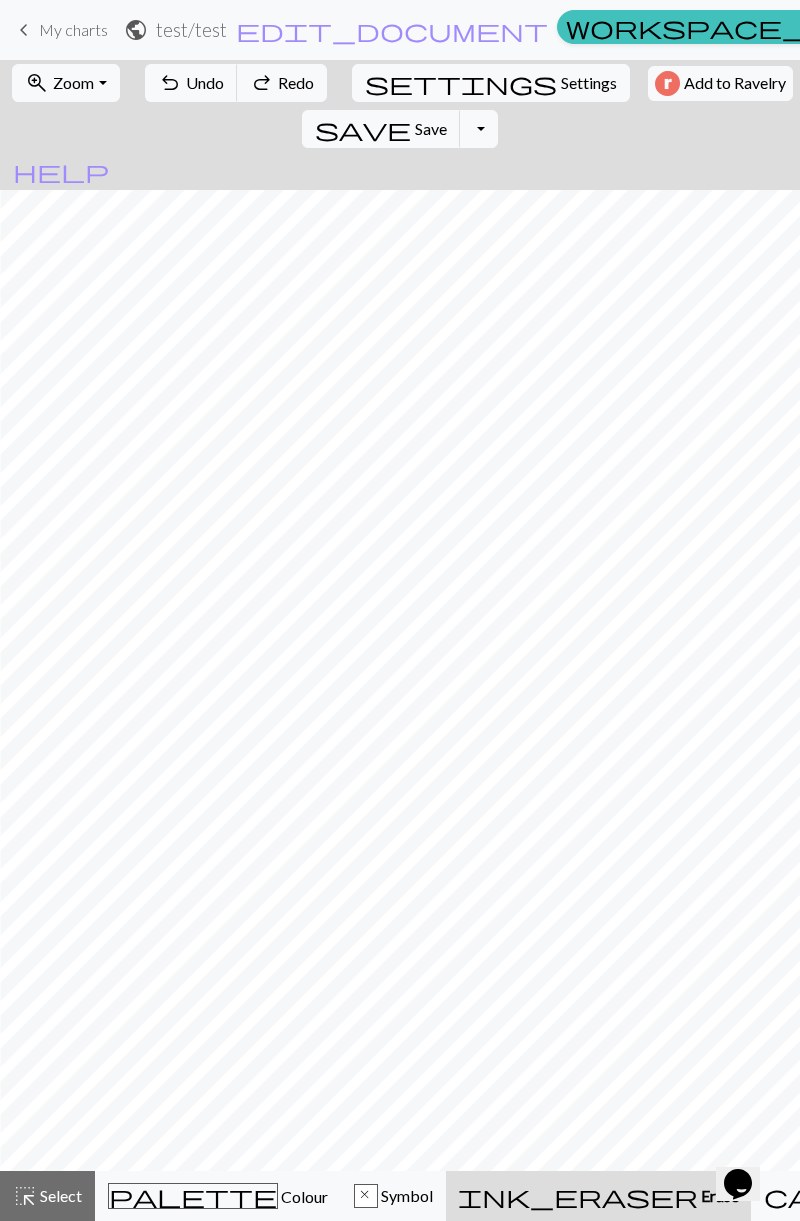 click on "palette   Colour   Colour" at bounding box center (218, 1196) 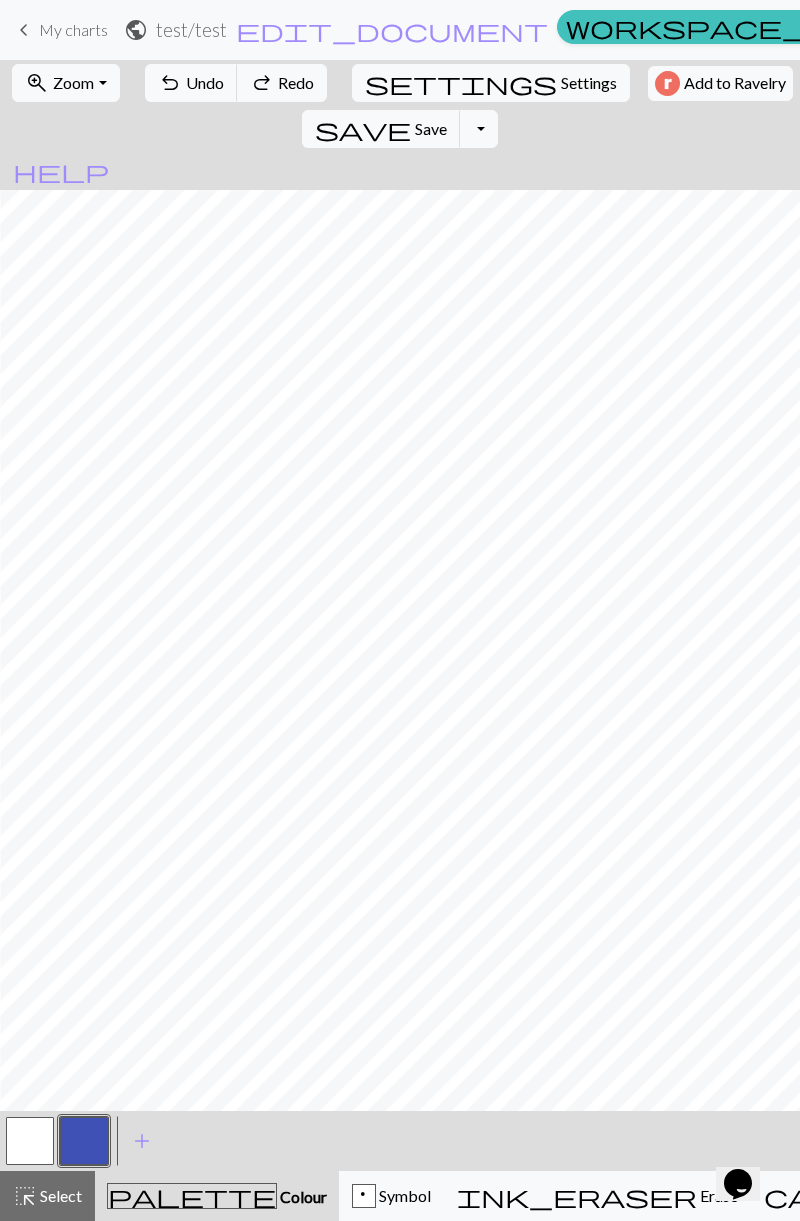 click at bounding box center [30, 1141] 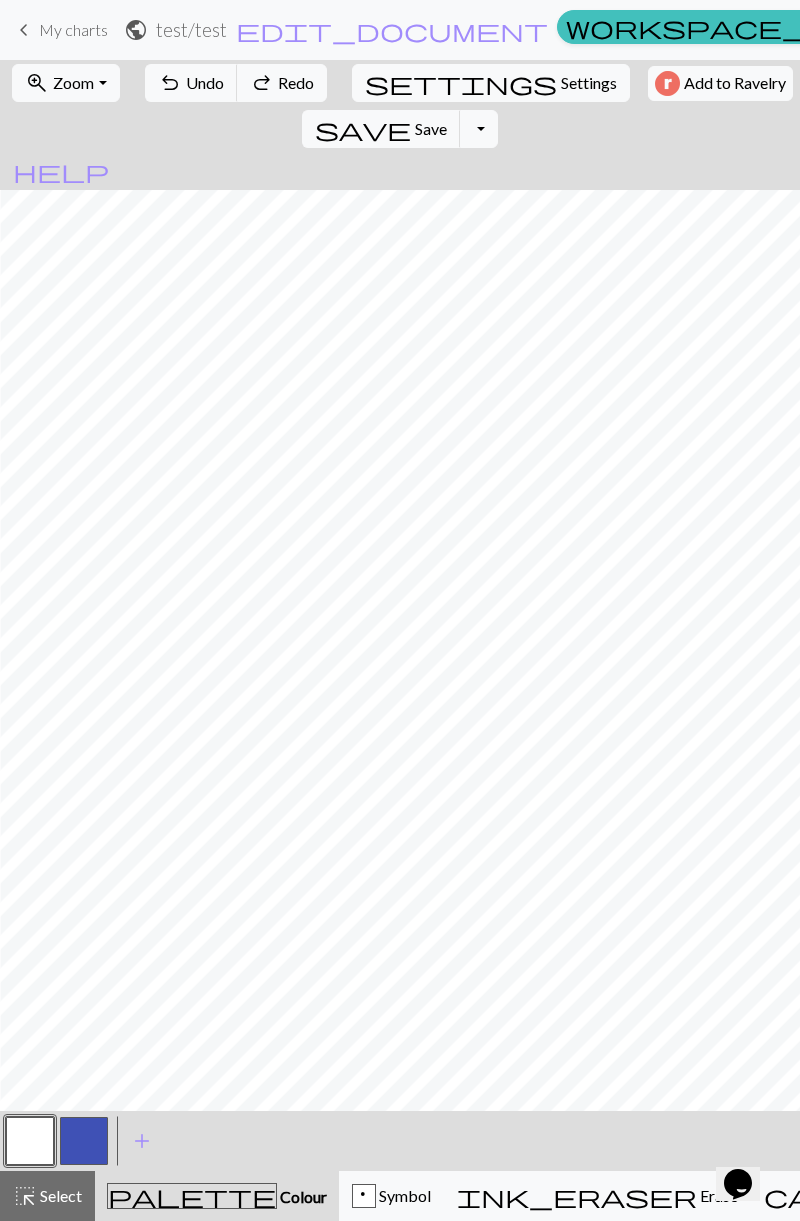 click on "Select" at bounding box center (59, 1195) 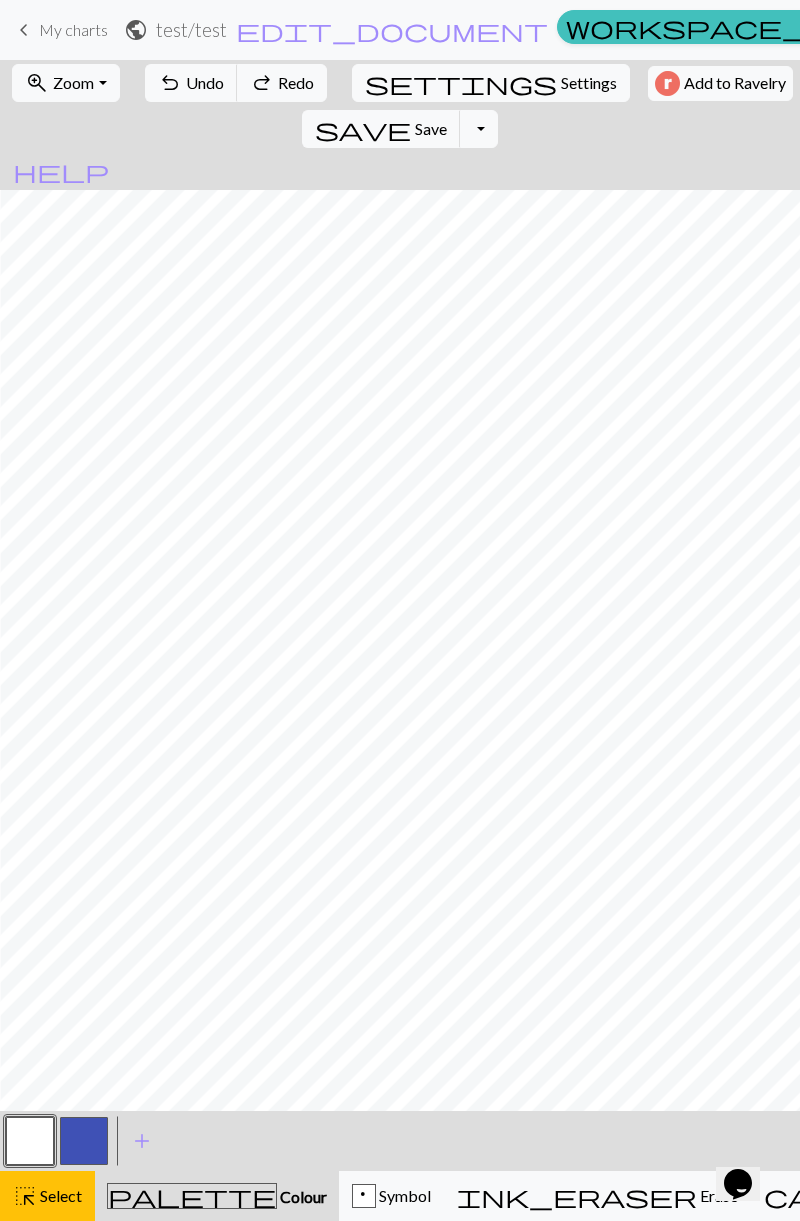 click on "Hi  [USERNAME]" at bounding box center (1305, 30) 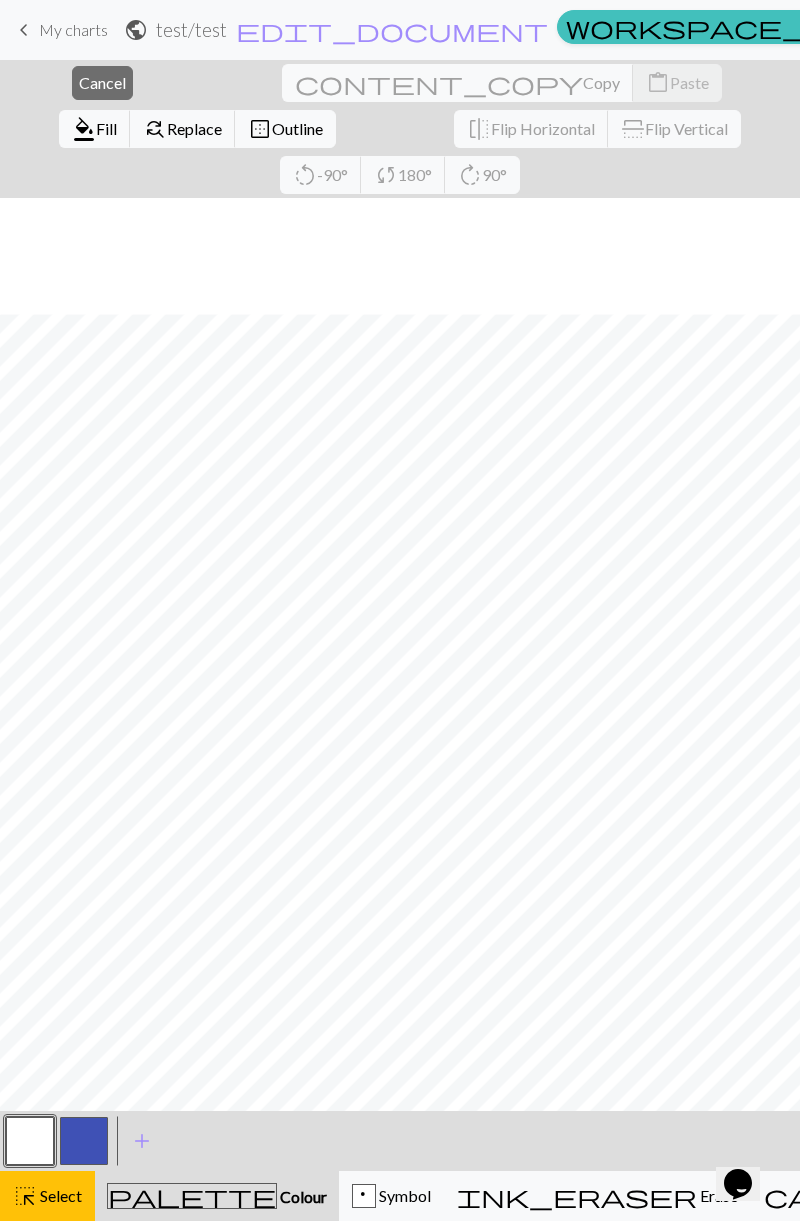 scroll, scrollTop: 264, scrollLeft: 0, axis: vertical 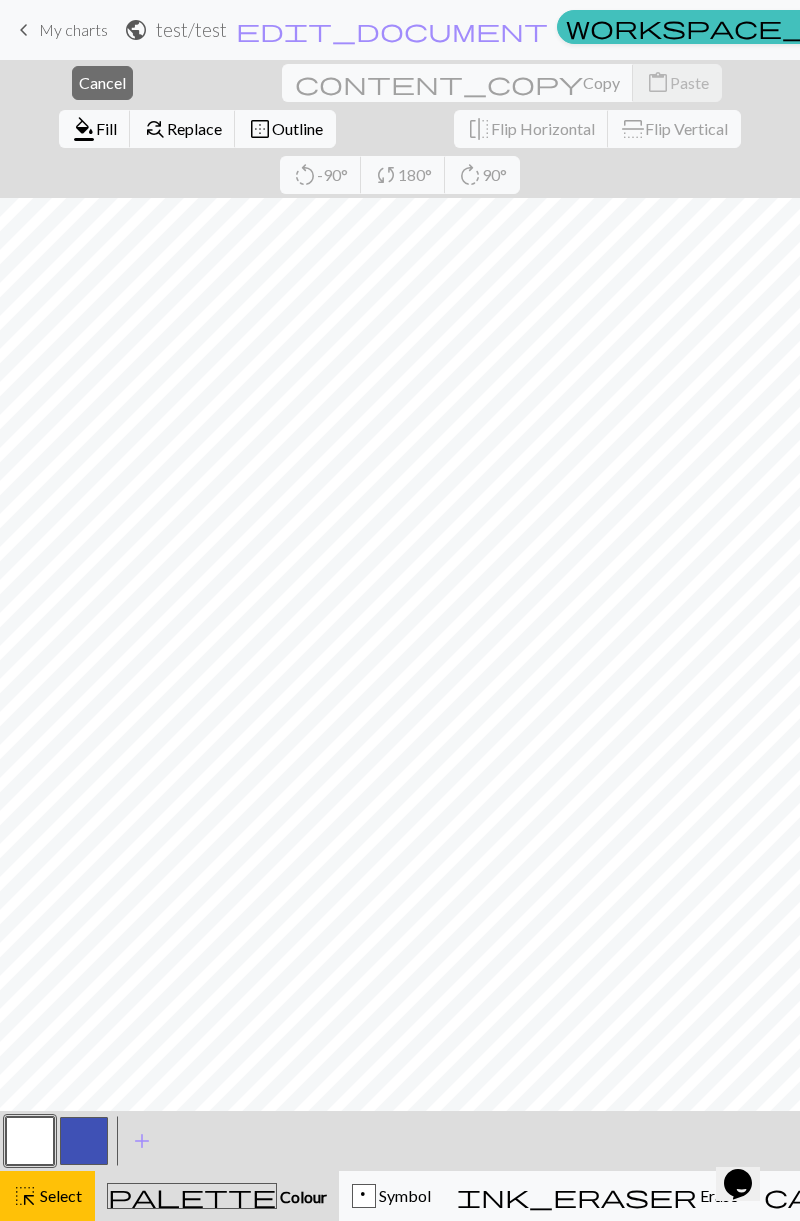 click at bounding box center (84, 1141) 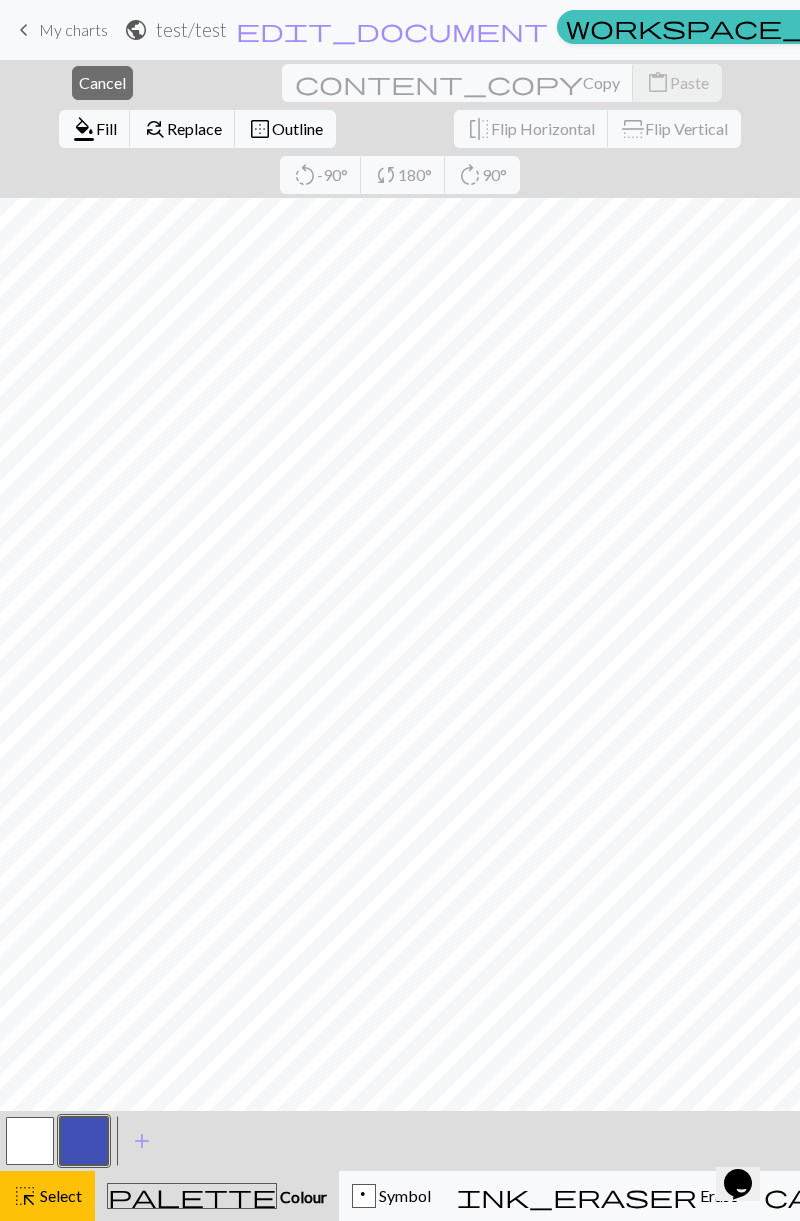 scroll, scrollTop: 307, scrollLeft: 0, axis: vertical 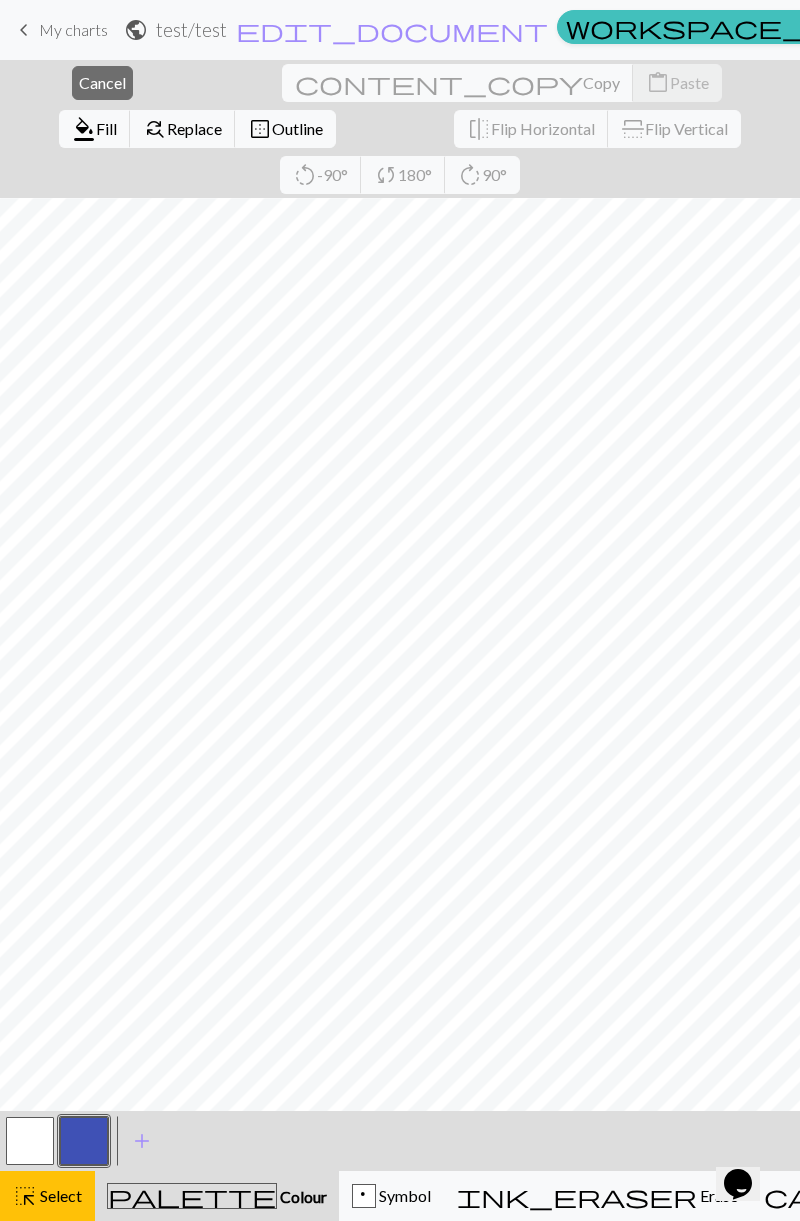 click on "Colour" at bounding box center [302, 1196] 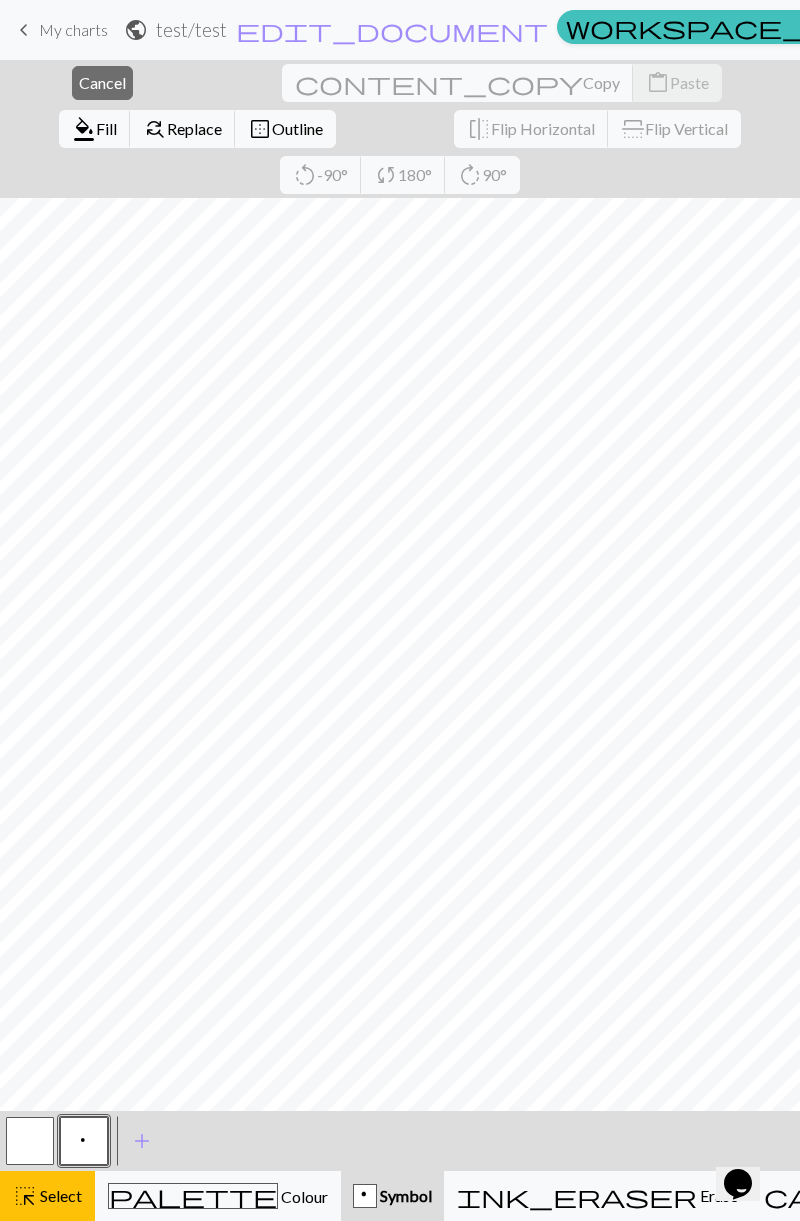 click on "Colour" at bounding box center [303, 1196] 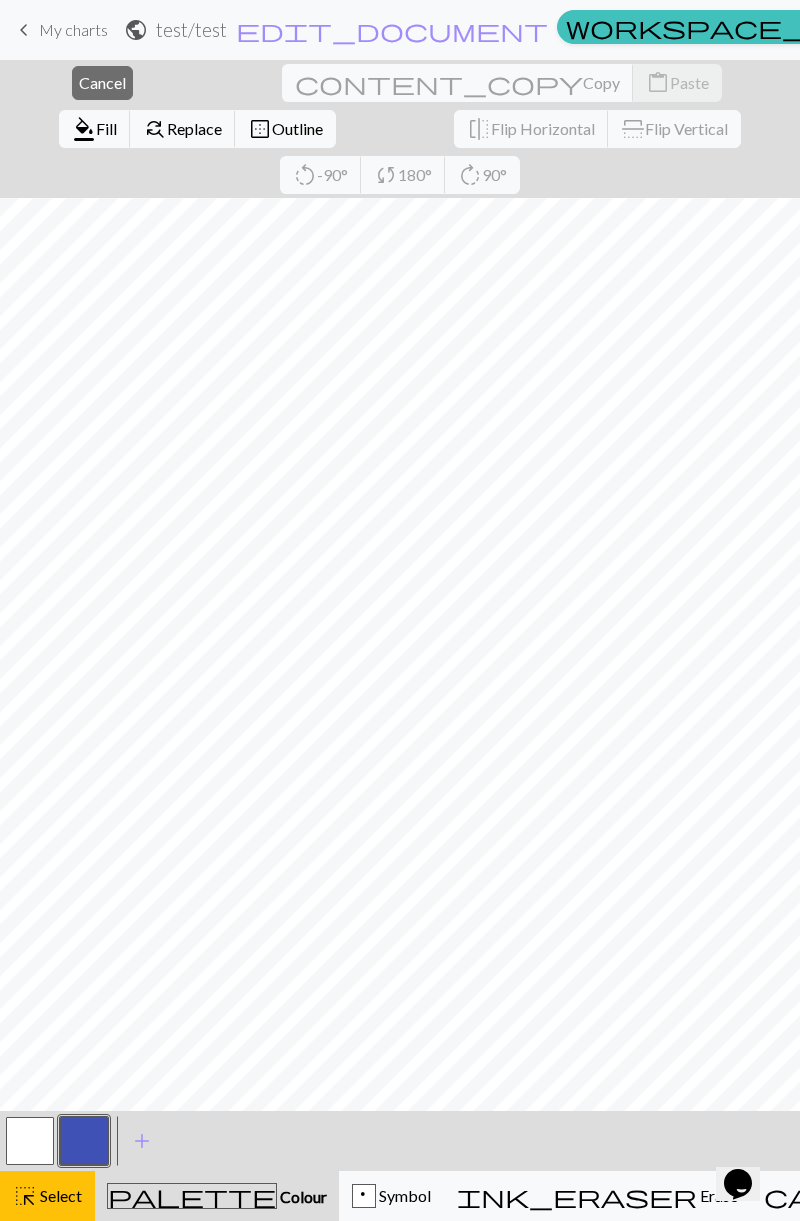 click on "palette" at bounding box center (192, 1196) 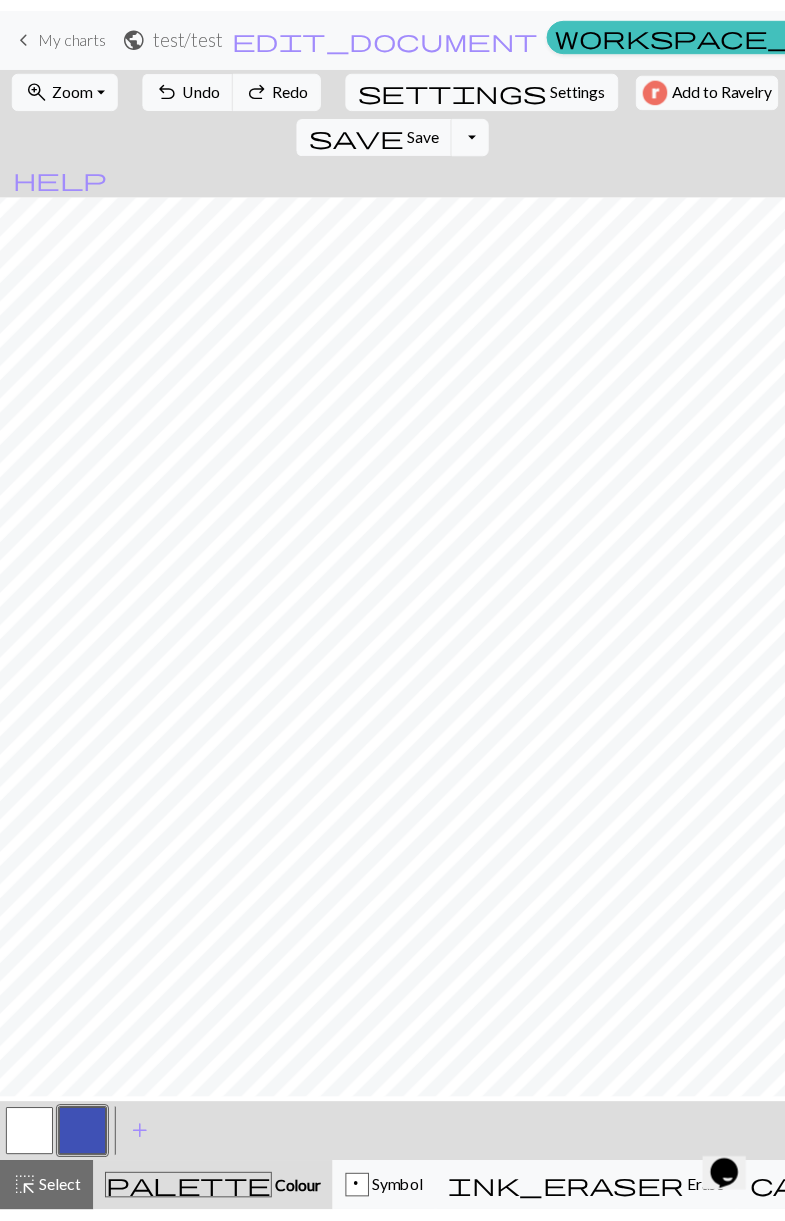 scroll, scrollTop: 262, scrollLeft: 0, axis: vertical 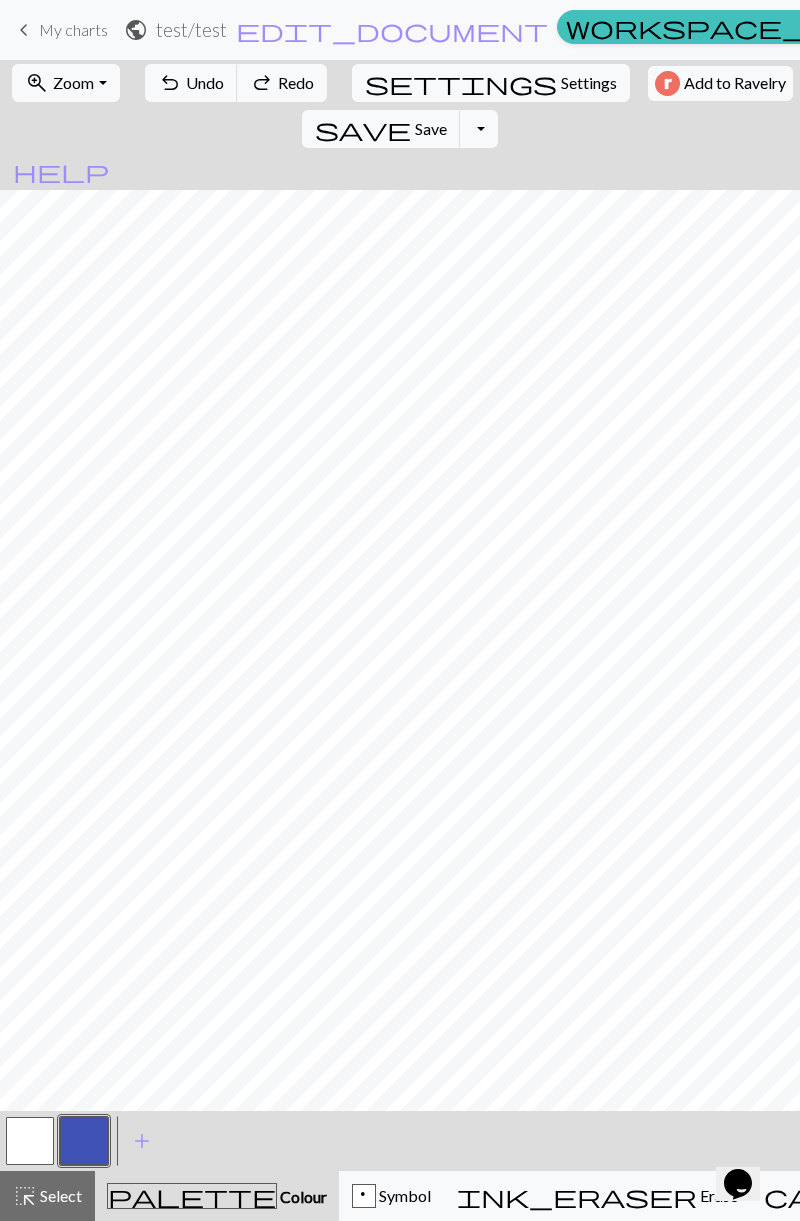 click on "highlight_alt   Select   Select" at bounding box center [47, 1196] 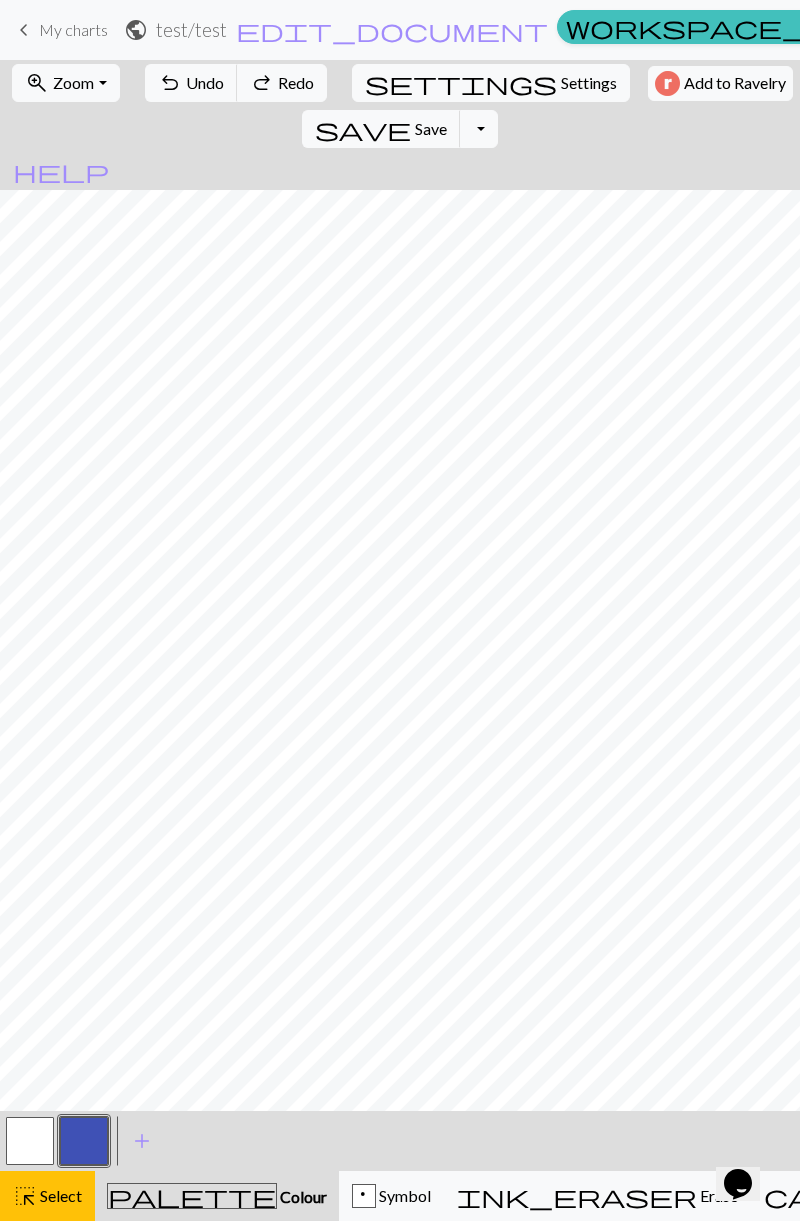 click on "Select" at bounding box center [59, 1195] 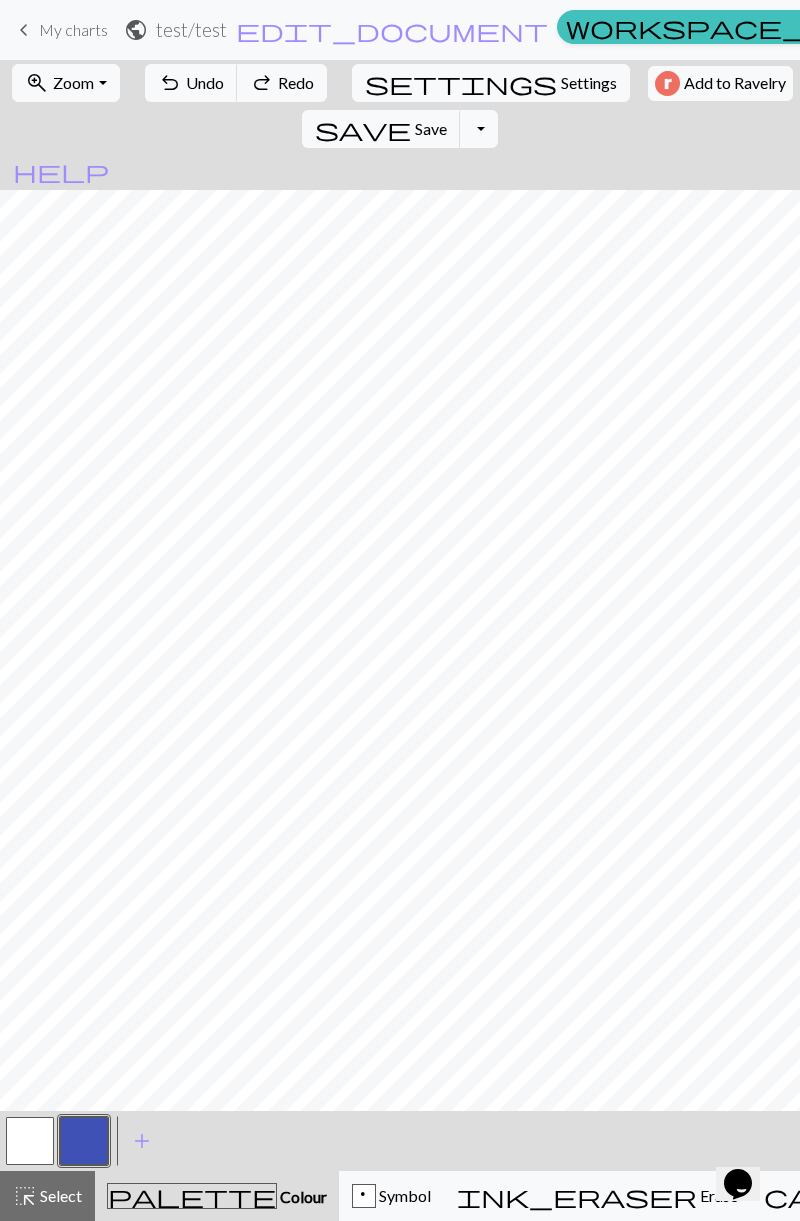 click on "add" at bounding box center [142, 1141] 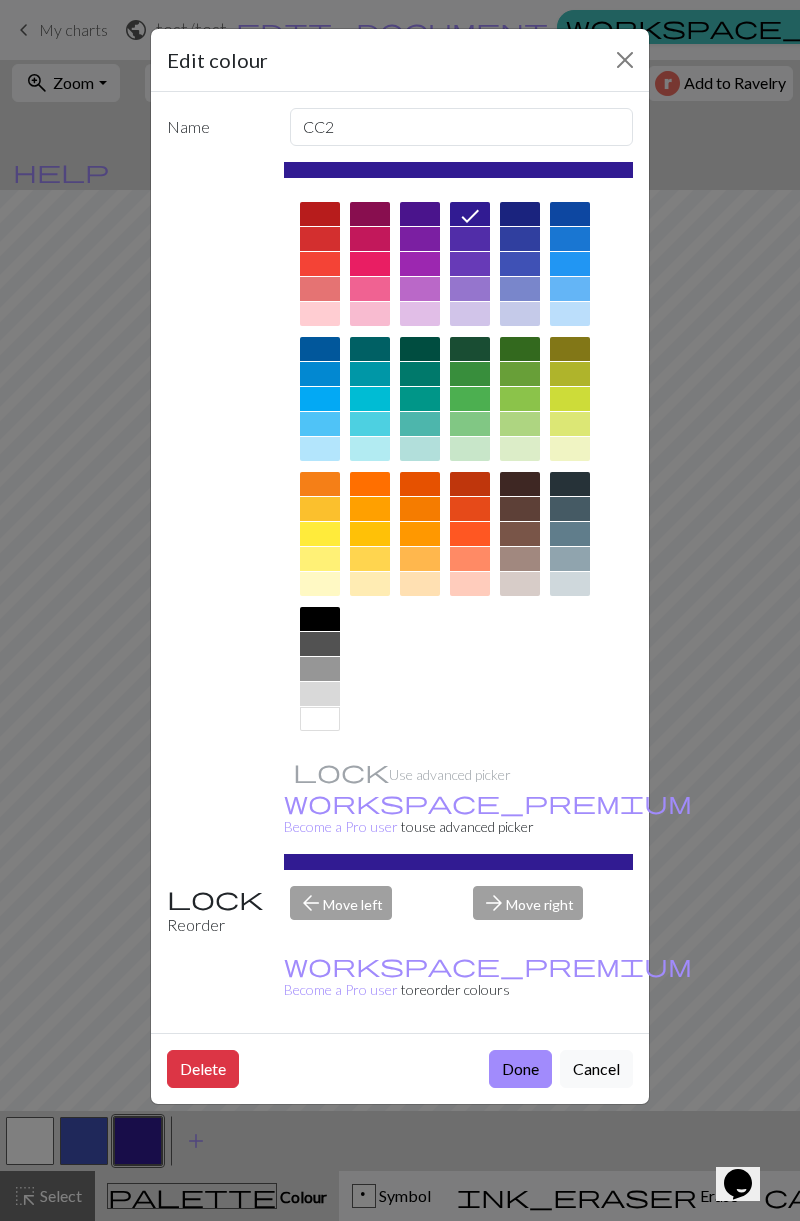 click at bounding box center [470, 374] 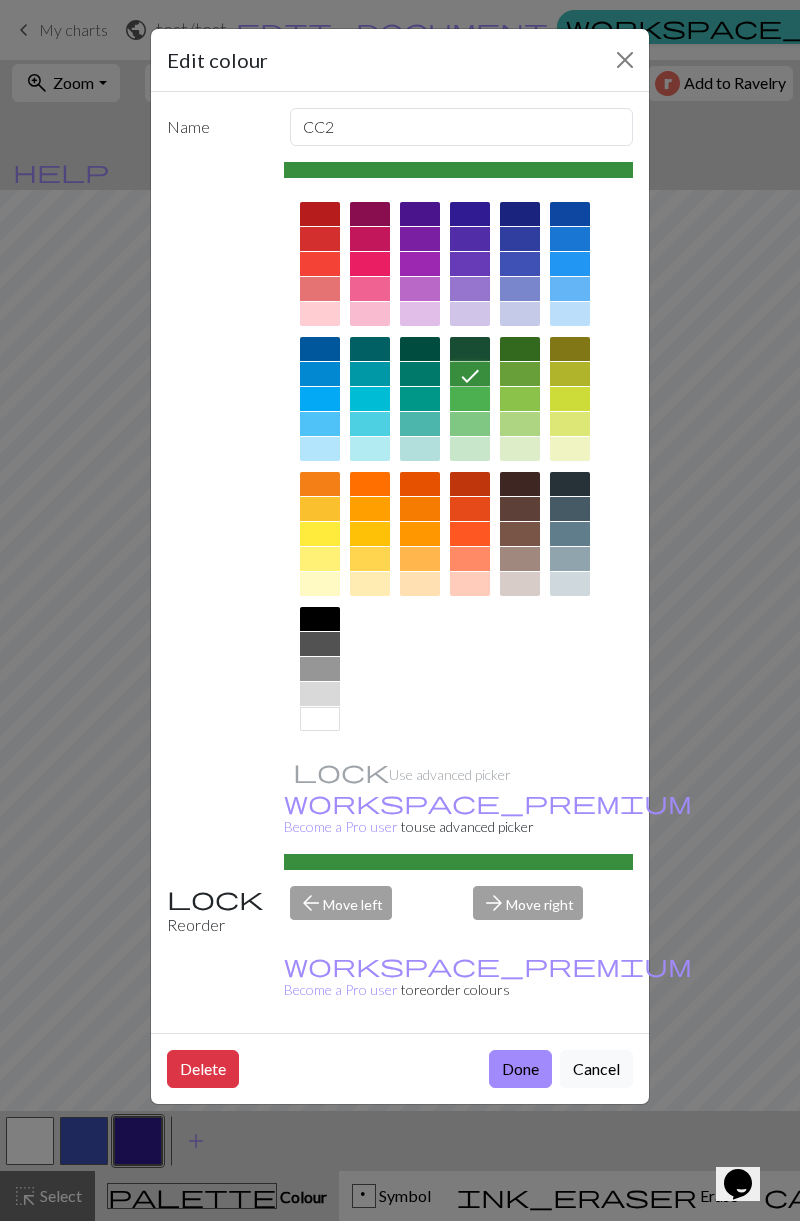 click on "Done" at bounding box center [520, 1069] 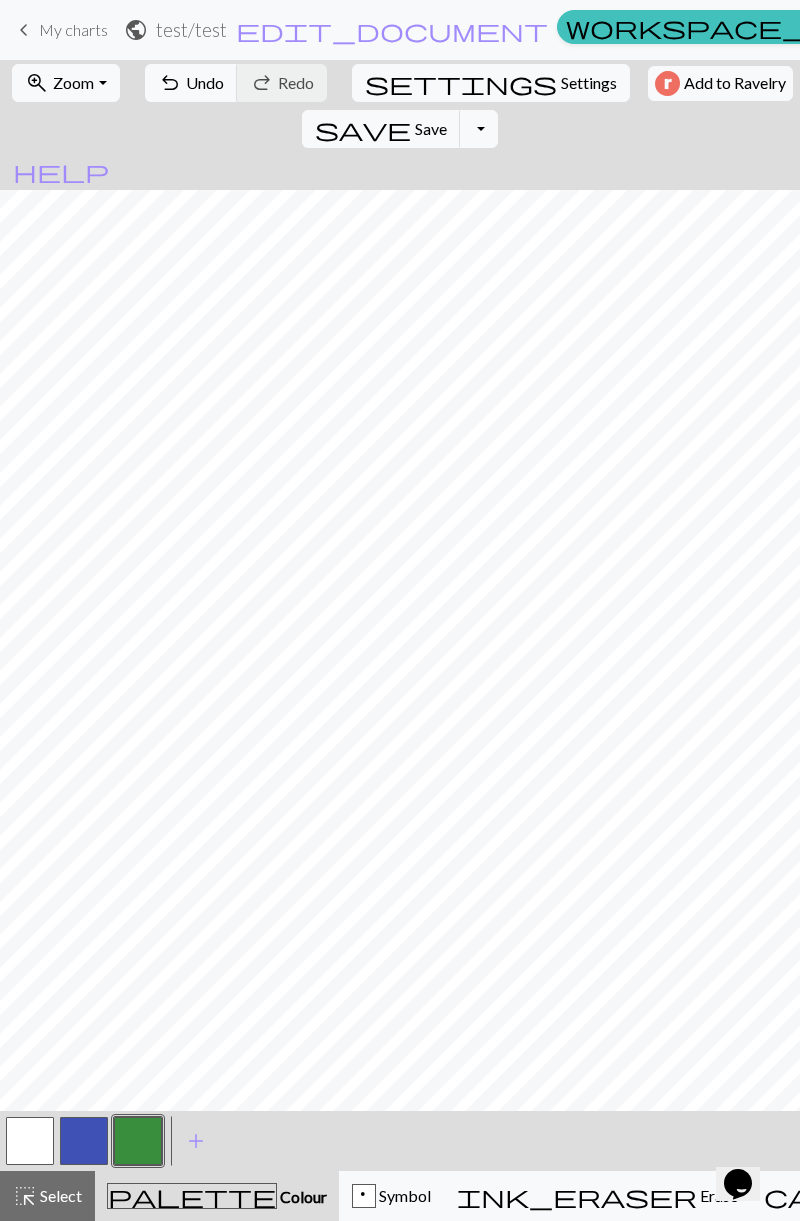 click at bounding box center [84, 1141] 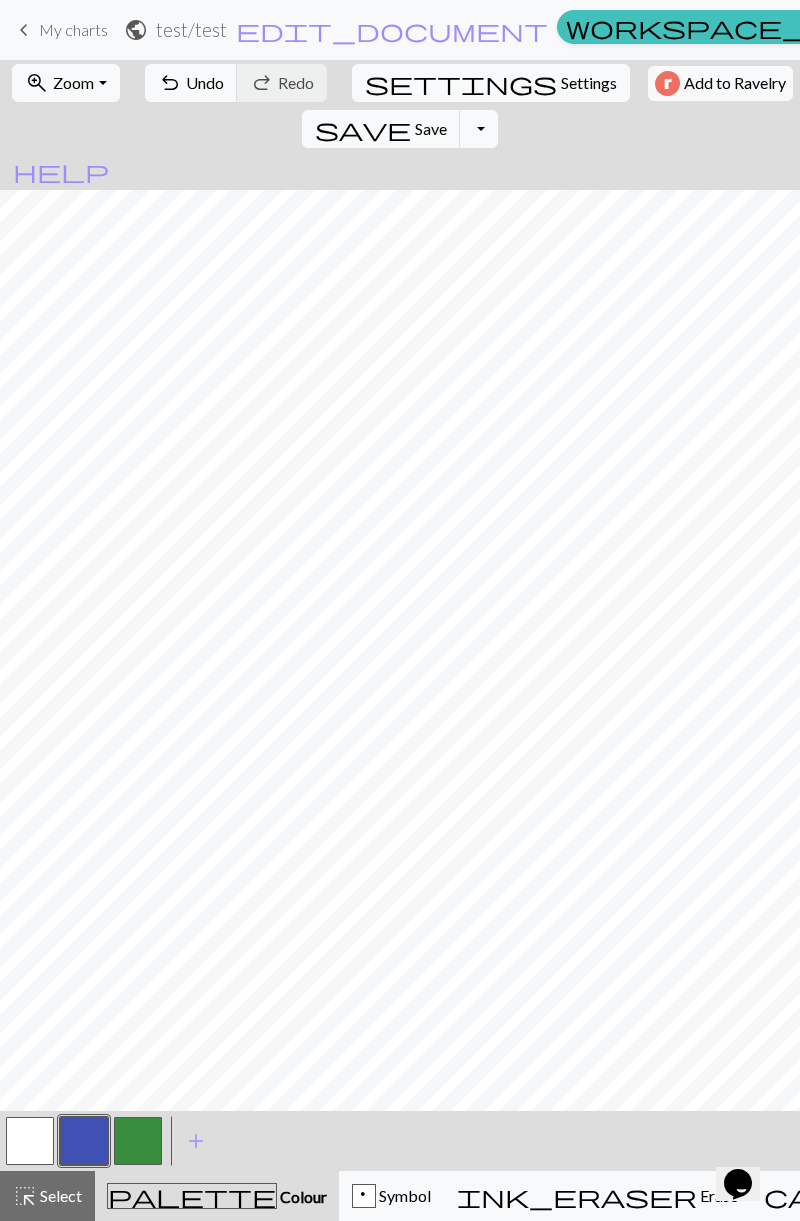 click at bounding box center [84, 1141] 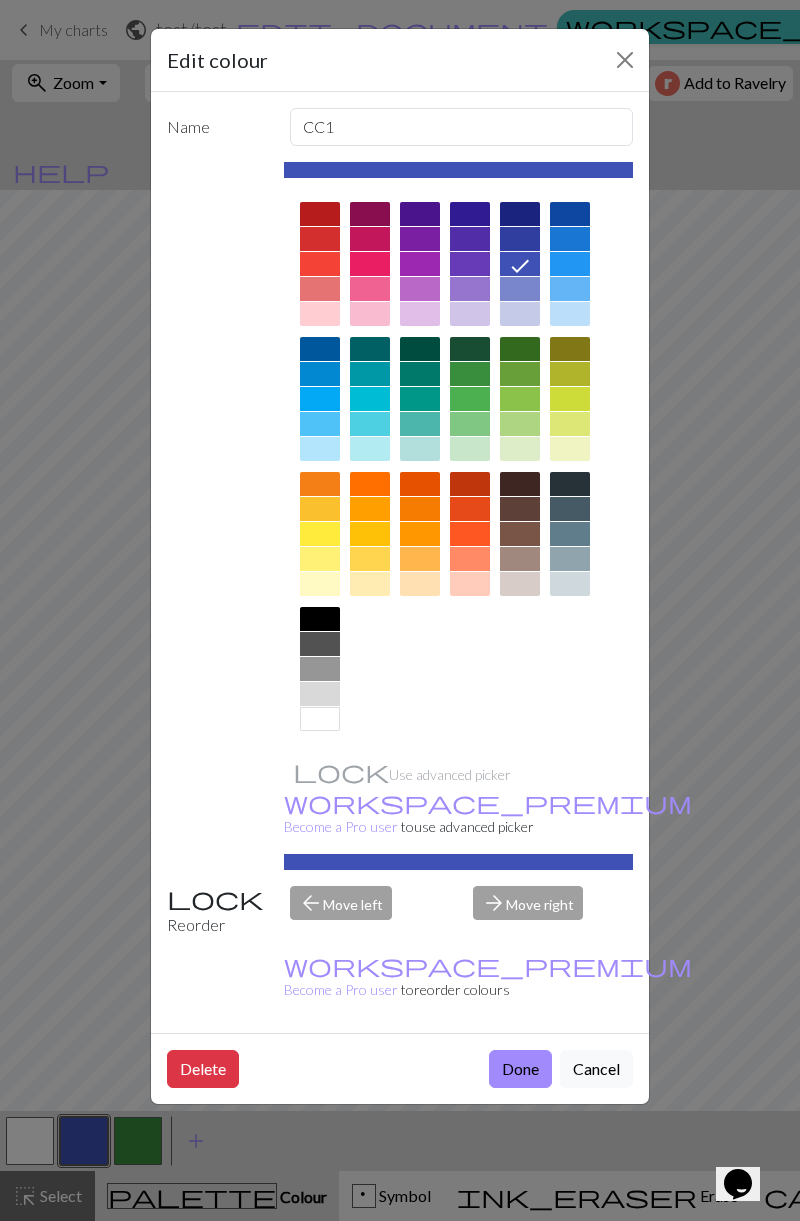 click at bounding box center (520, 214) 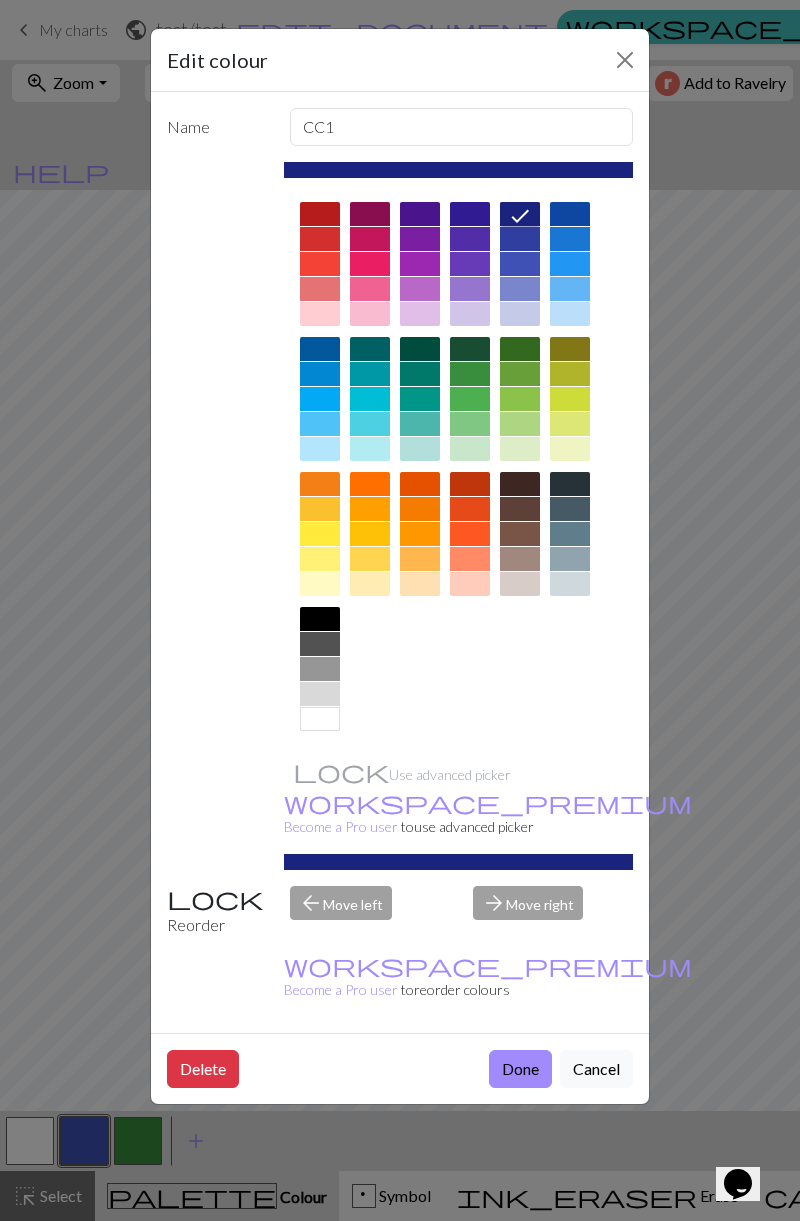 click on "Done" at bounding box center [520, 1069] 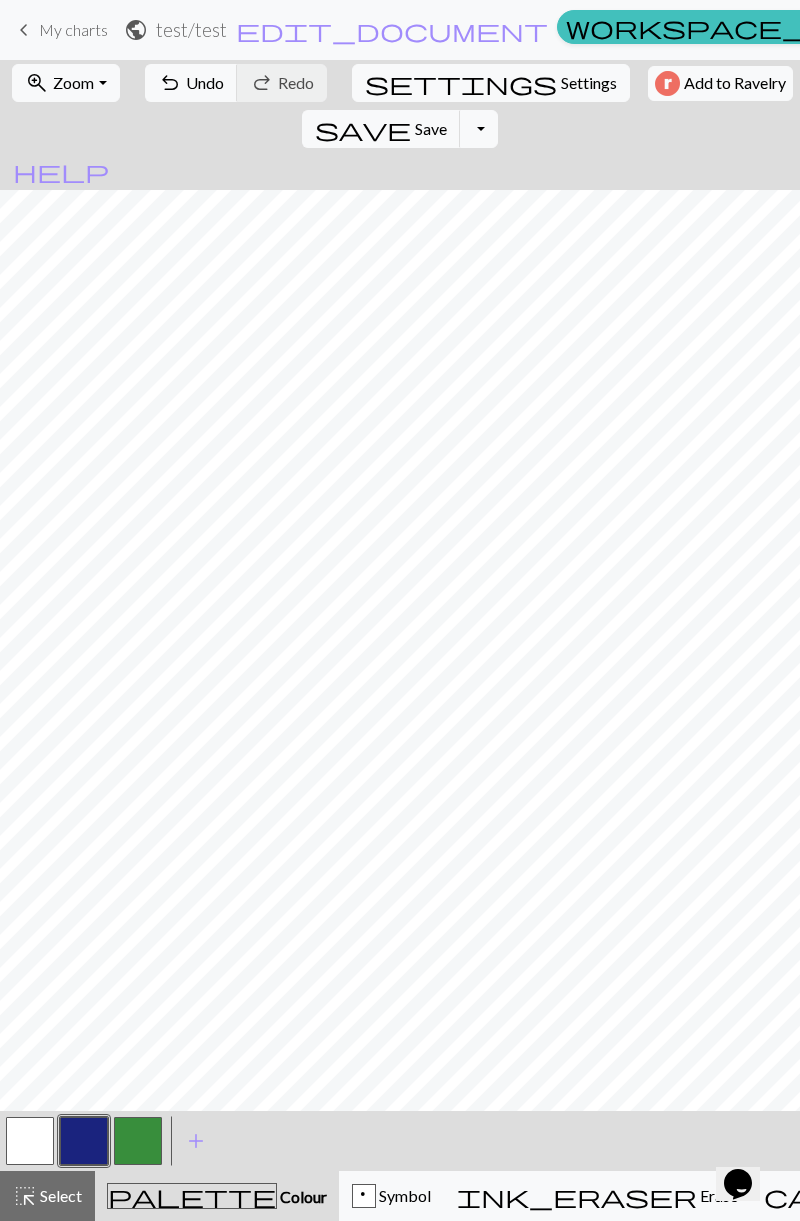 click on "My charts" at bounding box center [73, 29] 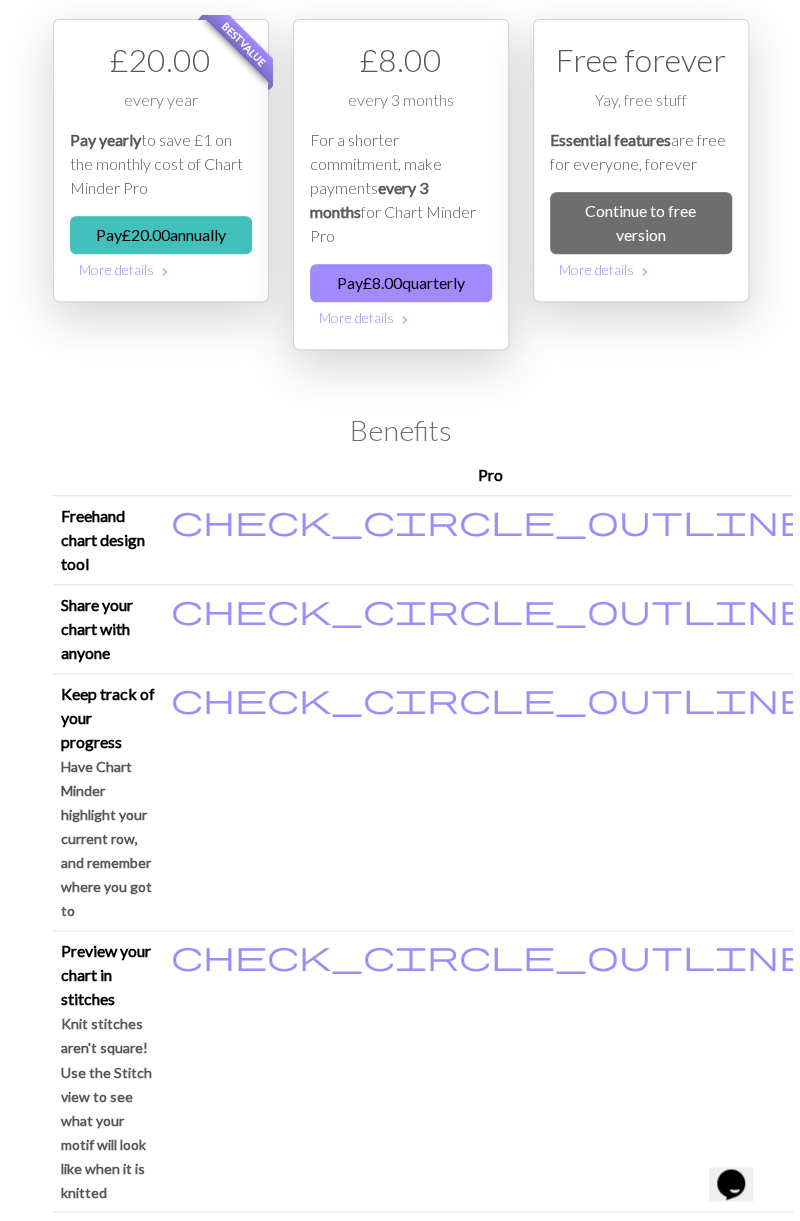 scroll, scrollTop: 0, scrollLeft: 0, axis: both 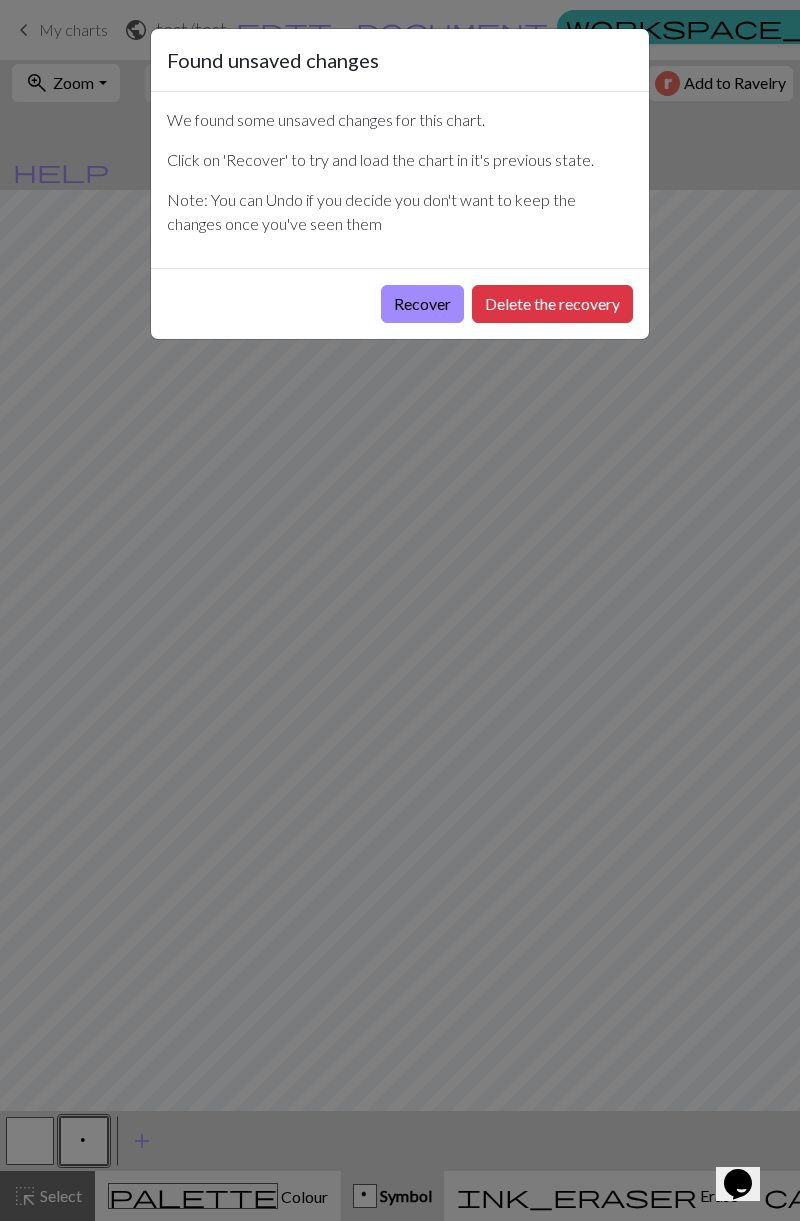 click on "Delete the recovery" at bounding box center (552, 304) 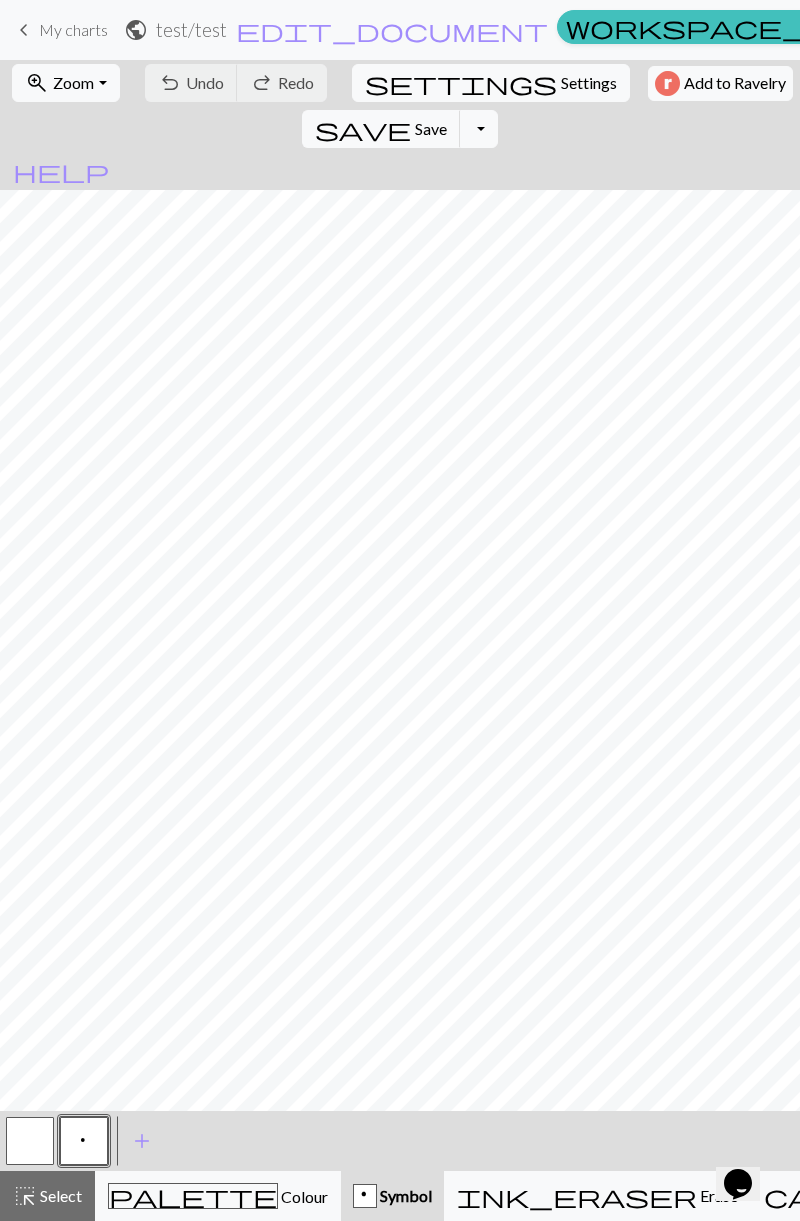 click on "keyboard_arrow_left   My charts" at bounding box center (60, 30) 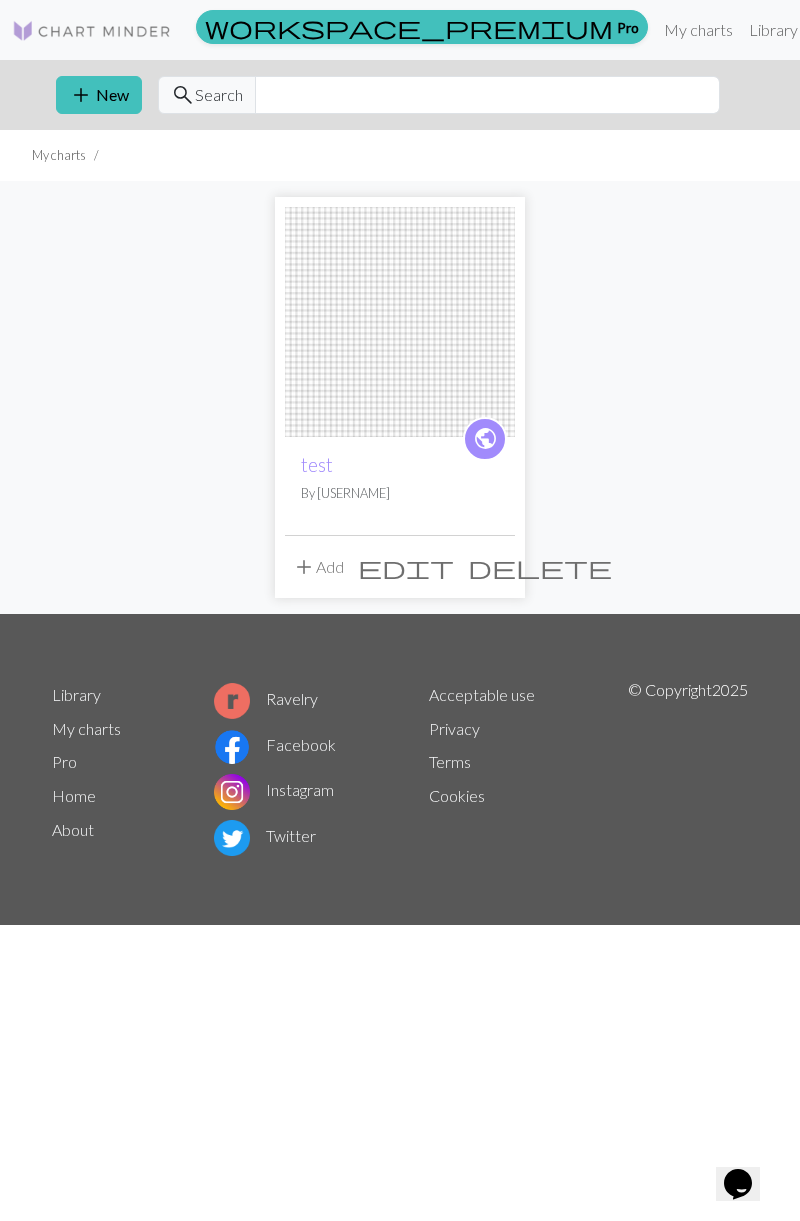 click on "delete" at bounding box center (540, 567) 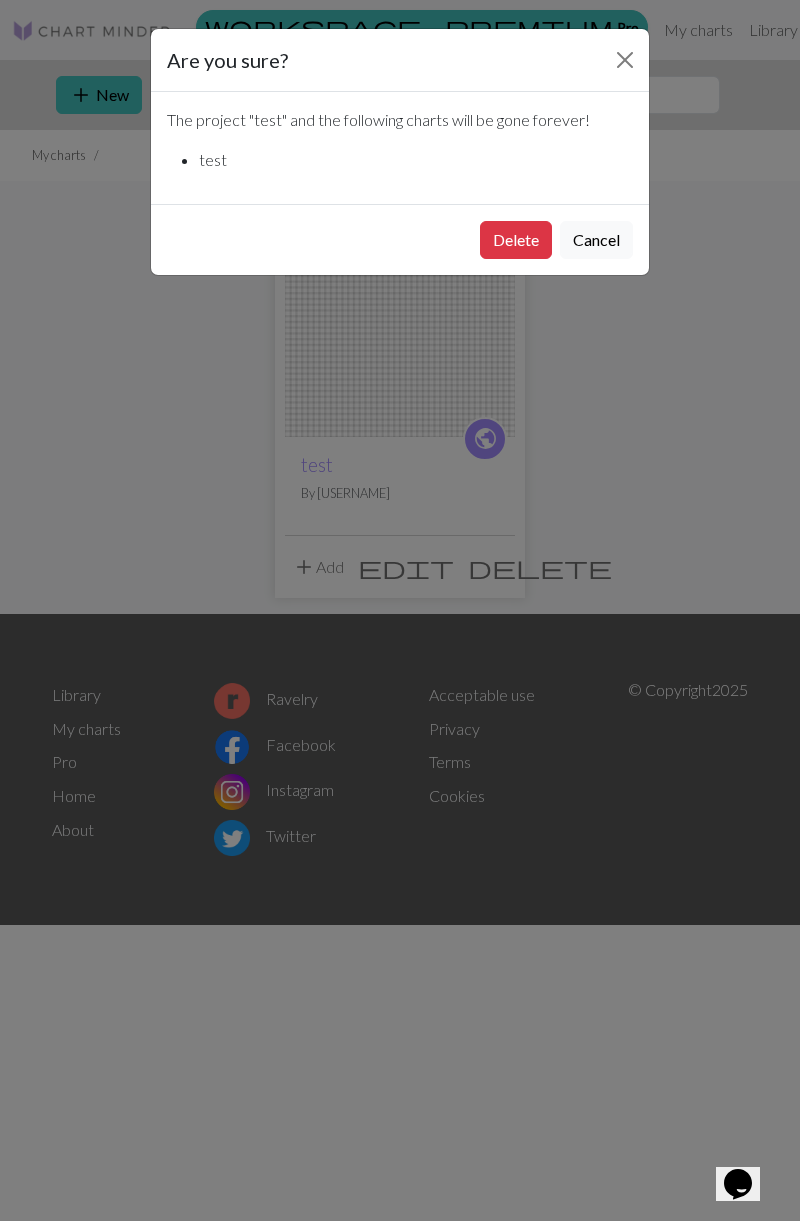 click on "Delete" at bounding box center [516, 240] 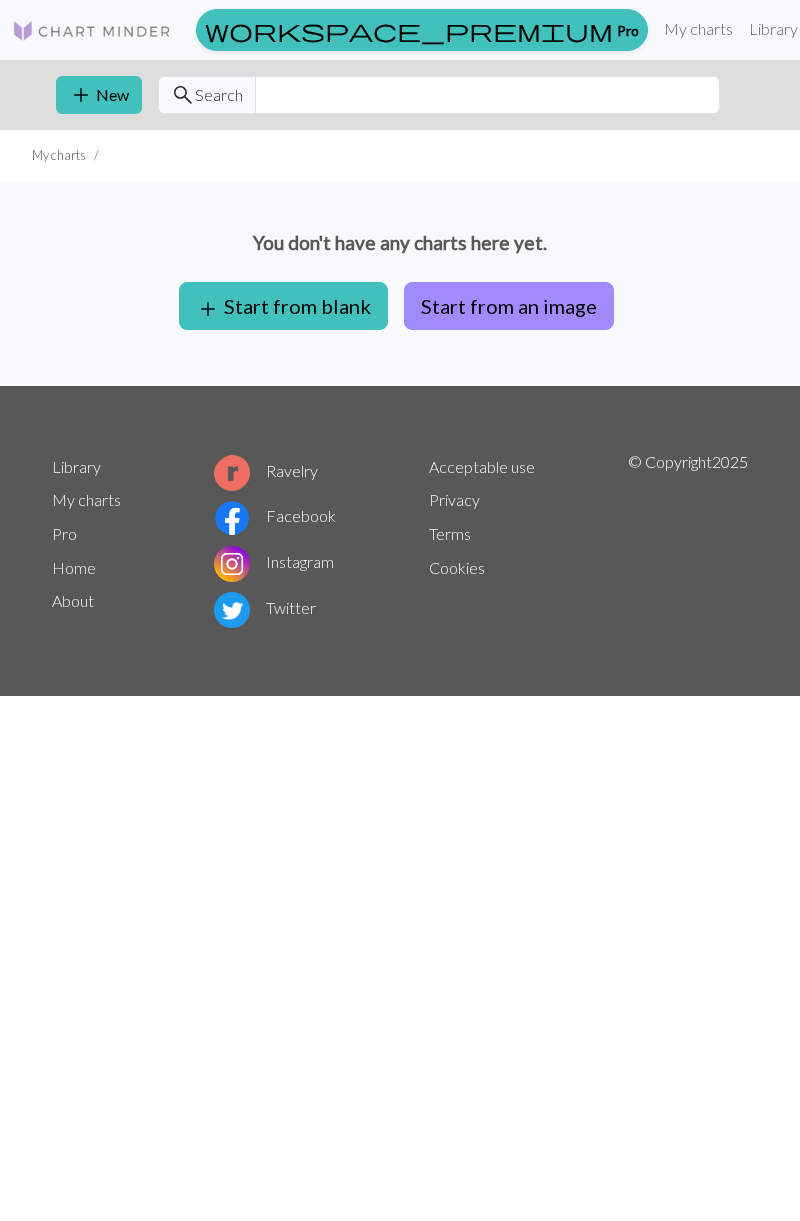 scroll, scrollTop: 0, scrollLeft: 0, axis: both 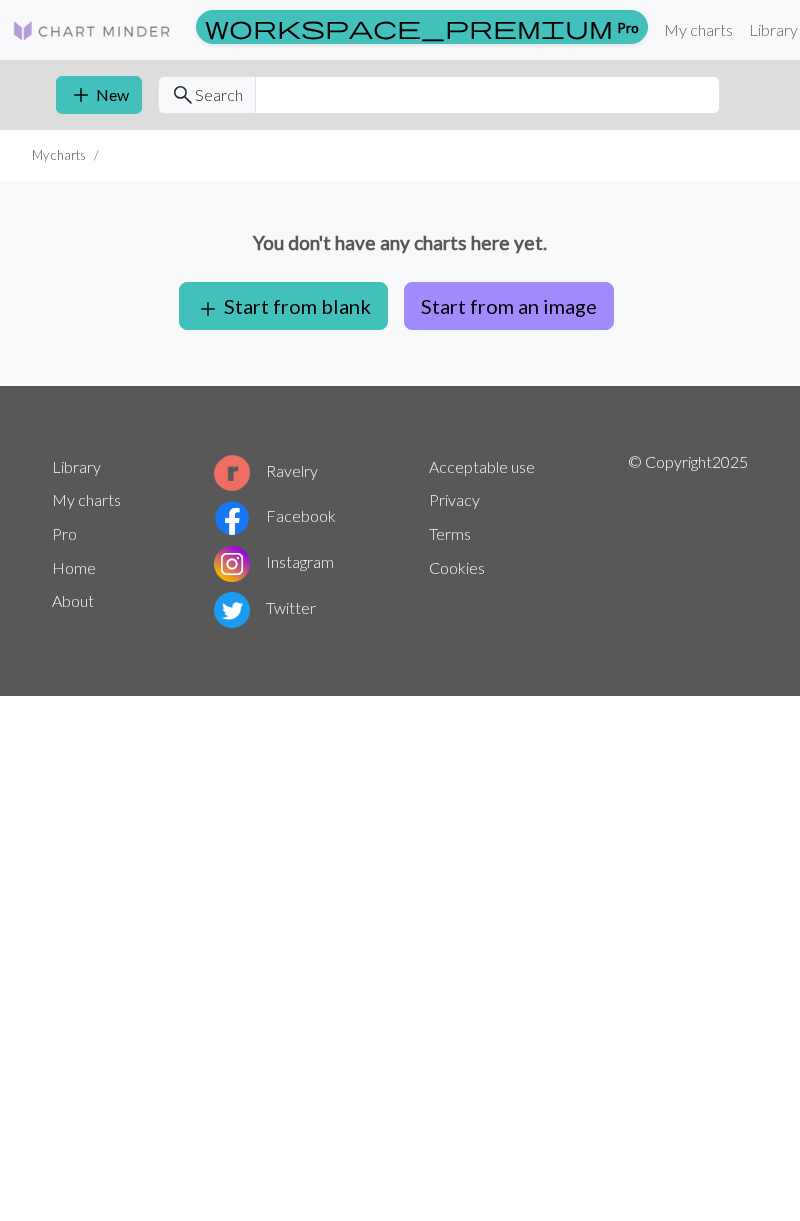 click on "add   Start from blank" at bounding box center (283, 306) 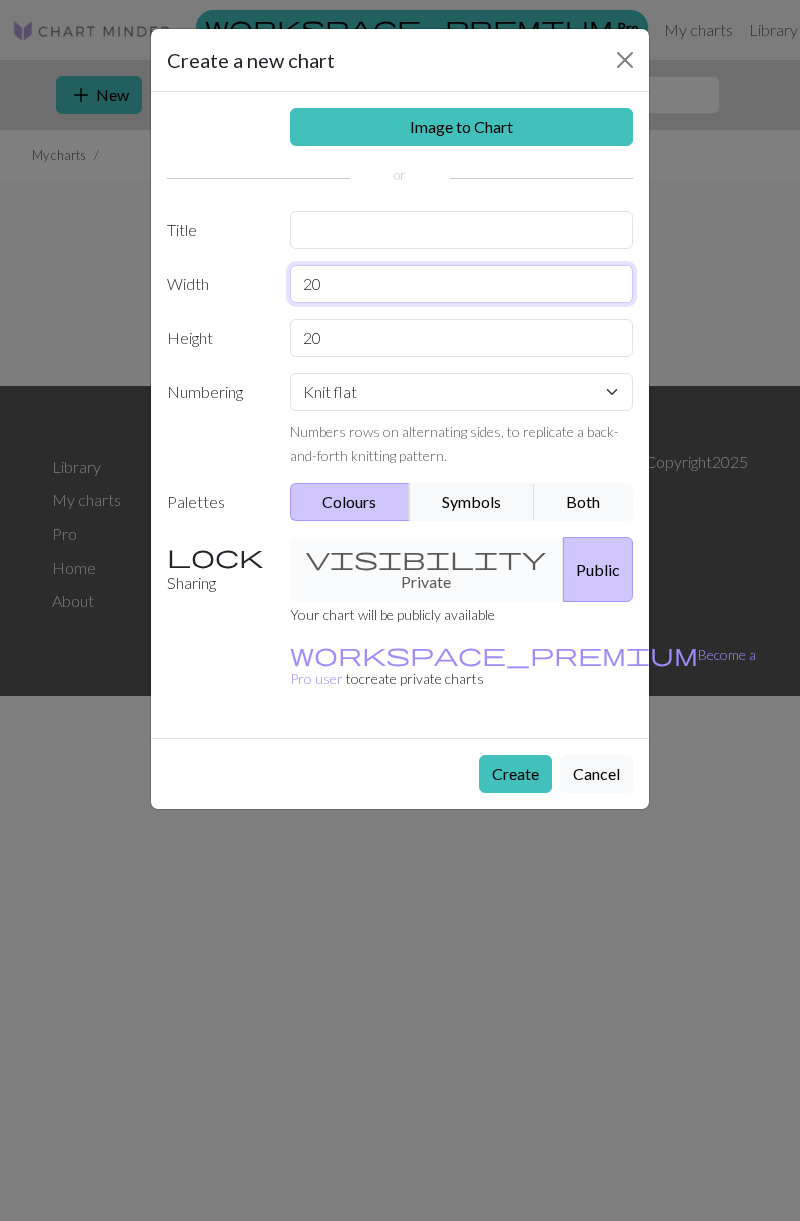click on "20" at bounding box center [462, 284] 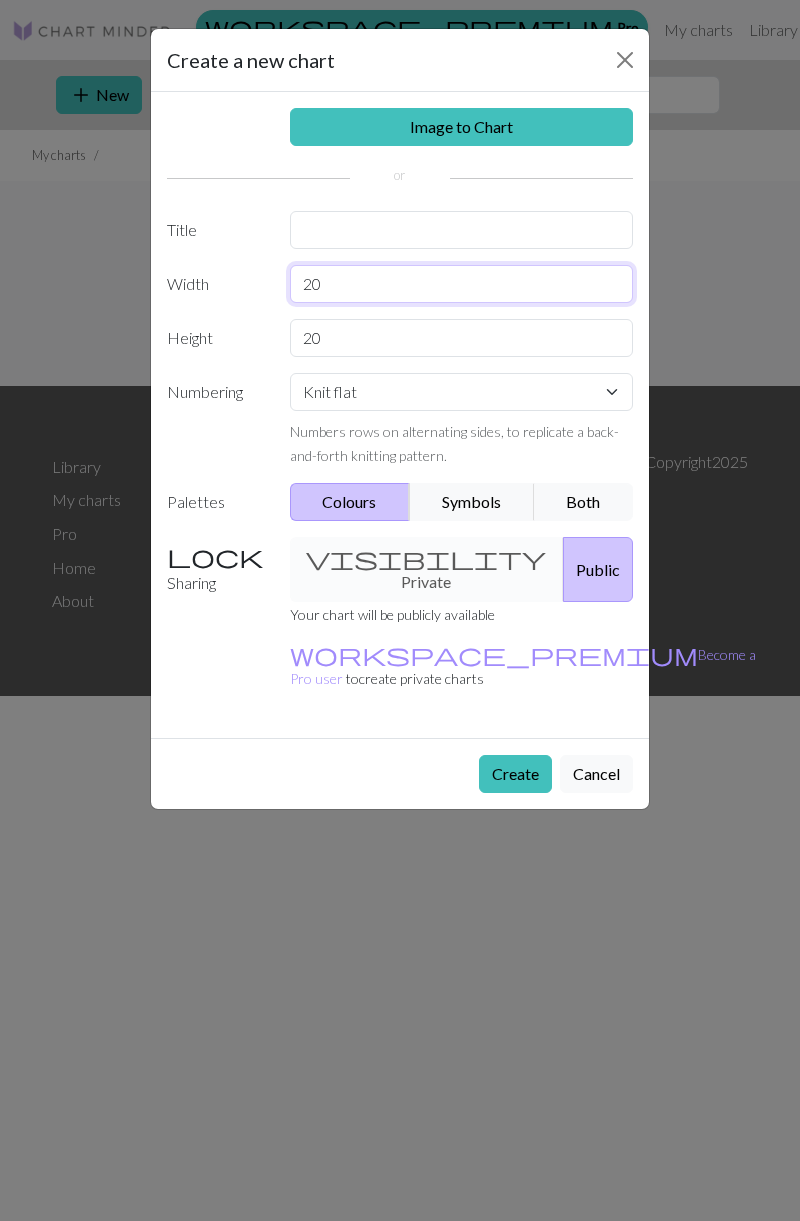 type on "2" 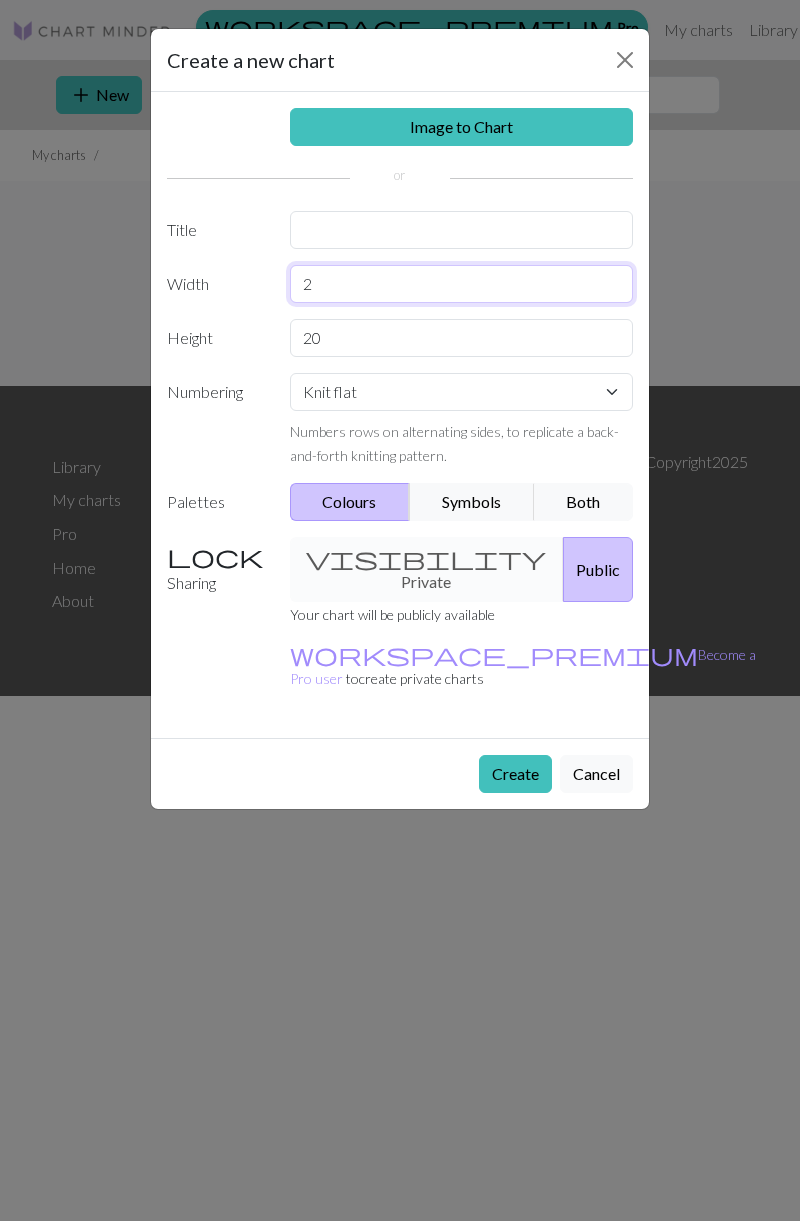 type on "20" 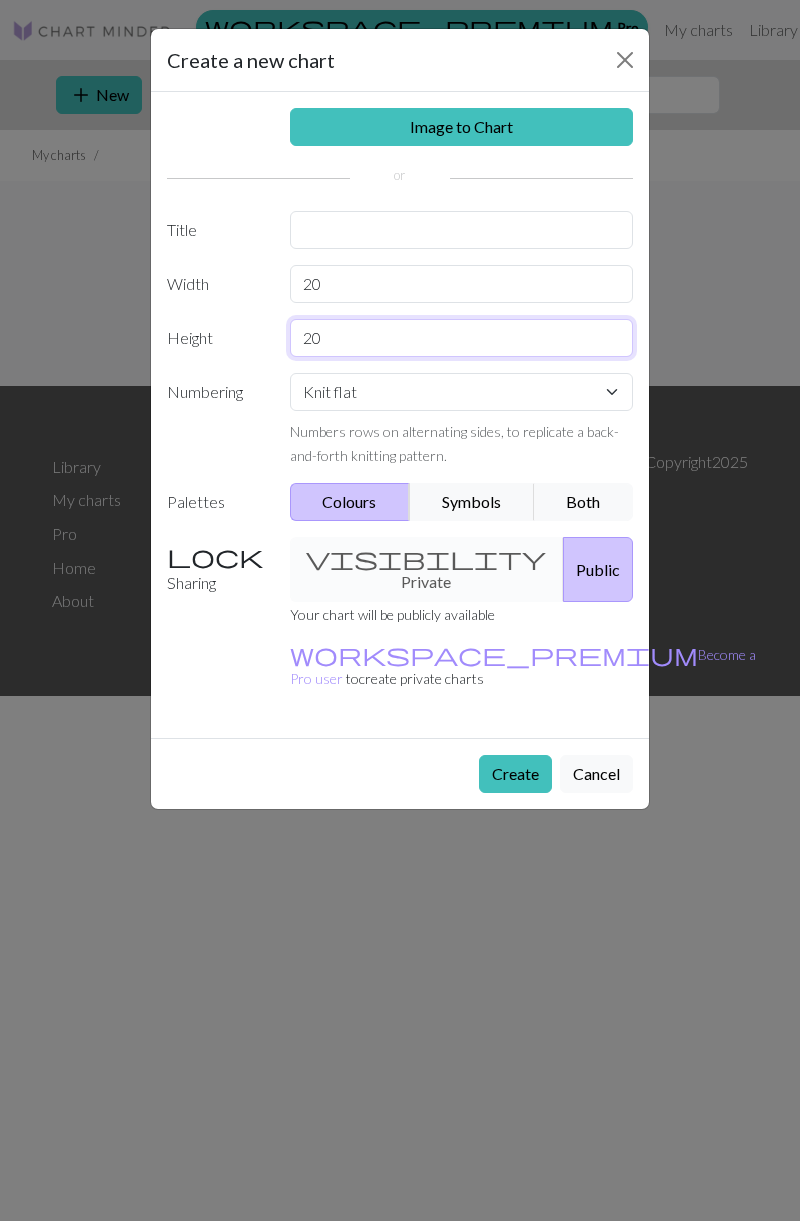 click on "20" at bounding box center (462, 338) 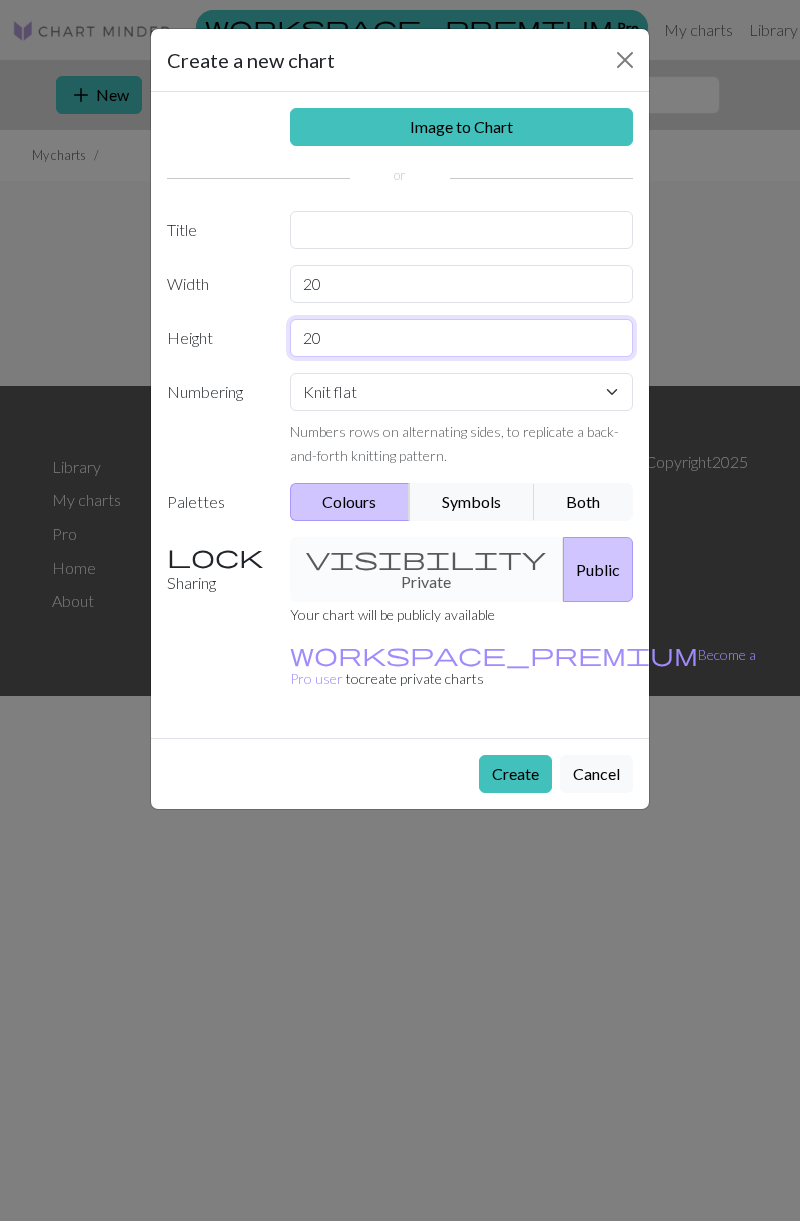type on "2" 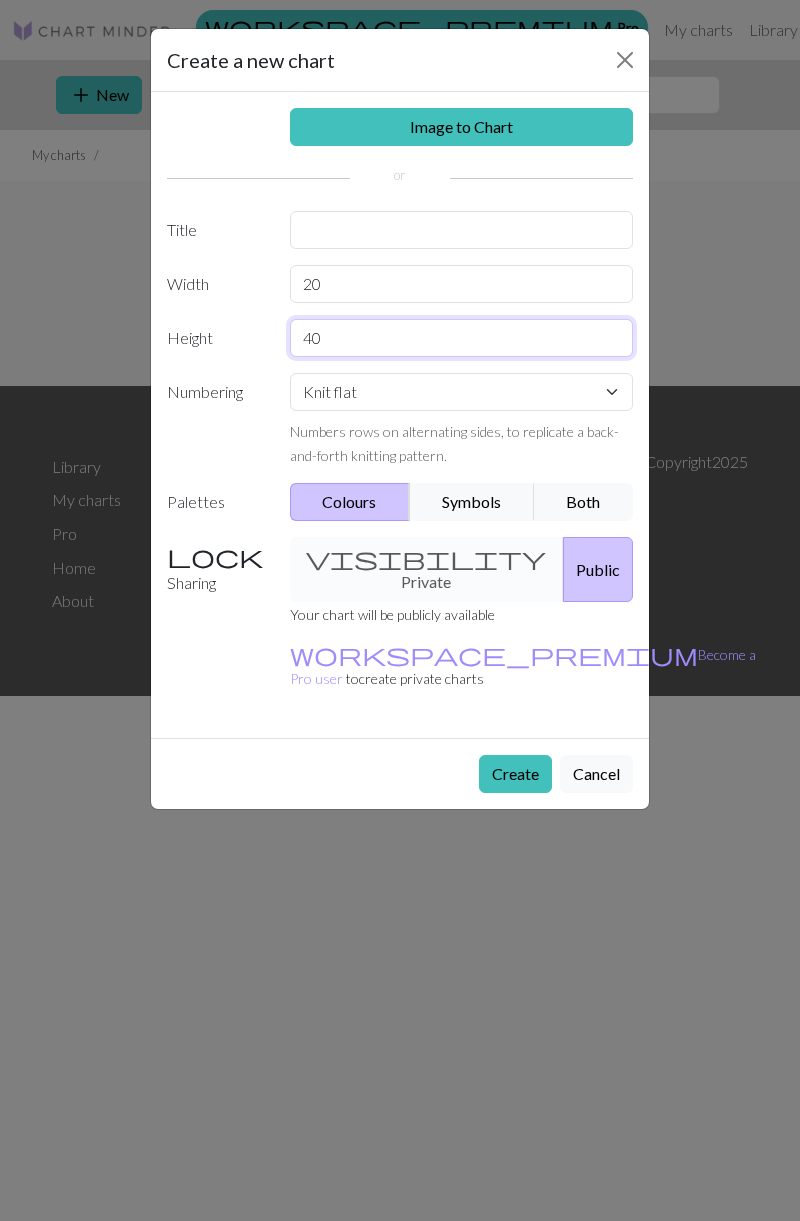 type on "40" 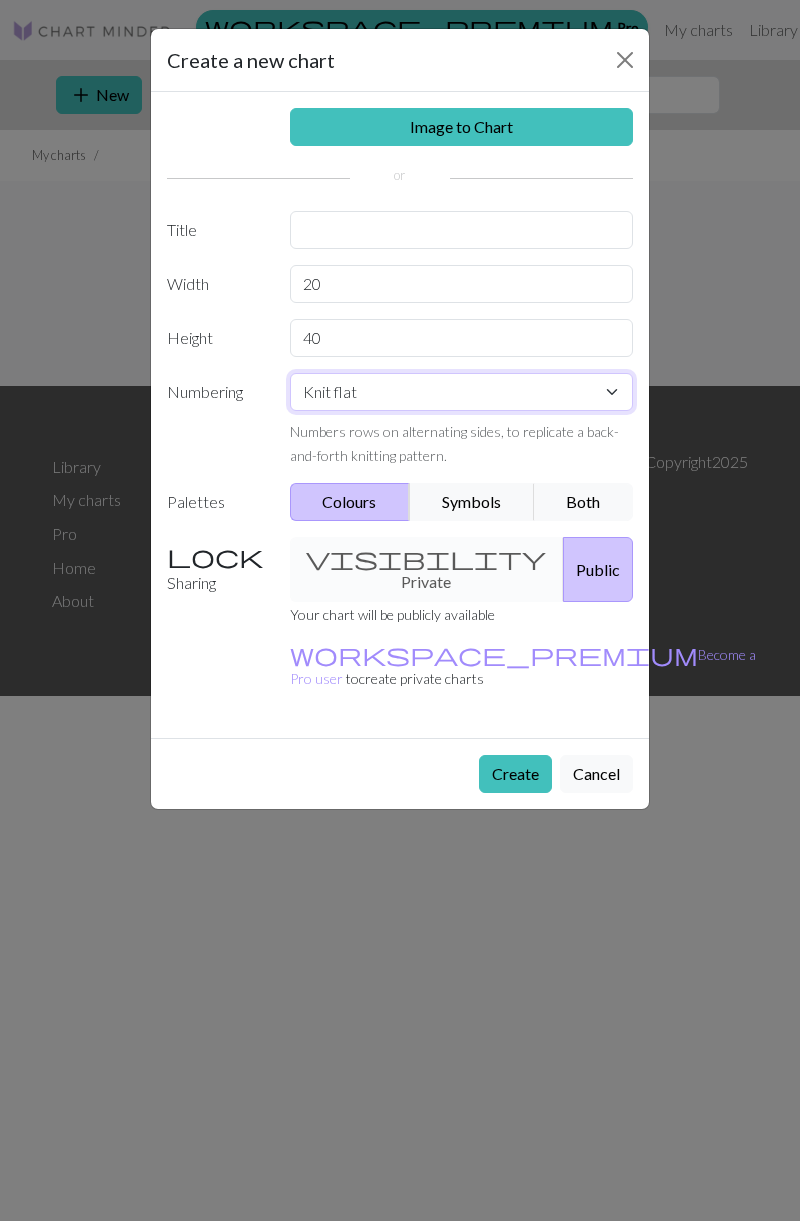 click on "Knit flat Knit in the round Lace knitting Cross stitch" at bounding box center (462, 392) 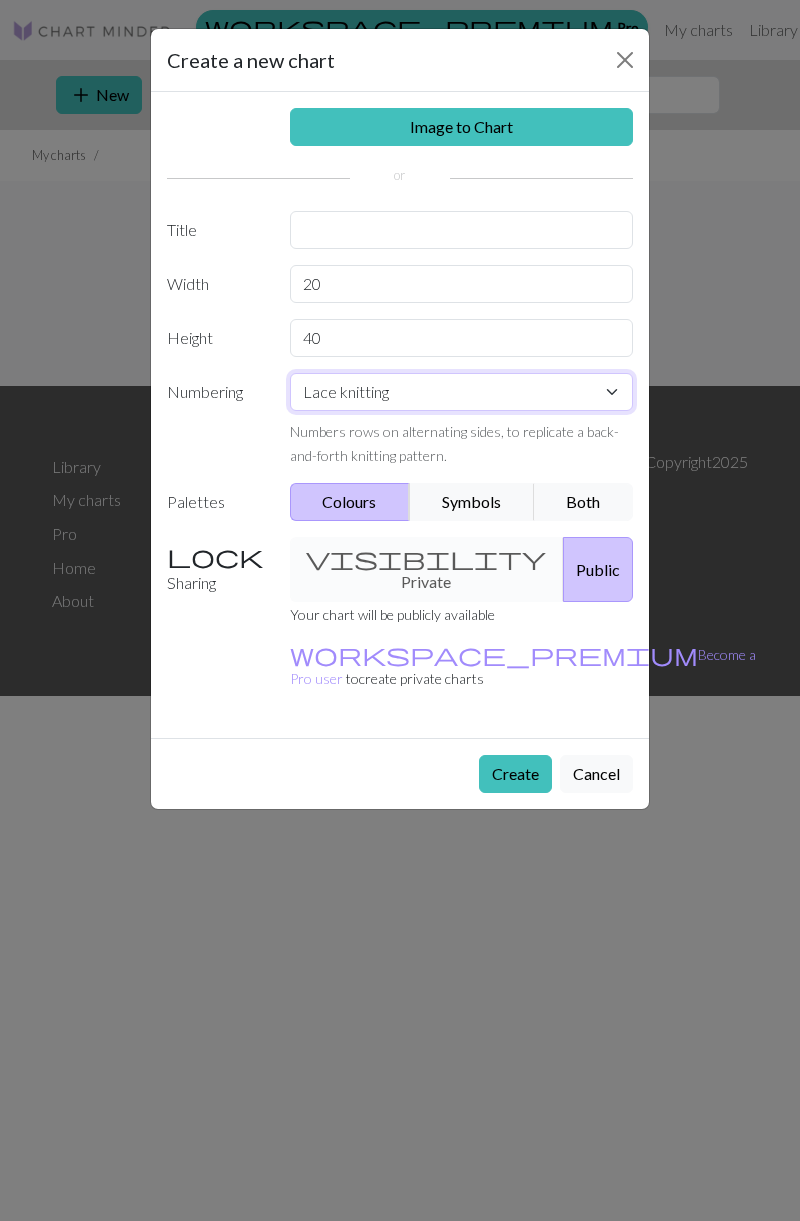 click on "Knit flat Knit in the round Lace knitting Cross stitch" at bounding box center [462, 392] 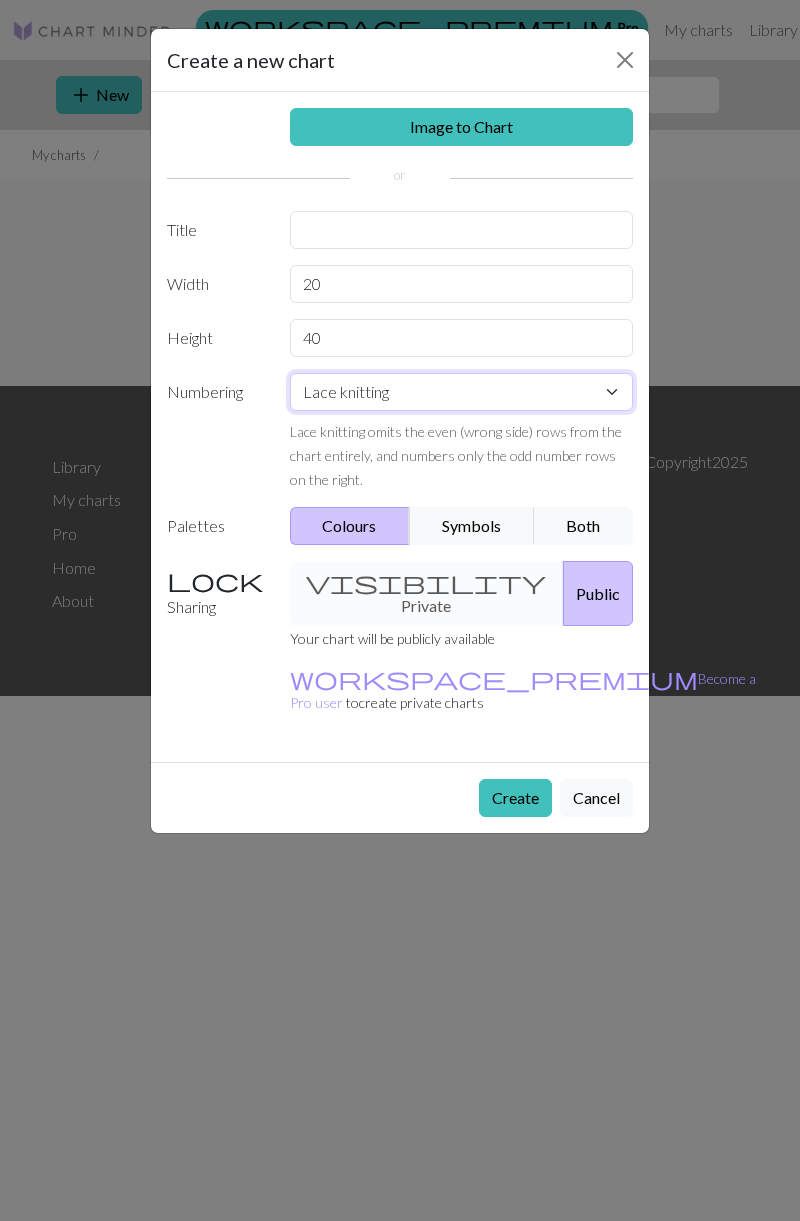 click on "Knit flat Knit in the round Lace knitting Cross stitch" at bounding box center [462, 392] 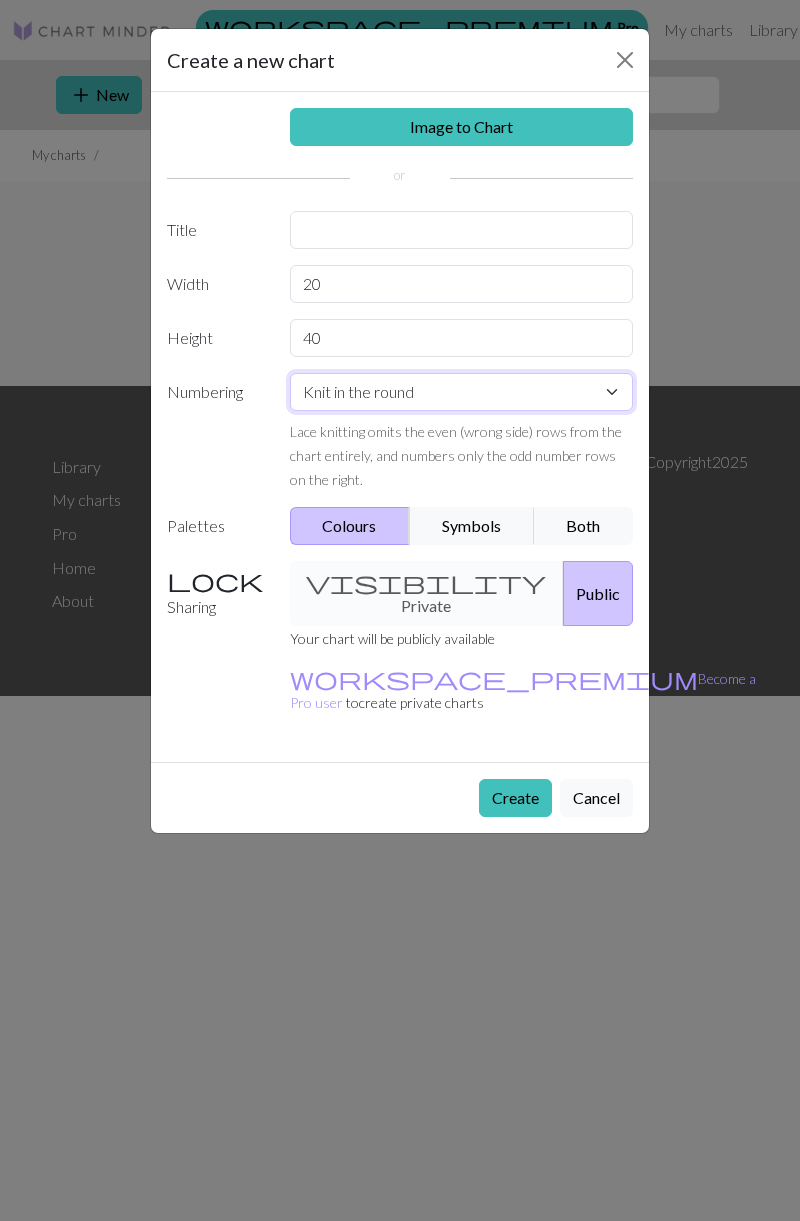 click on "Knit flat Knit in the round Lace knitting Cross stitch" at bounding box center [462, 392] 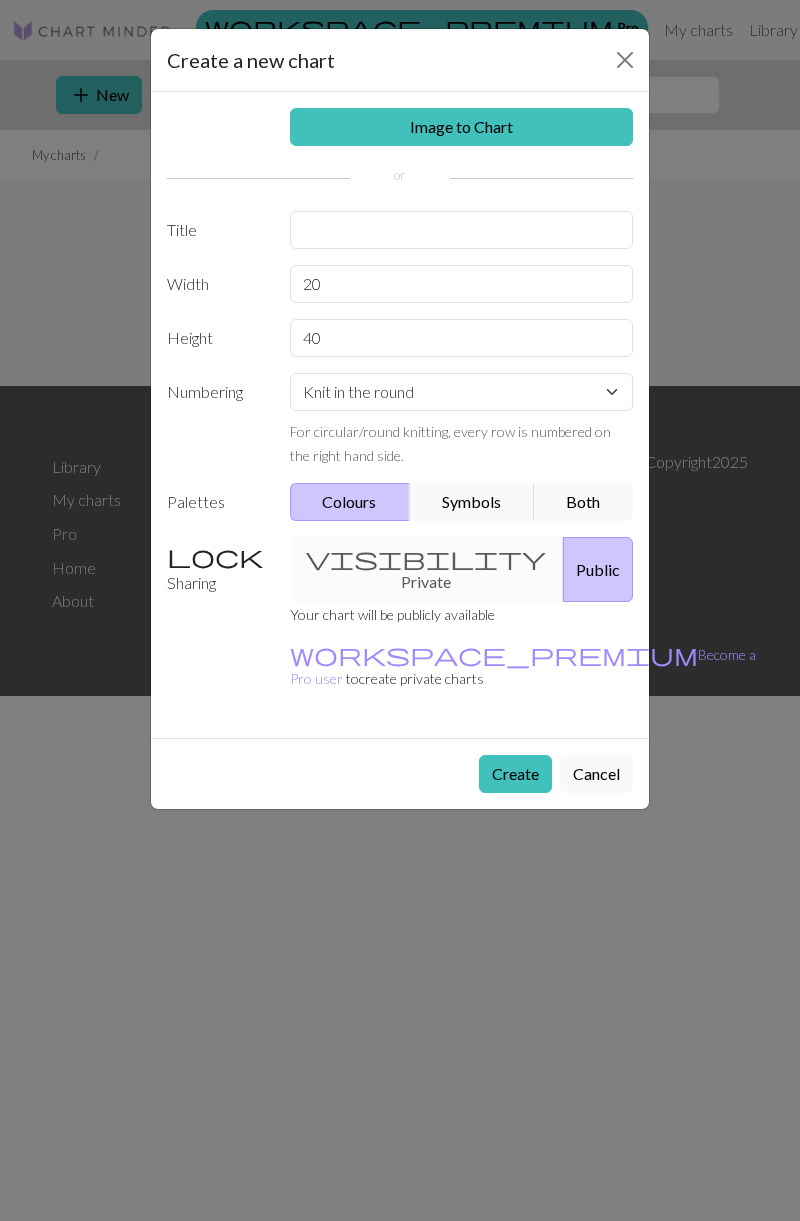 click on "Both" at bounding box center (584, 502) 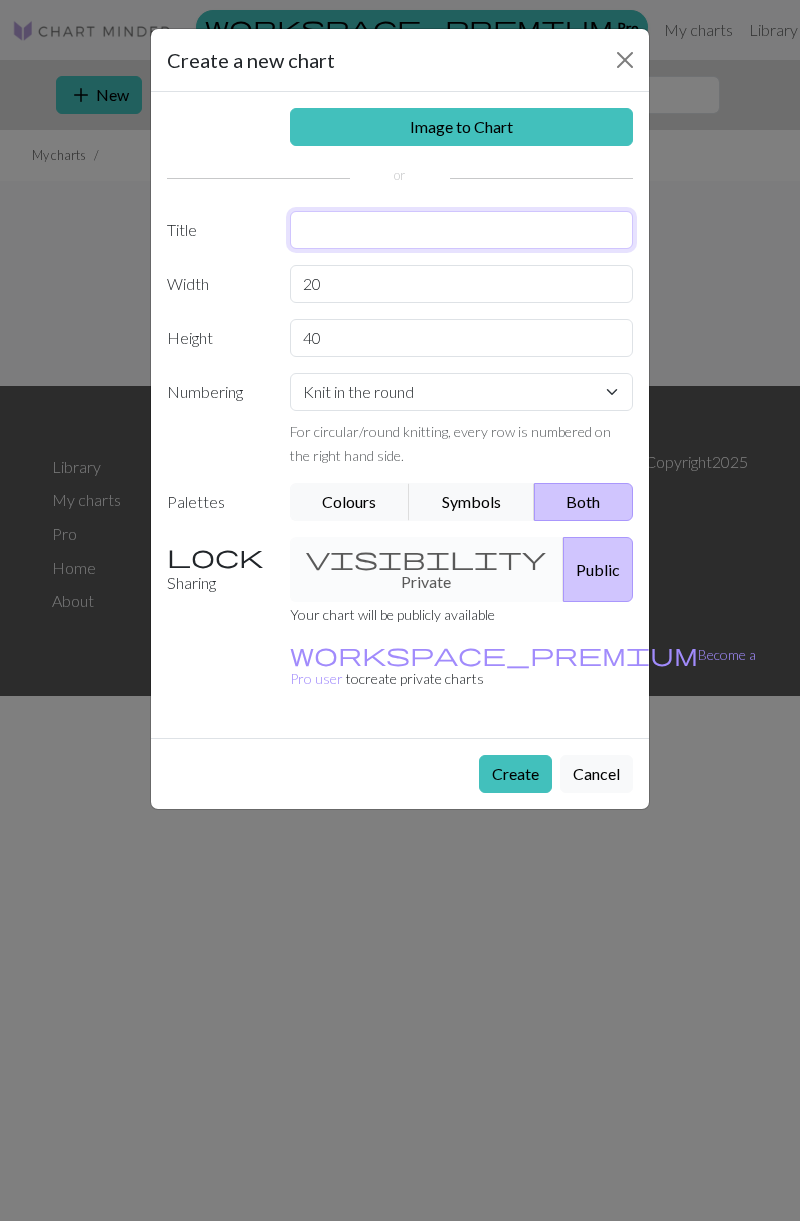 click at bounding box center [462, 230] 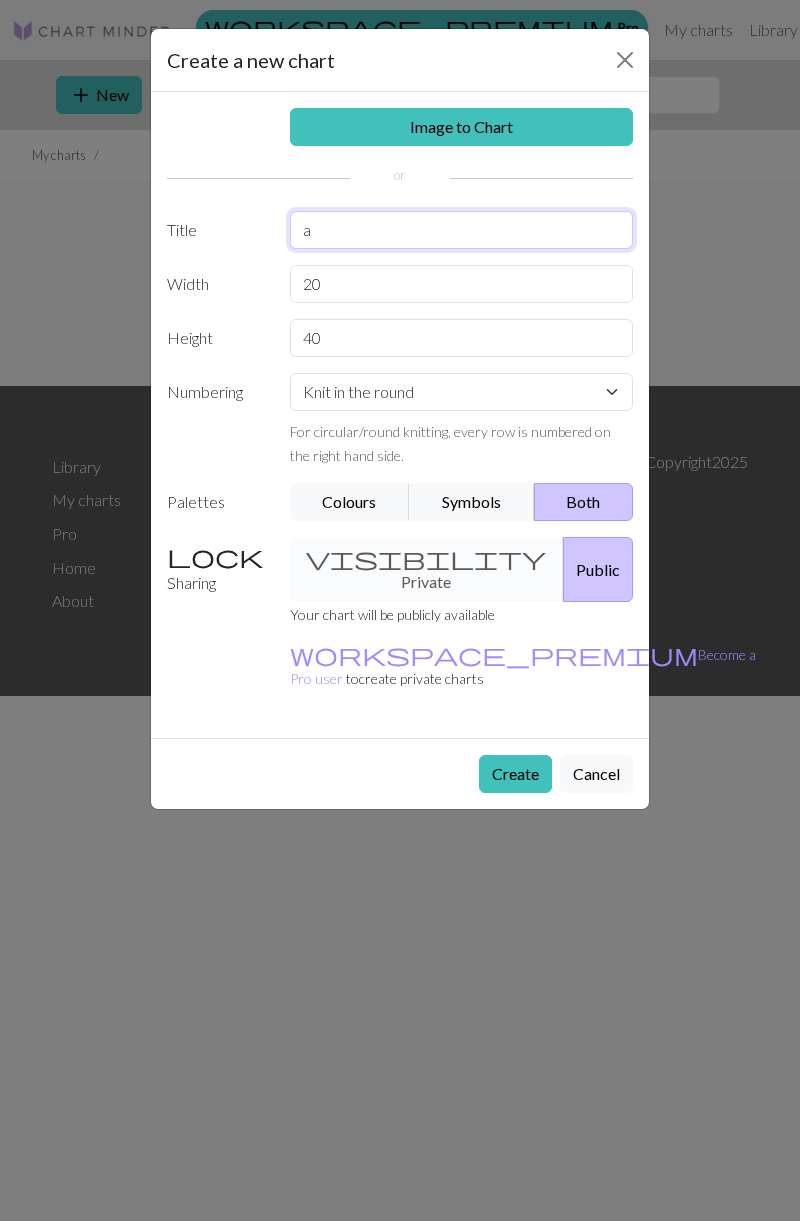 type on "a" 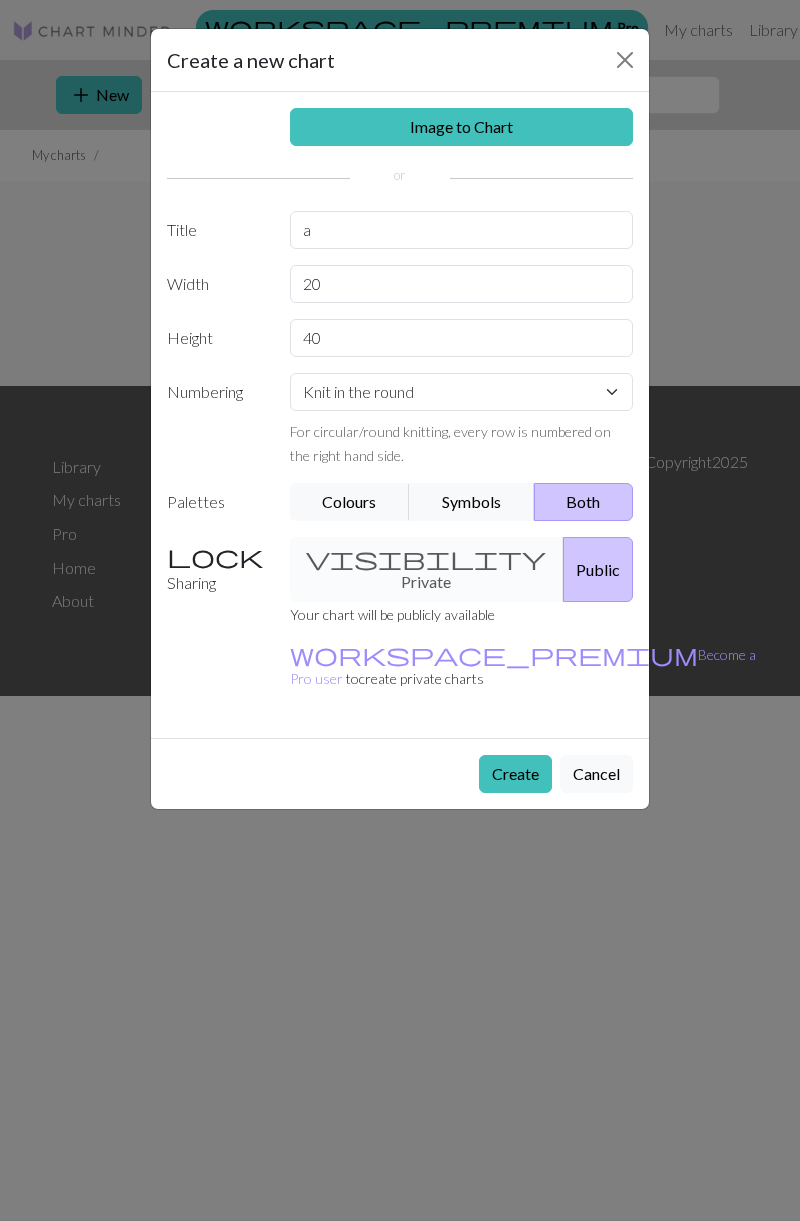 click on "Width" at bounding box center (216, 284) 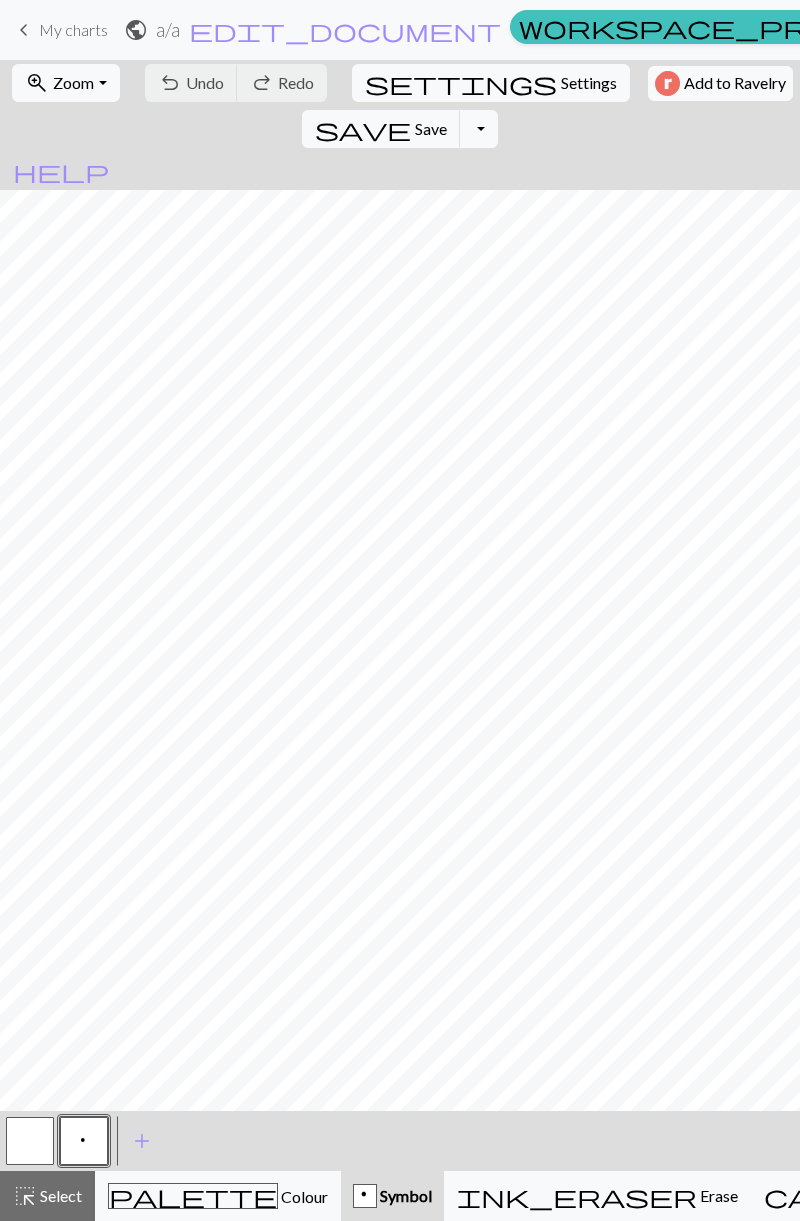 click at bounding box center [30, 1141] 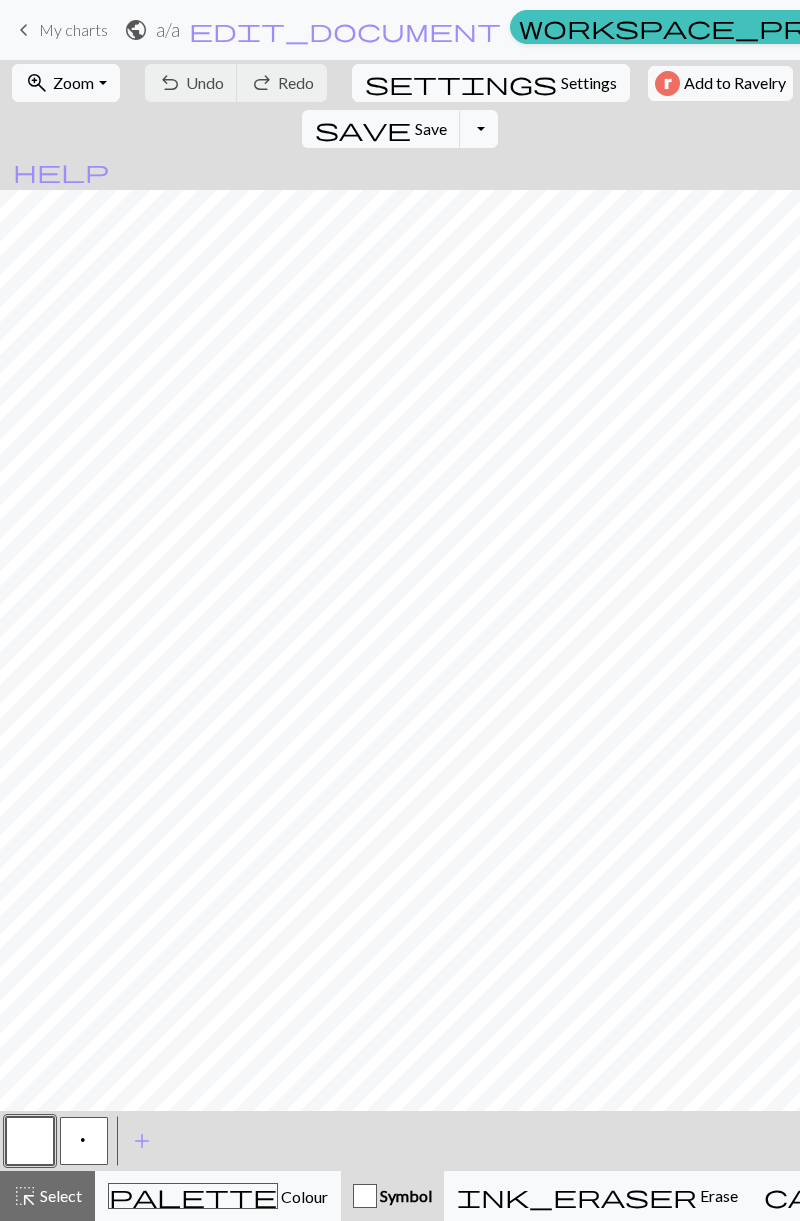 click on "palette   Colour   Colour" at bounding box center (218, 1196) 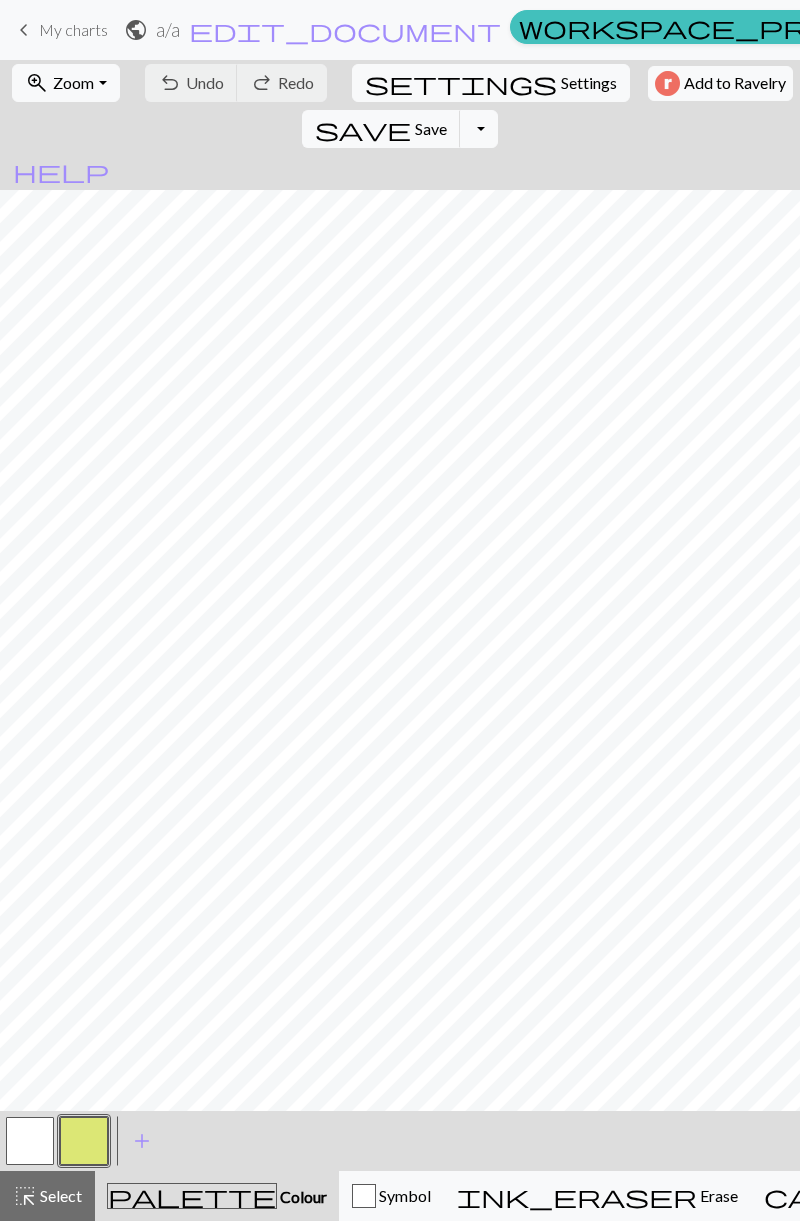 click on "Select" at bounding box center [59, 1195] 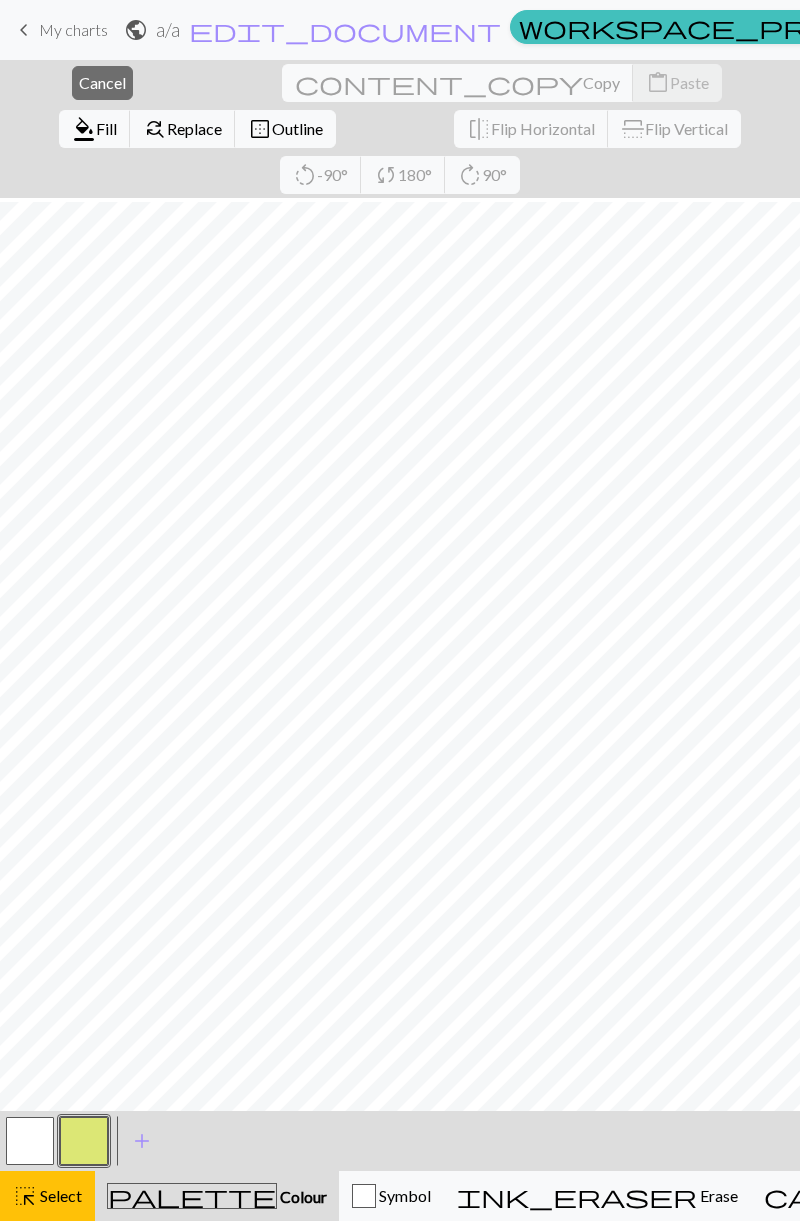 scroll, scrollTop: 20, scrollLeft: 0, axis: vertical 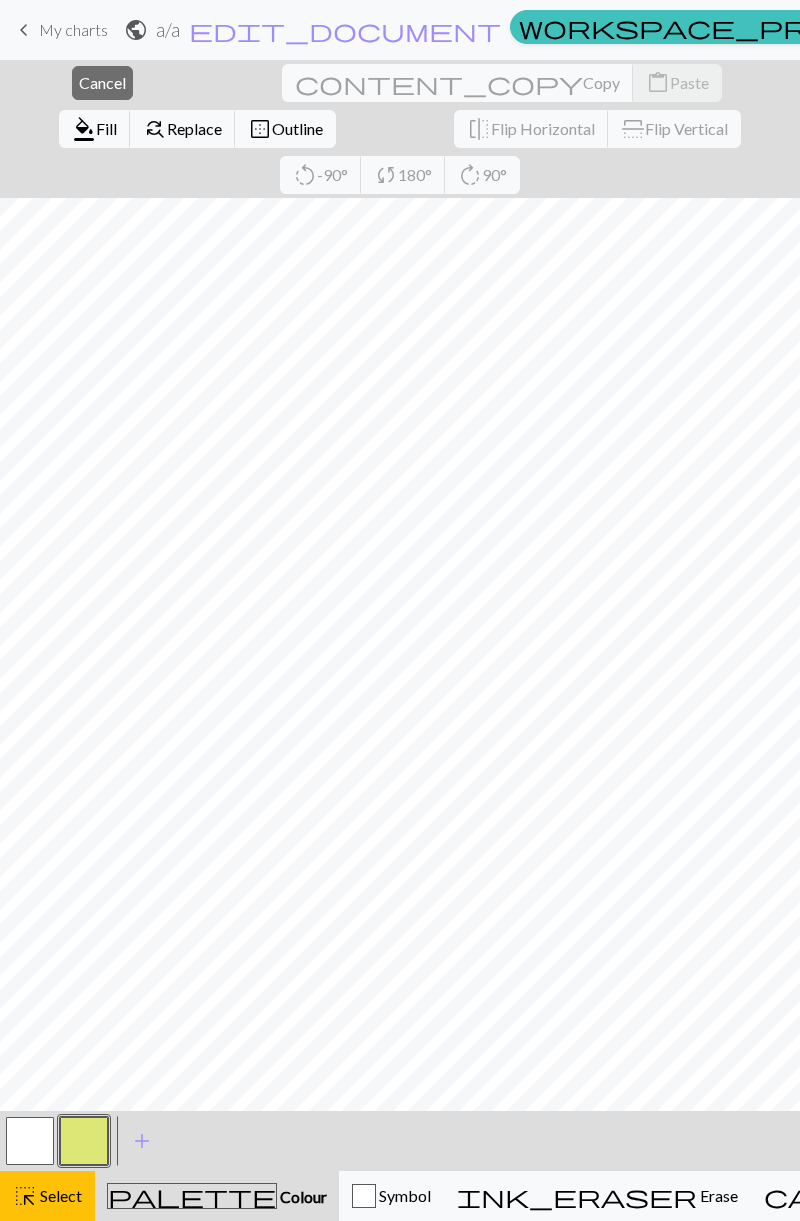 click on "Select" at bounding box center (59, 1195) 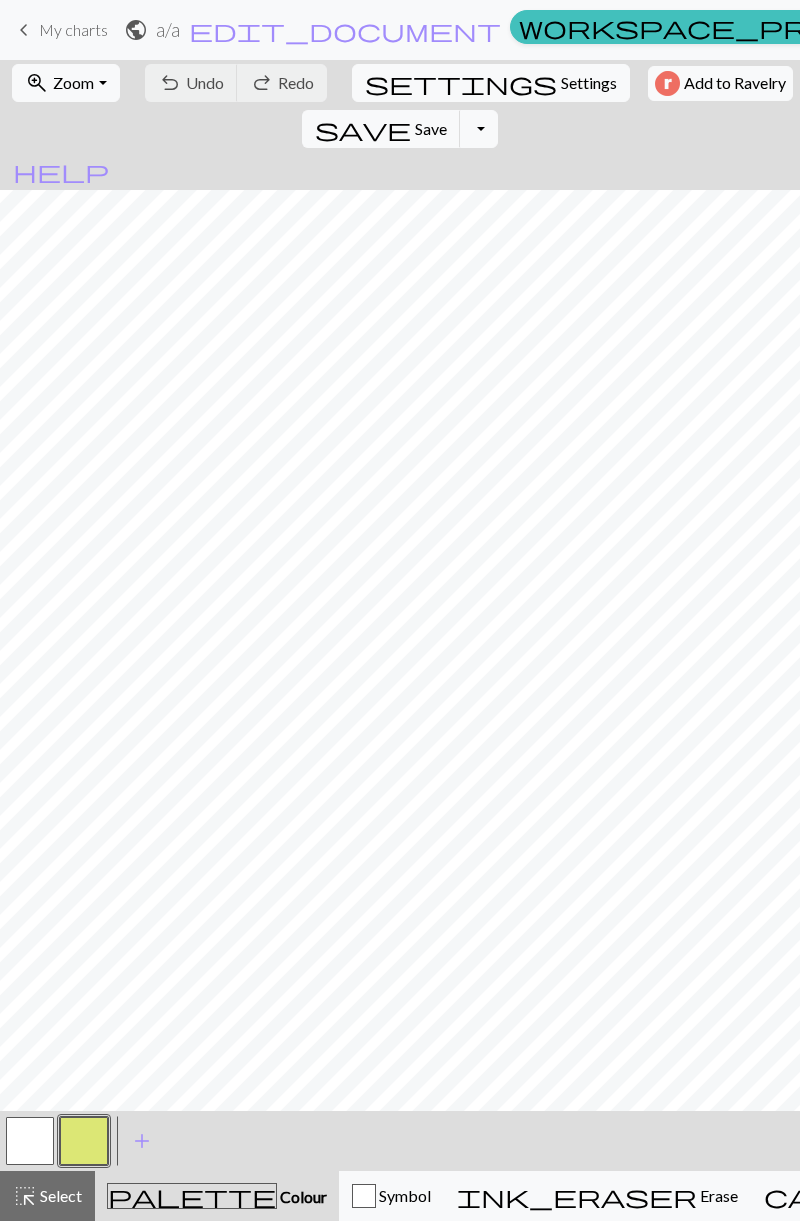 scroll, scrollTop: 0, scrollLeft: 0, axis: both 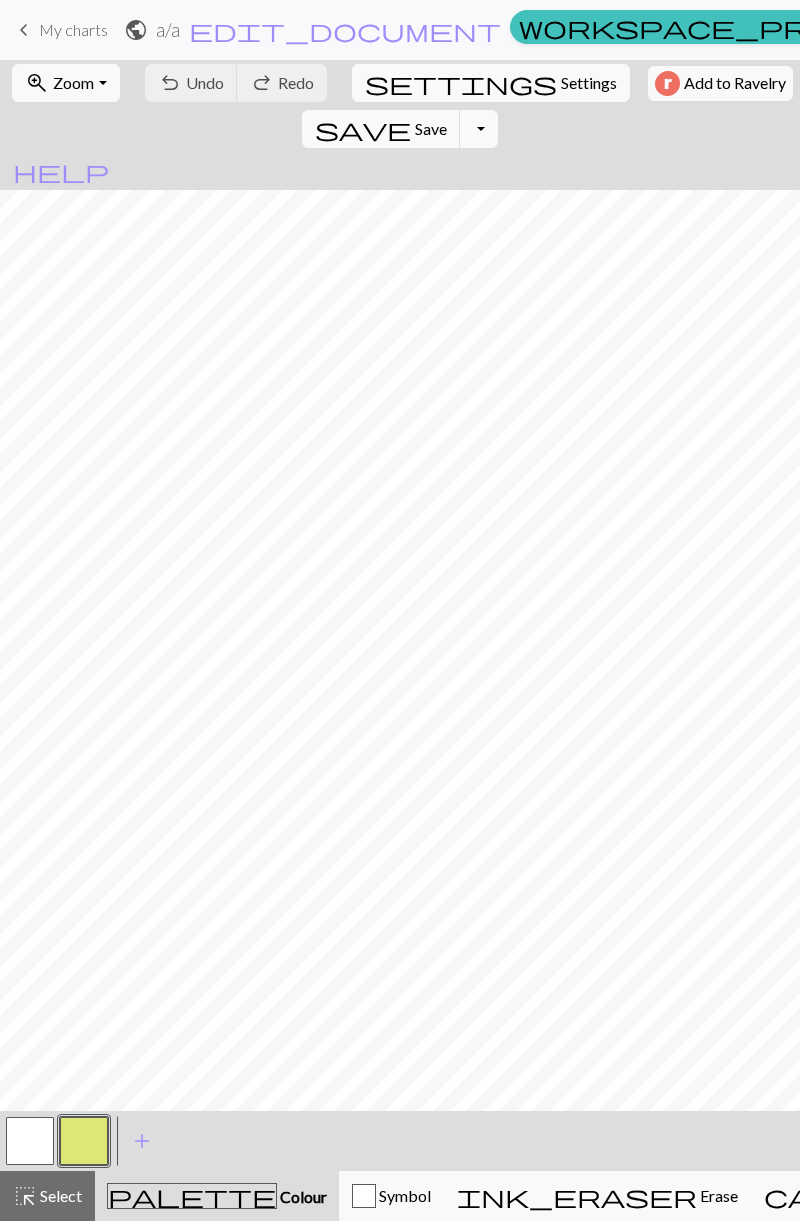 click at bounding box center [30, 1141] 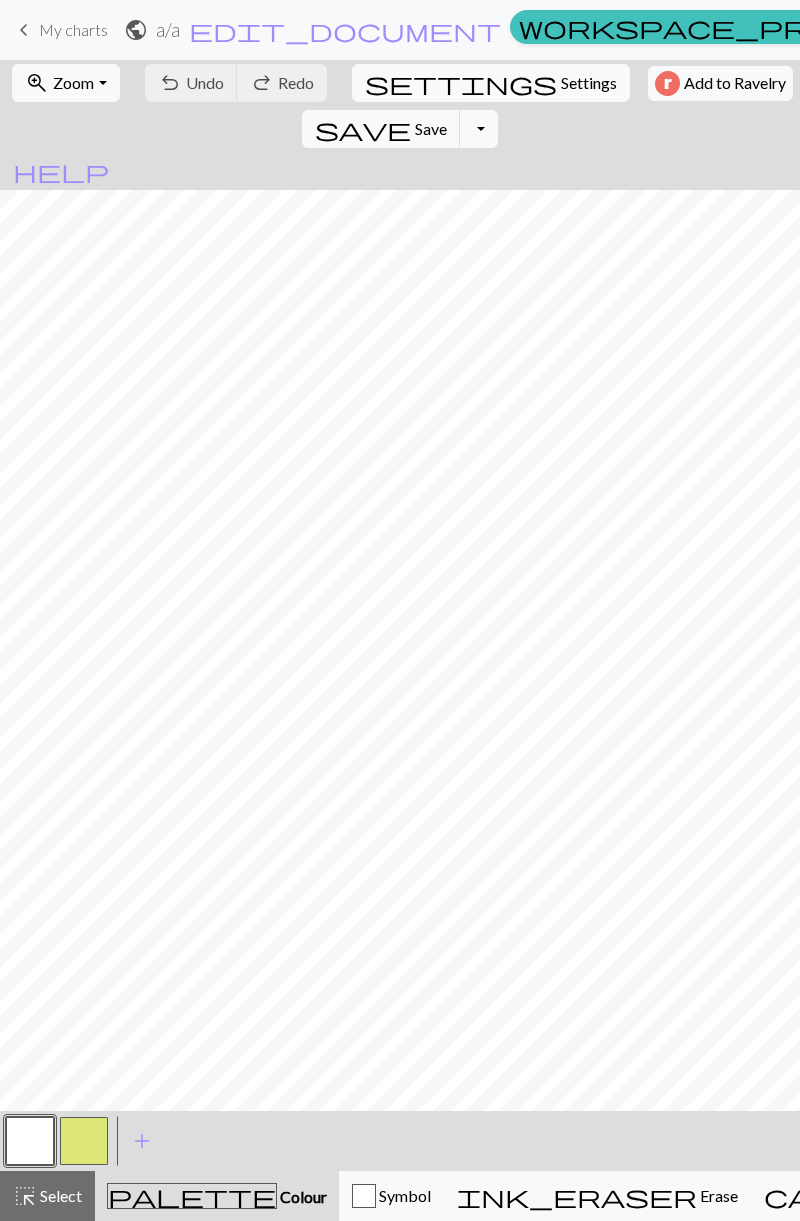click at bounding box center (84, 1141) 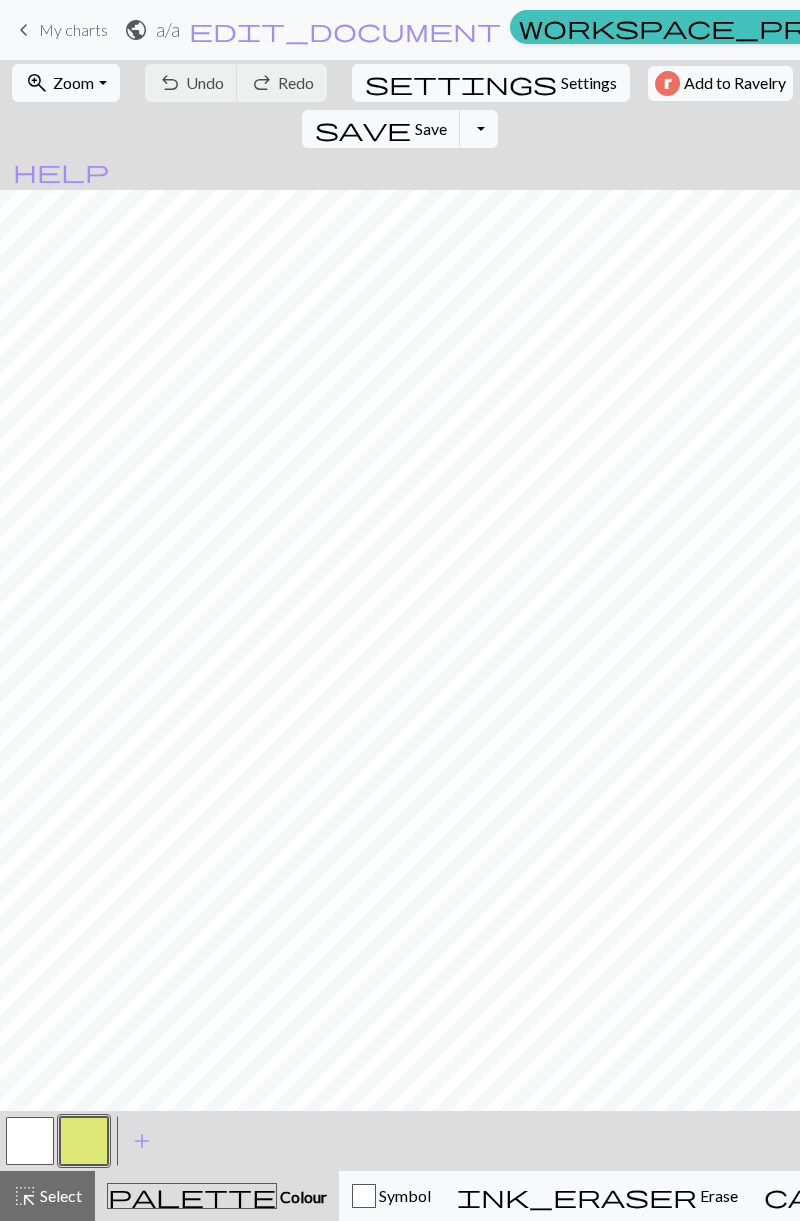 click at bounding box center (84, 1141) 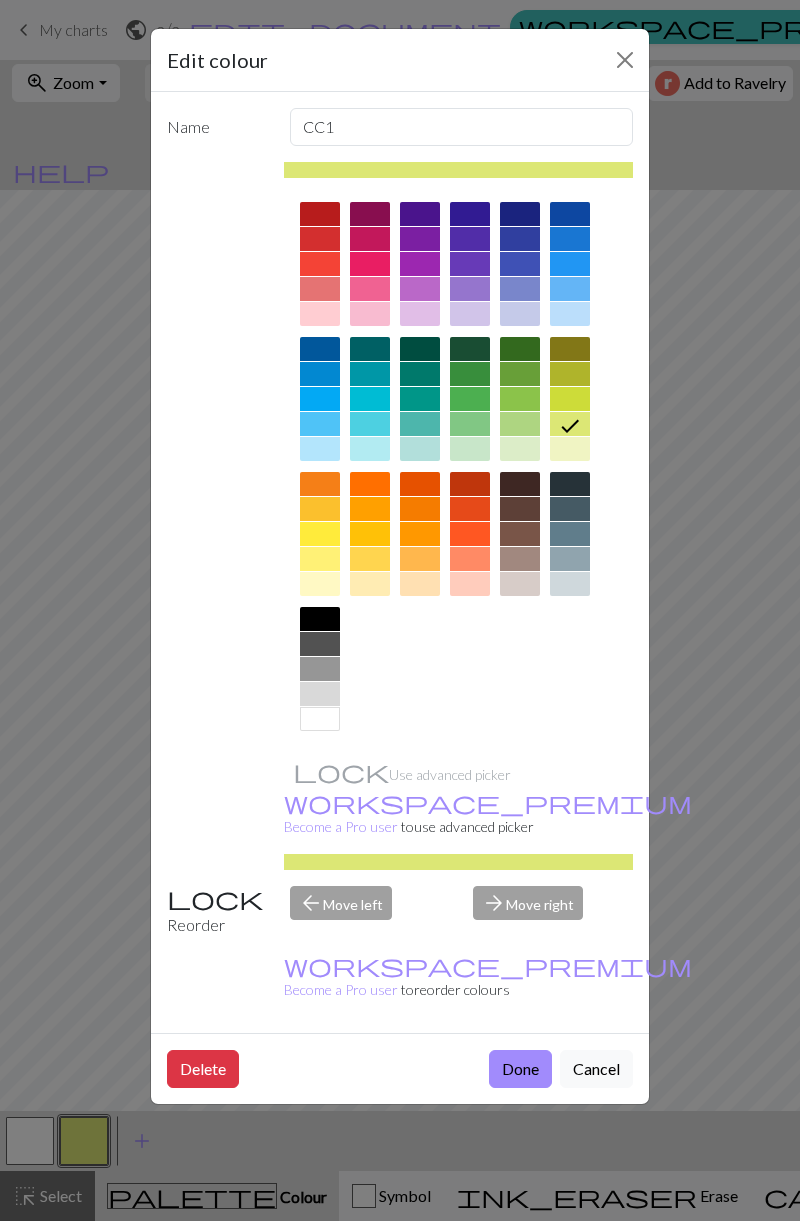 click at bounding box center (520, 239) 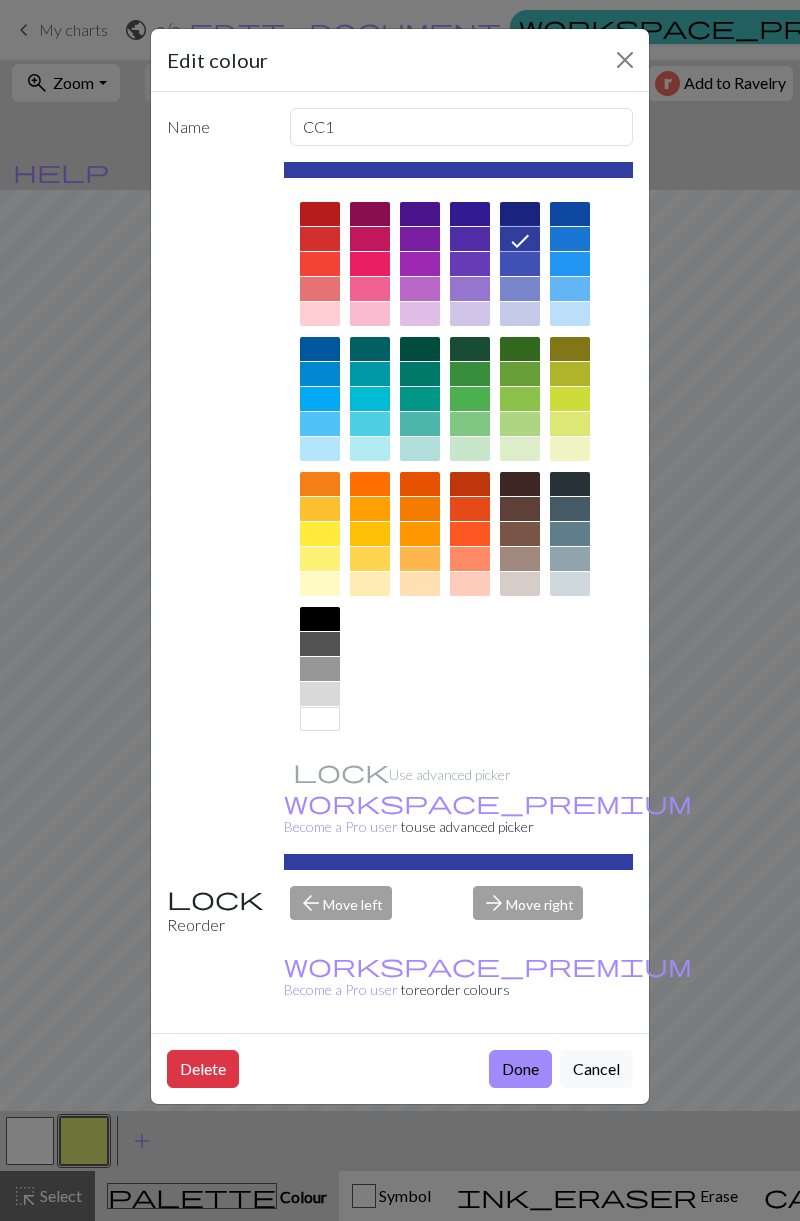 click on "Done" at bounding box center [520, 1069] 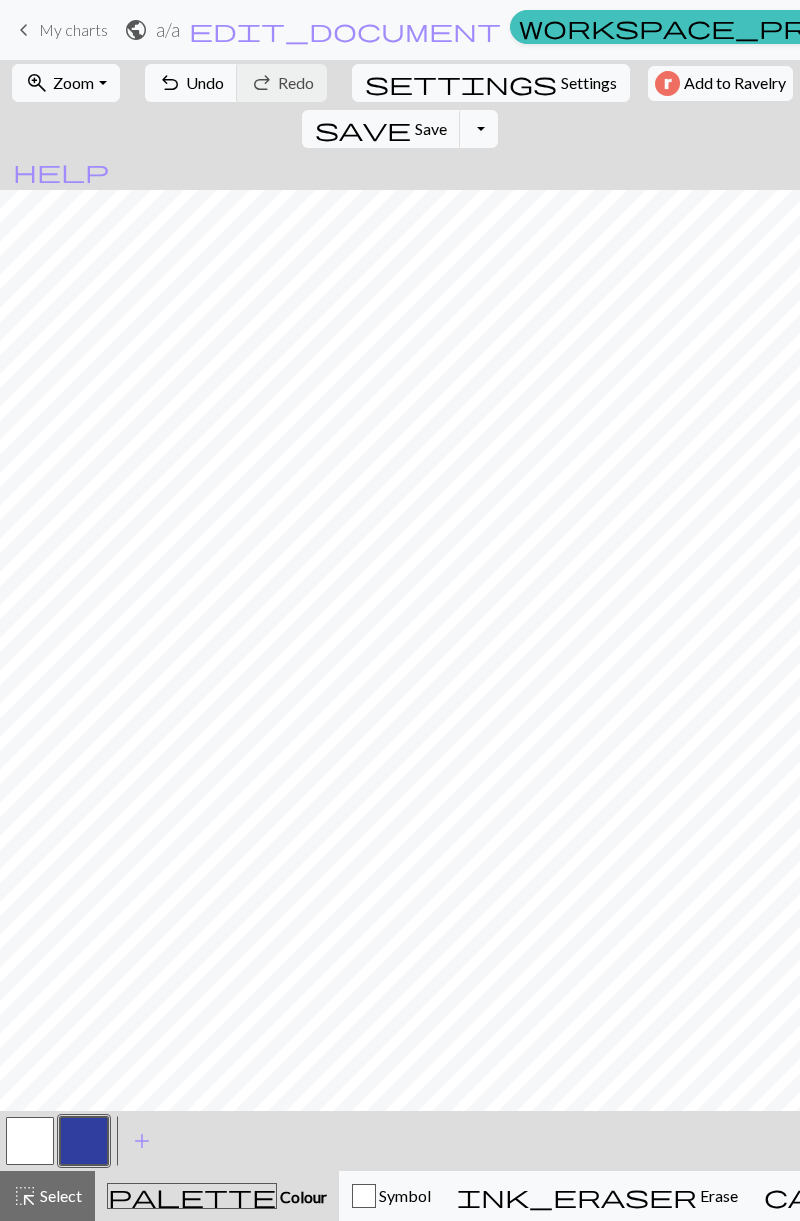 click at bounding box center (30, 1141) 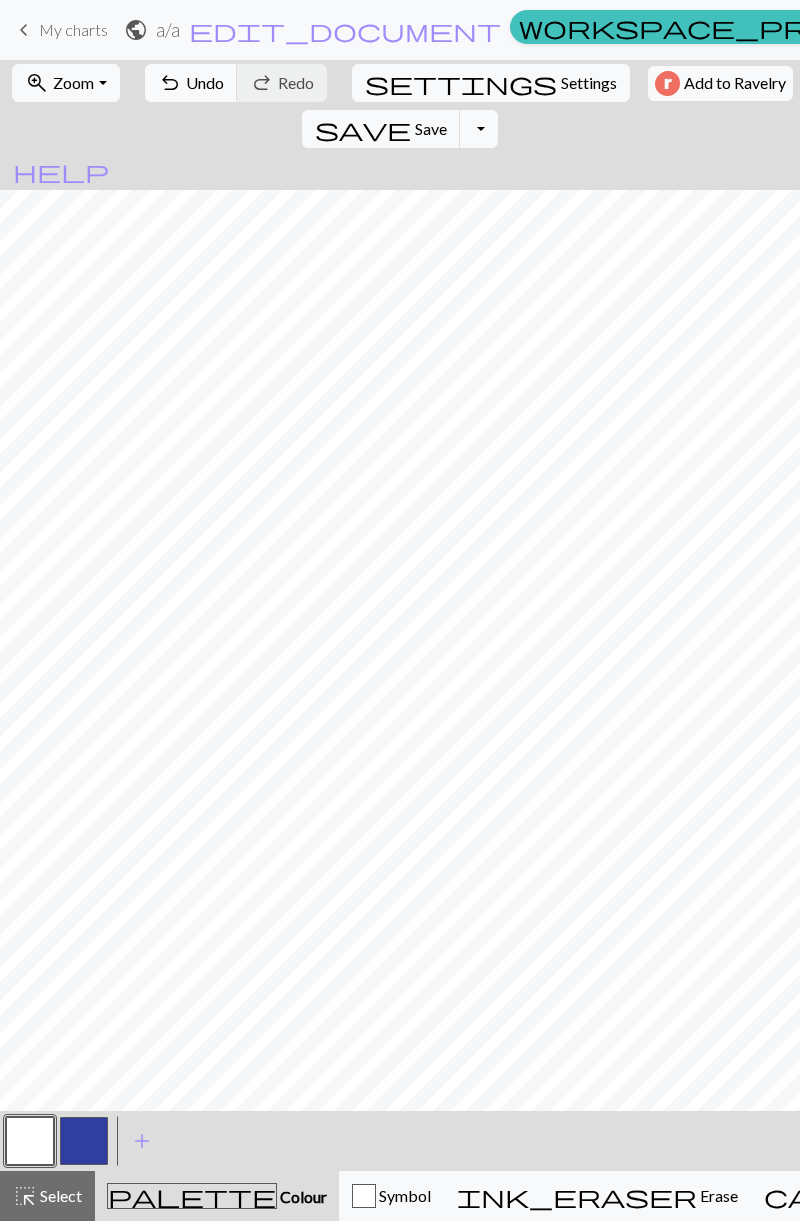 click at bounding box center [30, 1141] 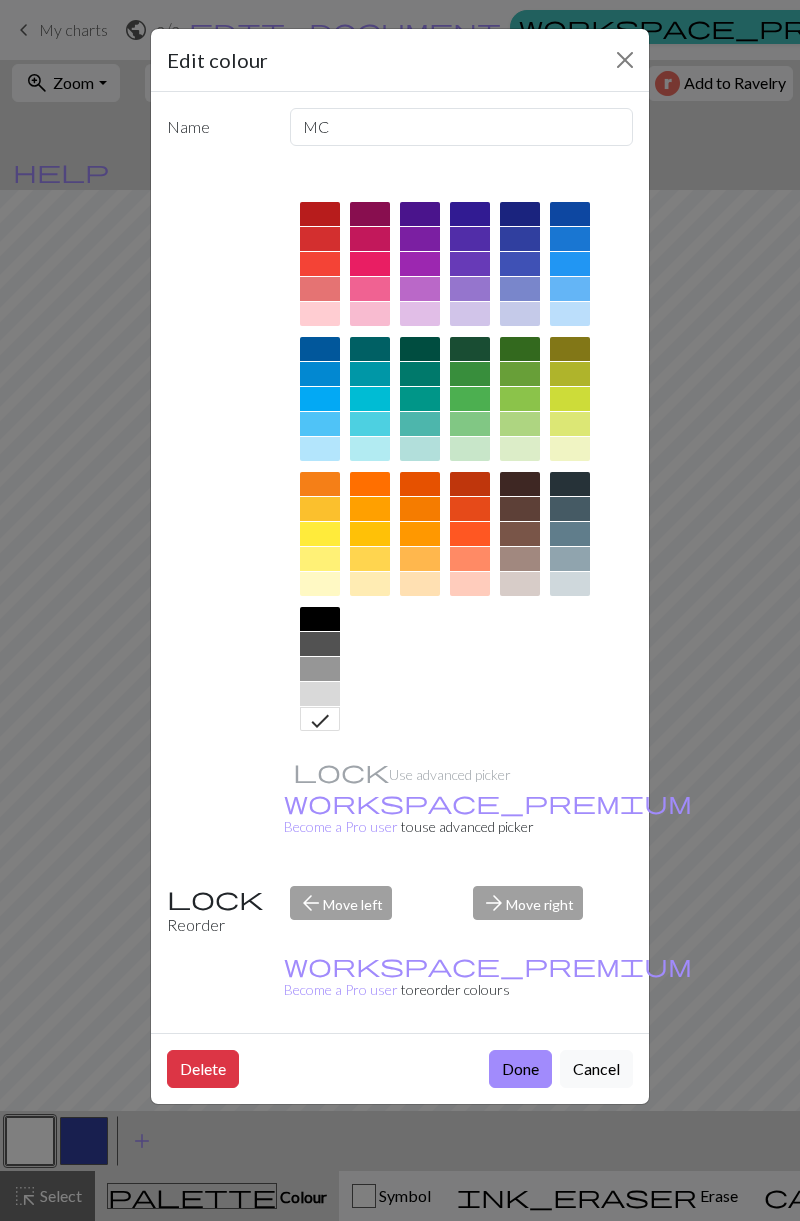 click on "Edit colour Name MC Use advanced picker workspace_premium Become a Pro user   to  use advanced picker Reorder arrow_back Move left arrow_forward Move right workspace_premium Become a Pro user   to  reorder colours Delete Done Cancel" at bounding box center (400, 610) 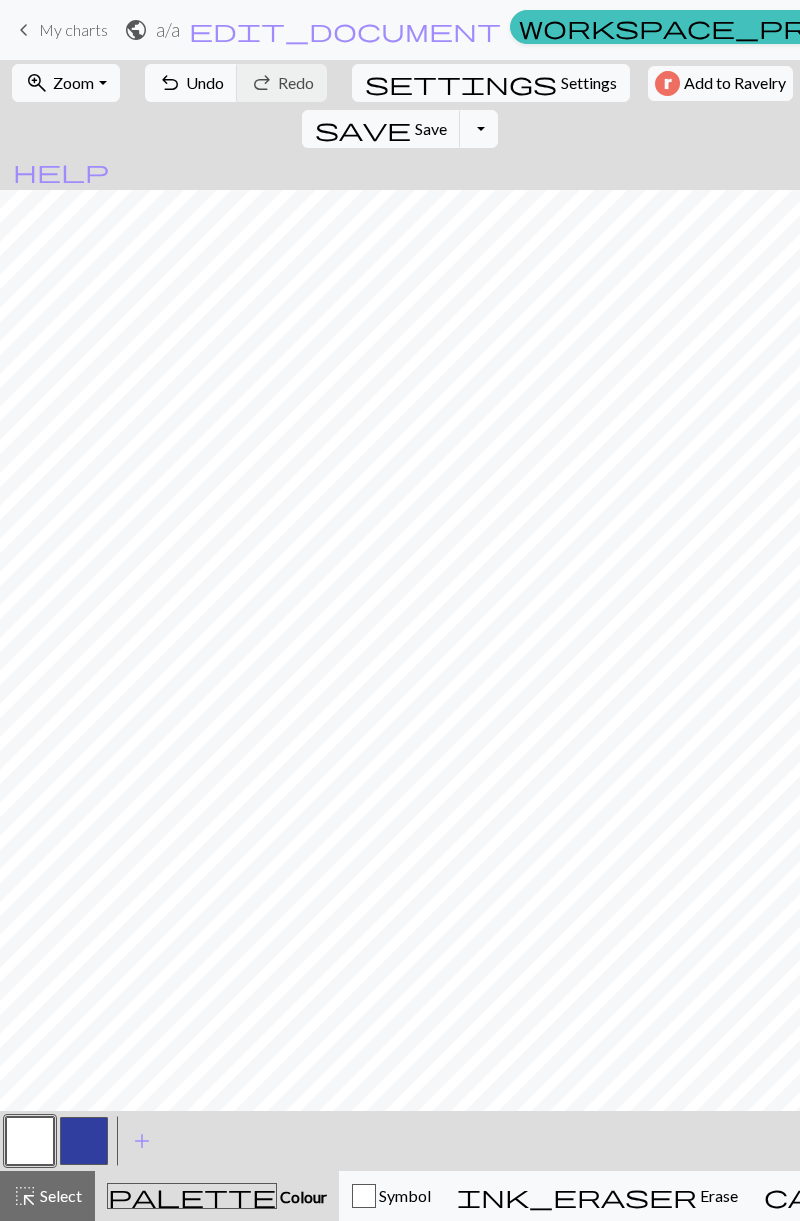click on "add Add a  colour" at bounding box center (142, 1141) 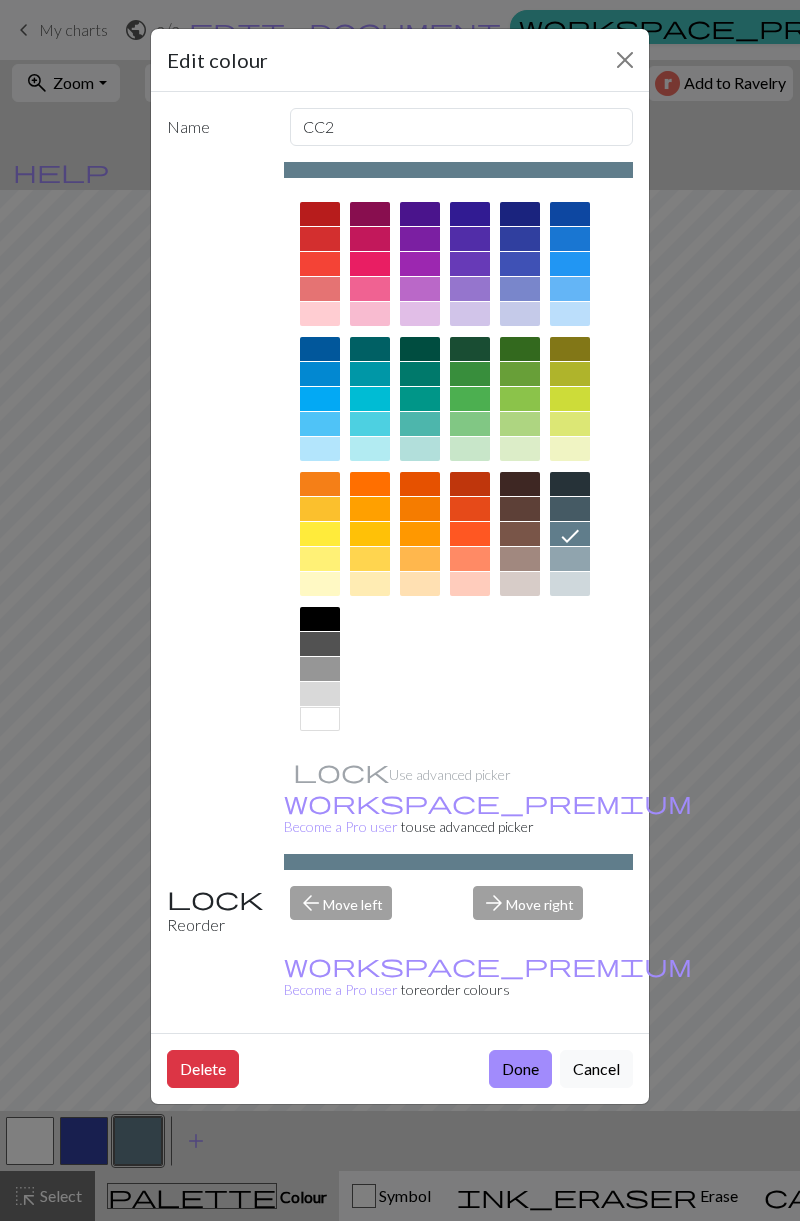 click at bounding box center (320, 719) 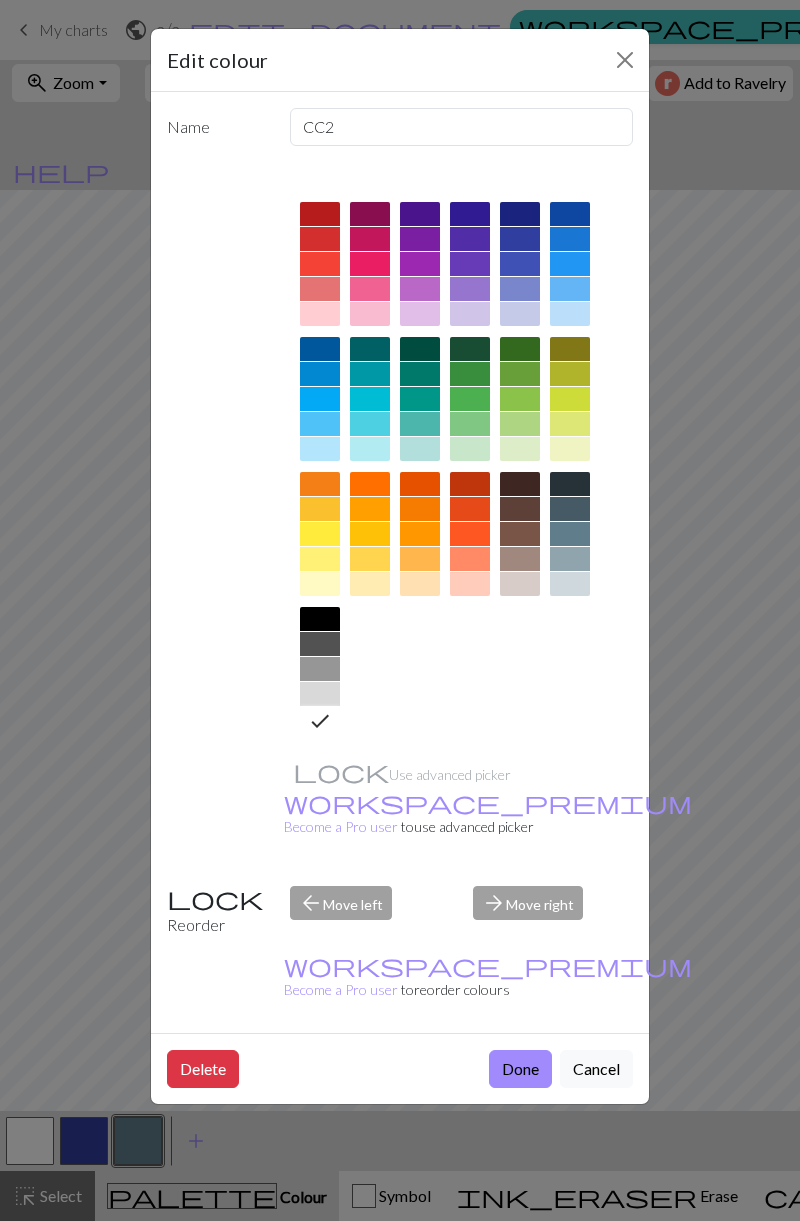 click at bounding box center [520, 374] 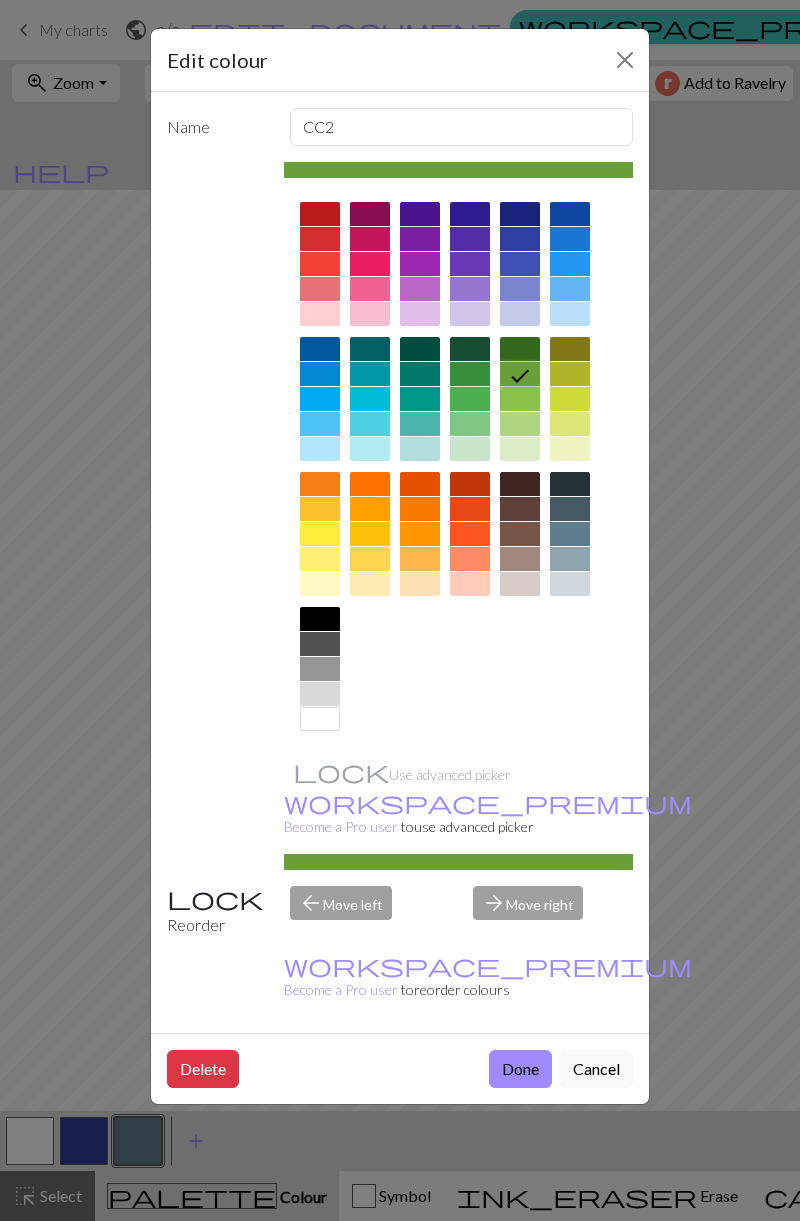 click on "Done" at bounding box center [520, 1069] 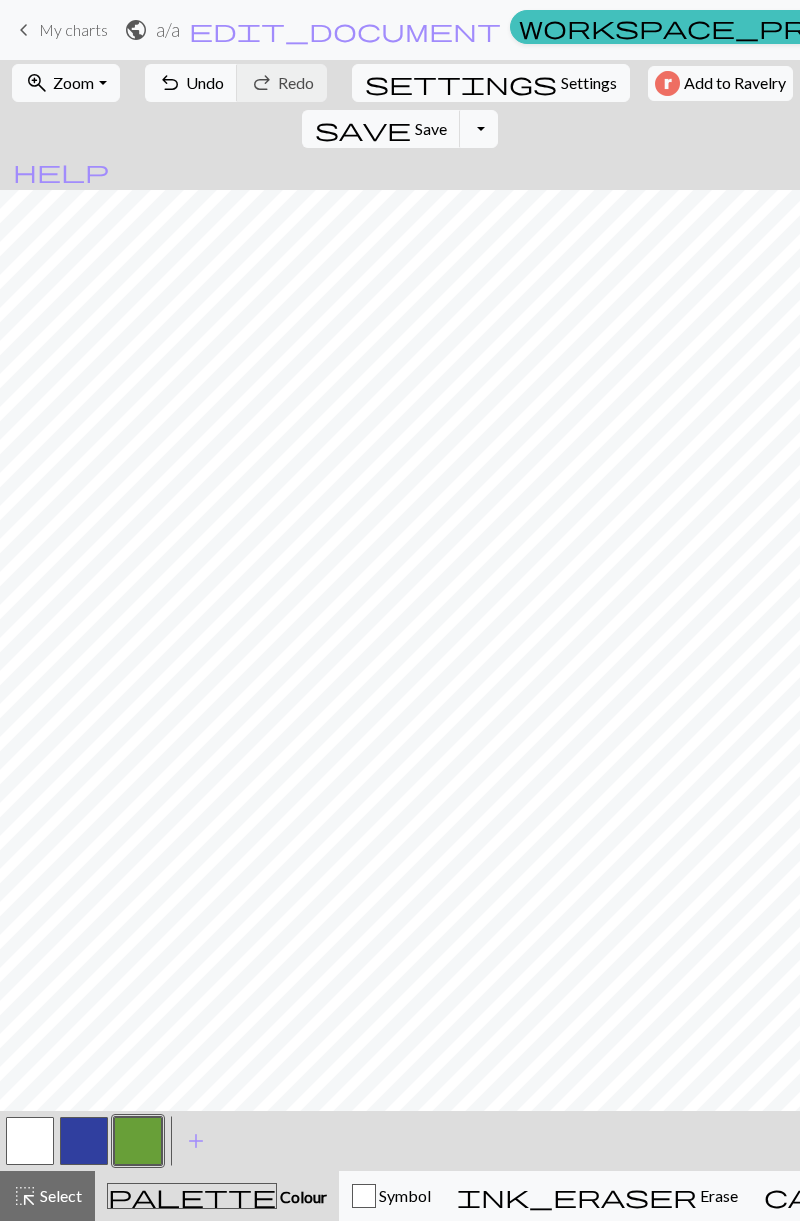 click at bounding box center [84, 1141] 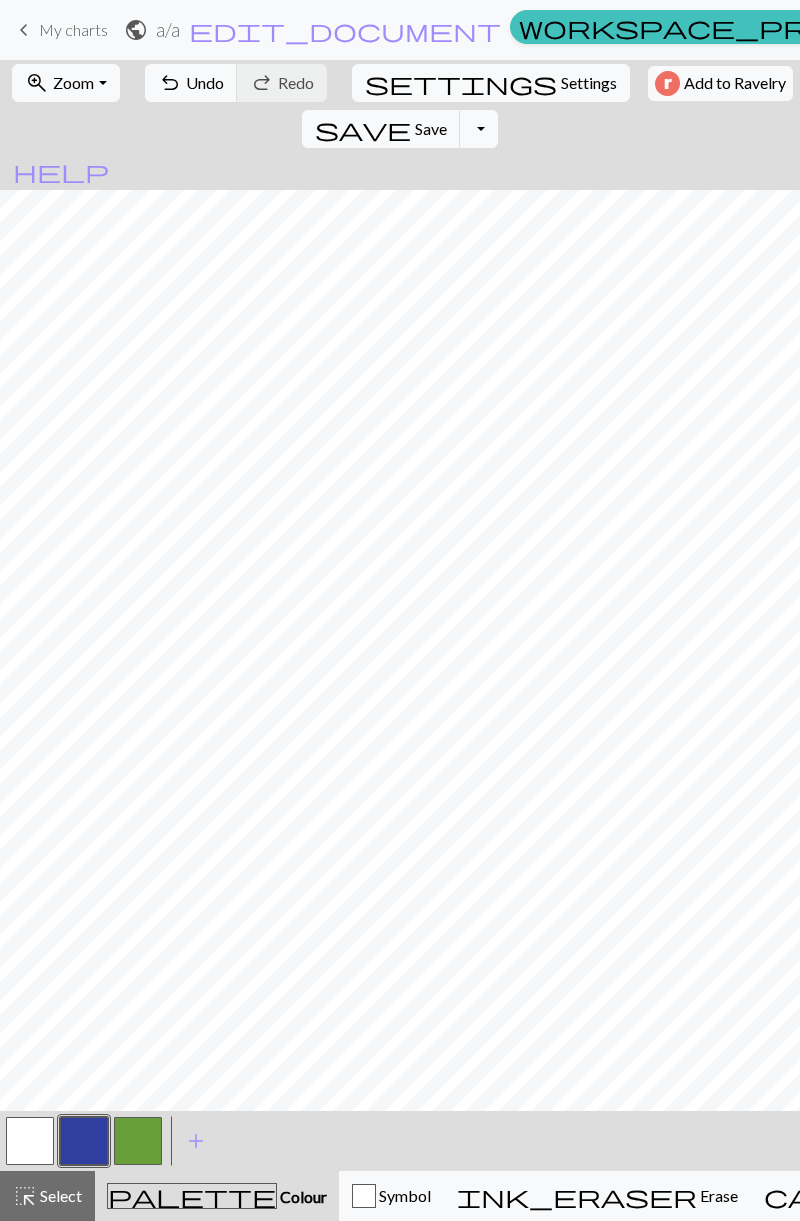 click on "Colour" at bounding box center [302, 1196] 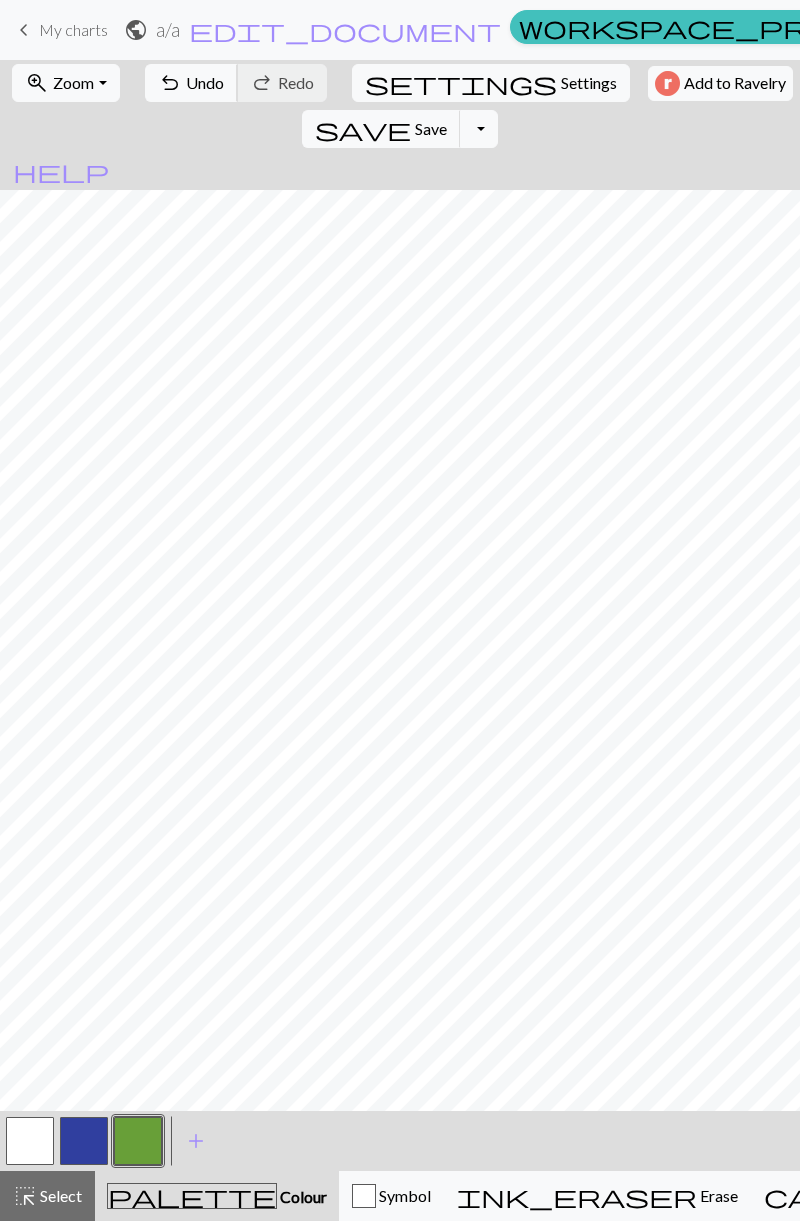 click on "Undo" at bounding box center (205, 82) 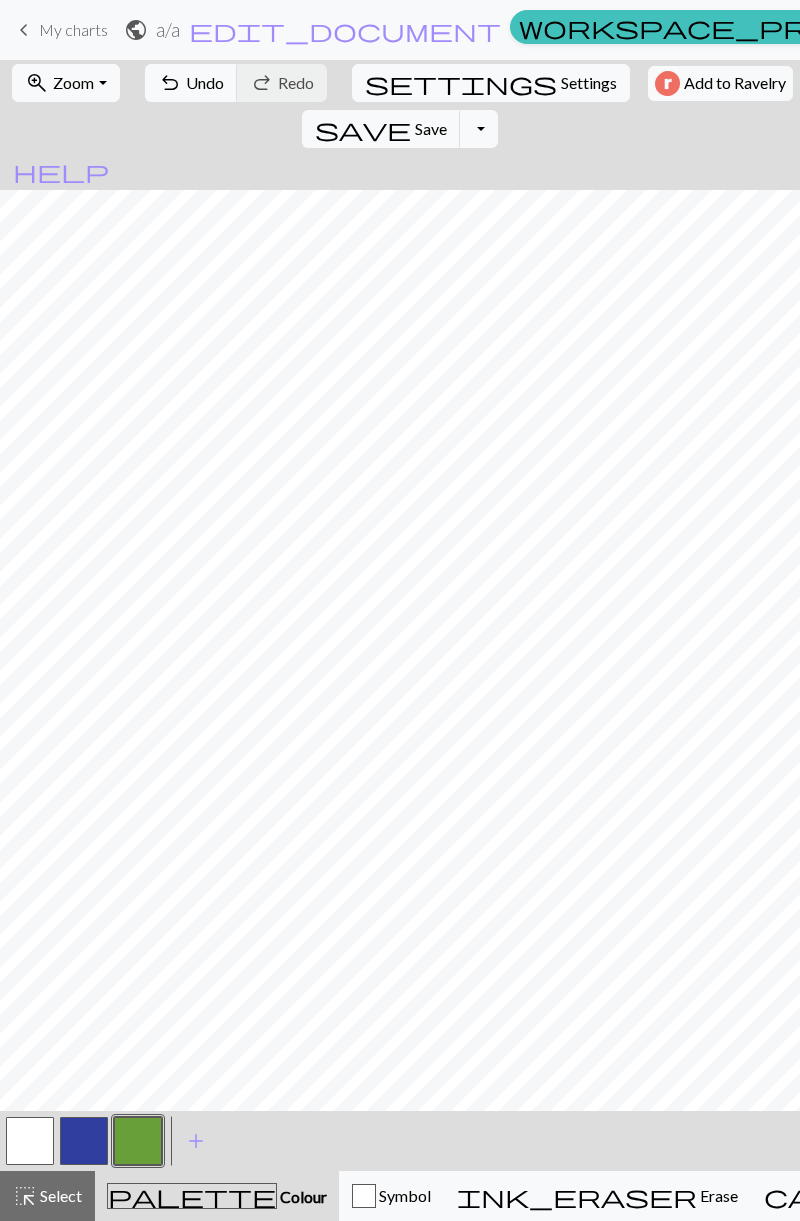 click at bounding box center [84, 1141] 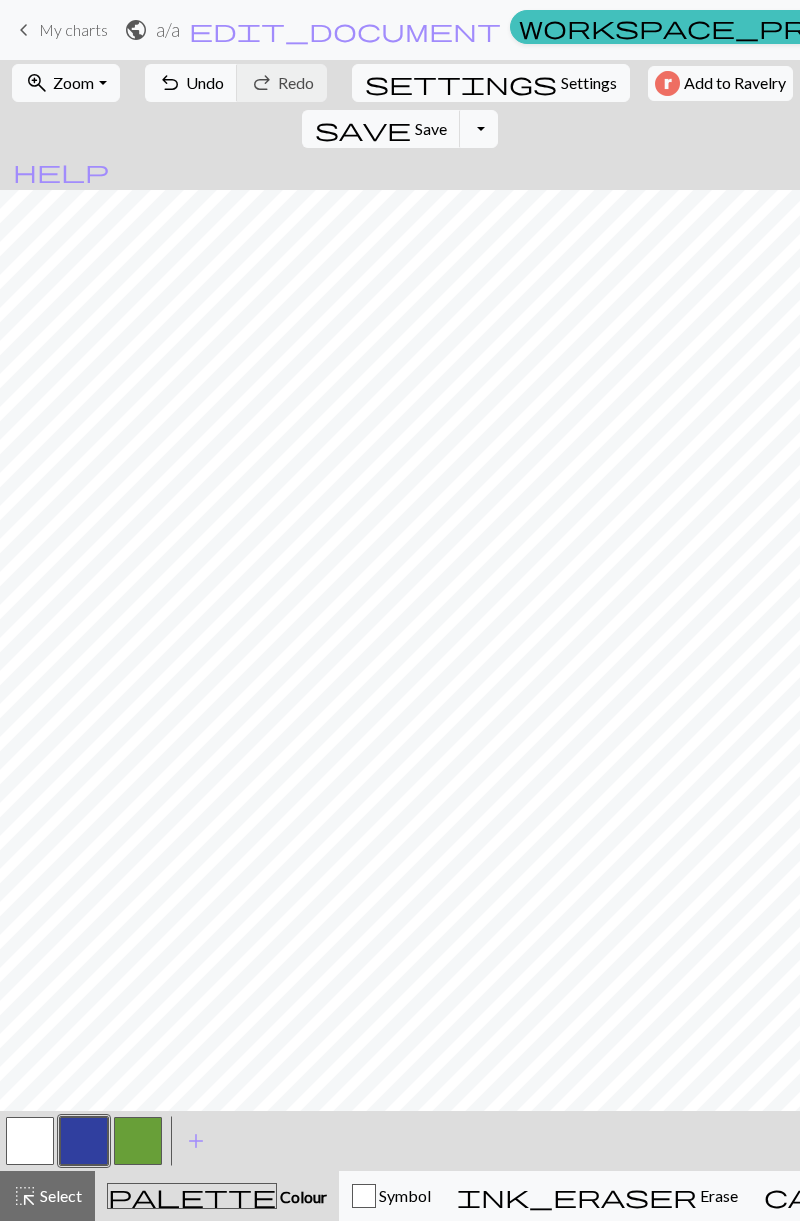 click at bounding box center (138, 1141) 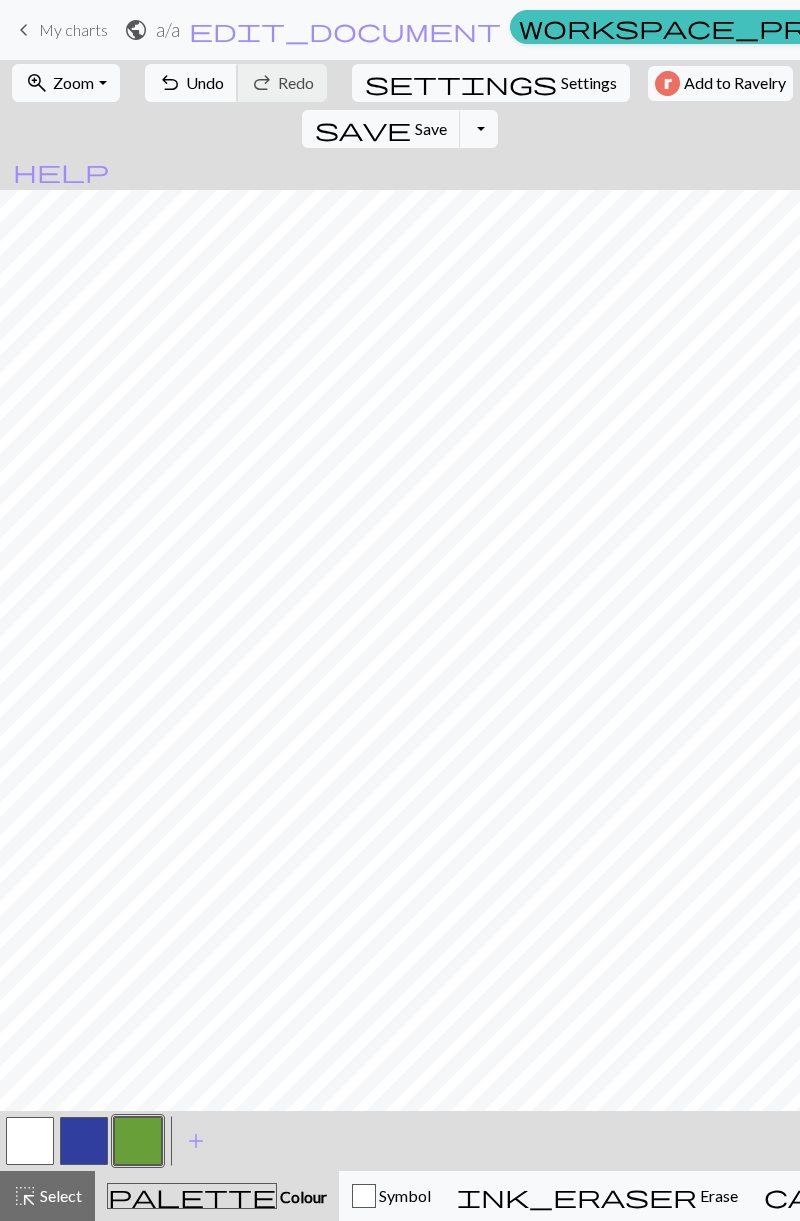 click on "Undo" at bounding box center (205, 82) 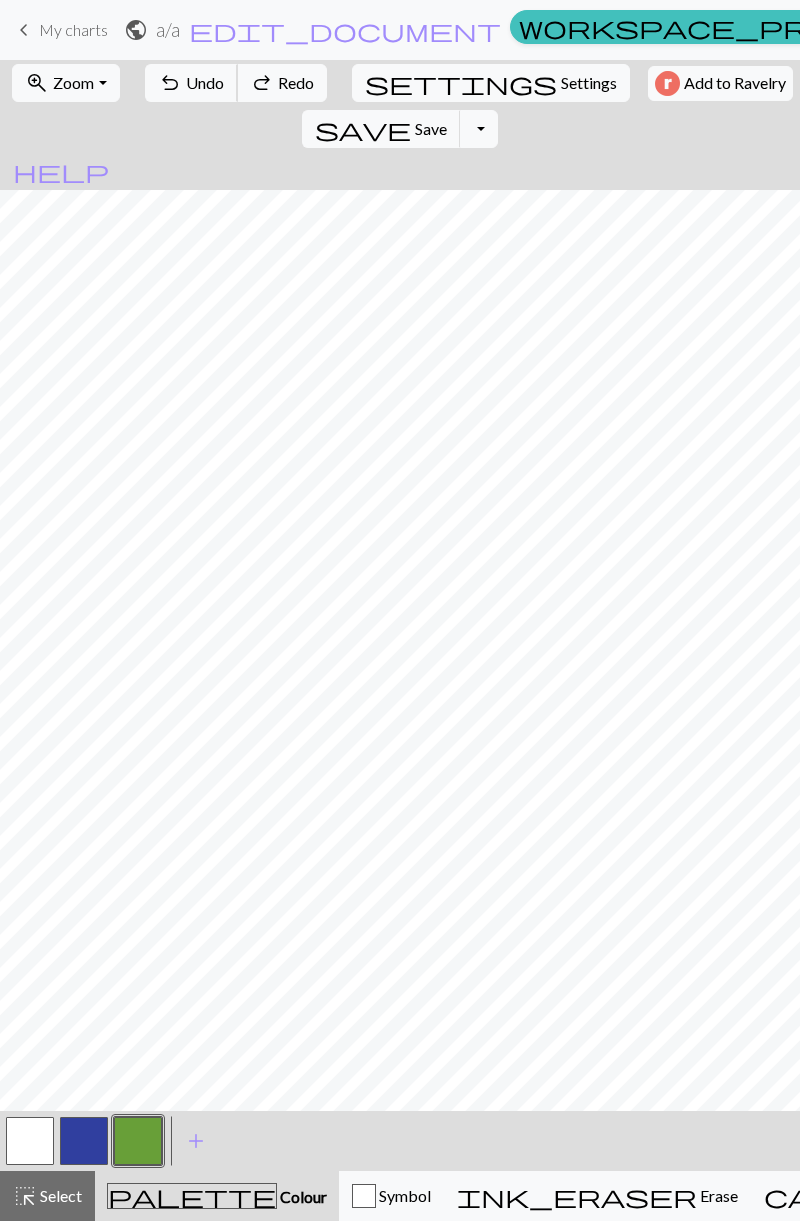 click on "Undo" at bounding box center [205, 82] 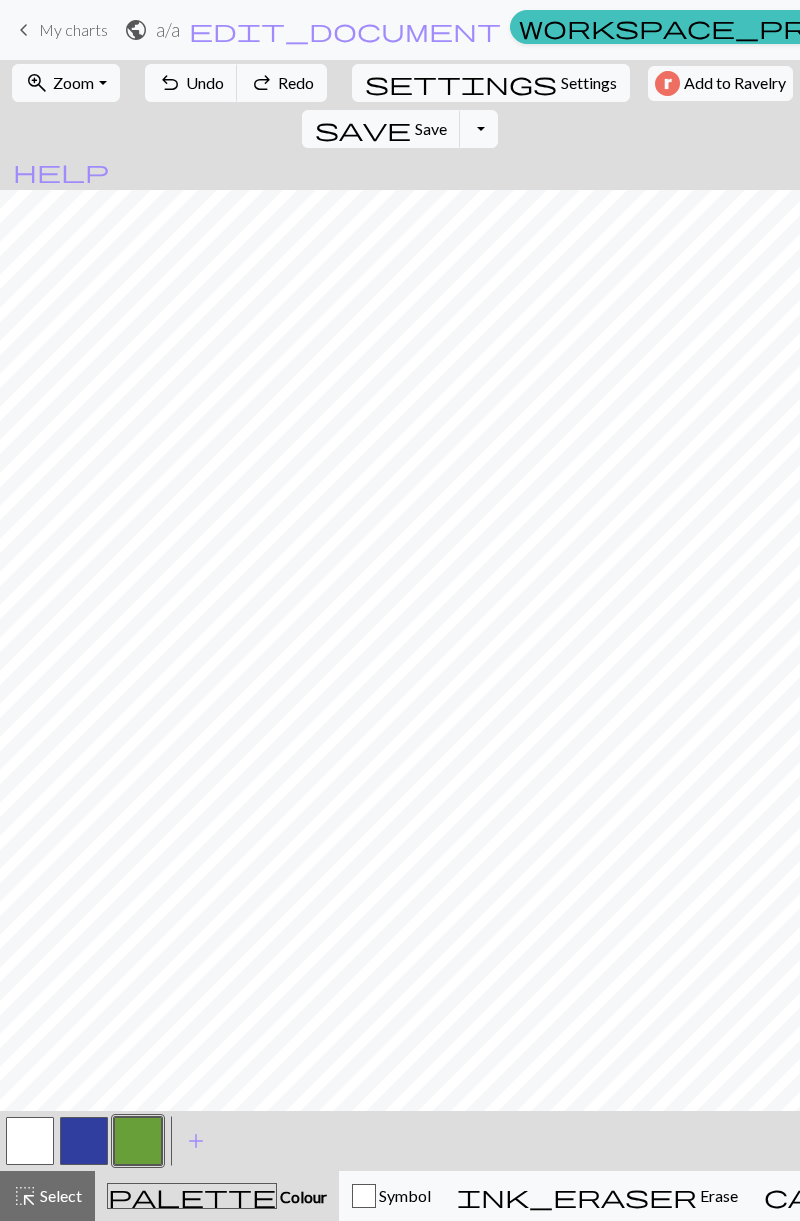 click at bounding box center (84, 1141) 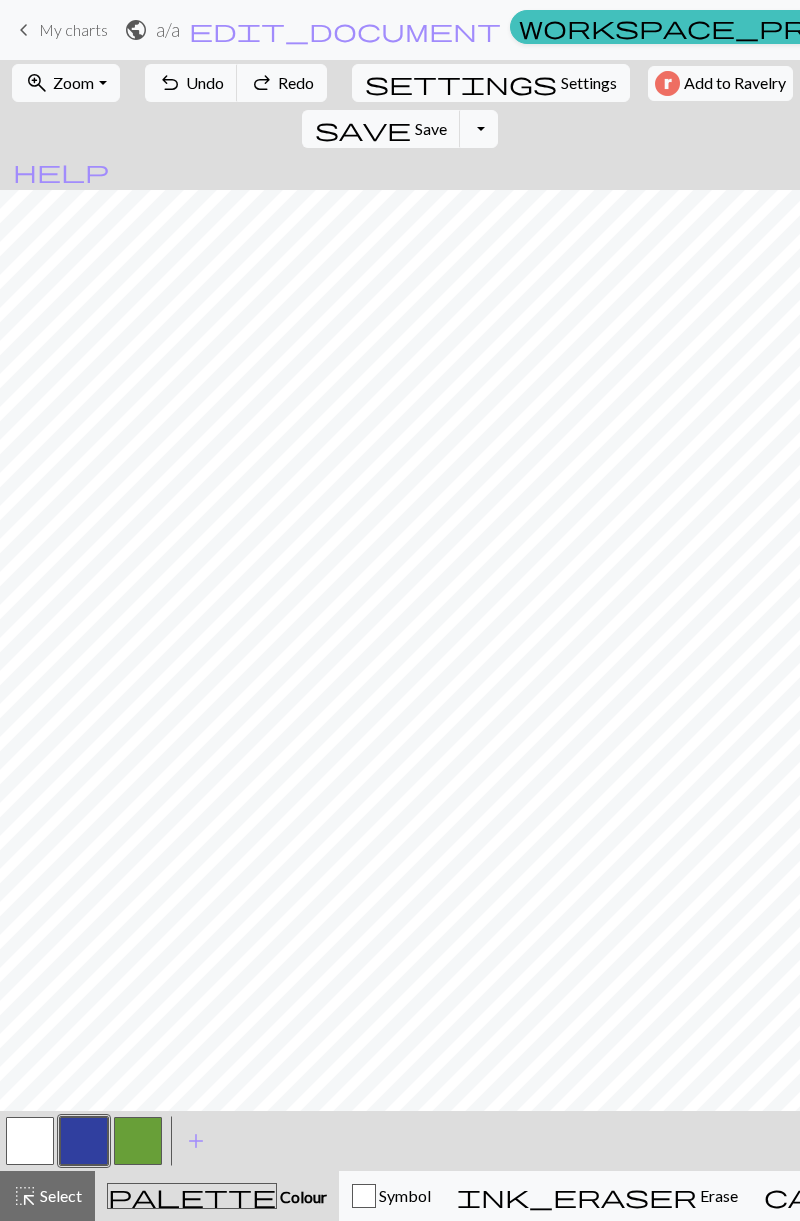 click at bounding box center [138, 1141] 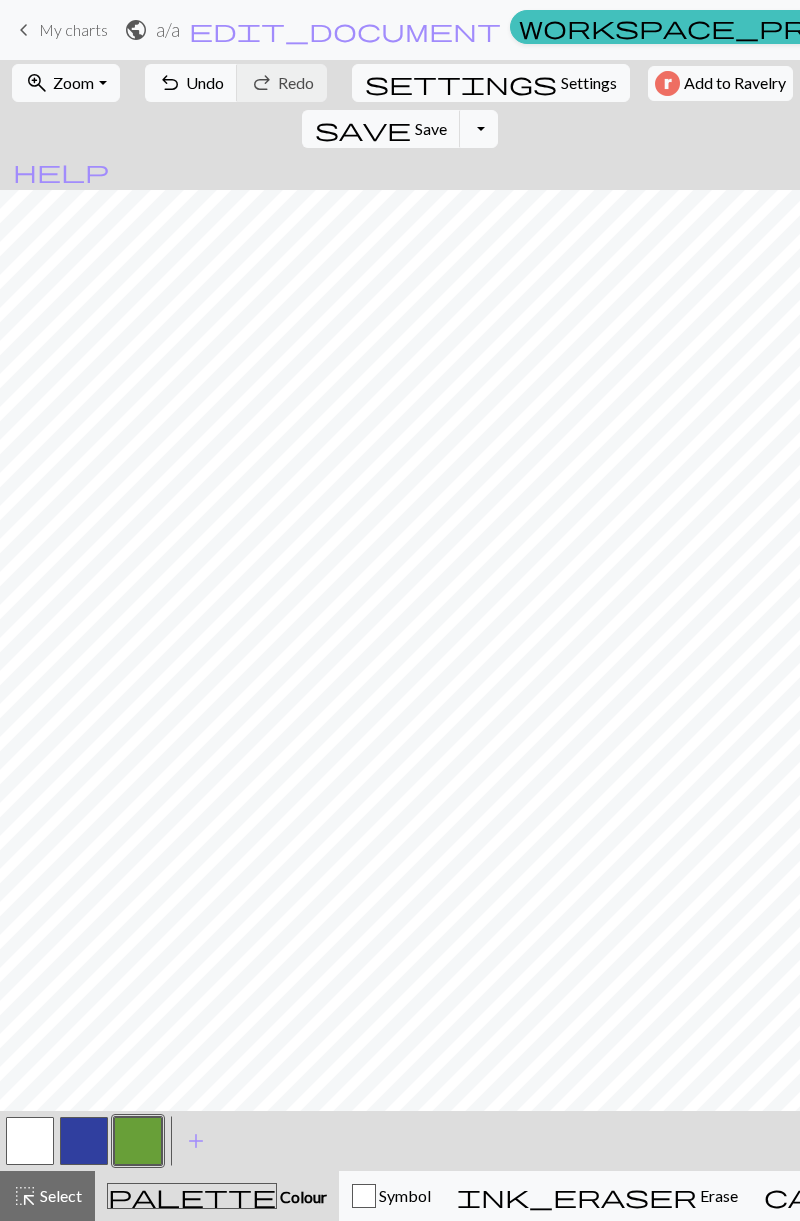 click on "add" at bounding box center [196, 1141] 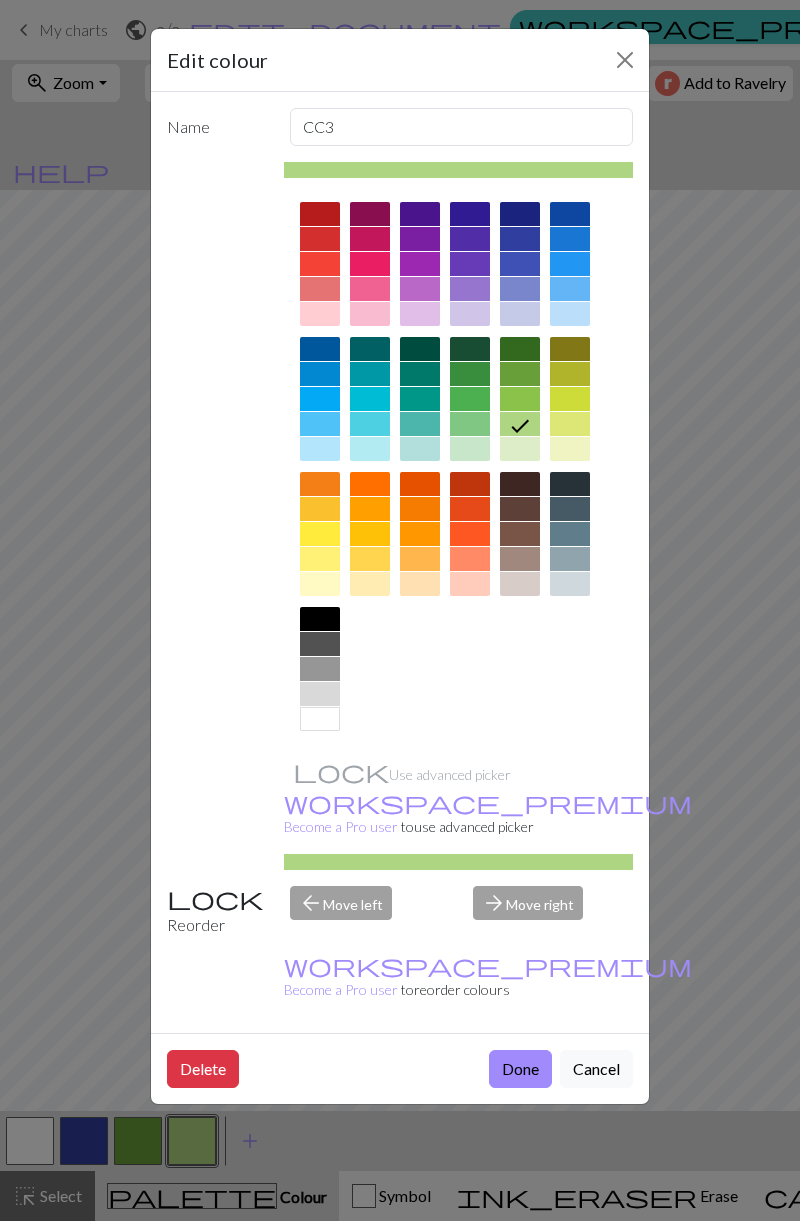 click at bounding box center [320, 264] 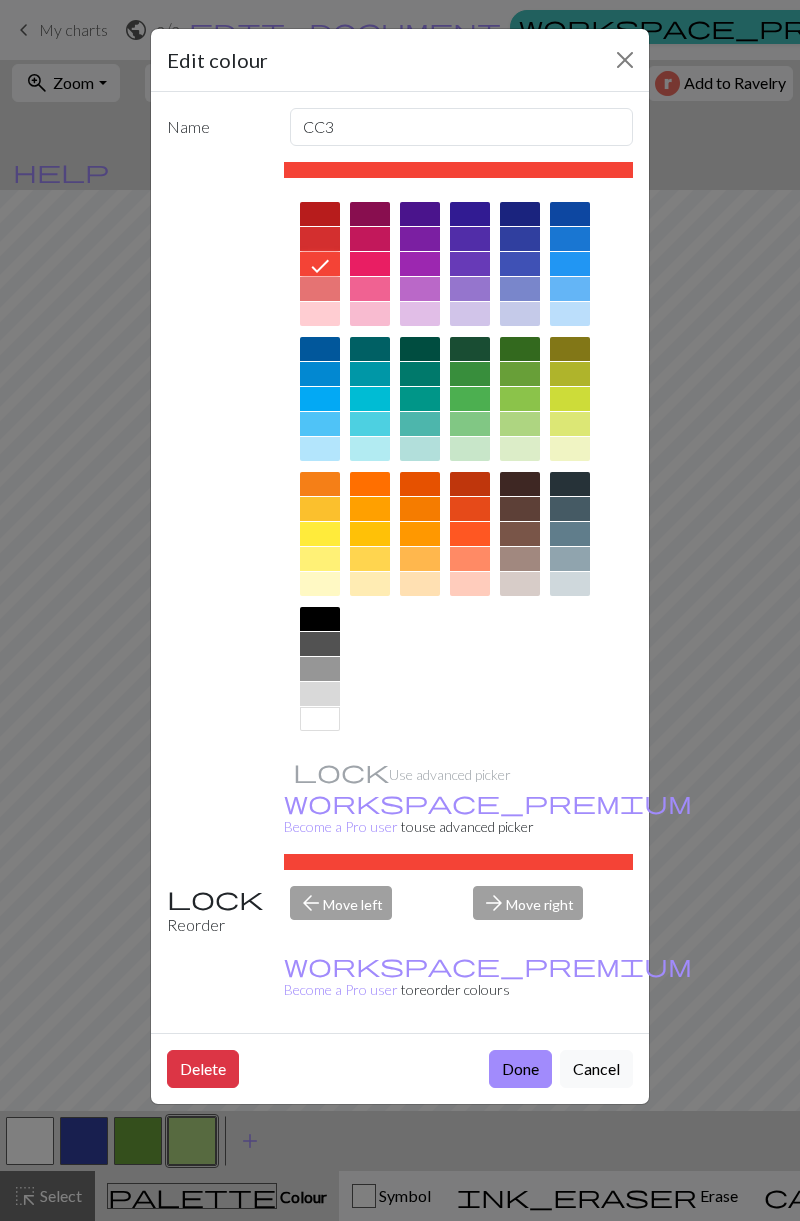 click at bounding box center [470, 534] 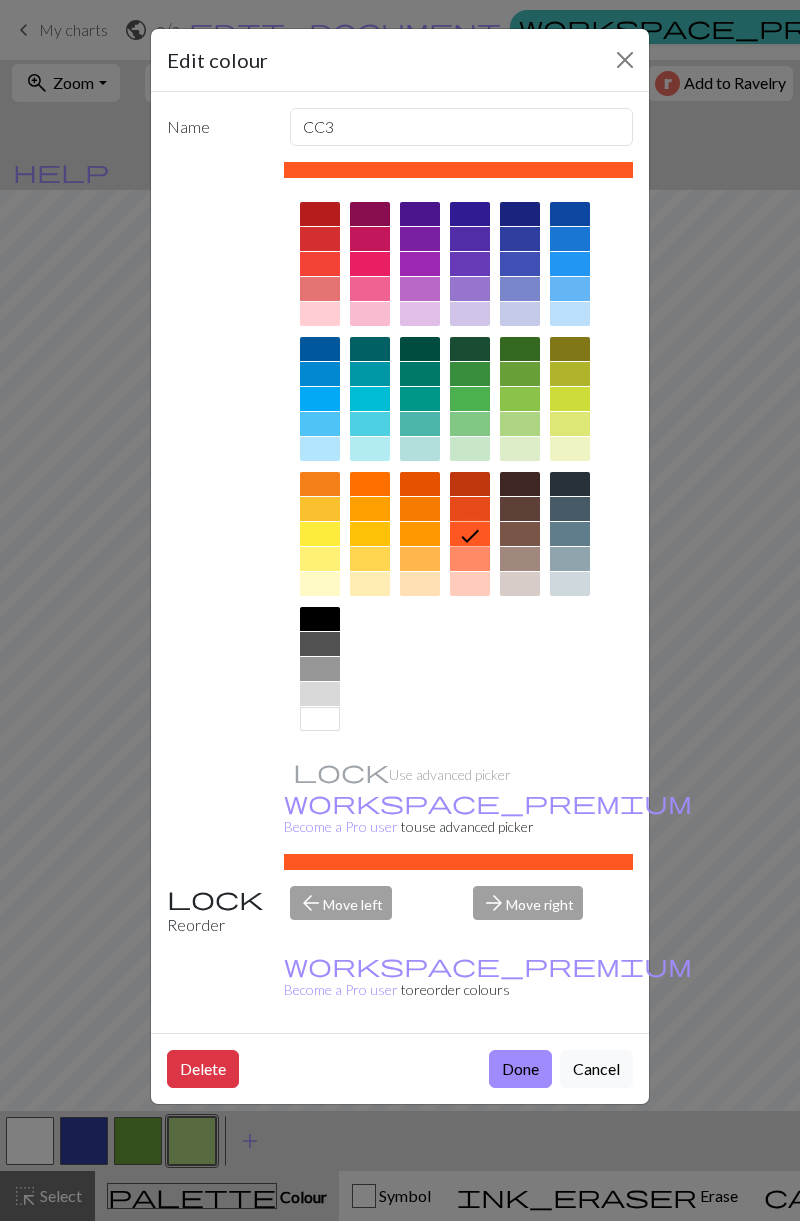click at bounding box center (320, 239) 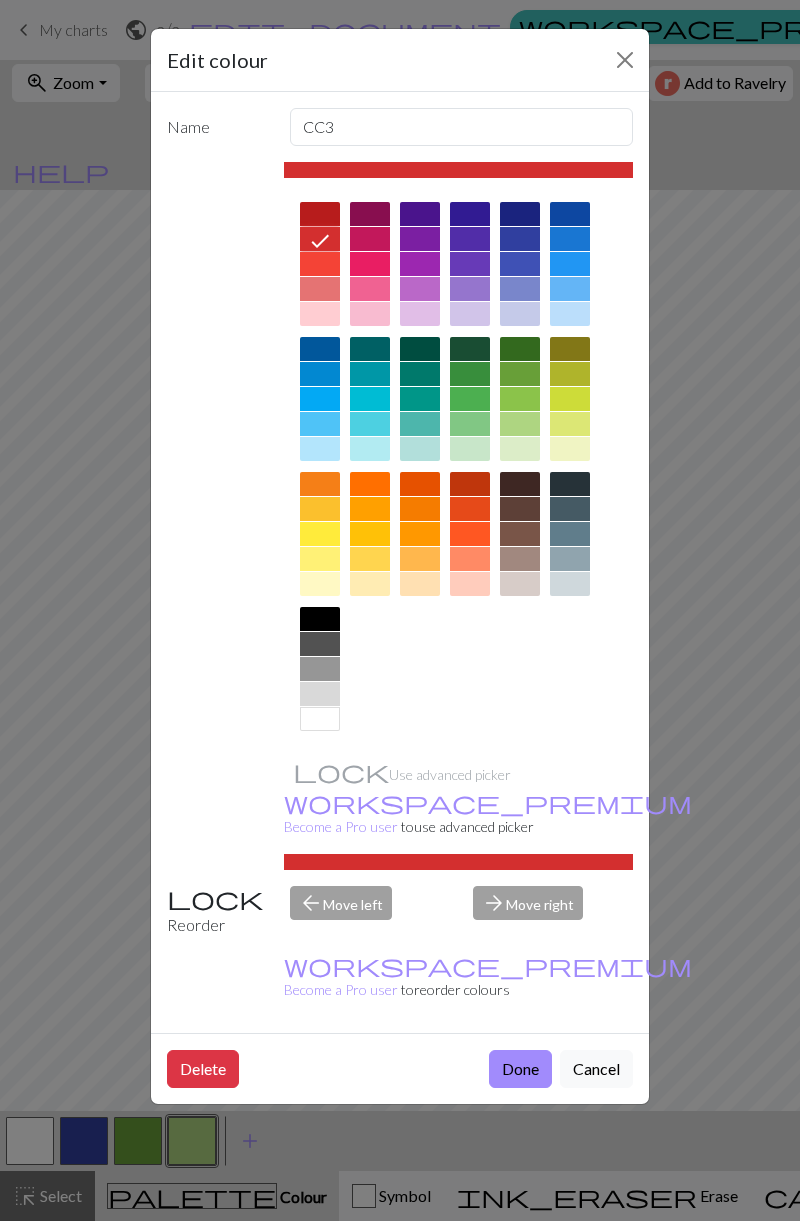click on "Done" at bounding box center (520, 1069) 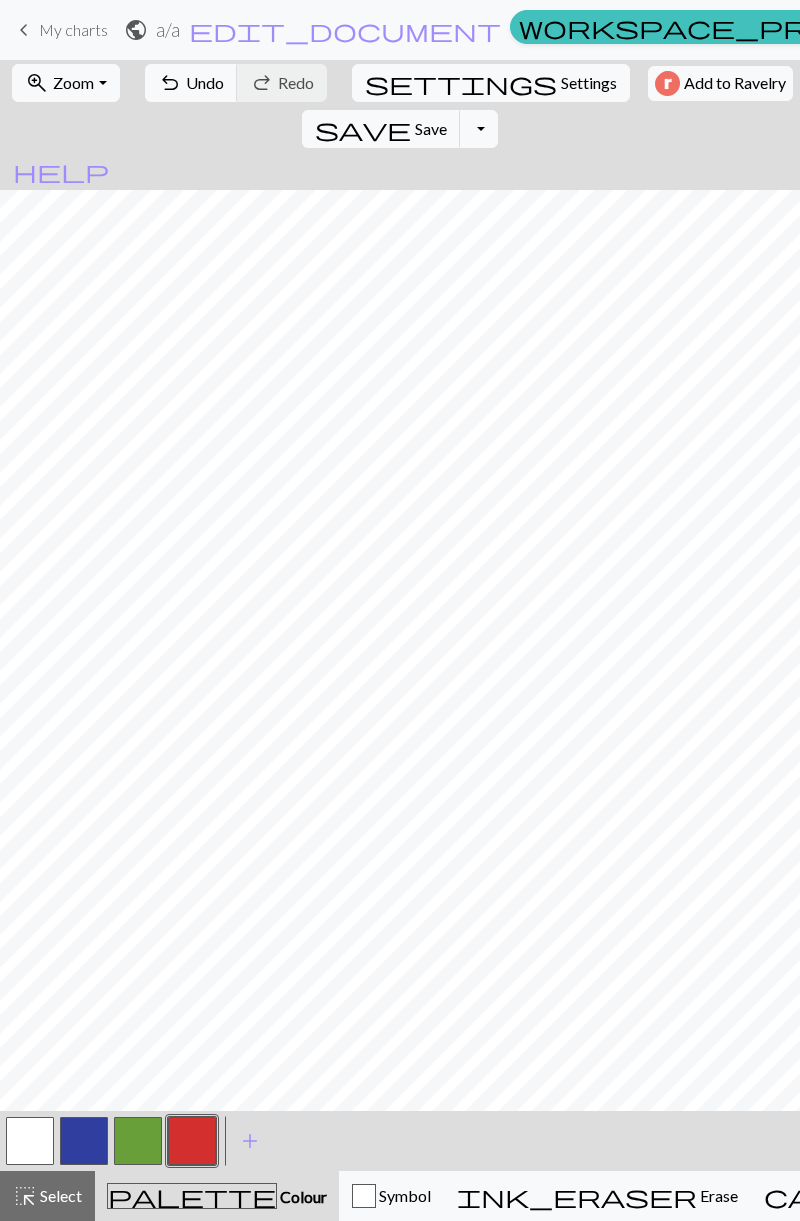 click at bounding box center (138, 1141) 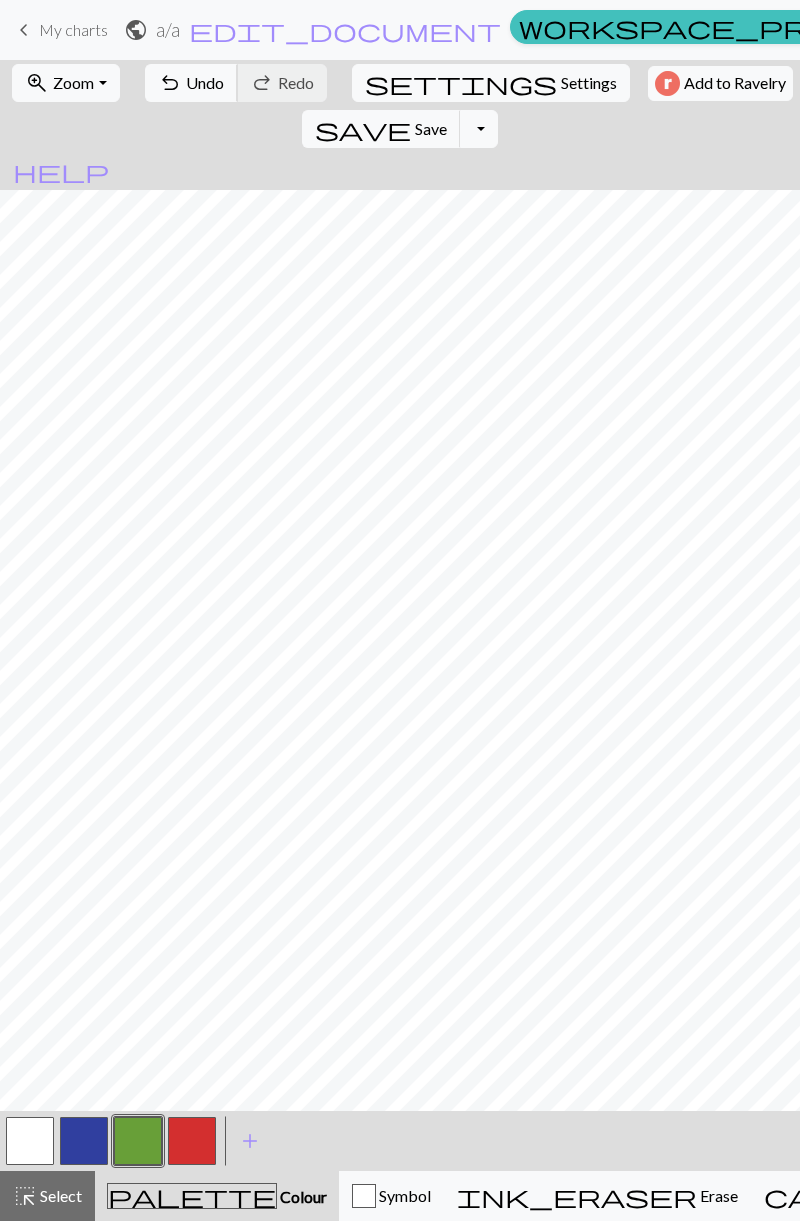 click on "undo Undo Undo" at bounding box center (191, 83) 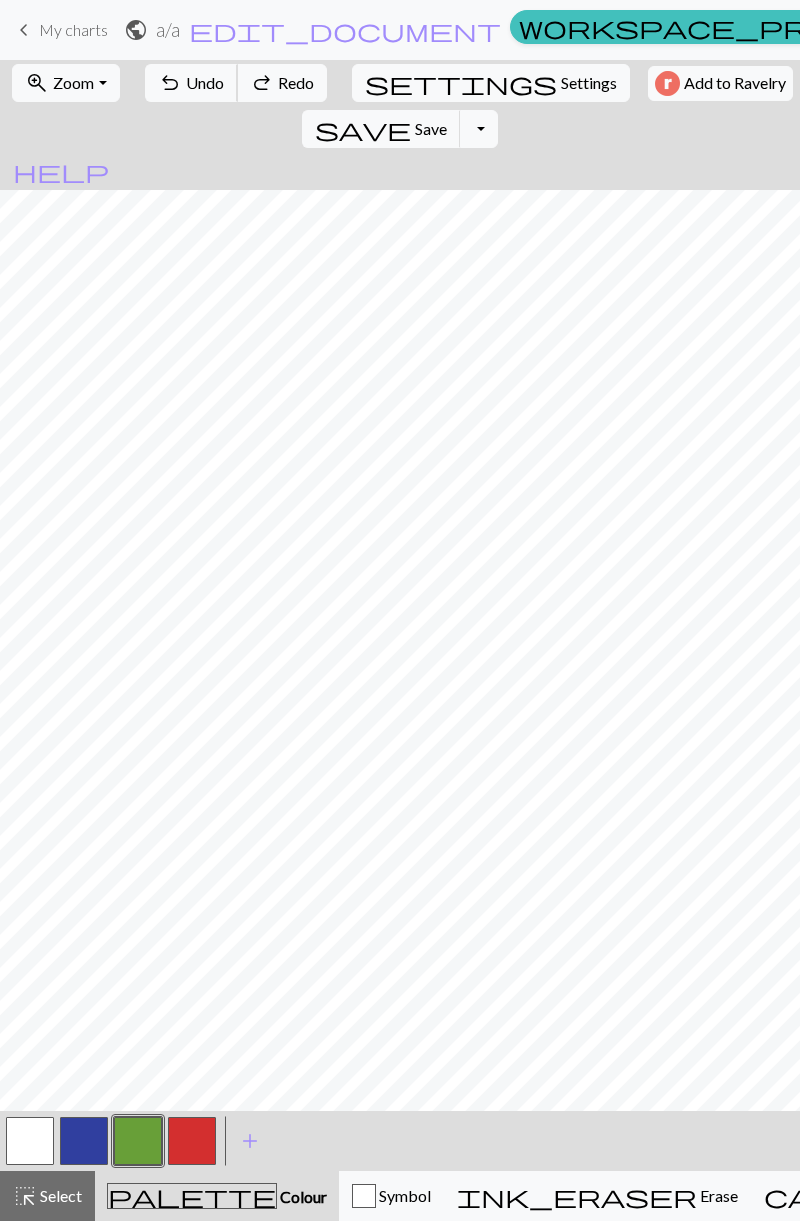 click on "Undo" at bounding box center [205, 82] 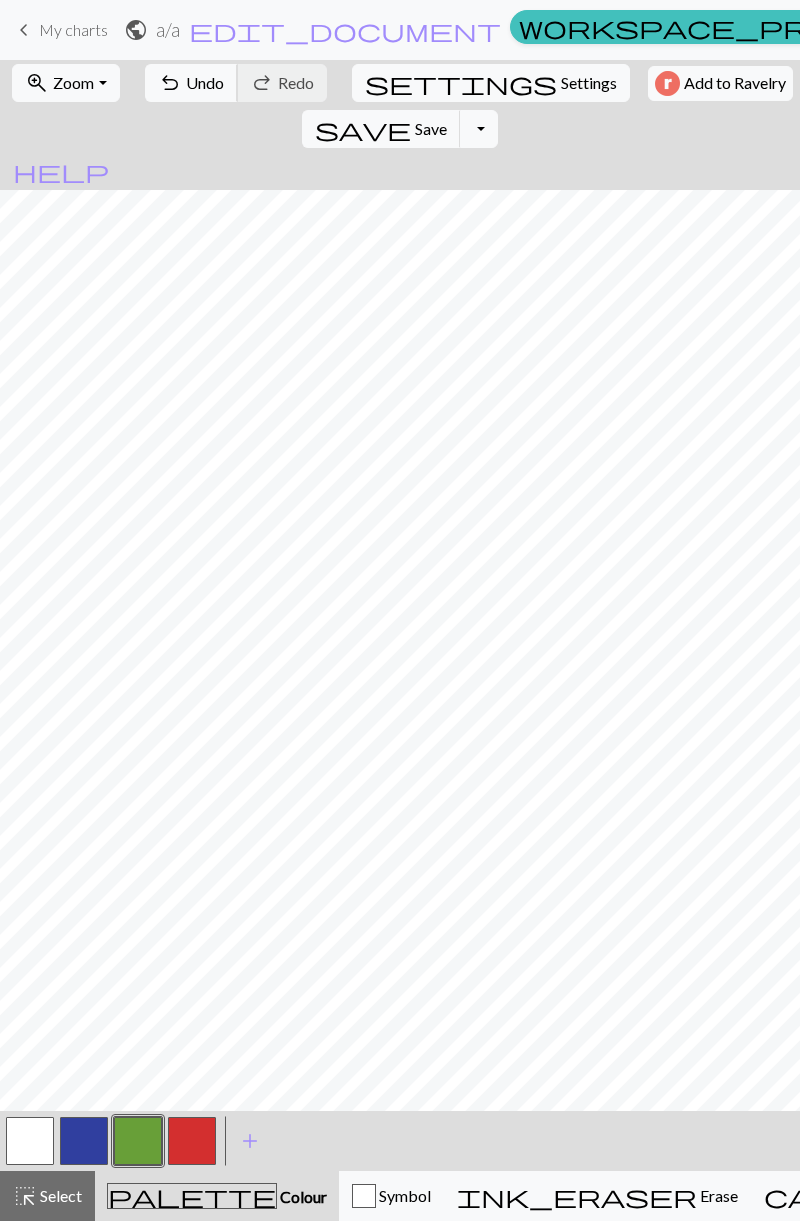 click on "Undo" at bounding box center [205, 82] 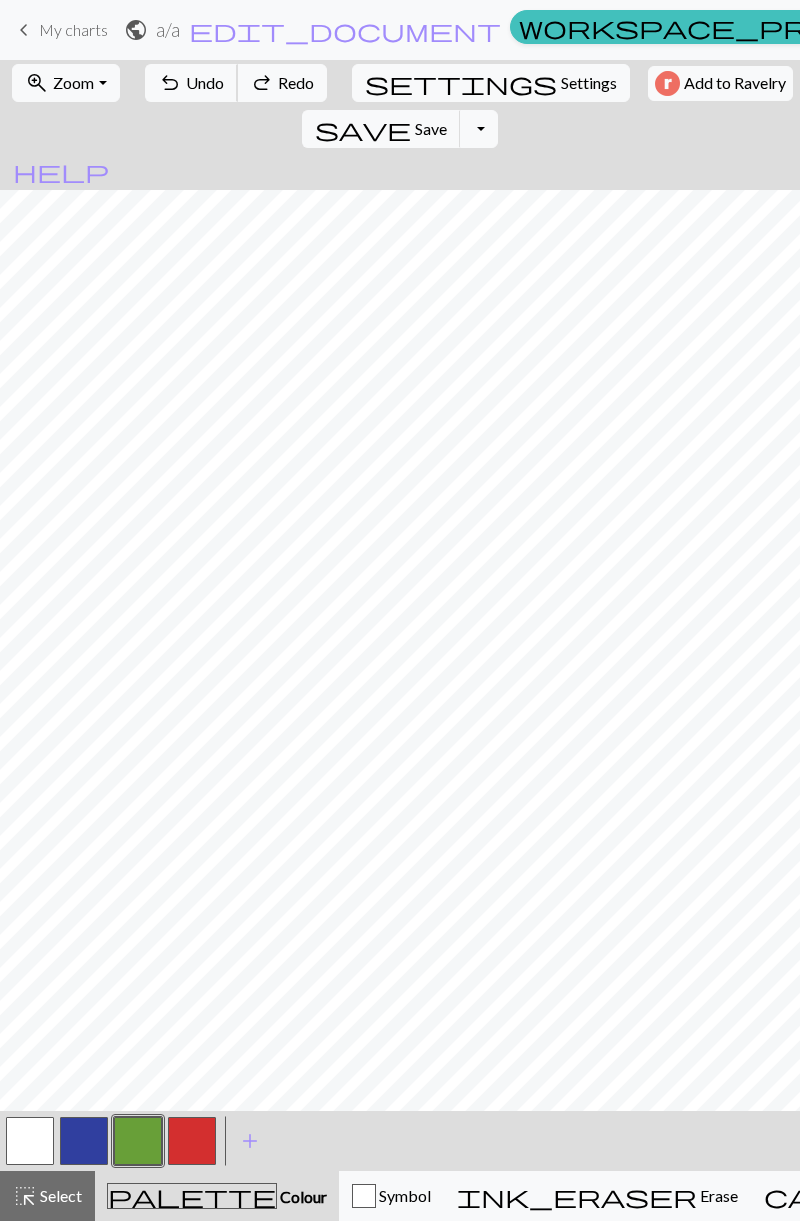 click on "Undo" at bounding box center (205, 82) 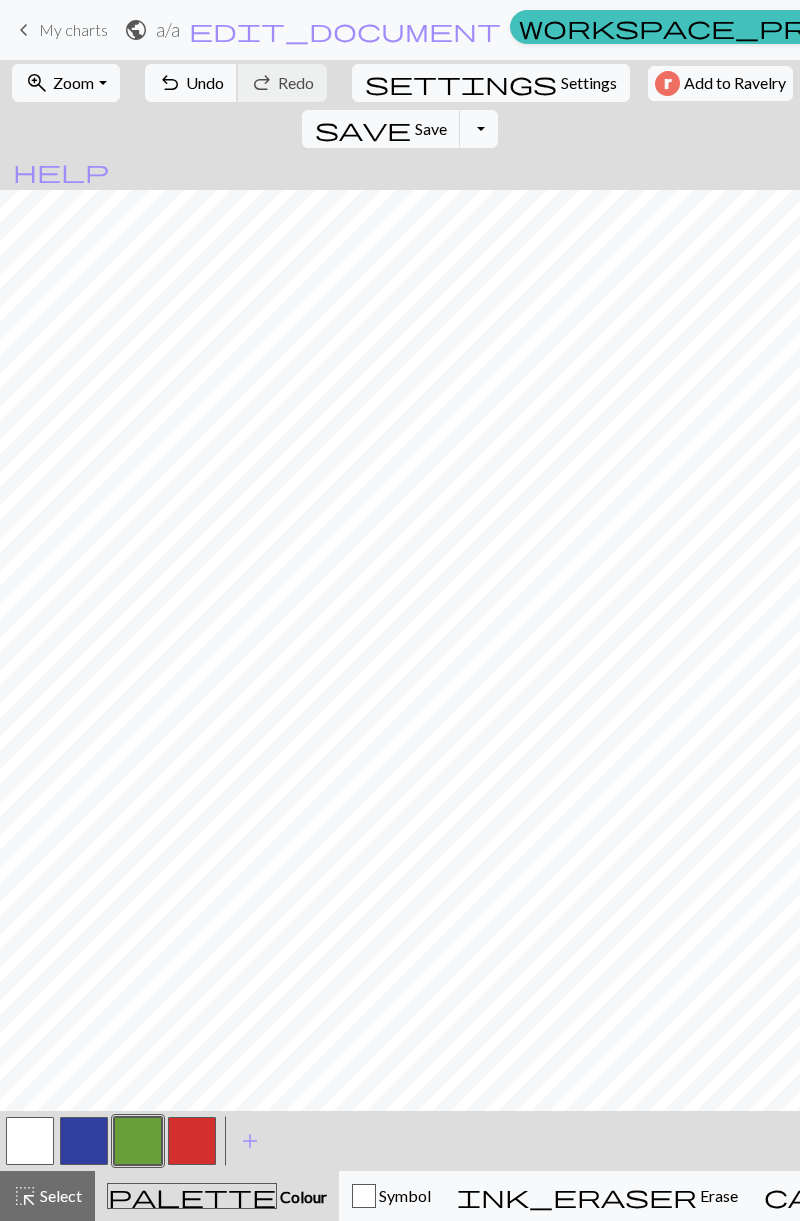 click on "undo Undo Undo" at bounding box center (191, 83) 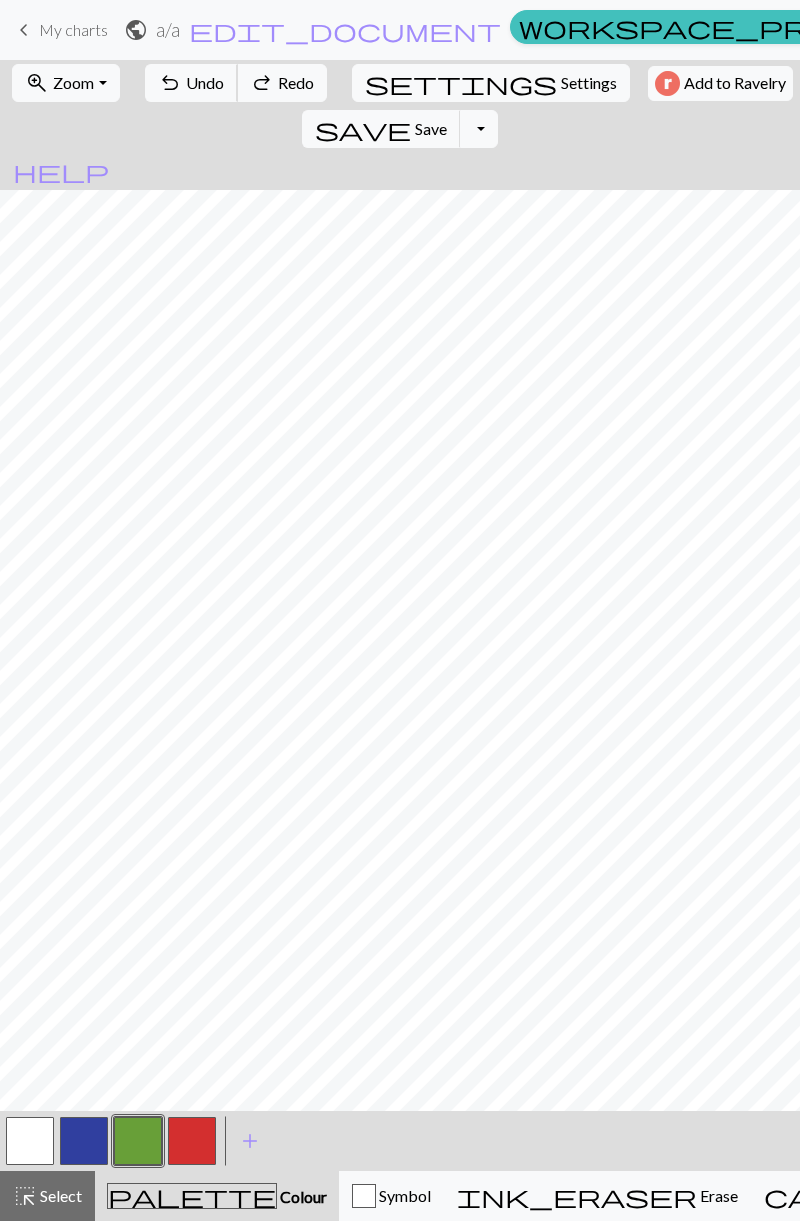 click on "undo Undo Undo" at bounding box center [191, 83] 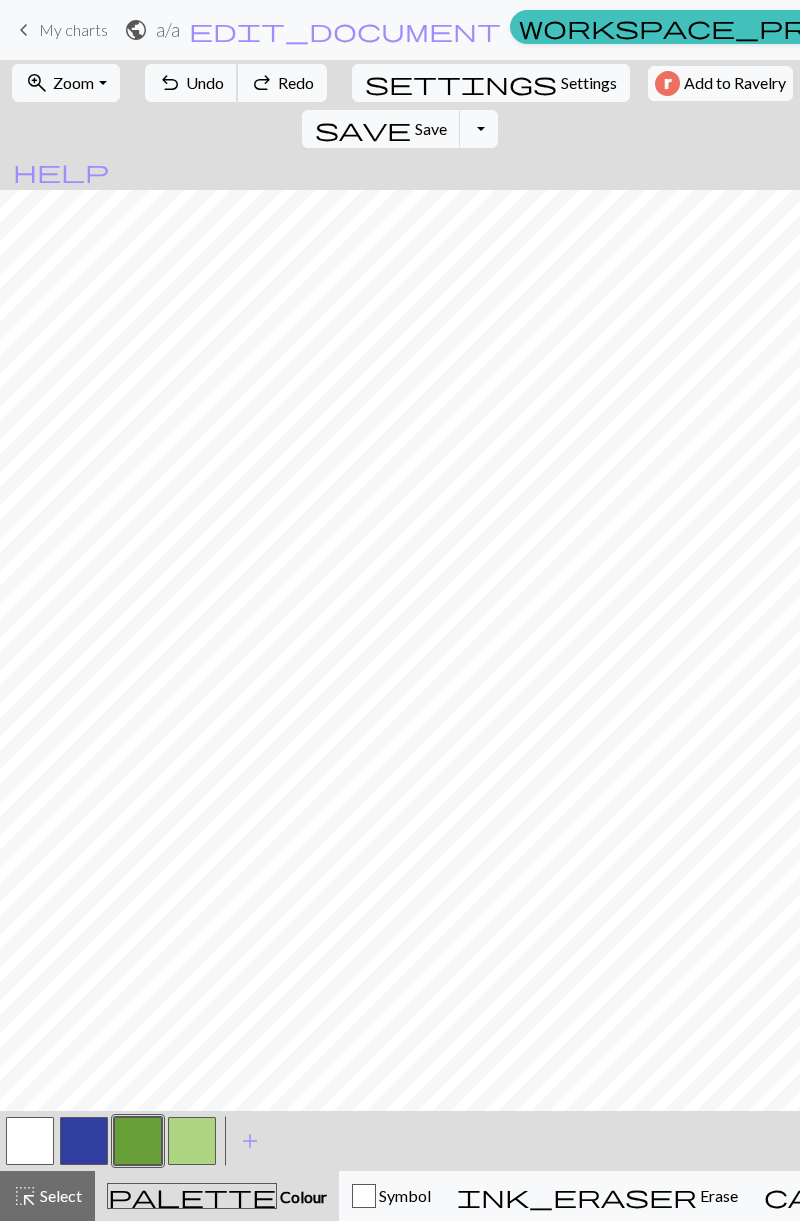 click on "undo Undo Undo" at bounding box center (191, 83) 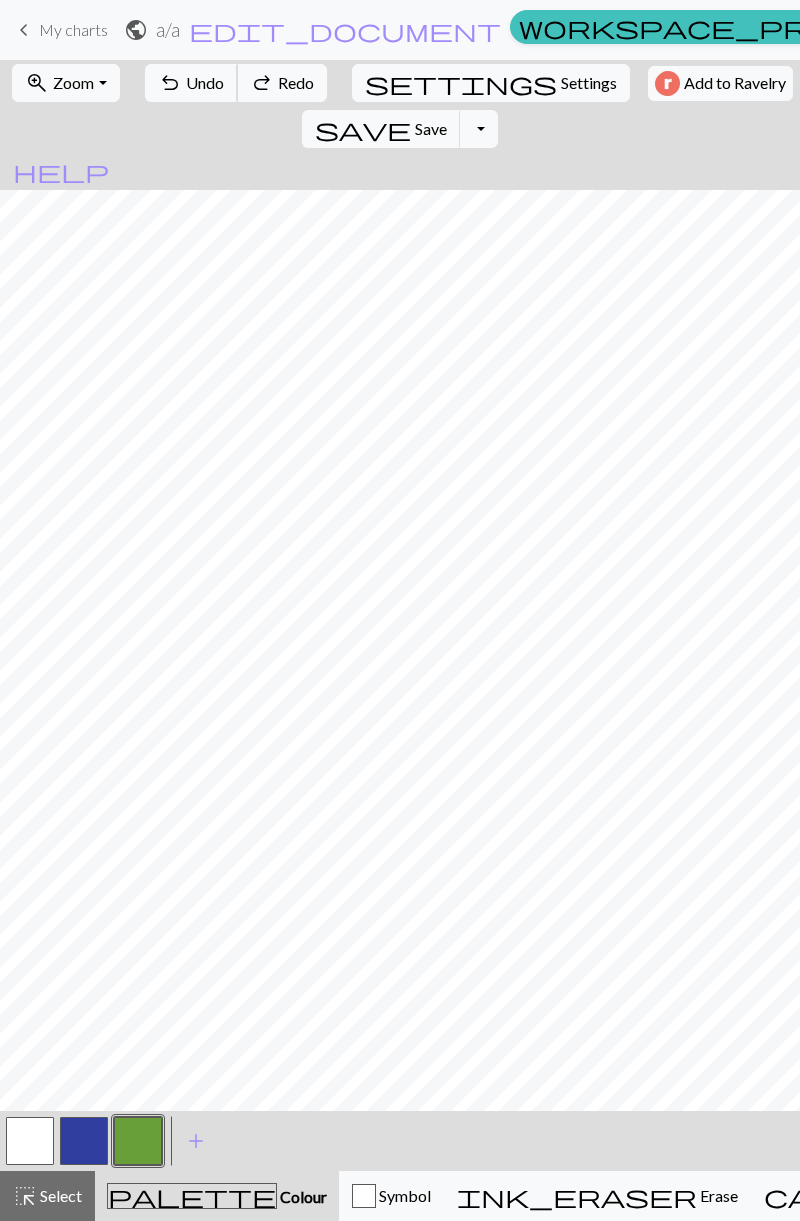click on "undo Undo Undo" at bounding box center [191, 83] 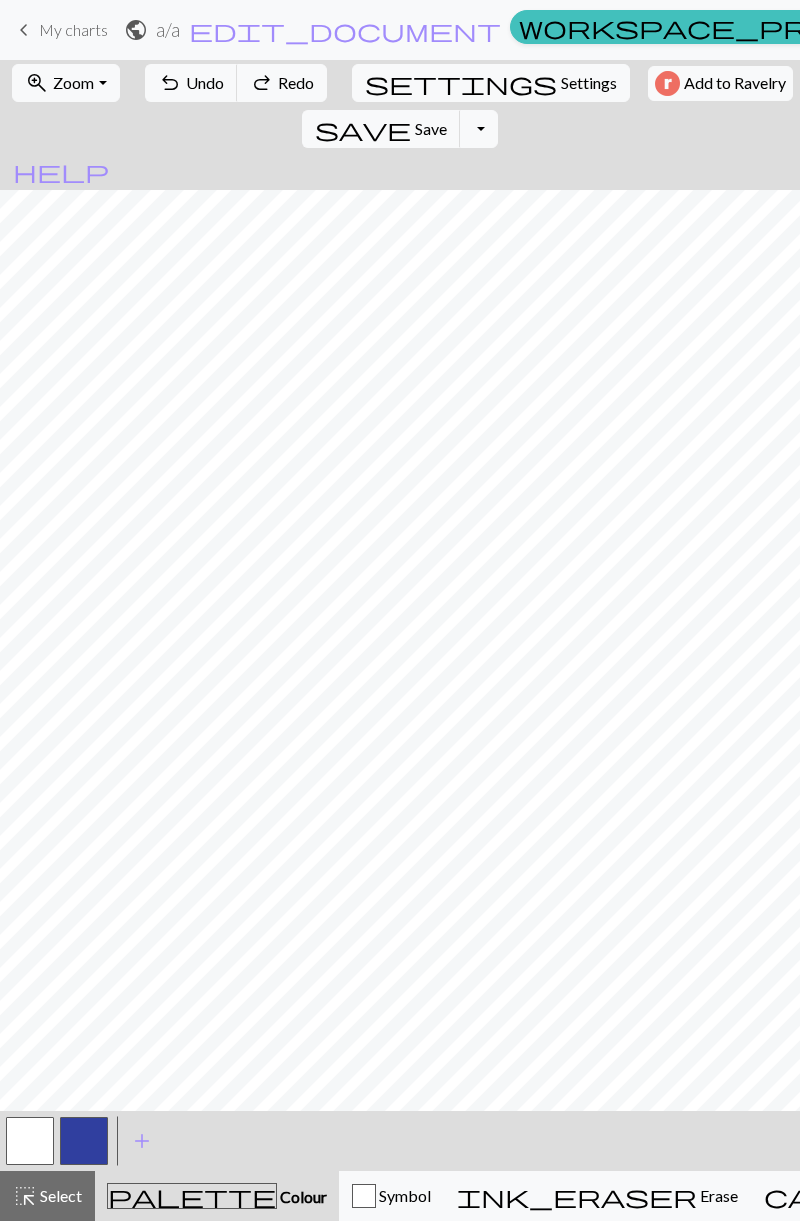 click on "redo Redo Redo" at bounding box center (282, 83) 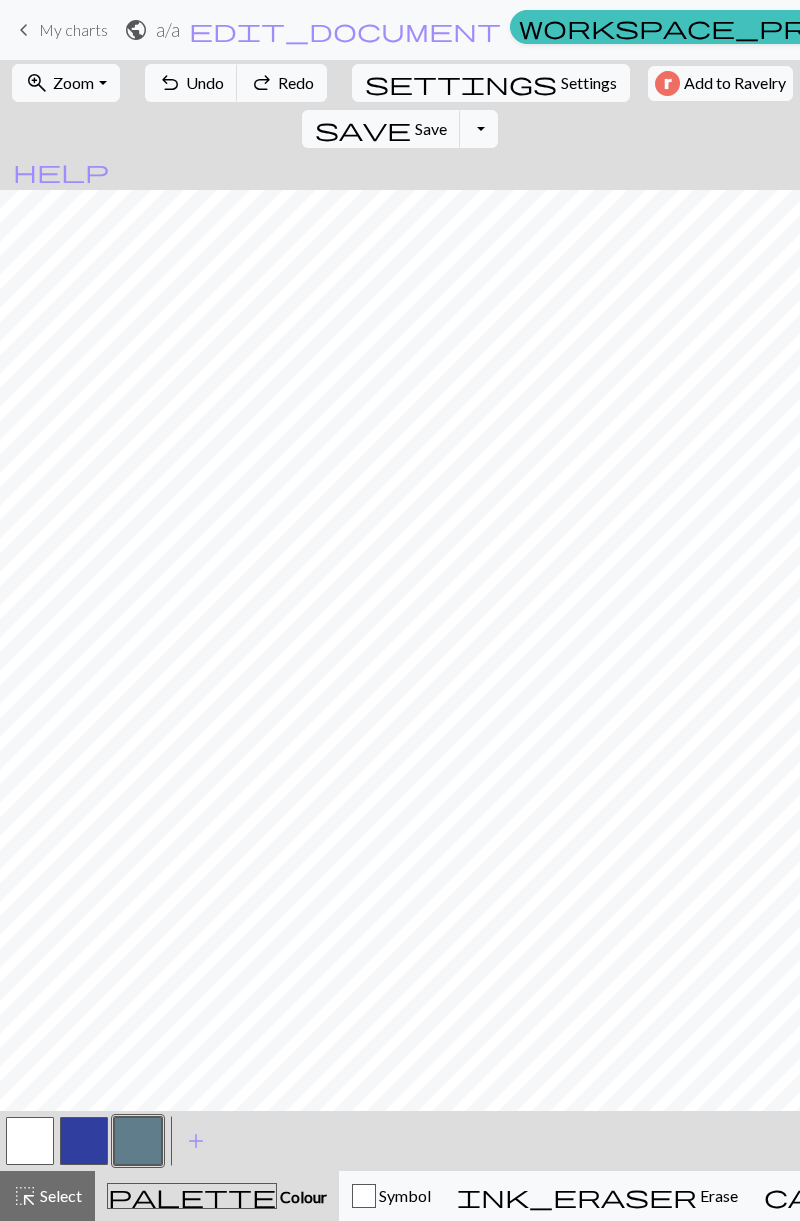 click on "redo Redo Redo" at bounding box center [282, 83] 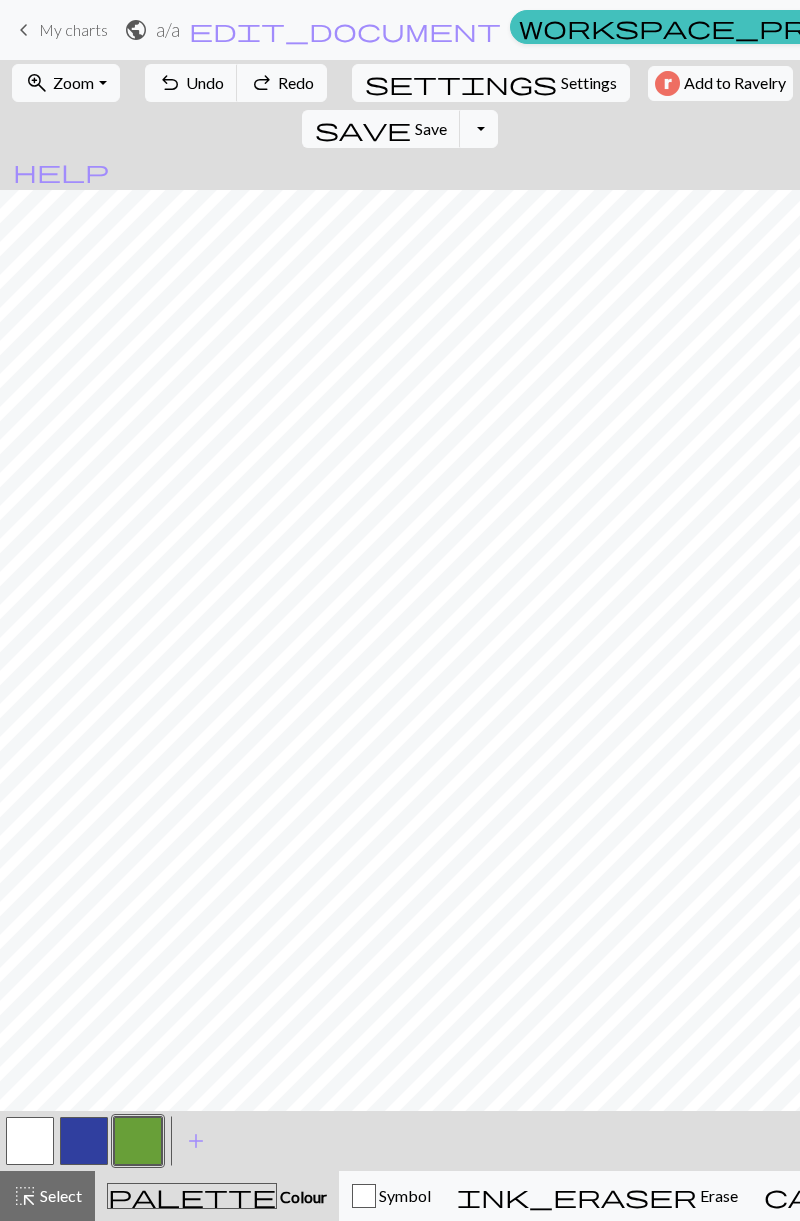 click at bounding box center [84, 1141] 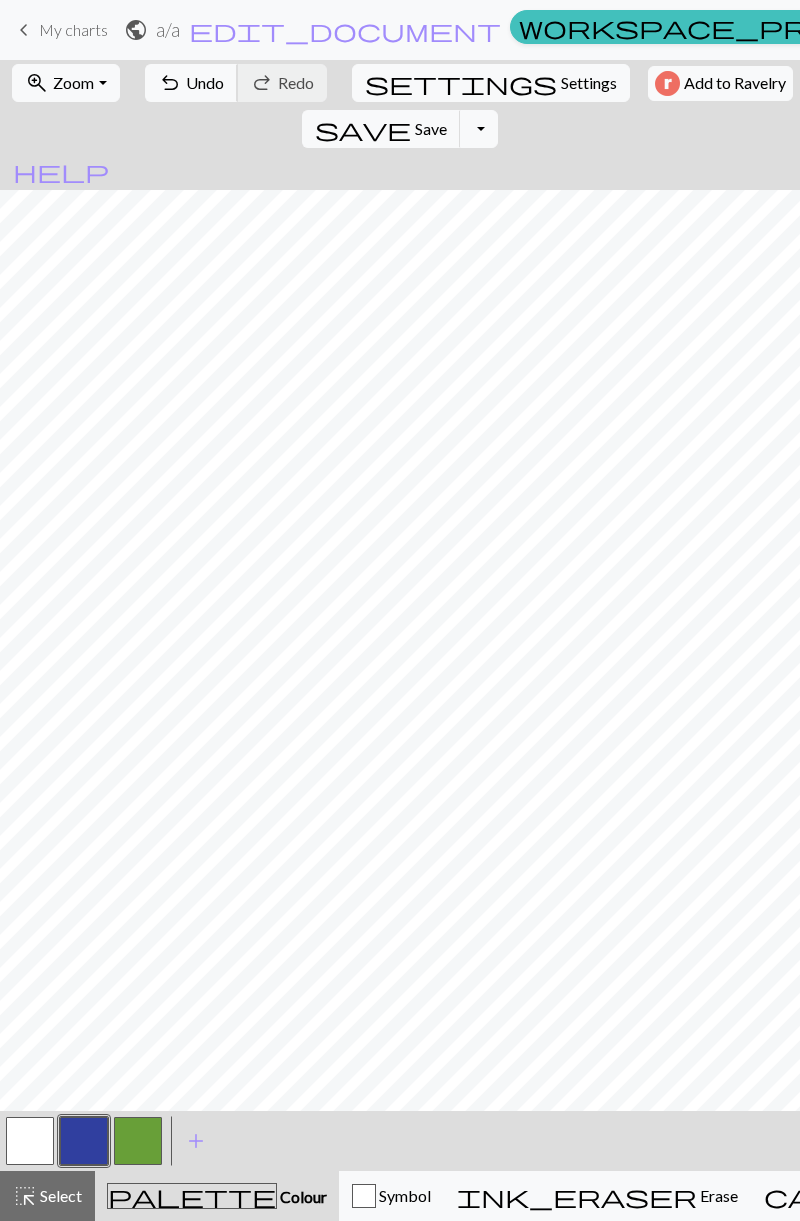 click on "undo Undo Undo" at bounding box center (191, 83) 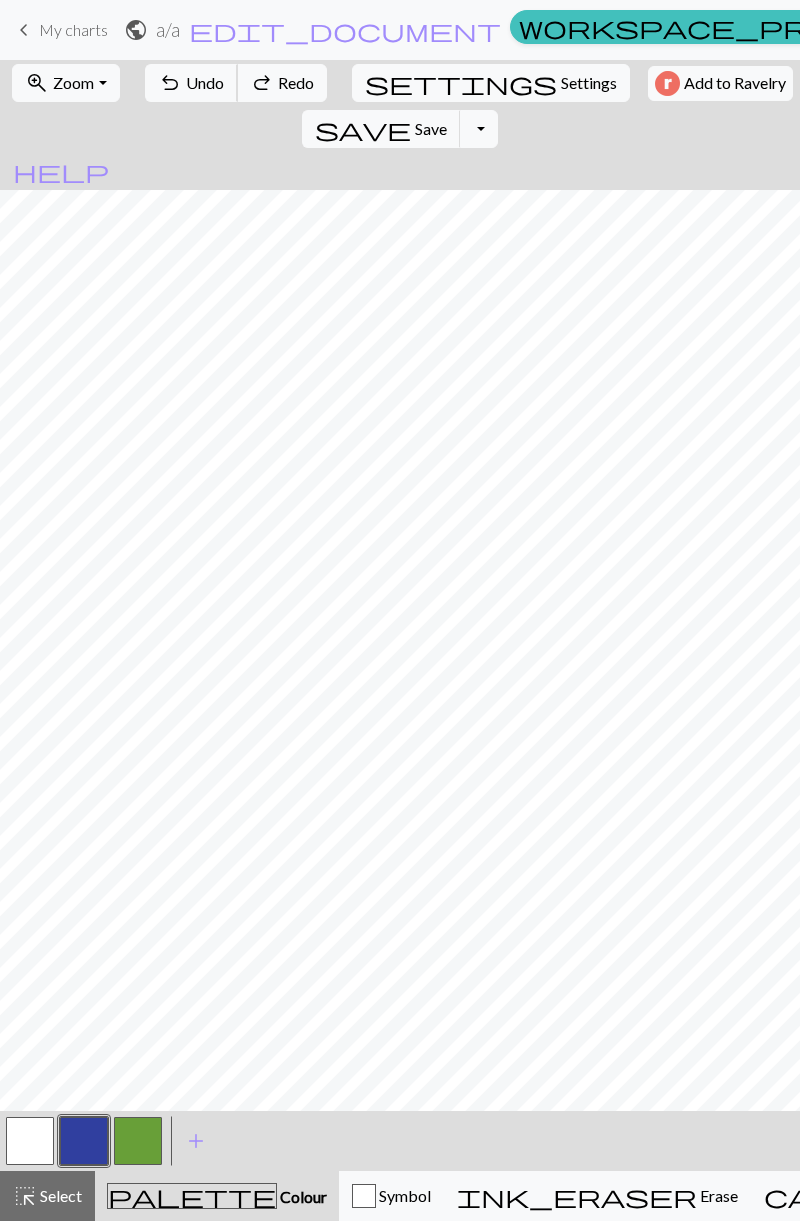 click on "undo Undo Undo" at bounding box center (191, 83) 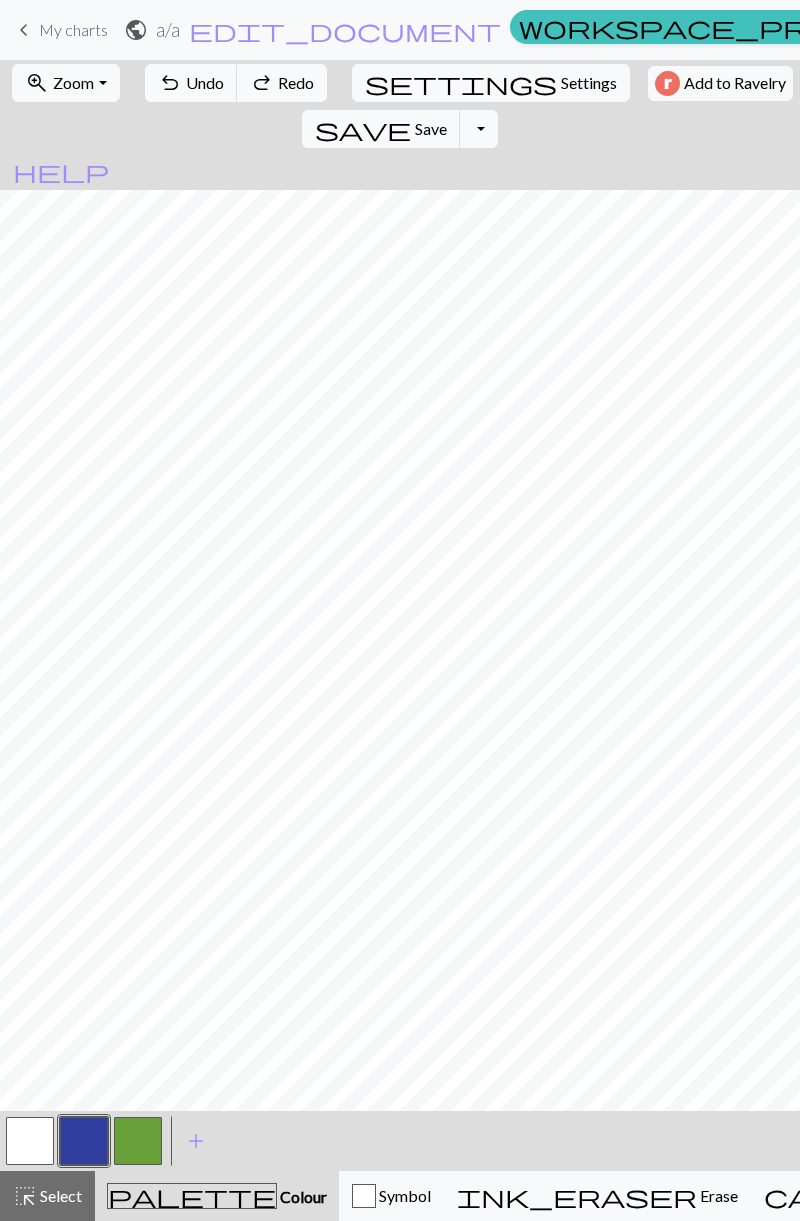 click at bounding box center [84, 1141] 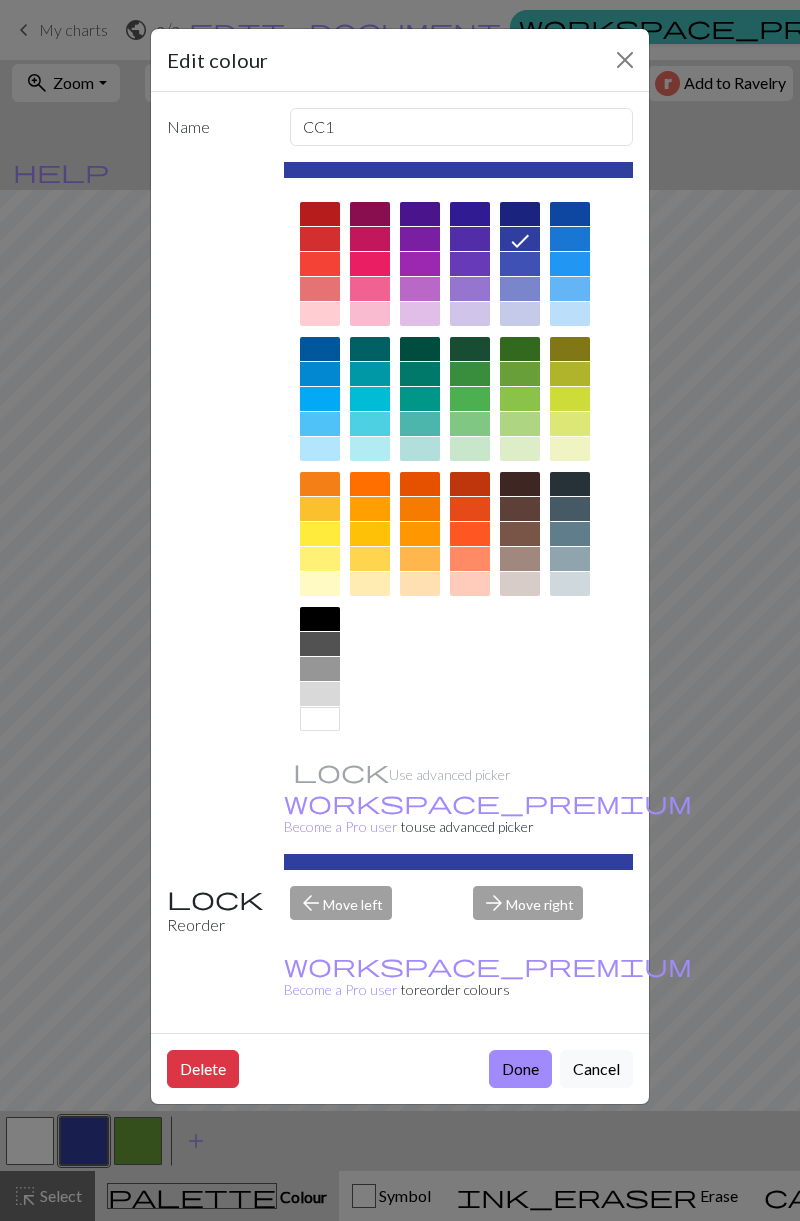 click at bounding box center (570, 314) 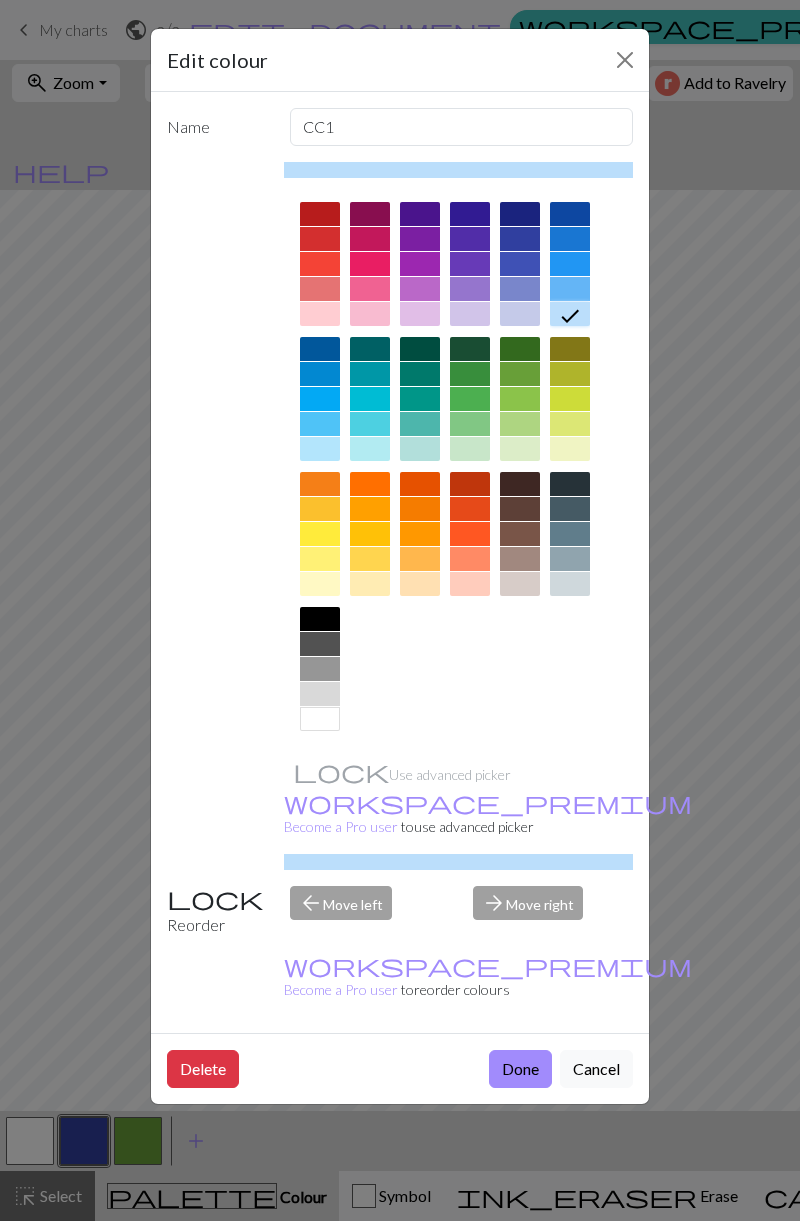 click on "Done" at bounding box center (520, 1069) 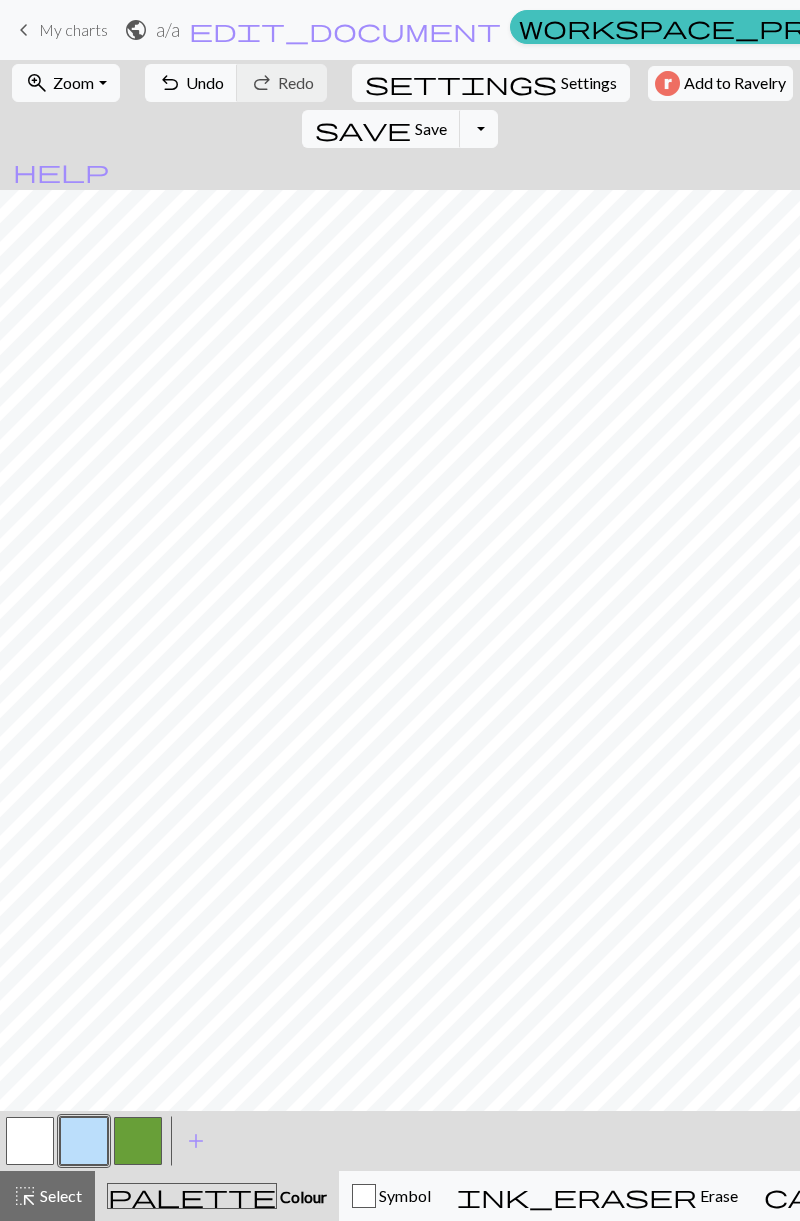 click at bounding box center (30, 1141) 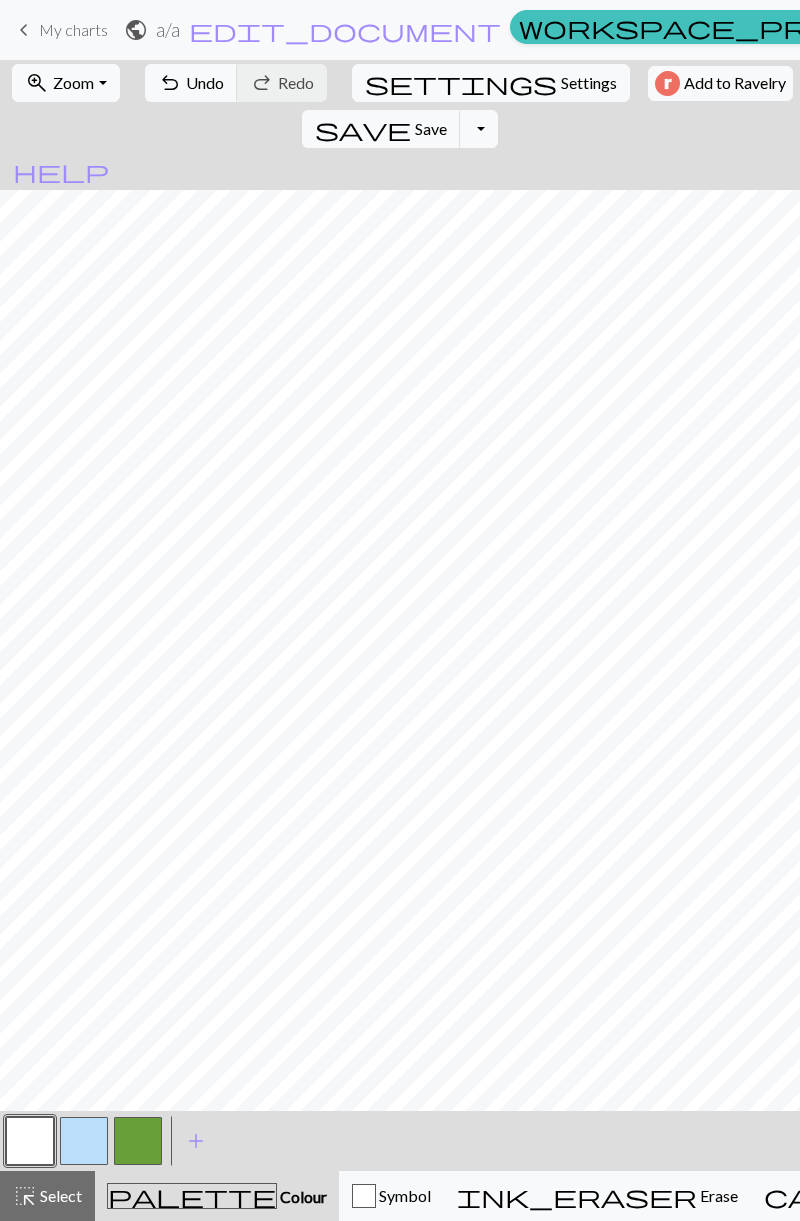 click at bounding box center (30, 1141) 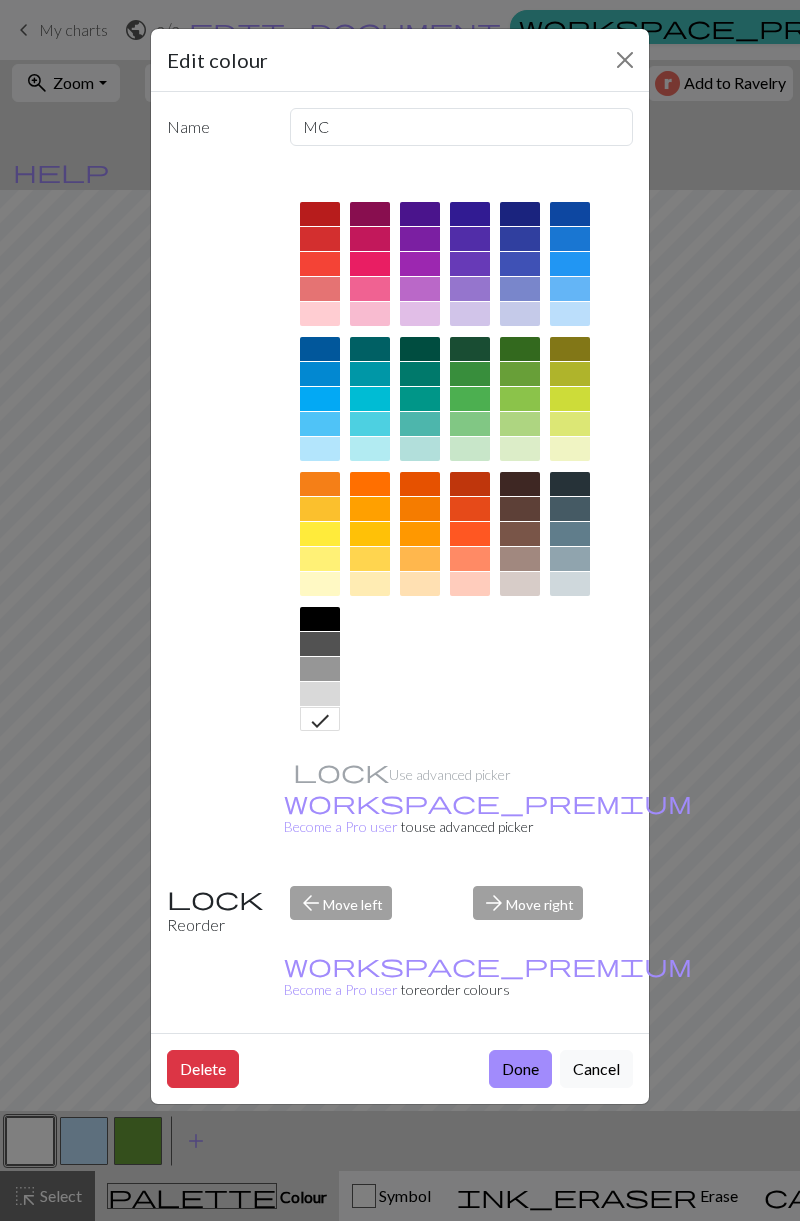 click on "Done" at bounding box center [520, 1069] 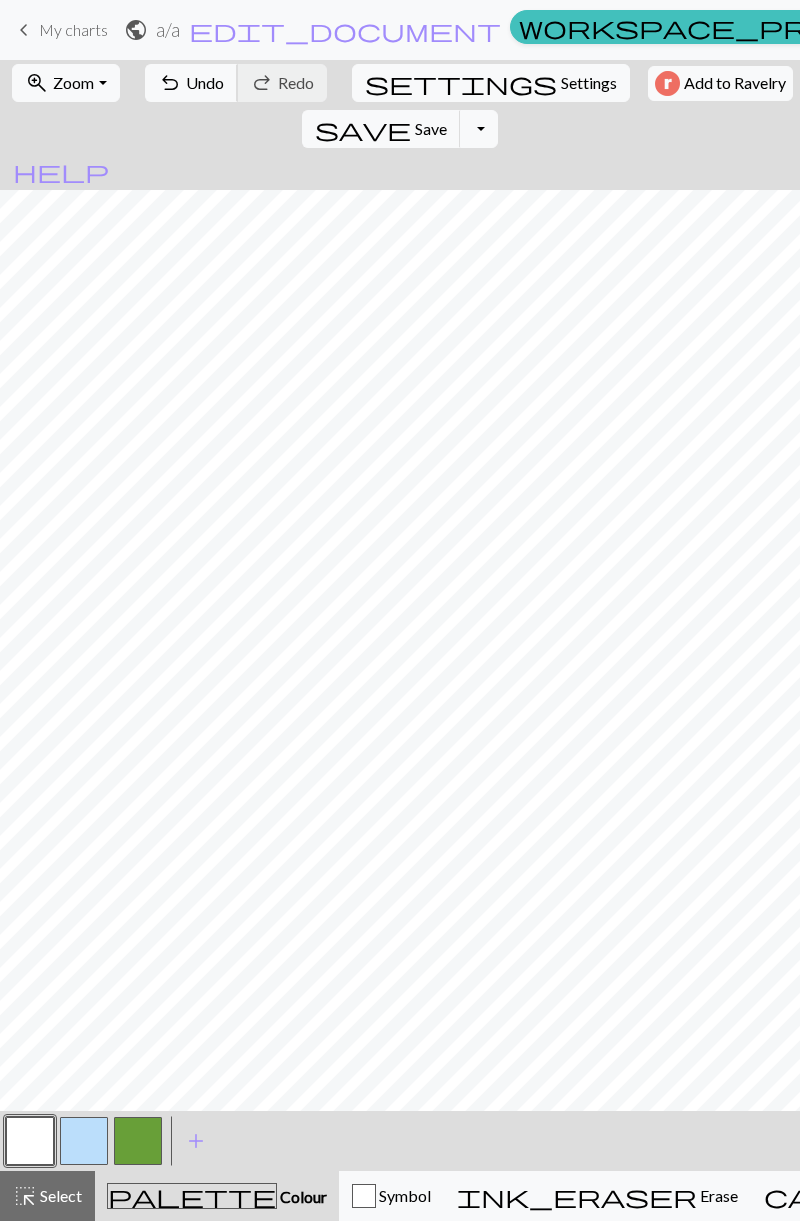 click on "undo Undo Undo" at bounding box center (191, 83) 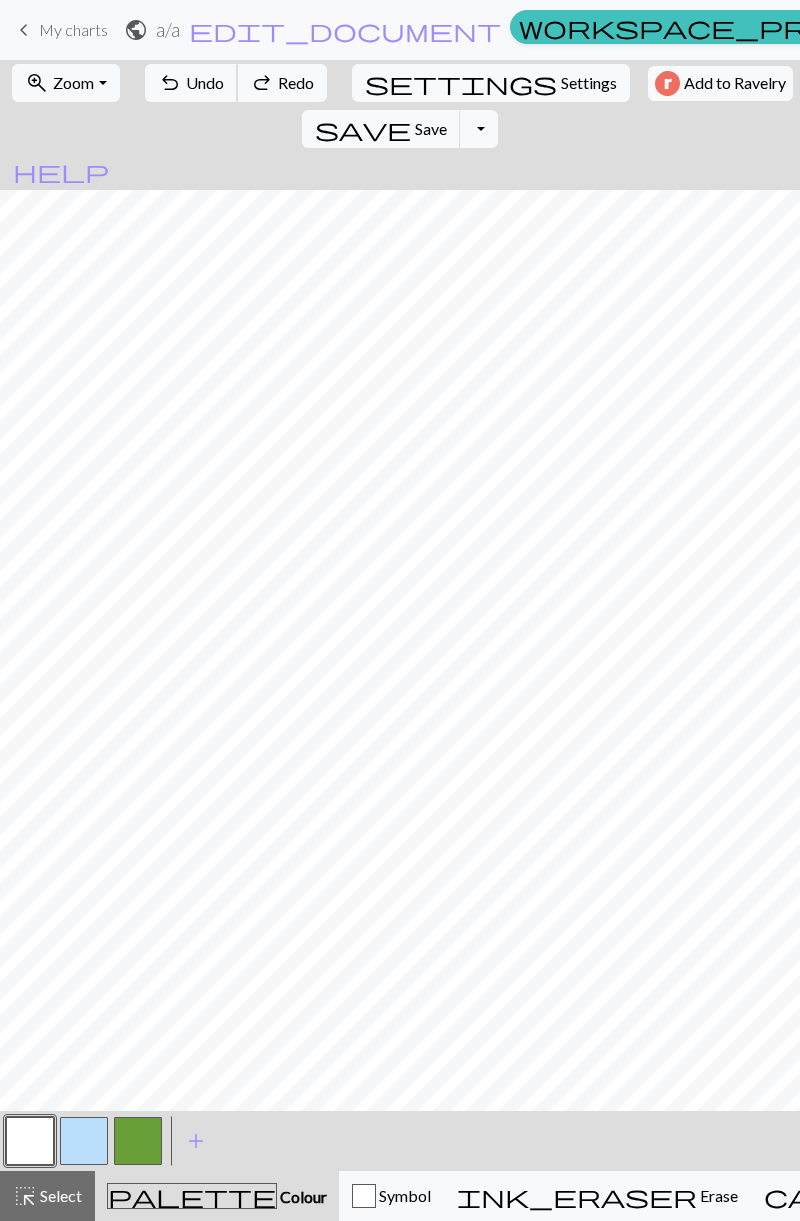 click on "Undo" at bounding box center [205, 82] 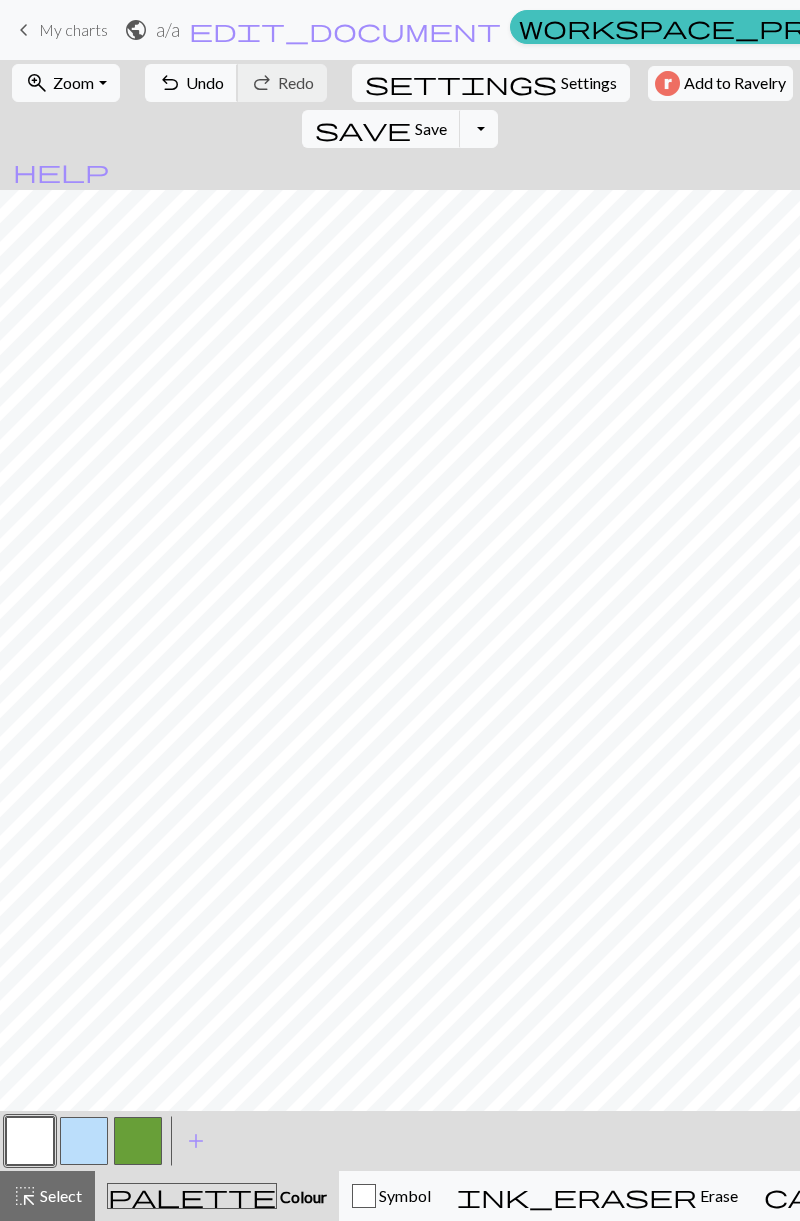click on "undo Undo Undo" at bounding box center (191, 83) 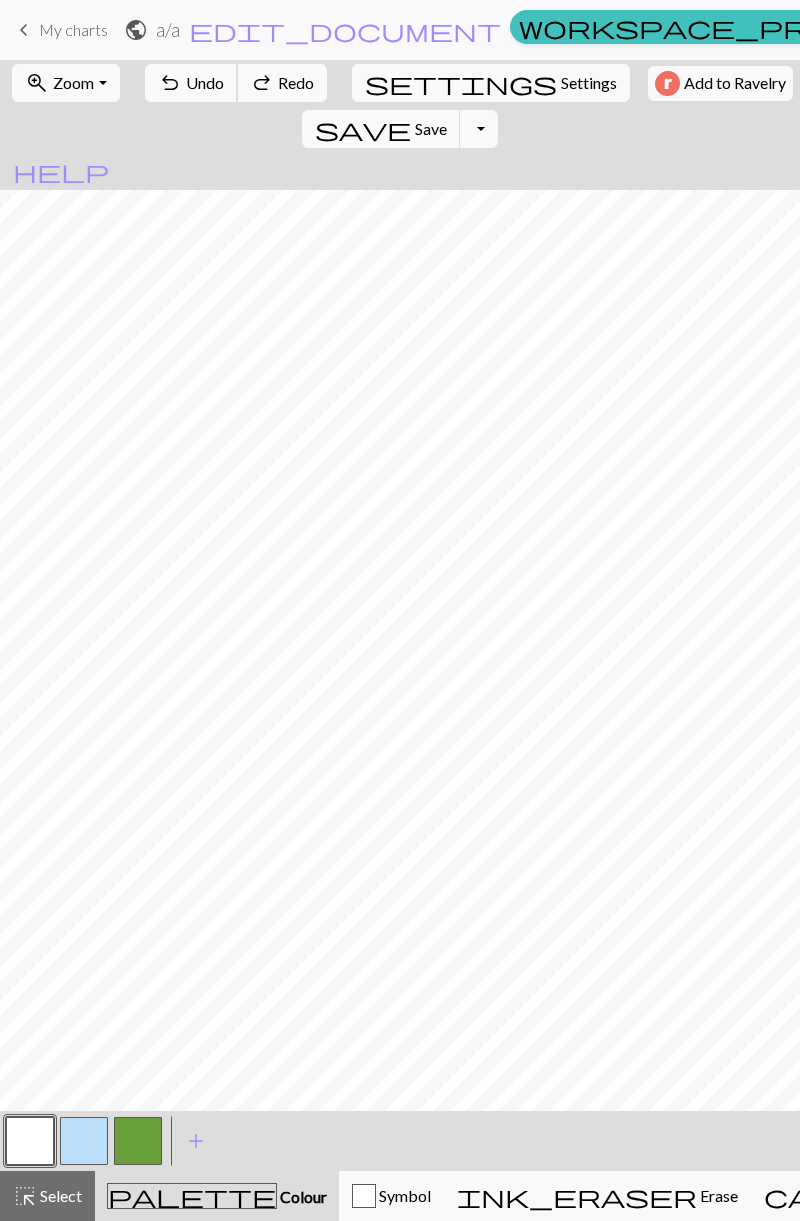 click on "undo Undo Undo" at bounding box center [191, 83] 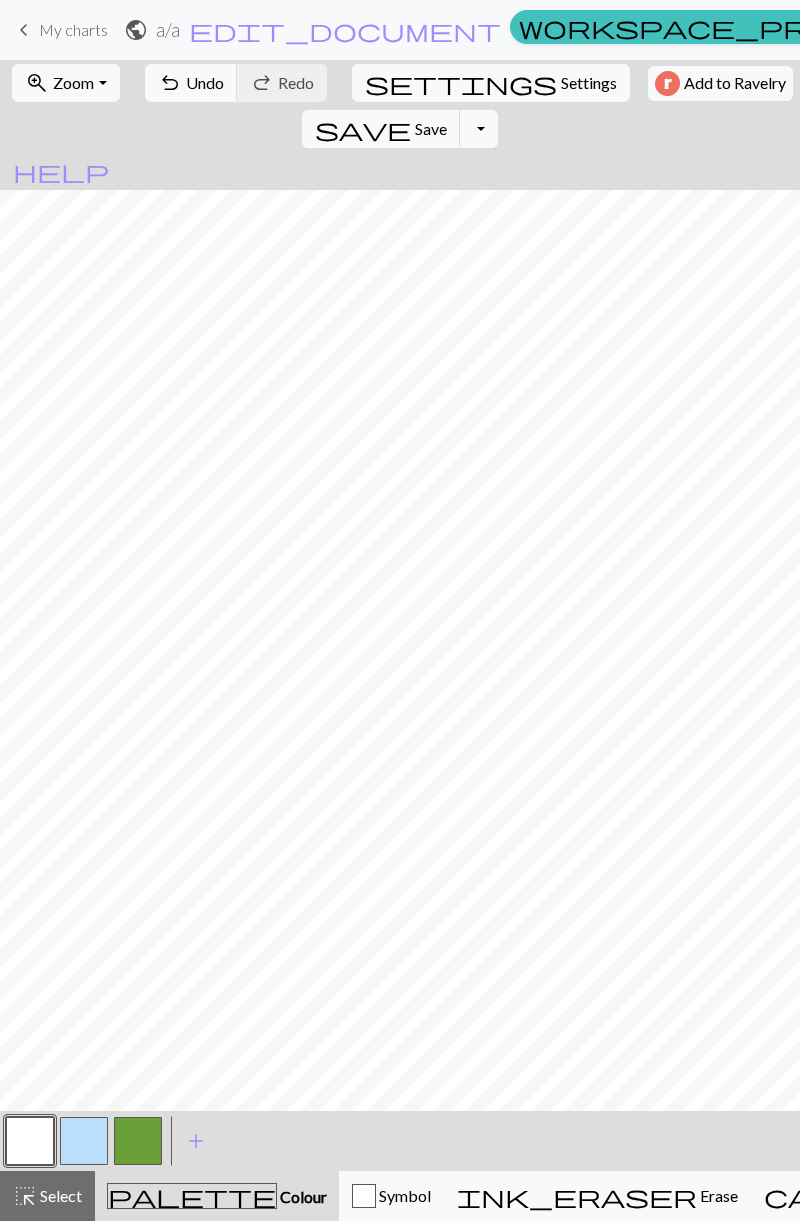 click at bounding box center [138, 1141] 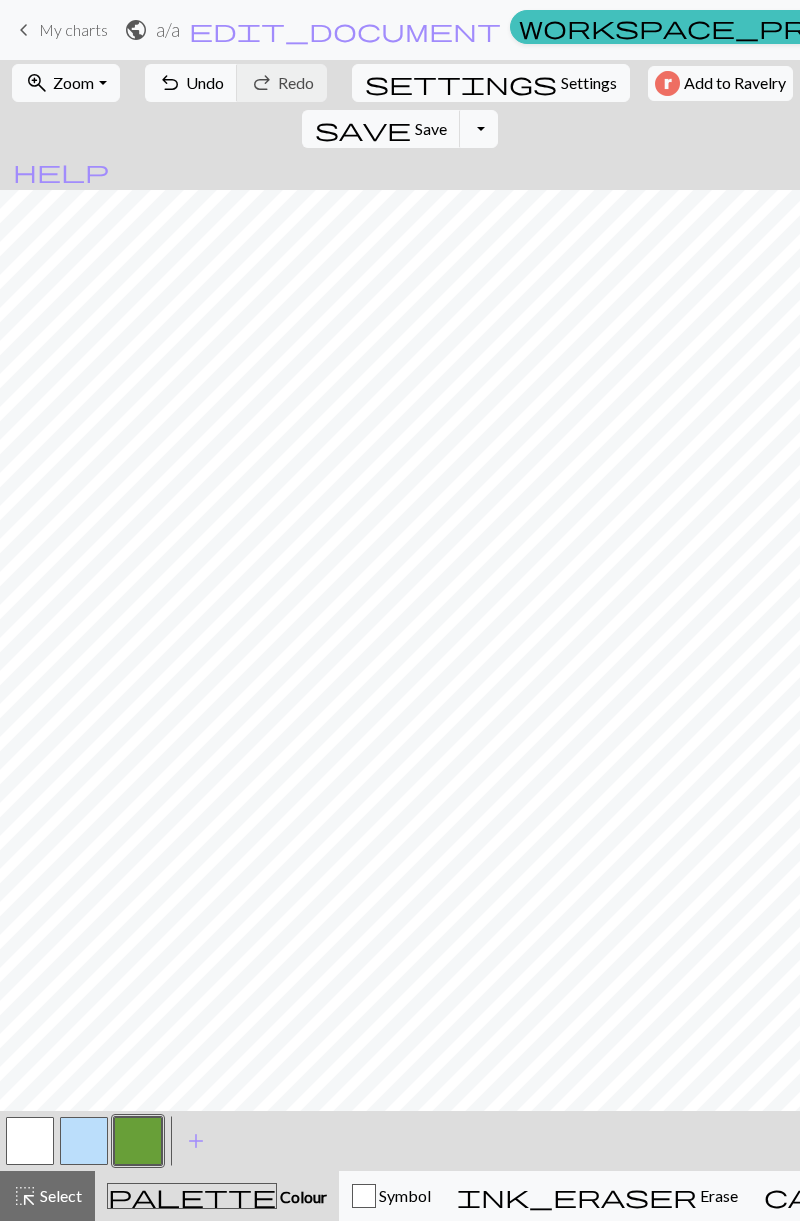 click at bounding box center (138, 1141) 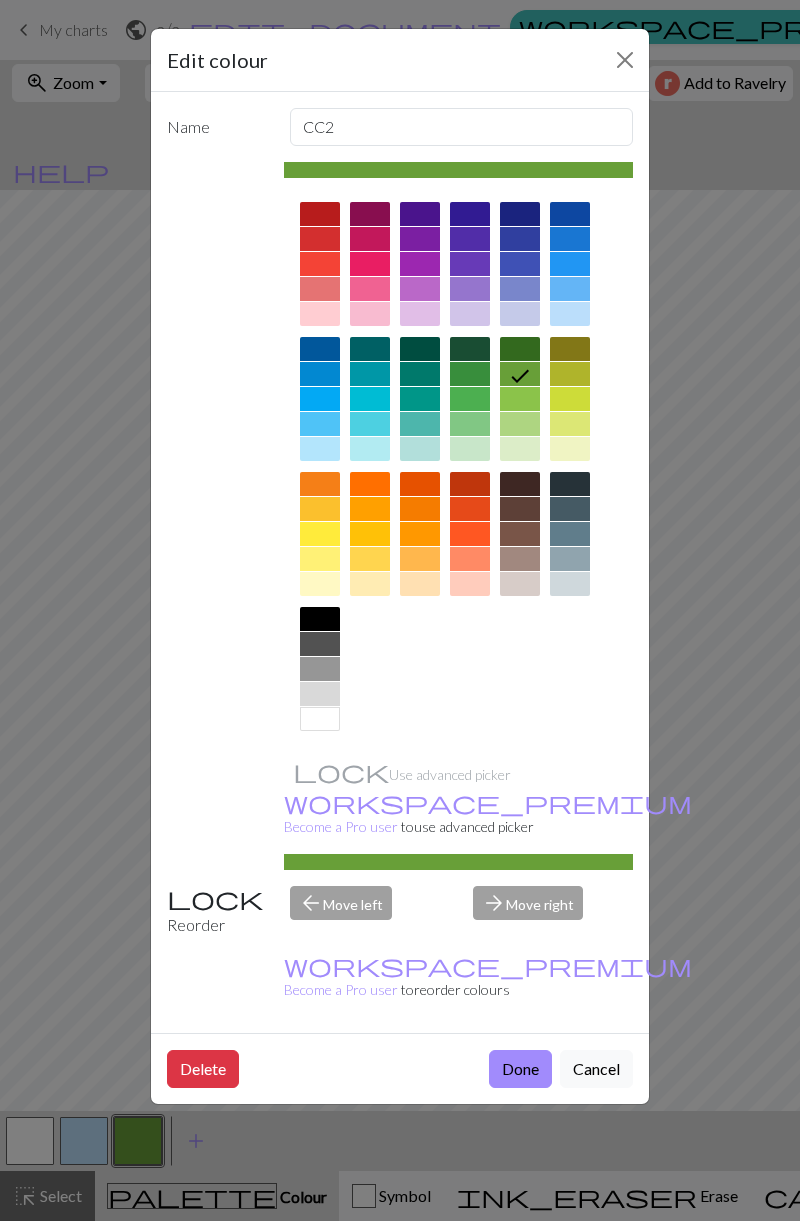 click at bounding box center (470, 289) 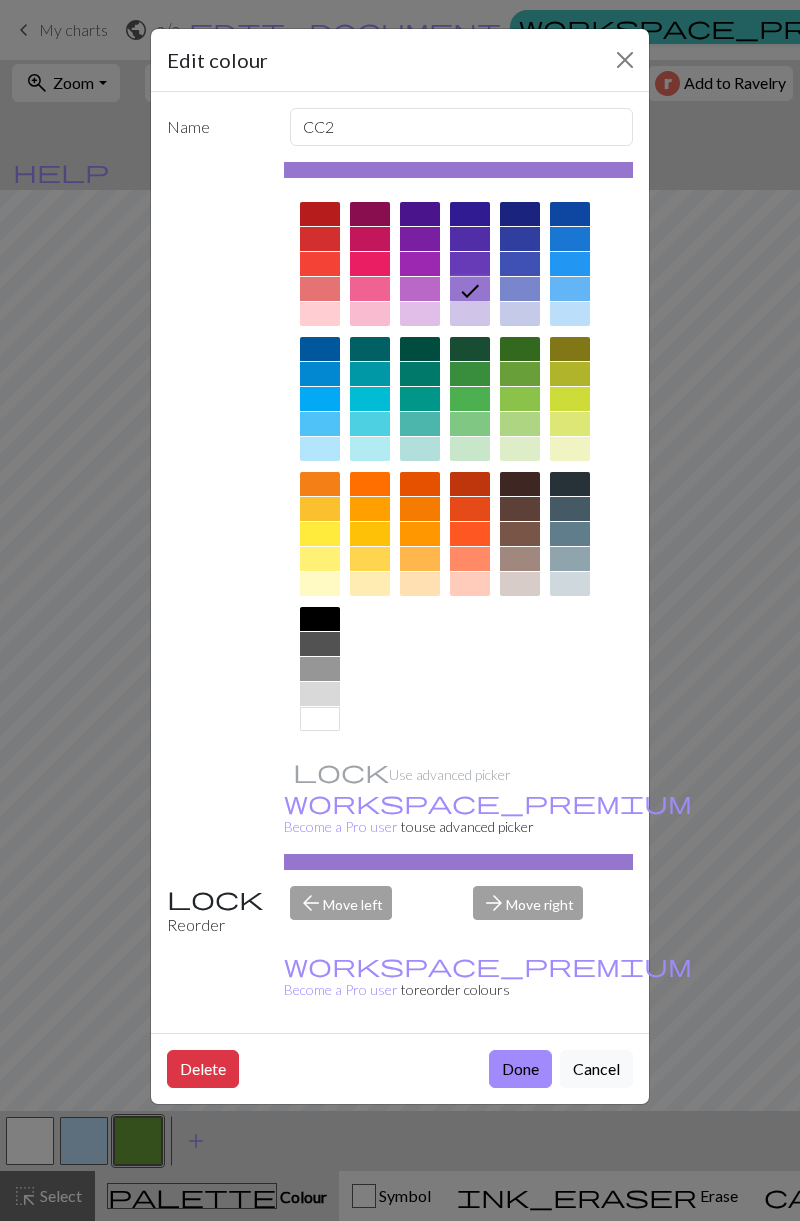 click on "Done" at bounding box center [520, 1069] 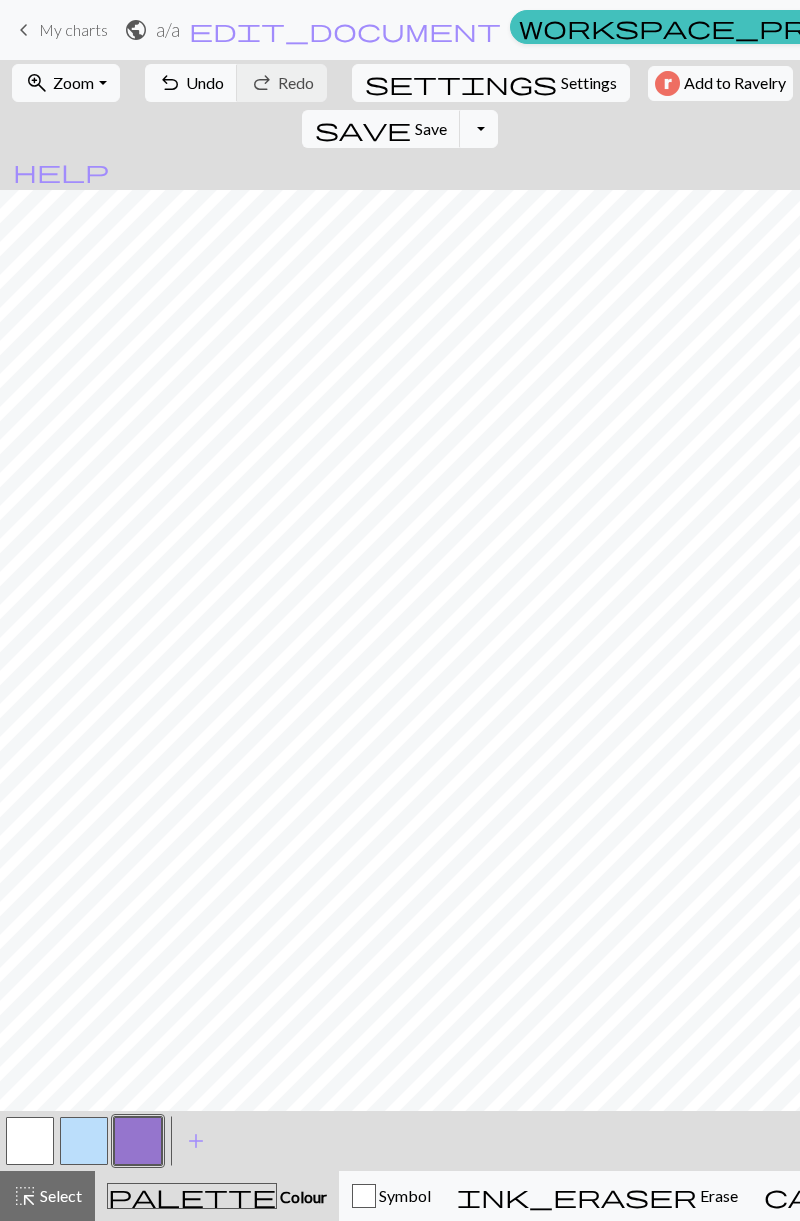 click at bounding box center [138, 1141] 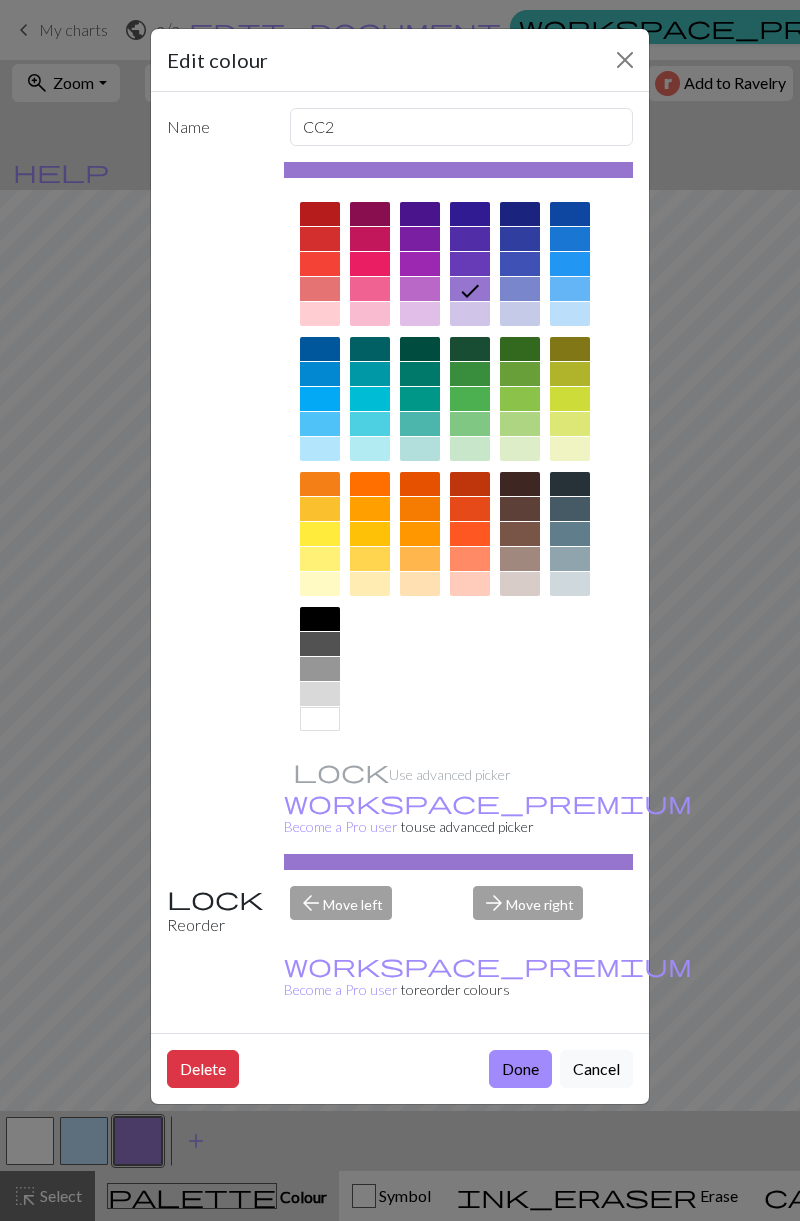 click at bounding box center (520, 314) 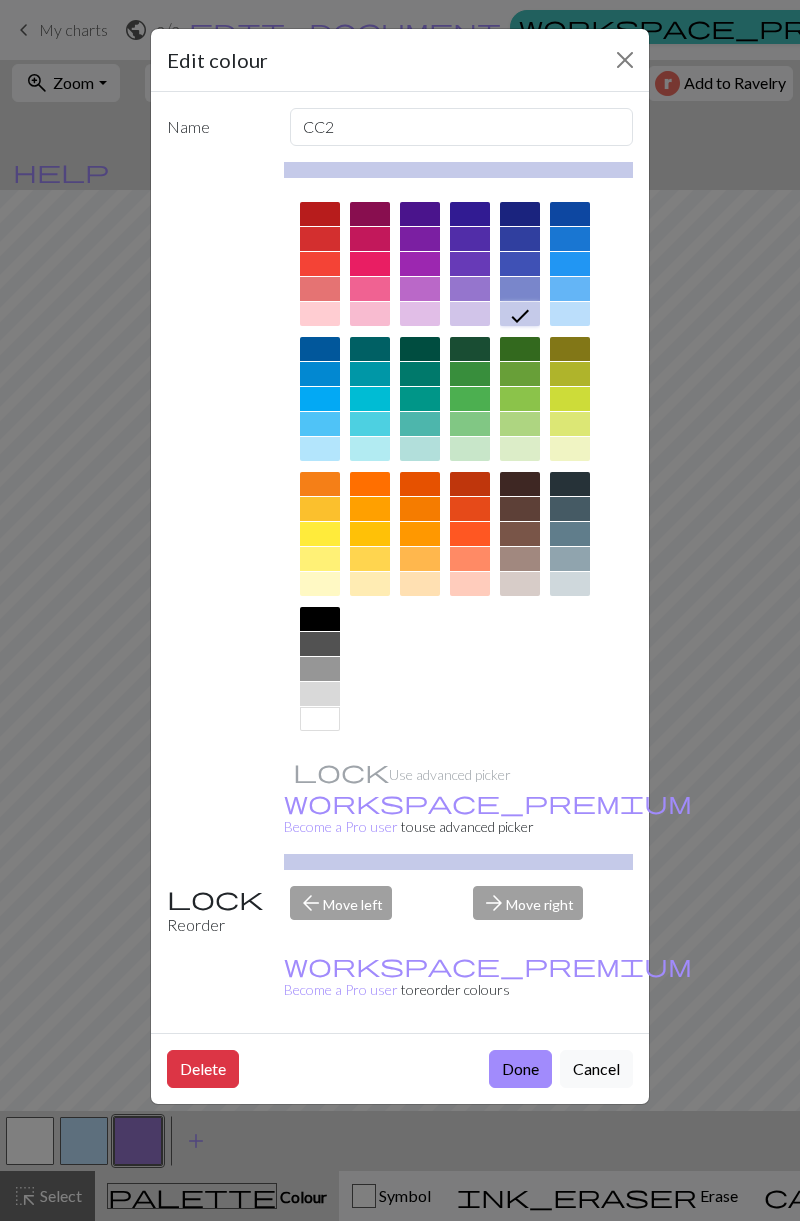 click at bounding box center [520, 214] 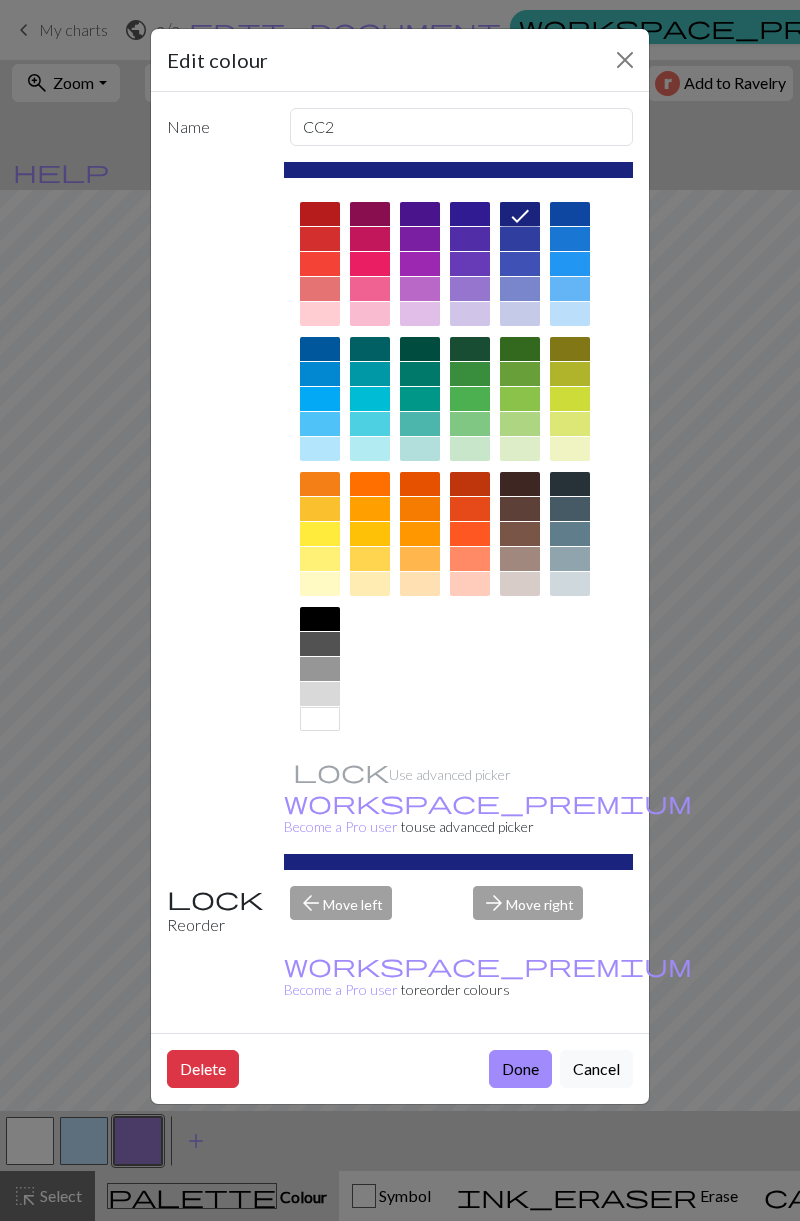 click on "Done" at bounding box center (520, 1069) 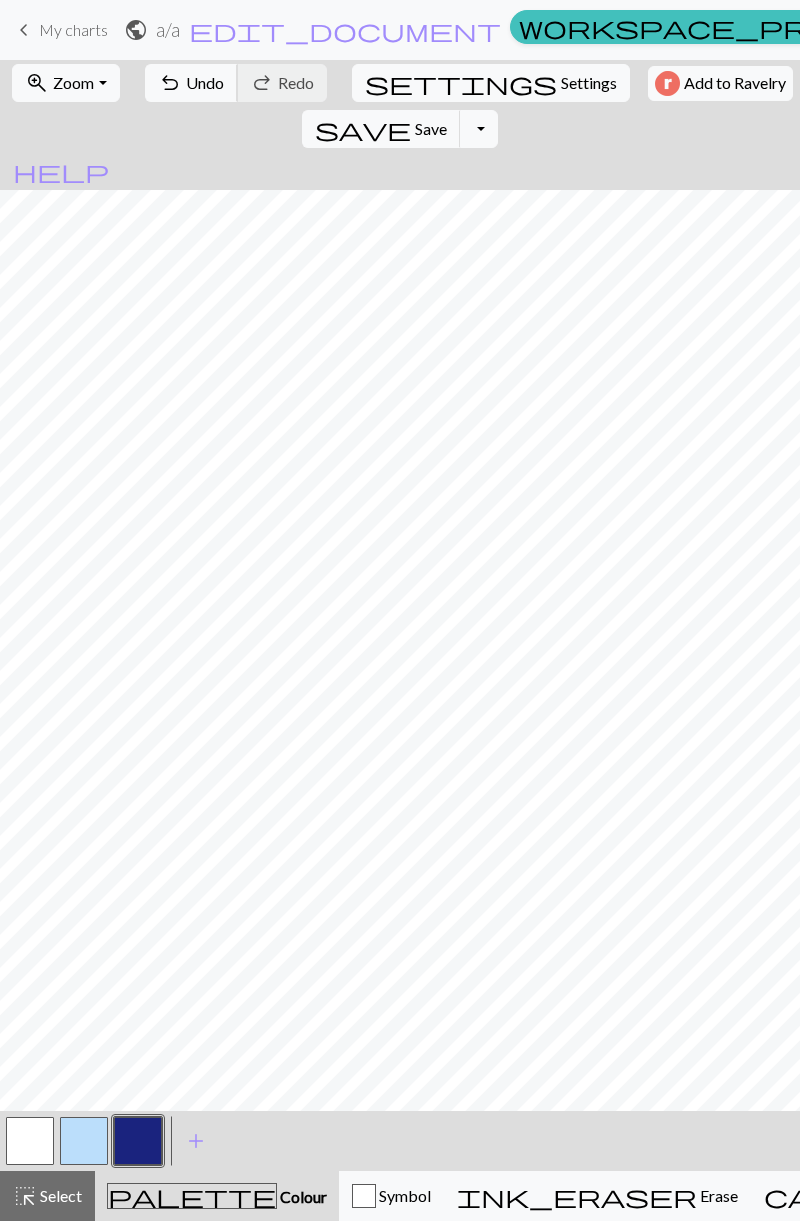 click on "undo Undo Undo" at bounding box center [191, 83] 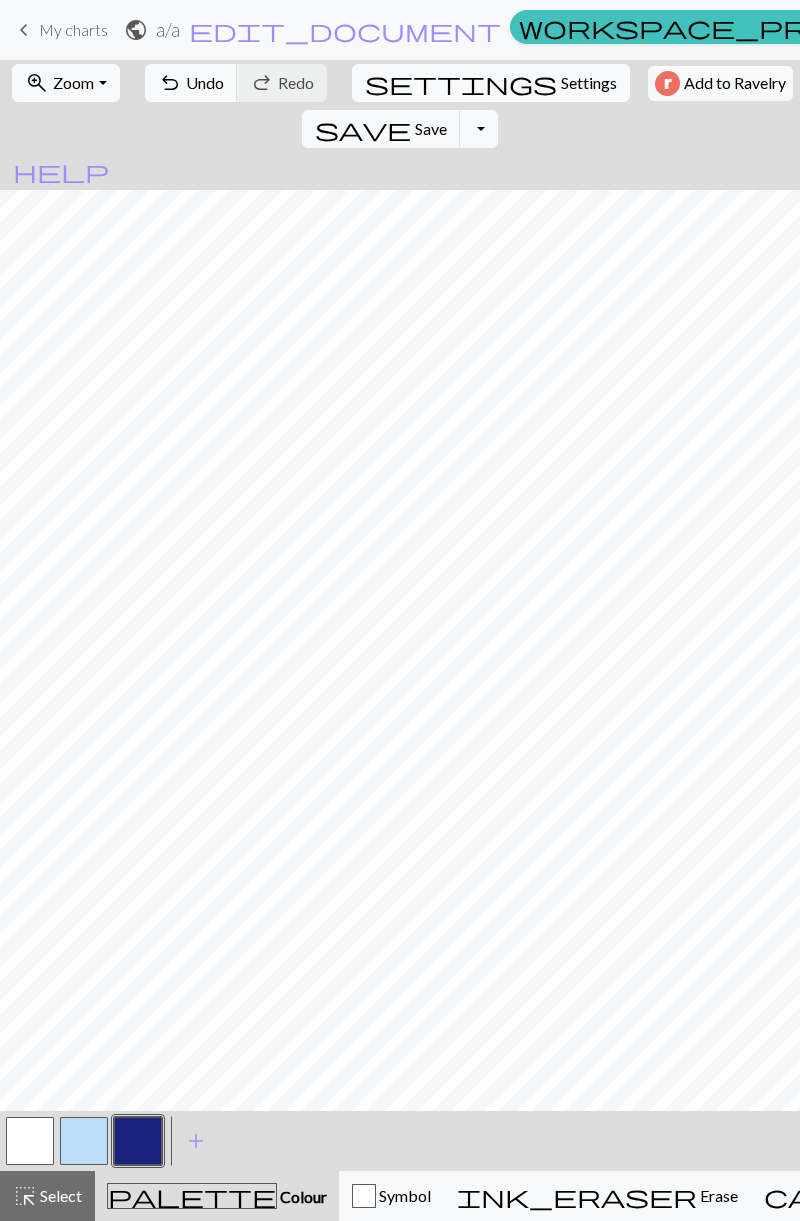 click at bounding box center [30, 1141] 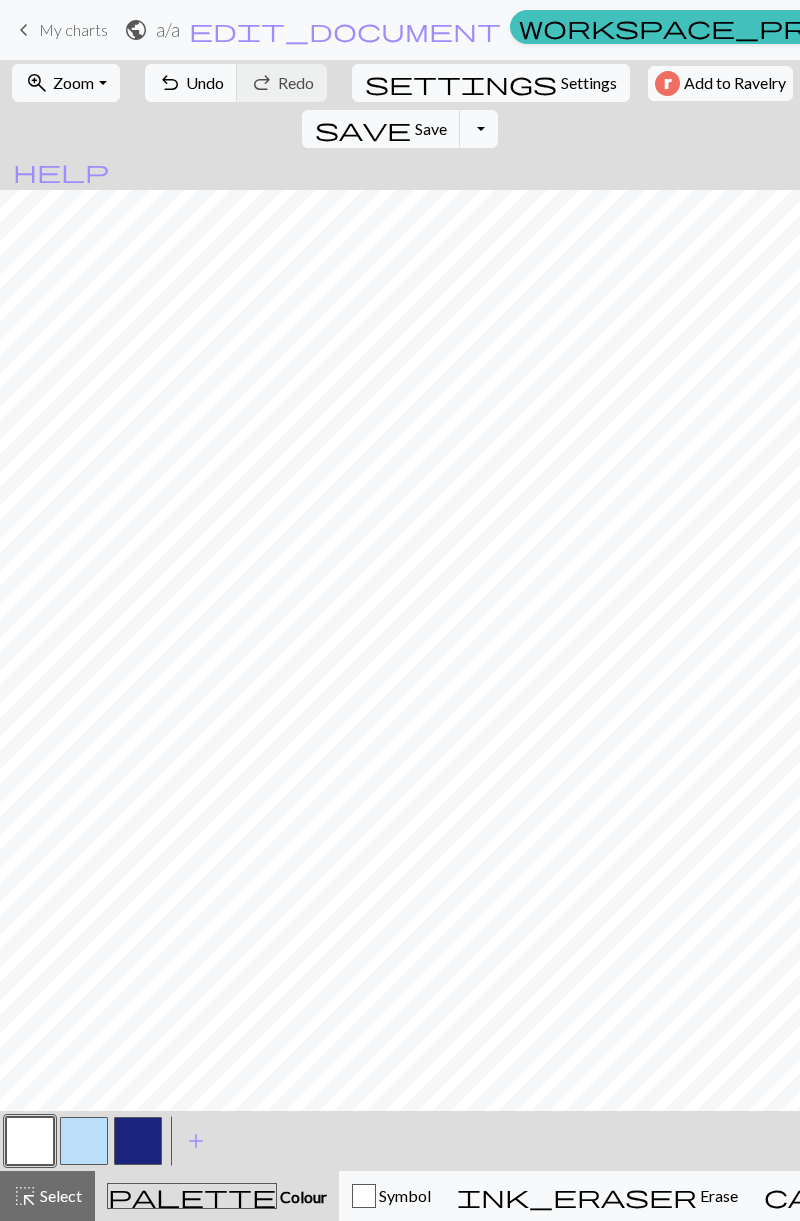 click at bounding box center [138, 1141] 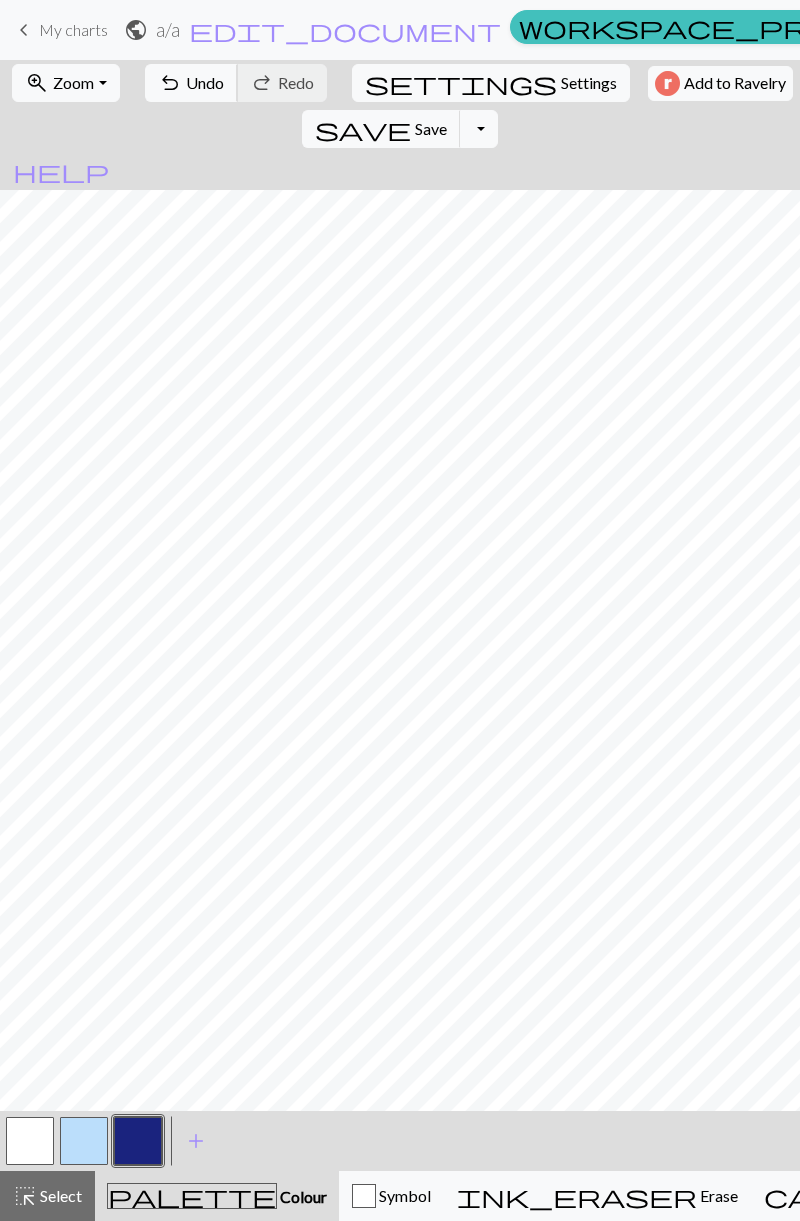 click on "undo Undo Undo" at bounding box center [191, 83] 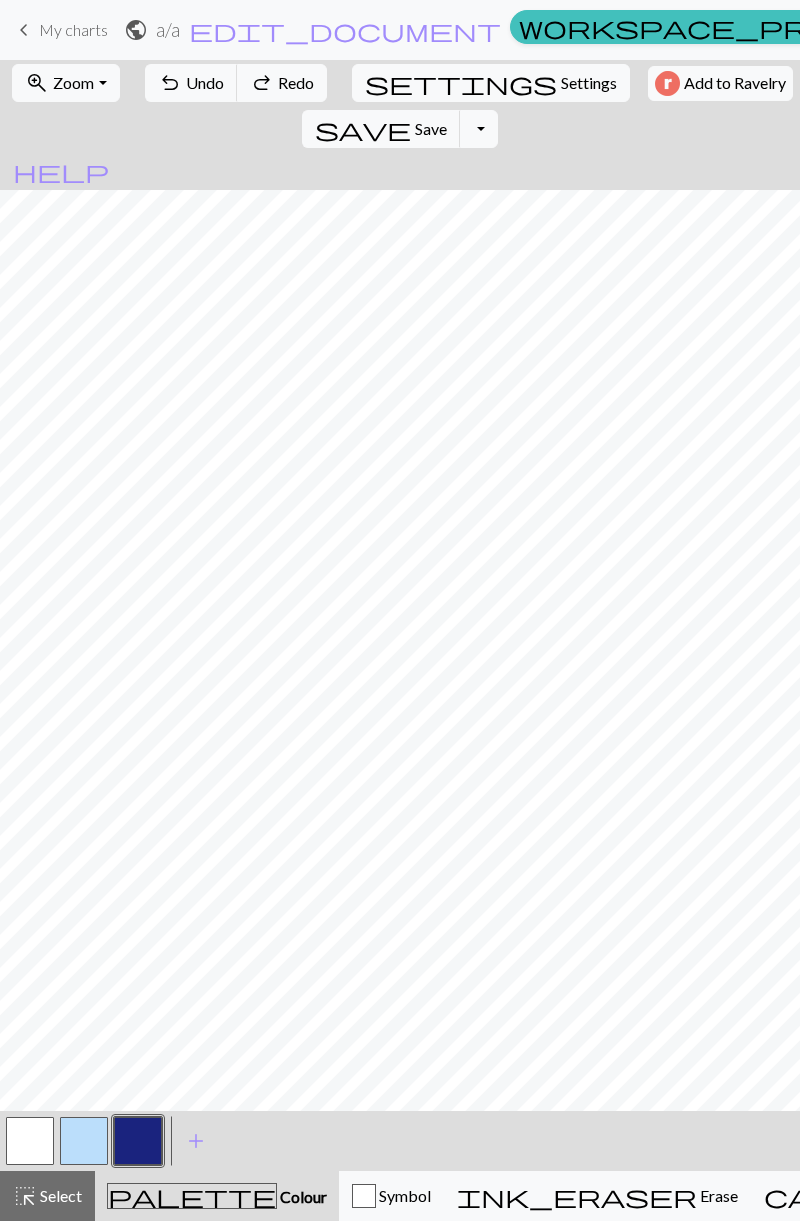 click at bounding box center [84, 1141] 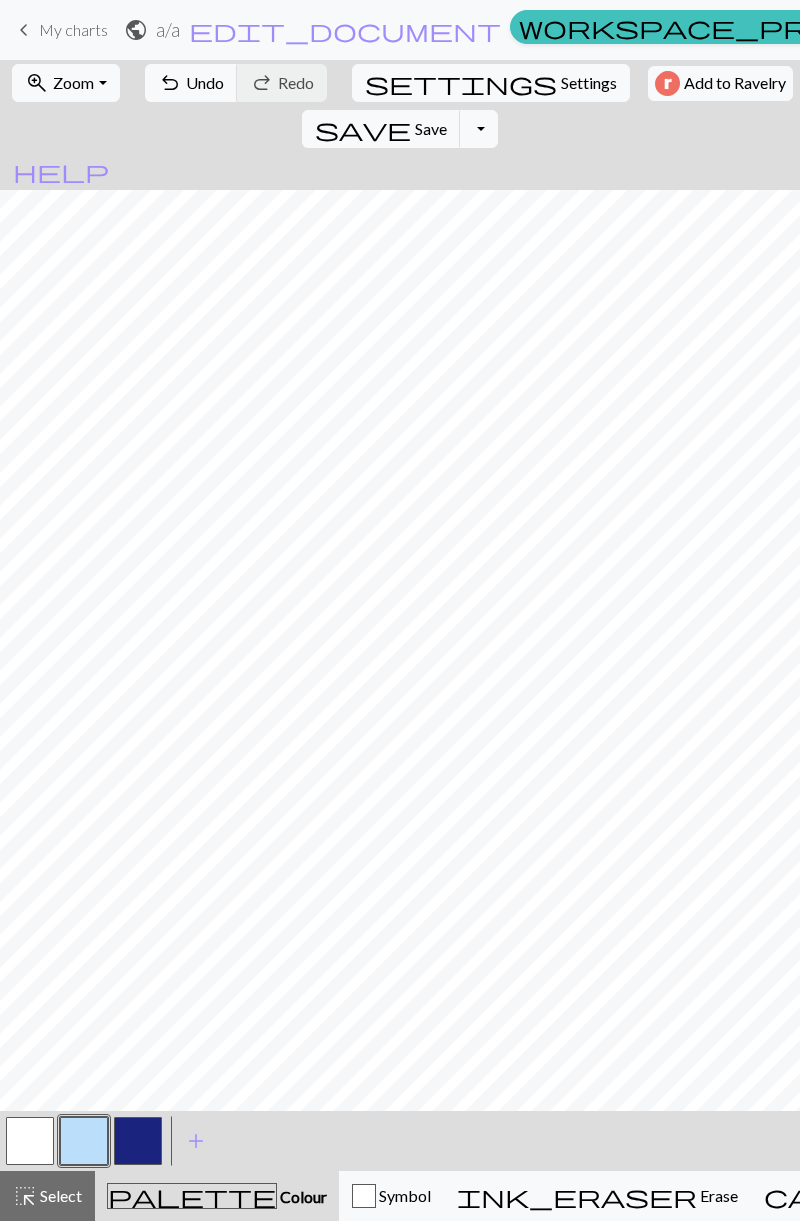 click at bounding box center [138, 1141] 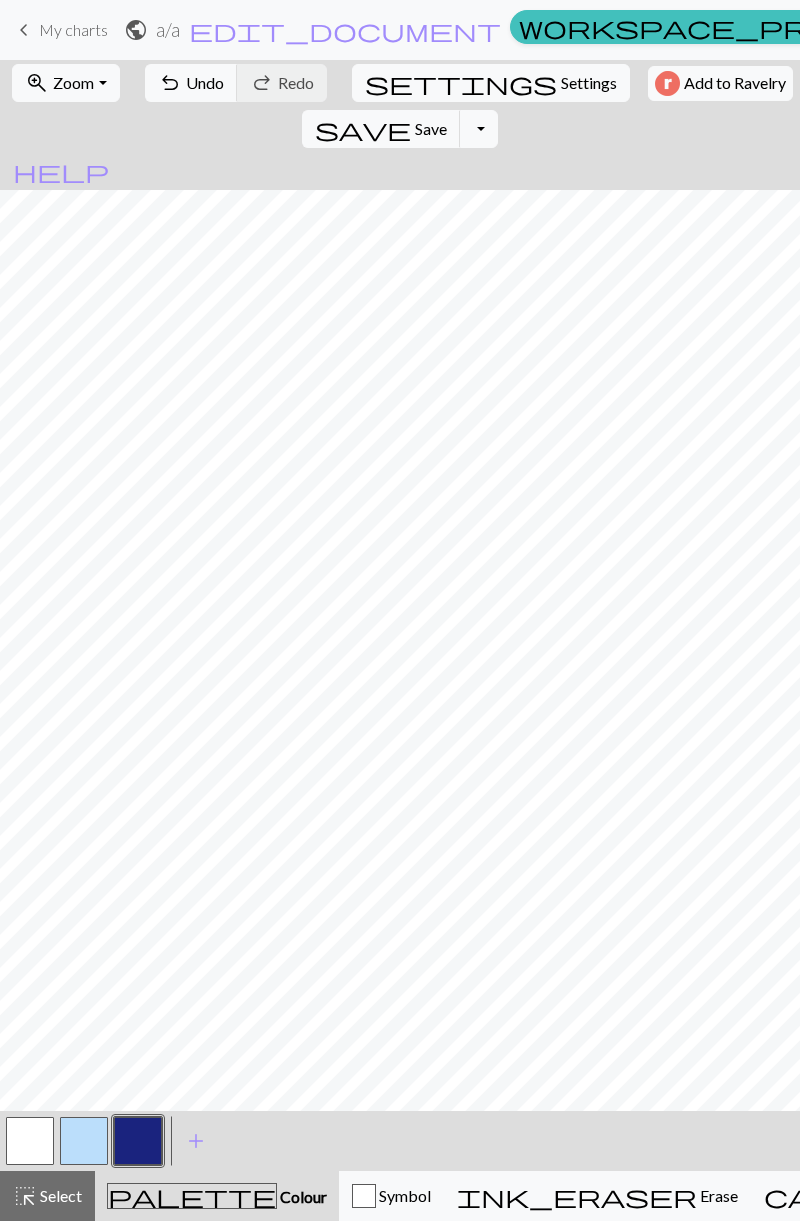 click at bounding box center (84, 1141) 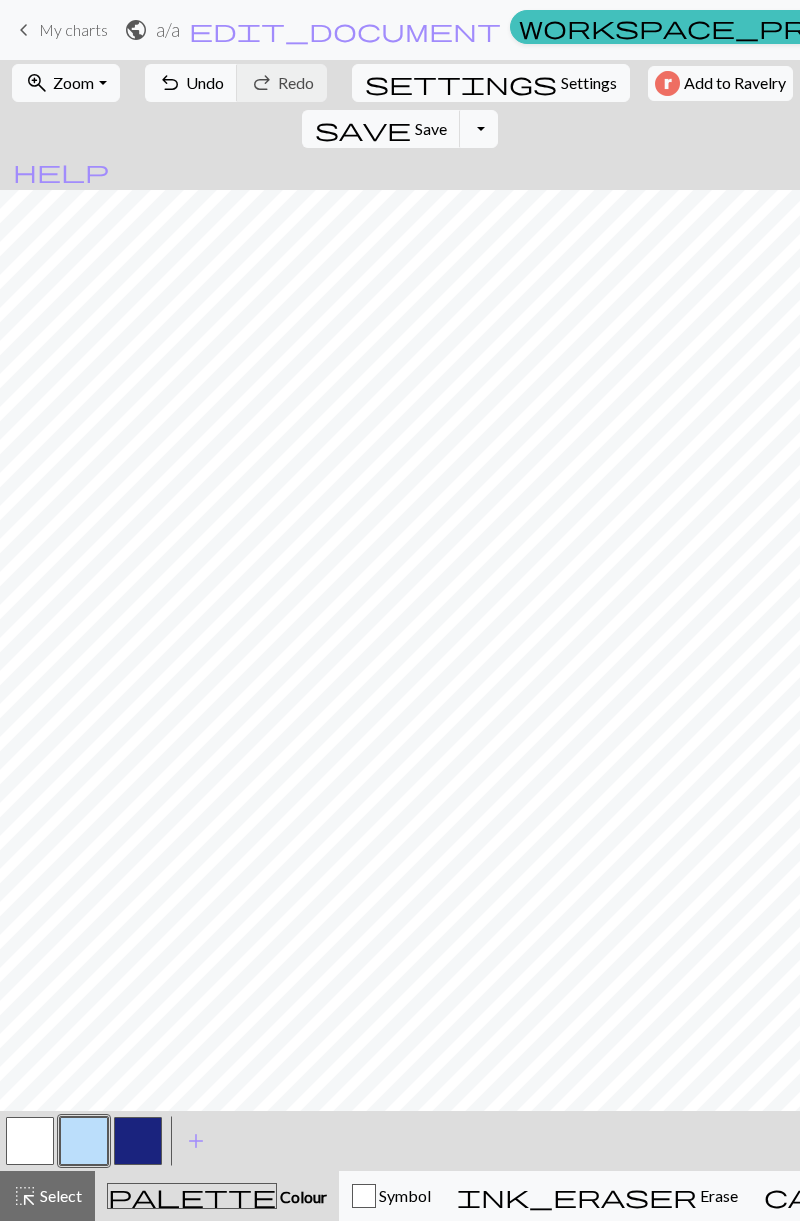 click at bounding box center (138, 1141) 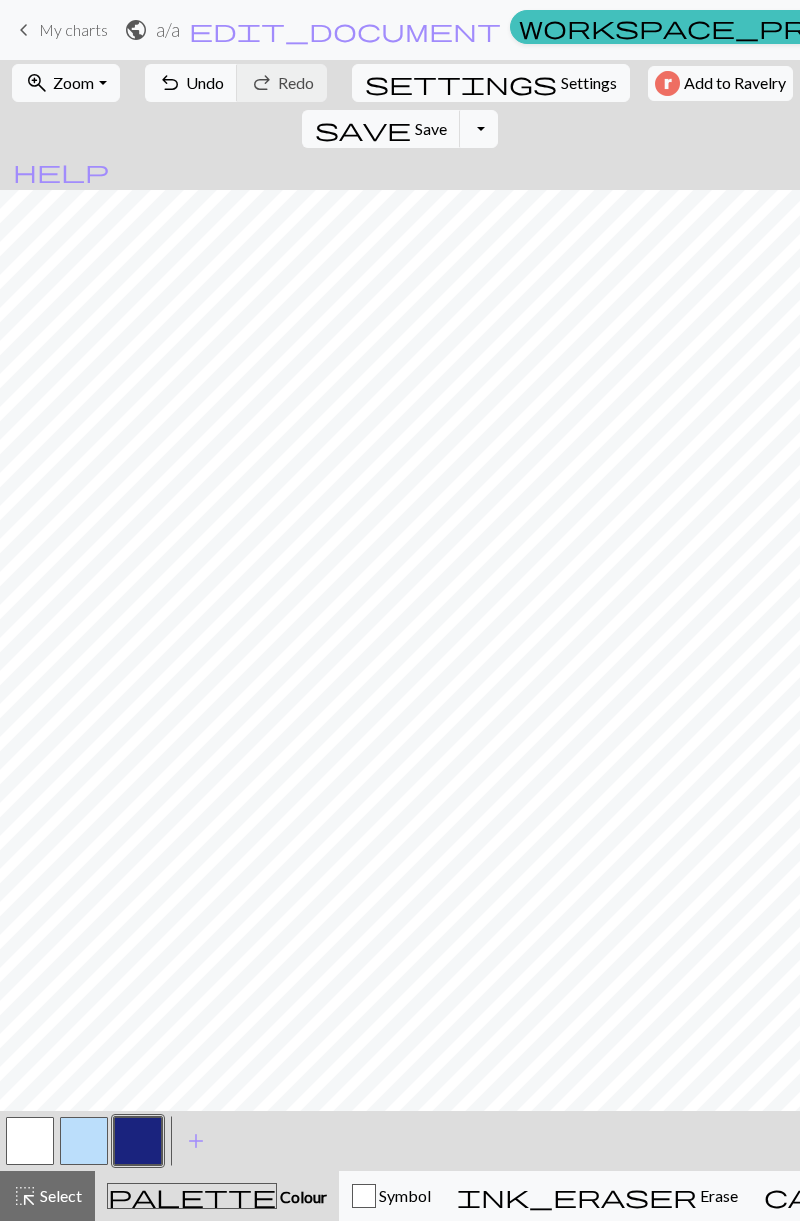 click at bounding box center [84, 1141] 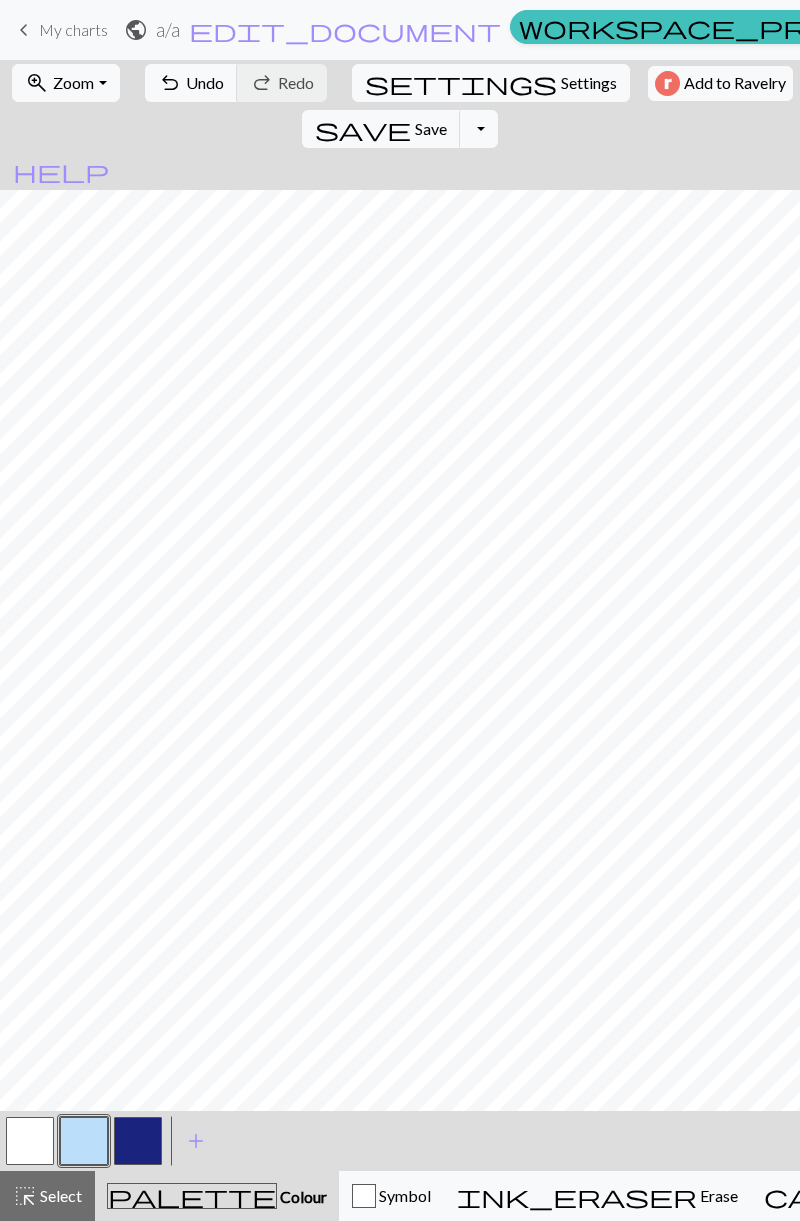 click at bounding box center (30, 1141) 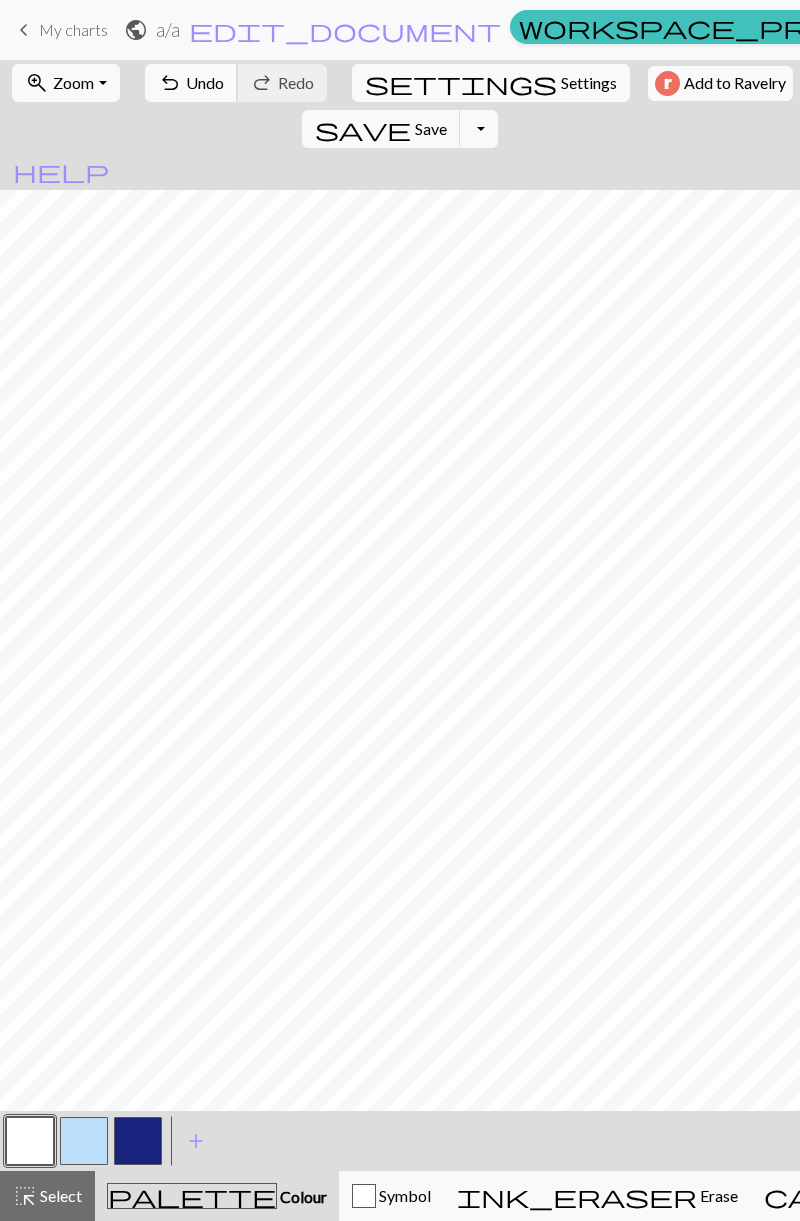 click on "undo Undo Undo" at bounding box center (191, 83) 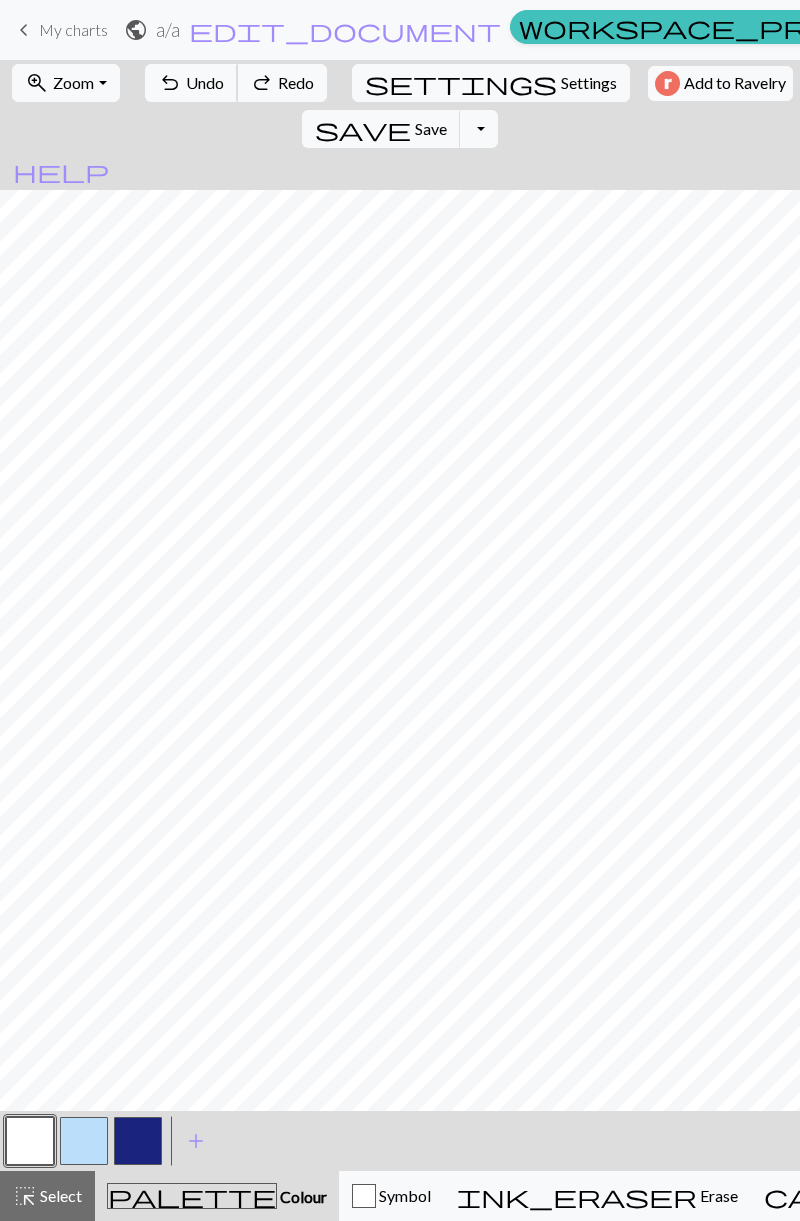 click on "undo Undo Undo" at bounding box center [191, 83] 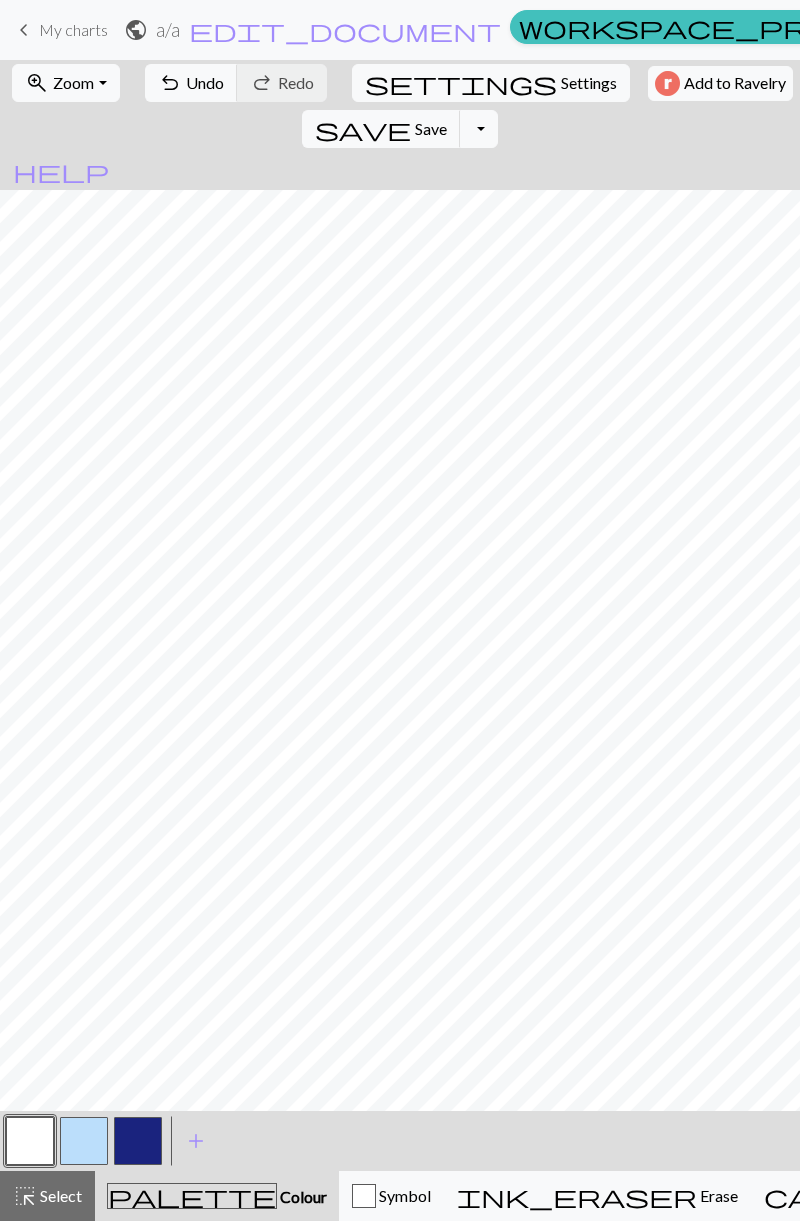 click at bounding box center [84, 1141] 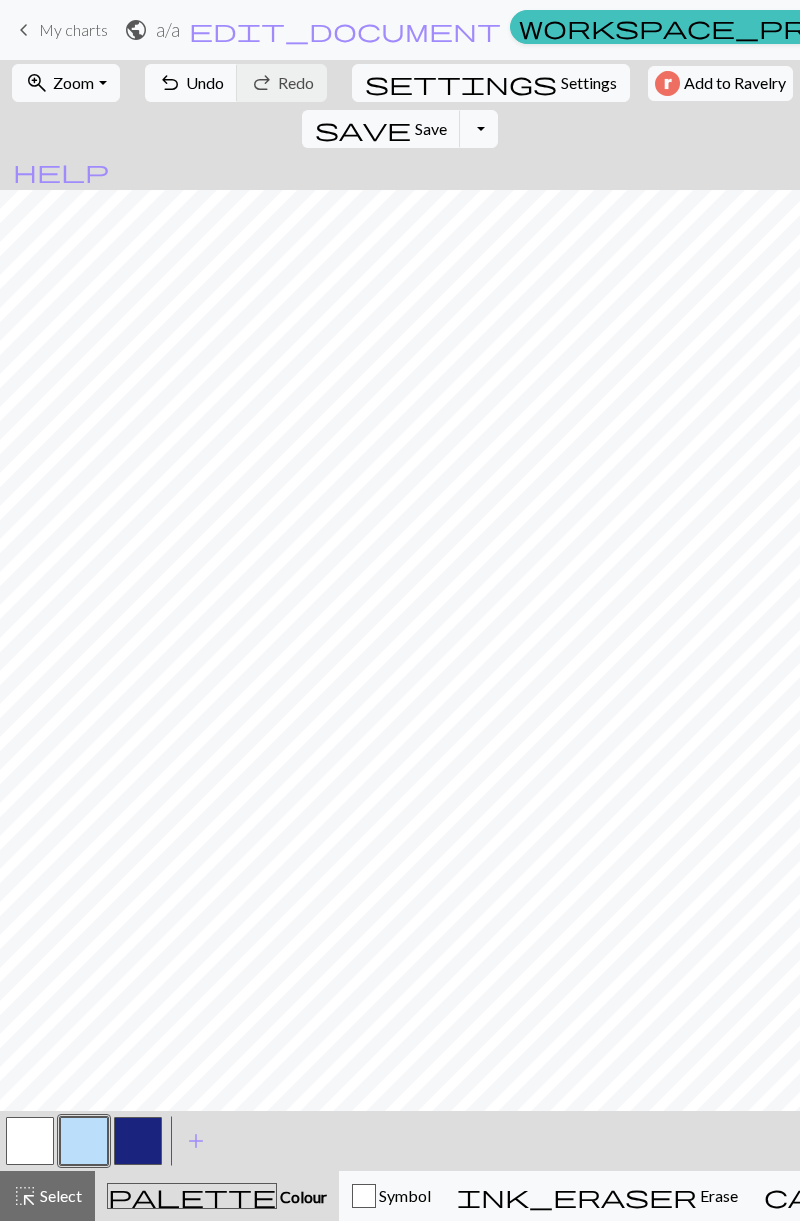 click at bounding box center (84, 1141) 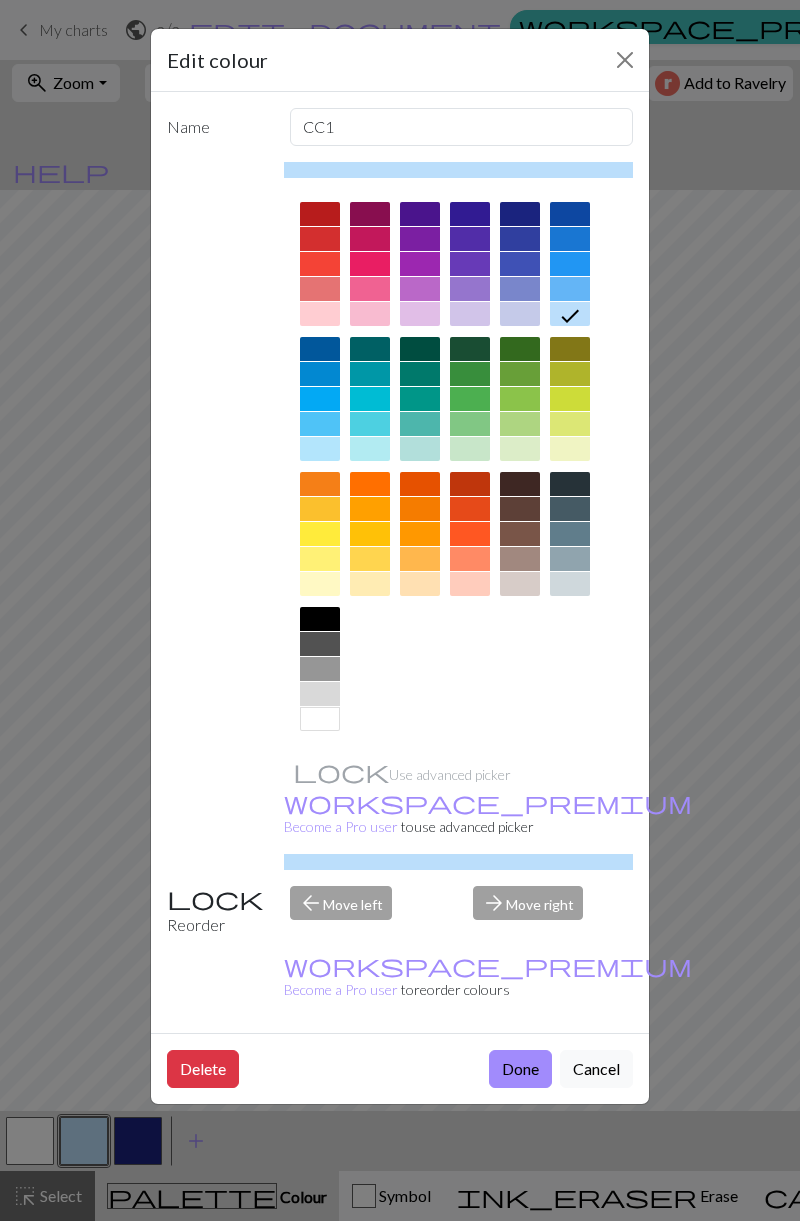 click on "Edit colour Name CC1 Use advanced picker workspace_premium Become a Pro user   to  use advanced picker Reorder arrow_back Move left arrow_forward Move right workspace_premium Become a Pro user   to  reorder colours Delete Done Cancel" at bounding box center [400, 610] 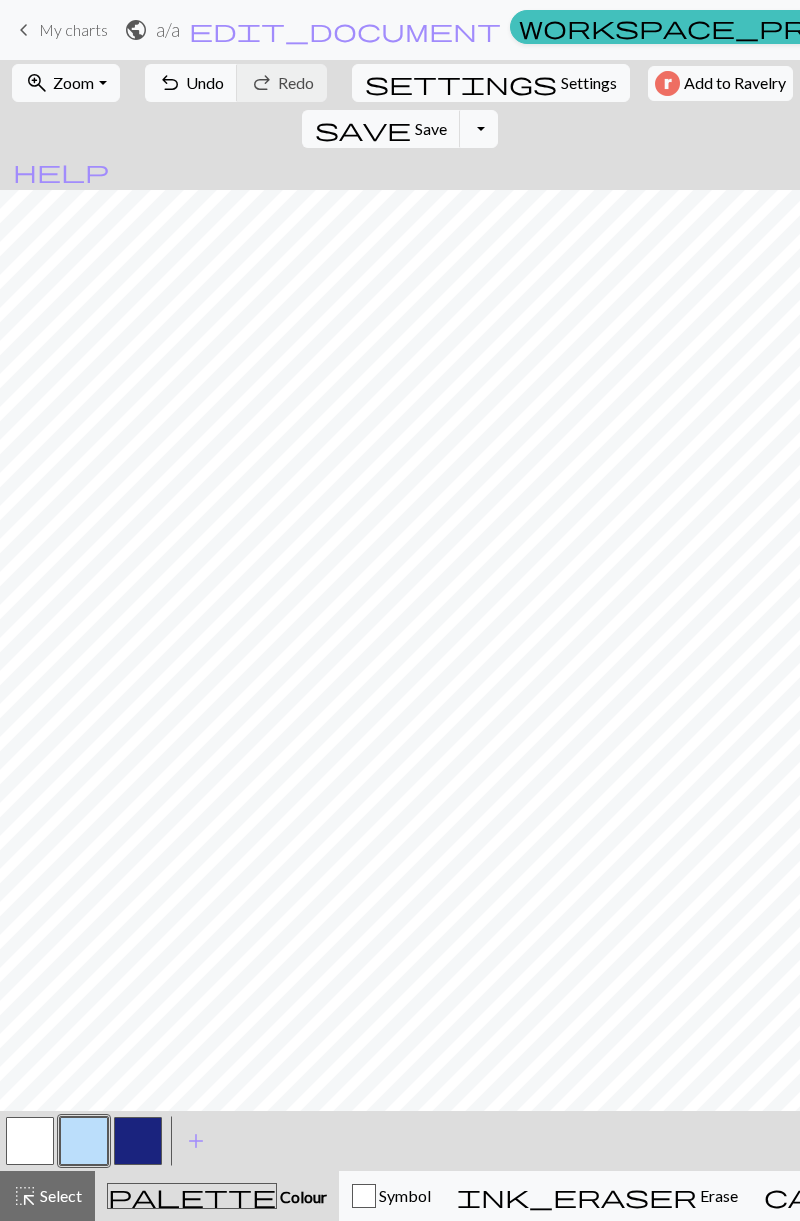 click at bounding box center [30, 1141] 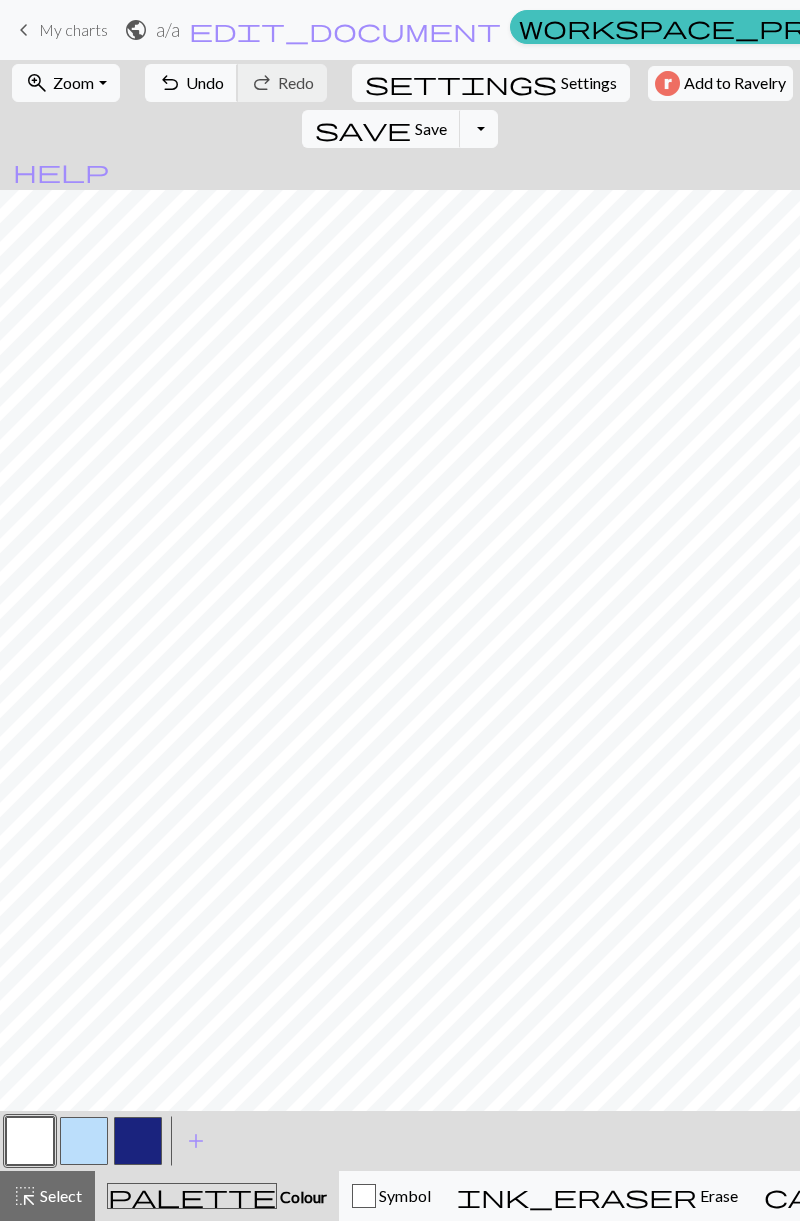 click on "undo Undo Undo" at bounding box center [191, 83] 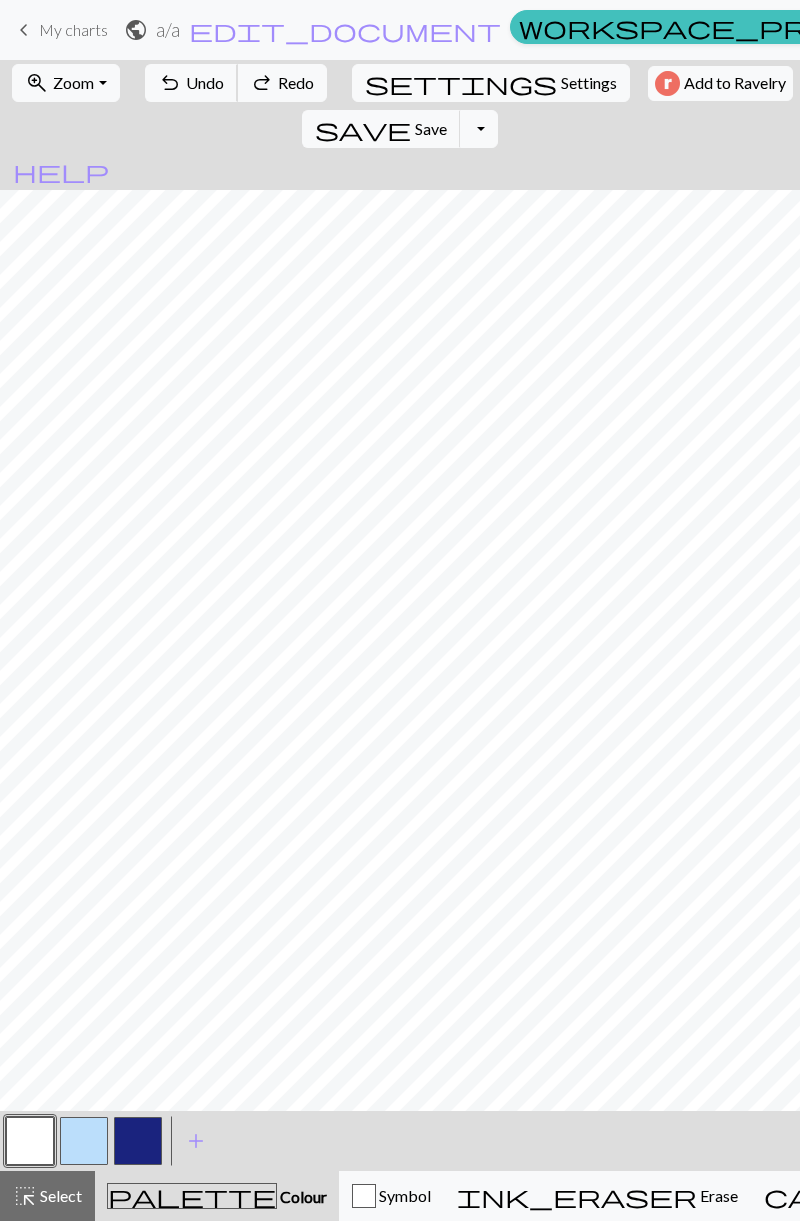 click on "Undo" at bounding box center (205, 82) 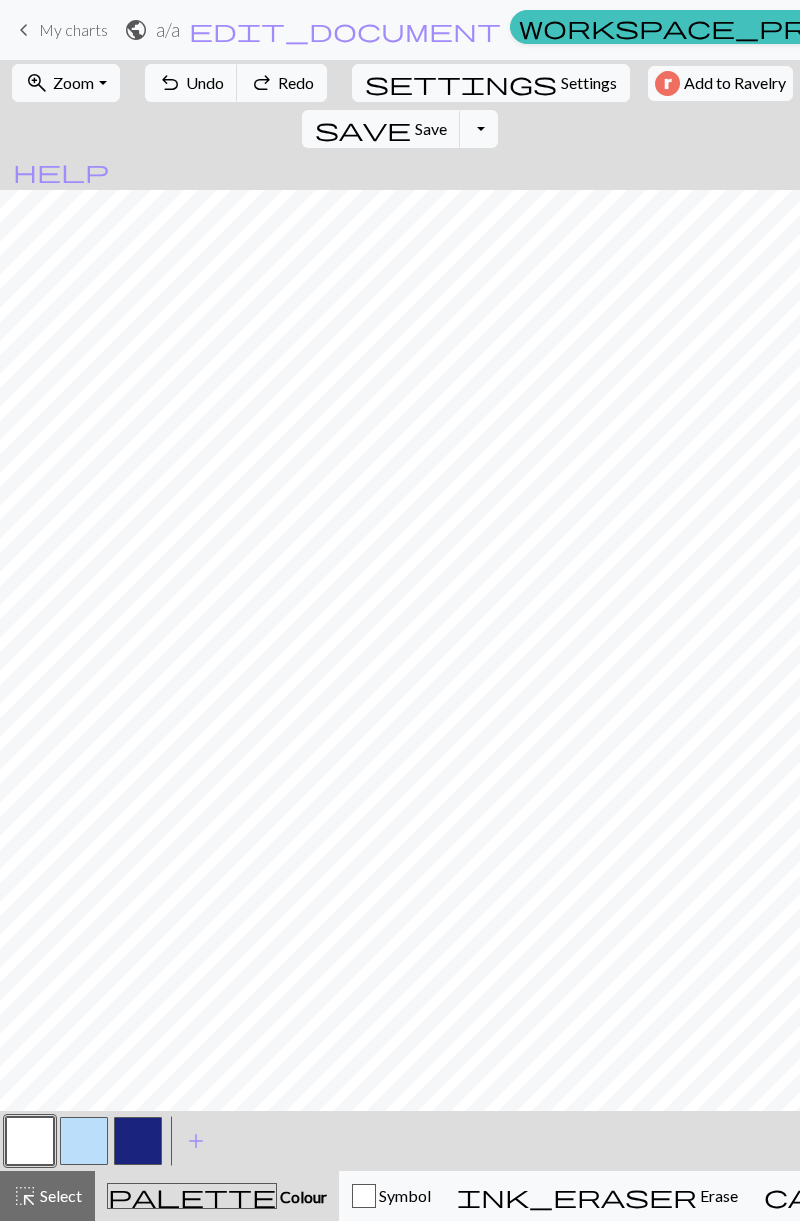 click on "redo Redo Redo" at bounding box center [282, 83] 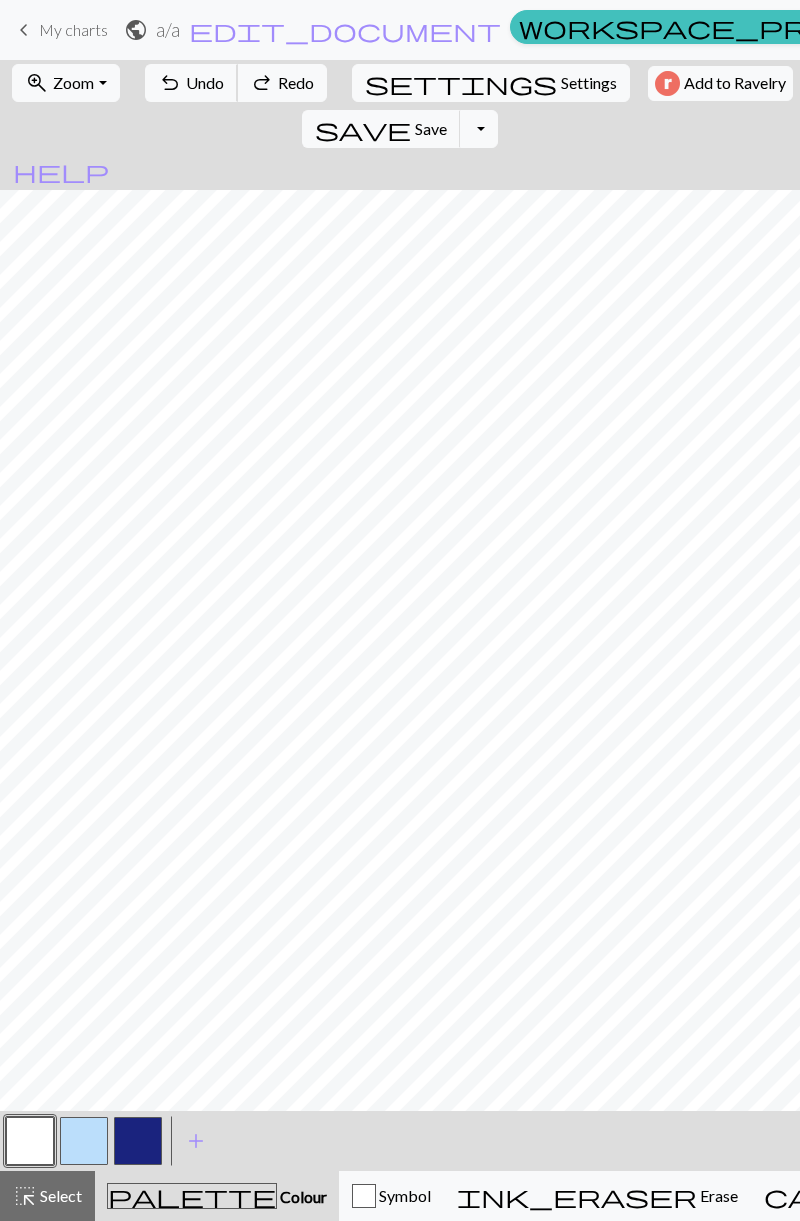 click on "undo Undo Undo" at bounding box center [191, 83] 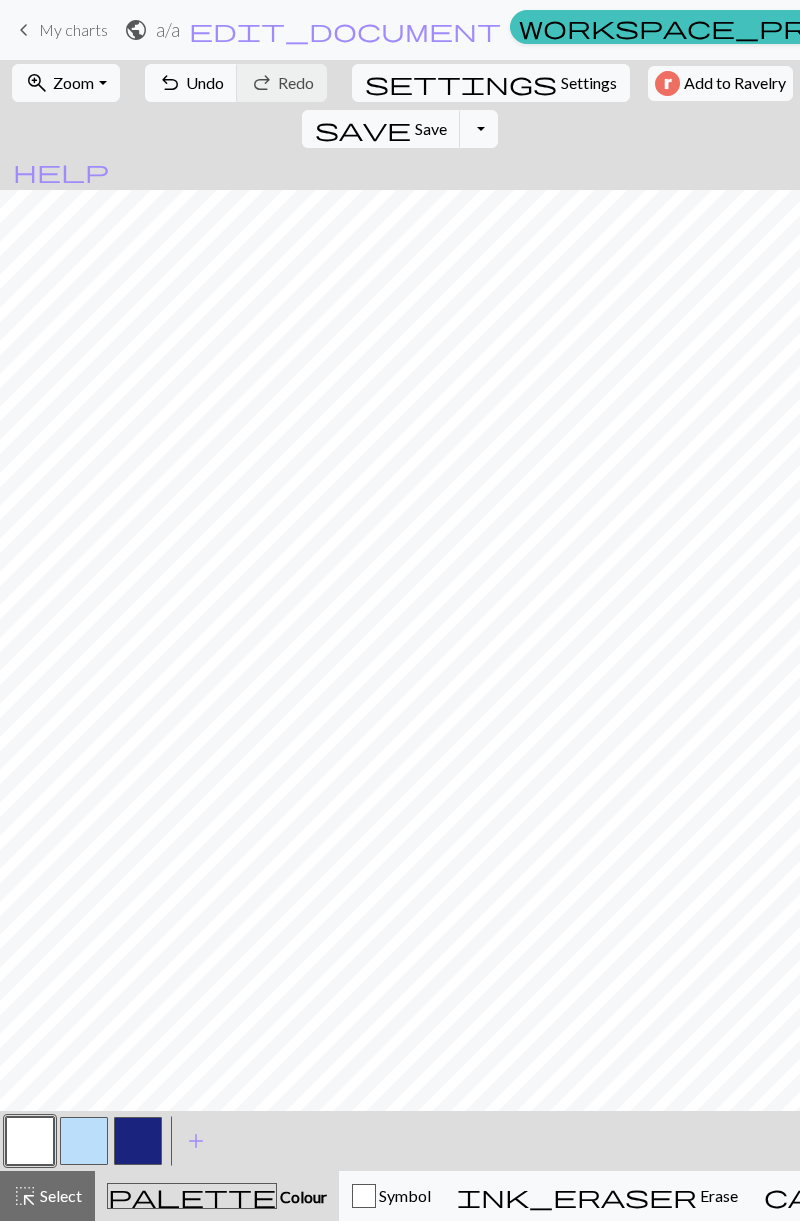 click at bounding box center [84, 1141] 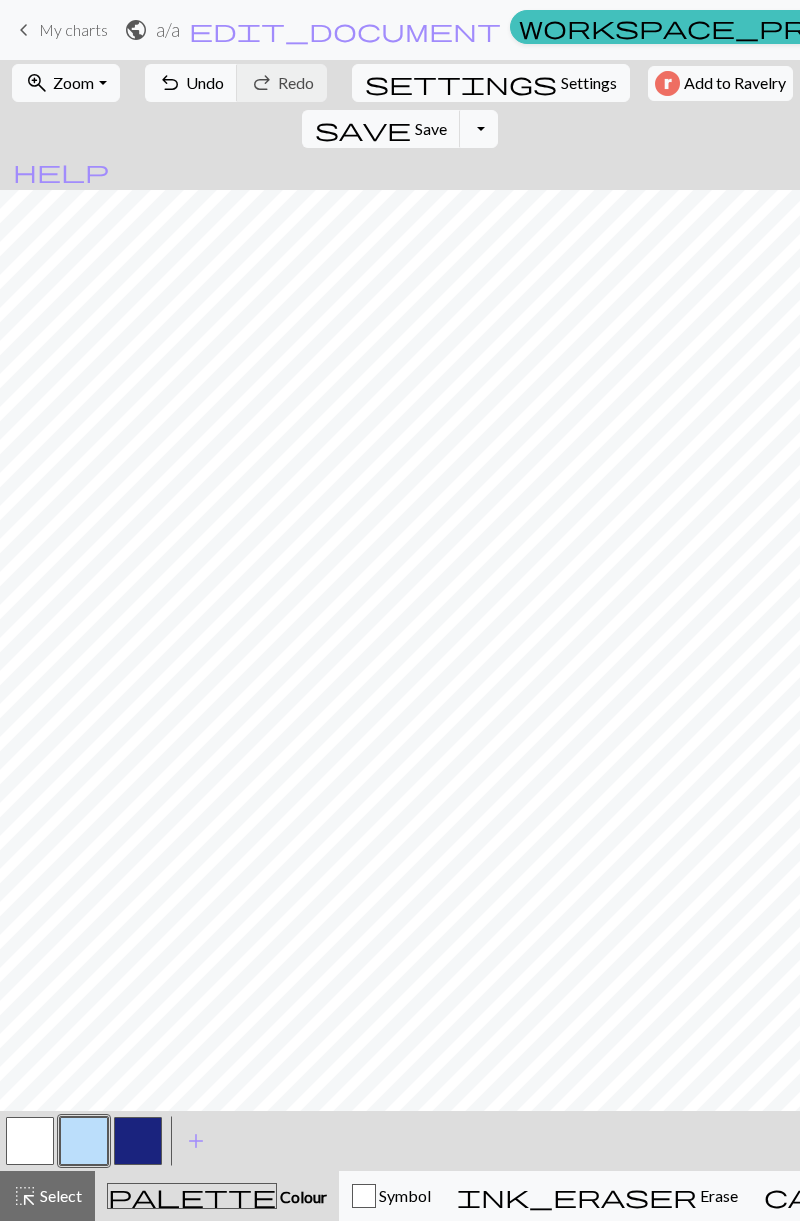 click at bounding box center [30, 1141] 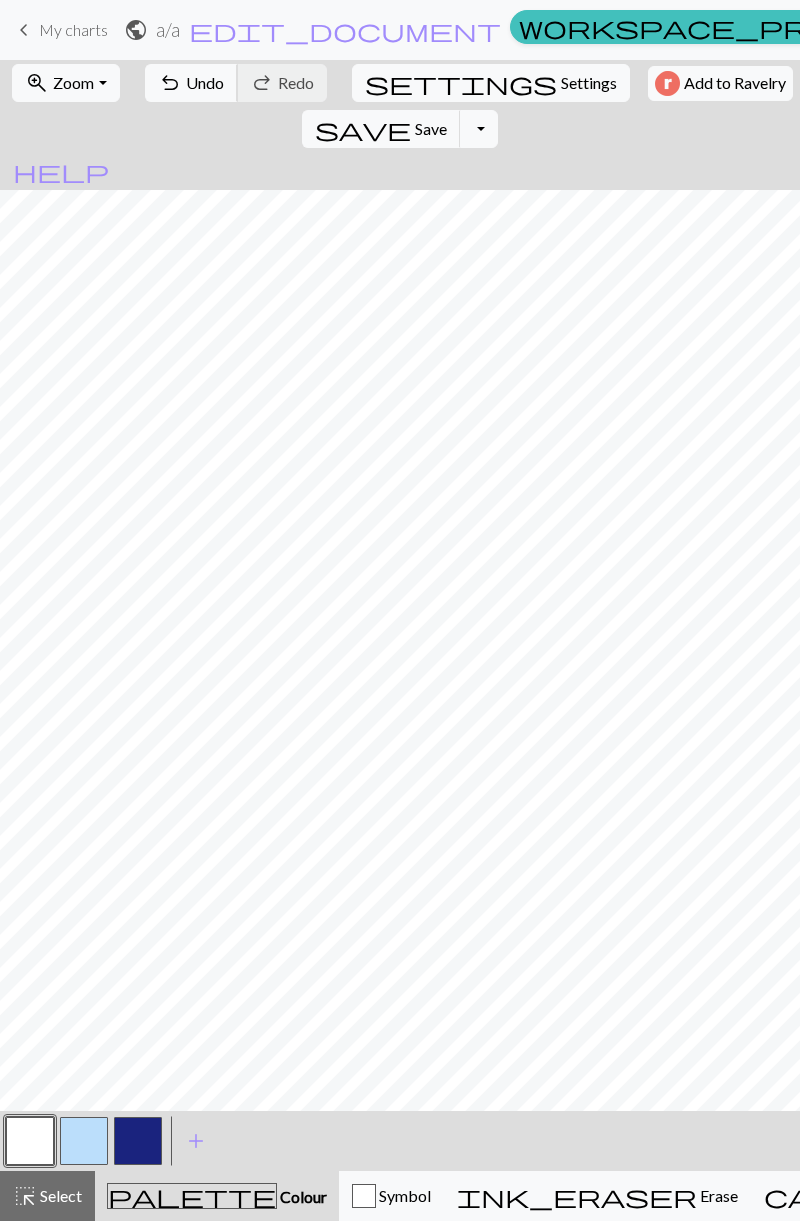 click on "Undo" at bounding box center [205, 82] 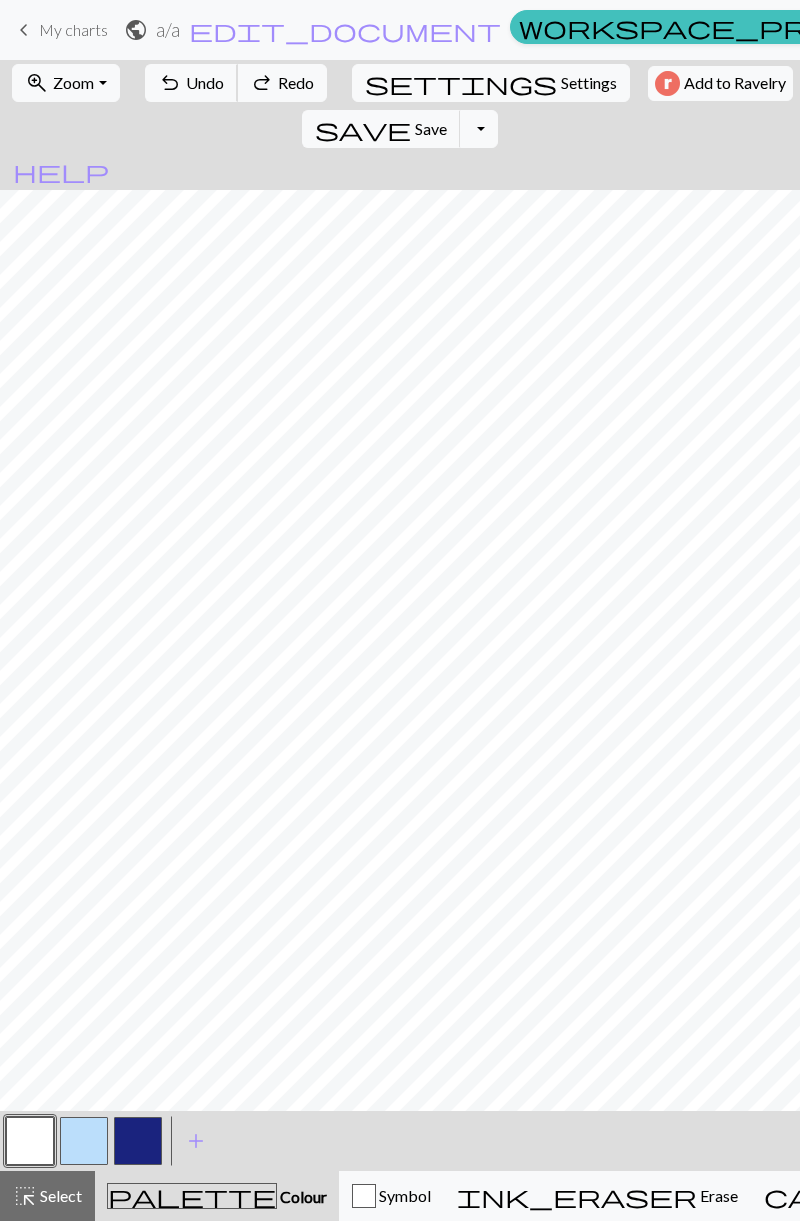click on "undo Undo Undo" at bounding box center [191, 83] 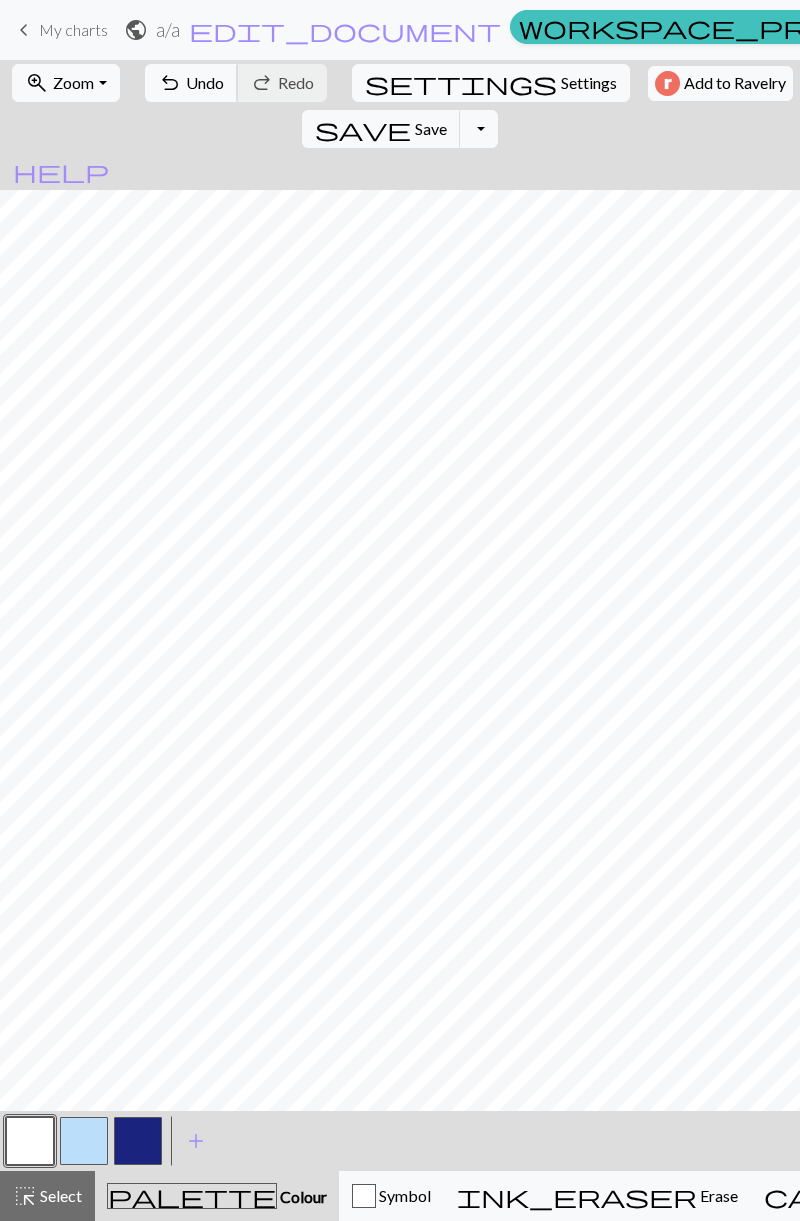 click on "undo Undo Undo" at bounding box center [191, 83] 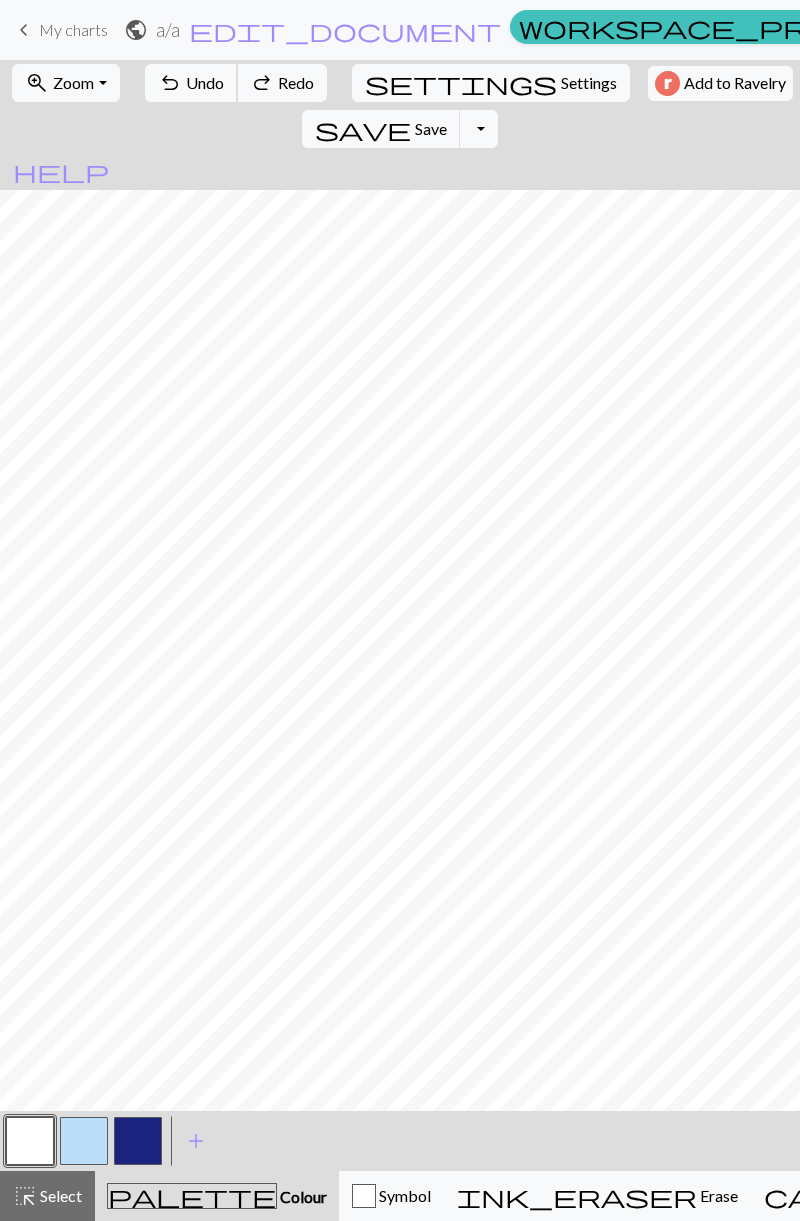 click on "undo Undo Undo" at bounding box center (191, 83) 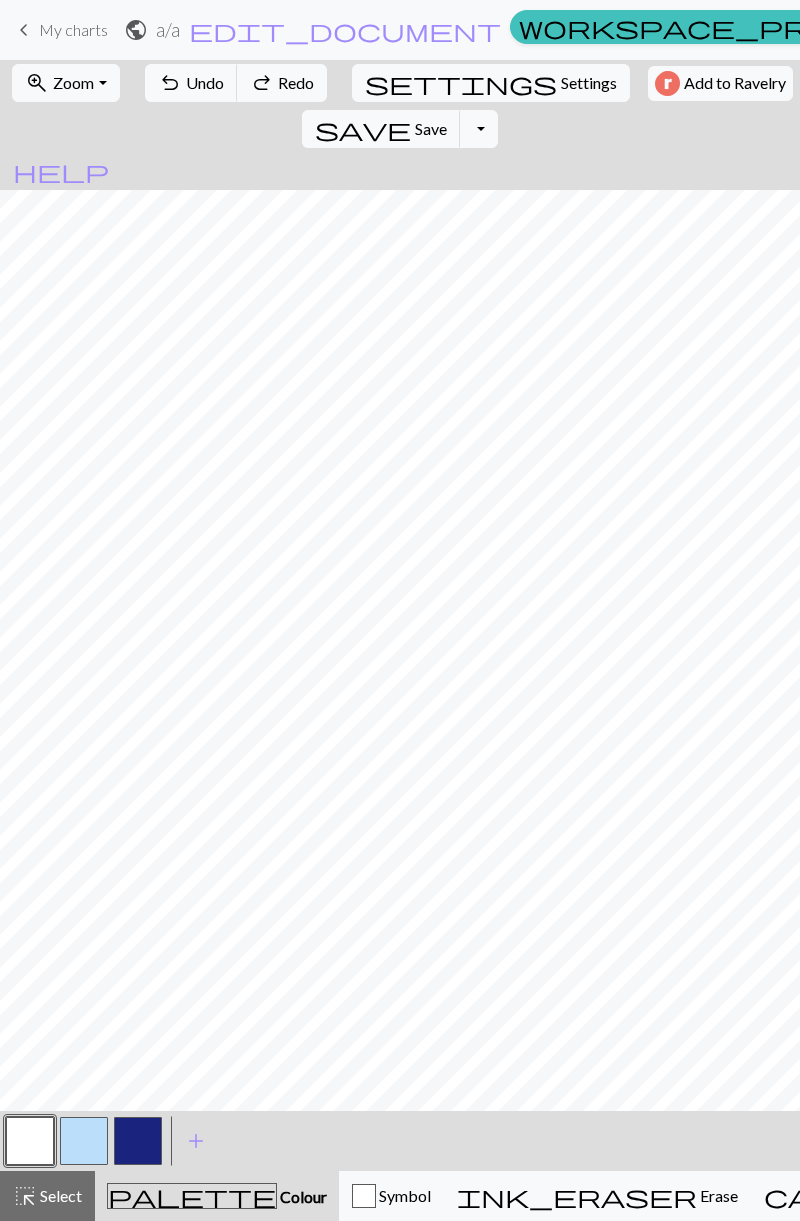 click at bounding box center [84, 1141] 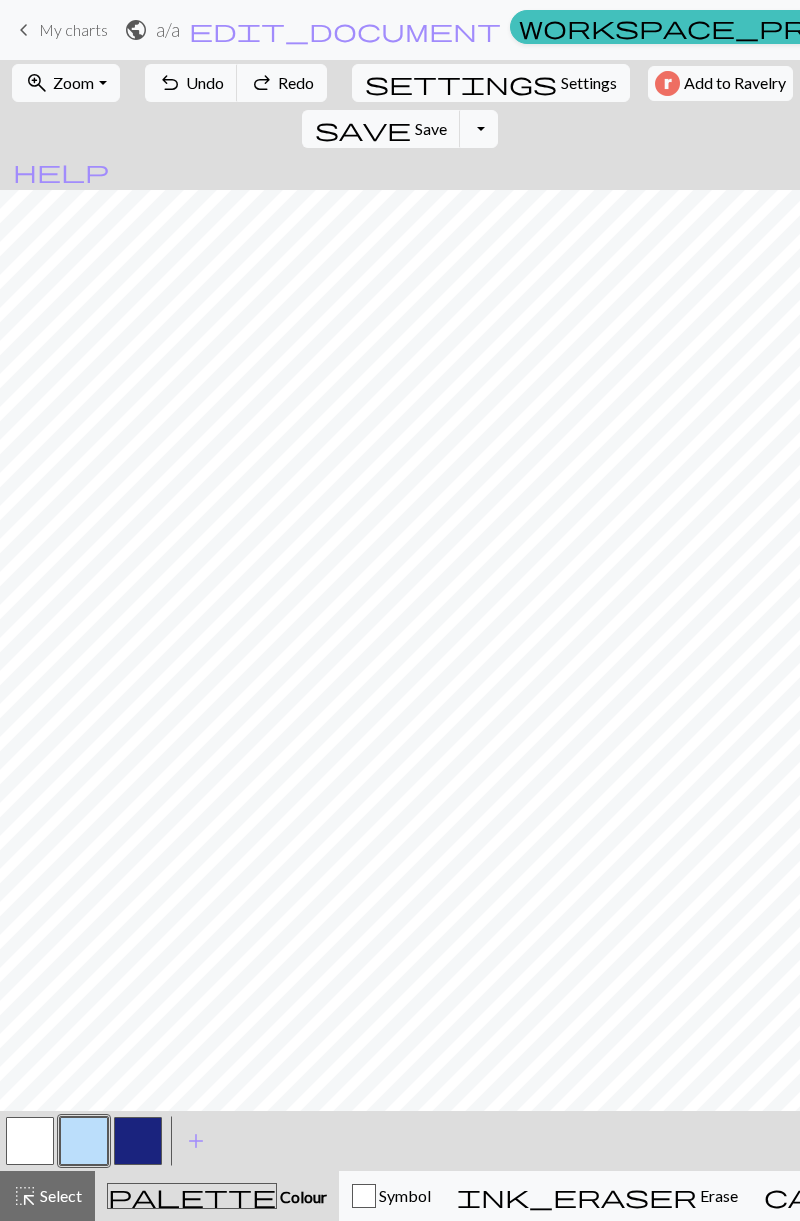 click at bounding box center (84, 1141) 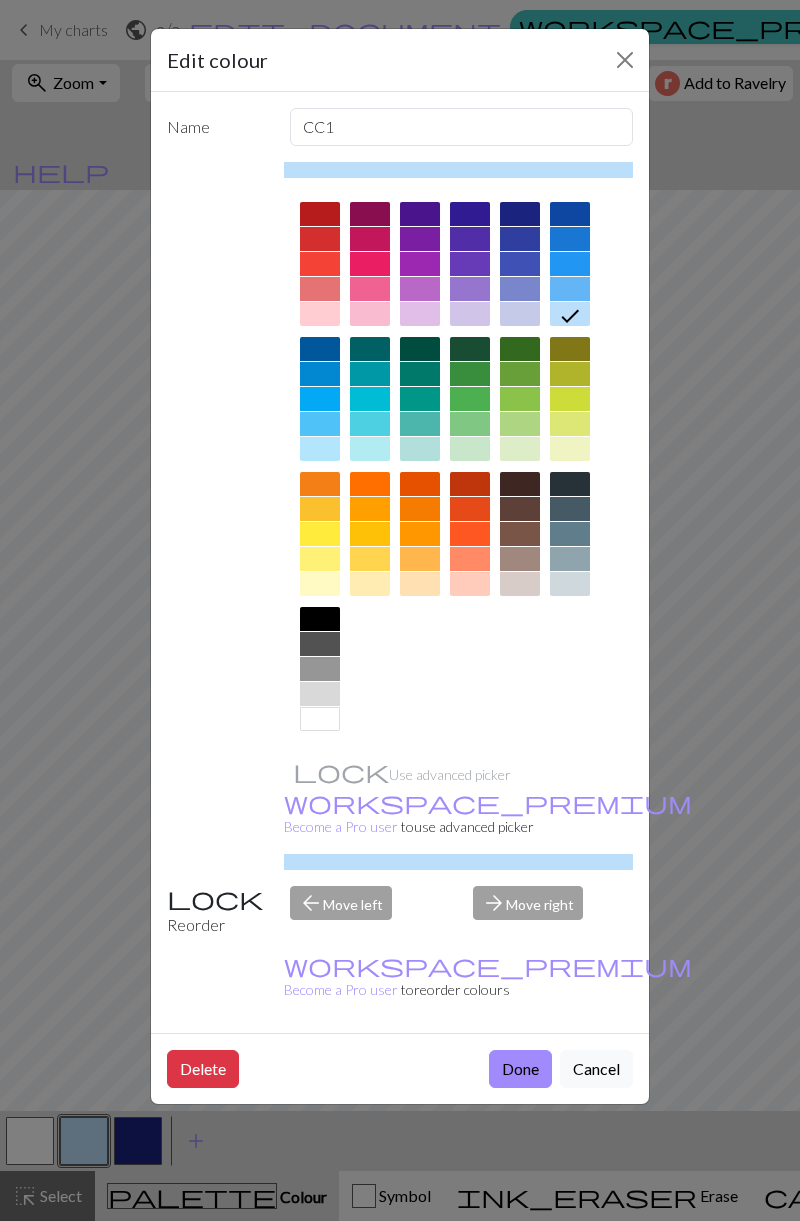 click at bounding box center [520, 449] 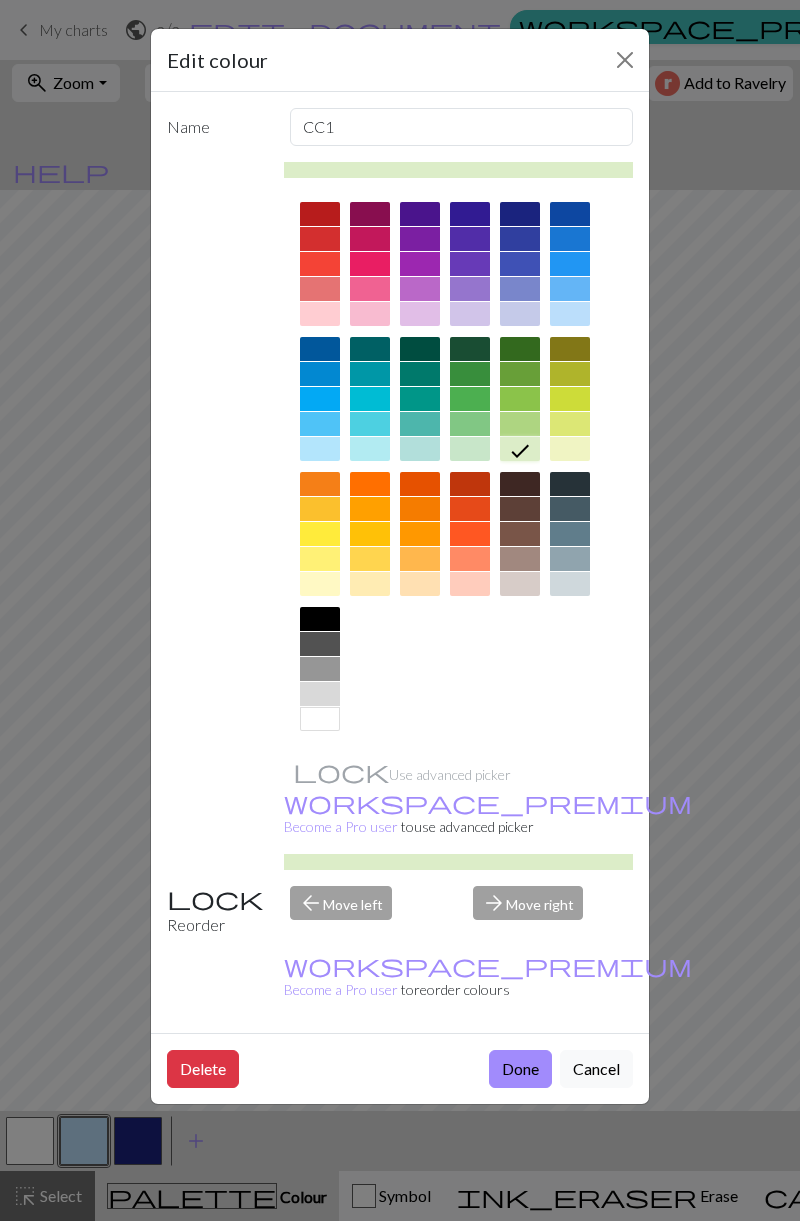 click on "Done" at bounding box center [520, 1069] 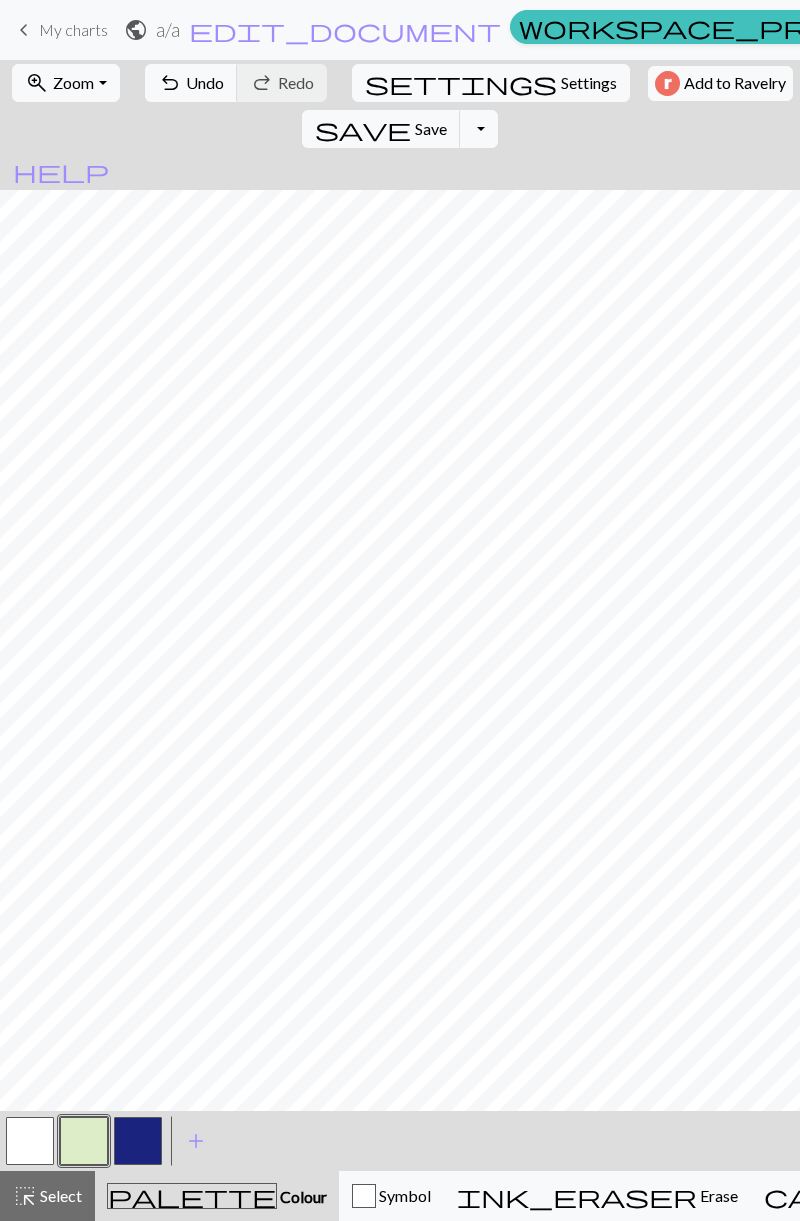click at bounding box center (138, 1141) 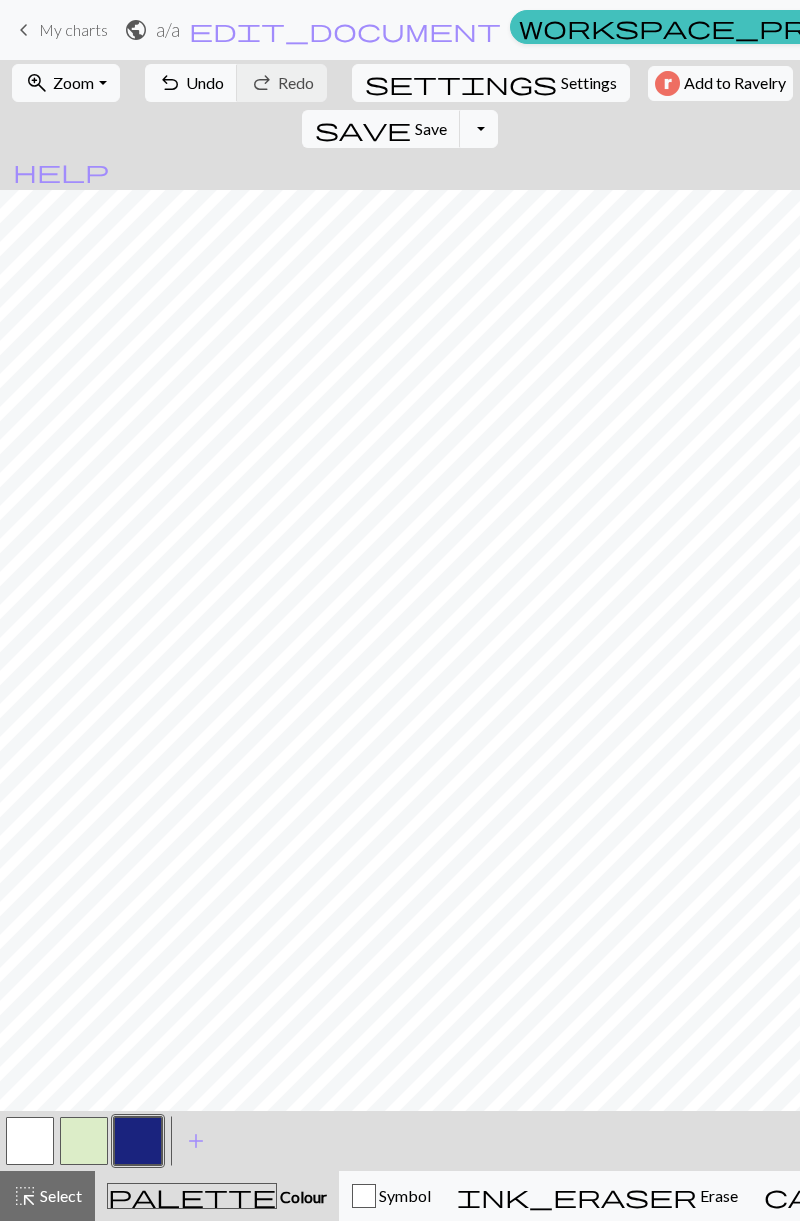 click at bounding box center (138, 1141) 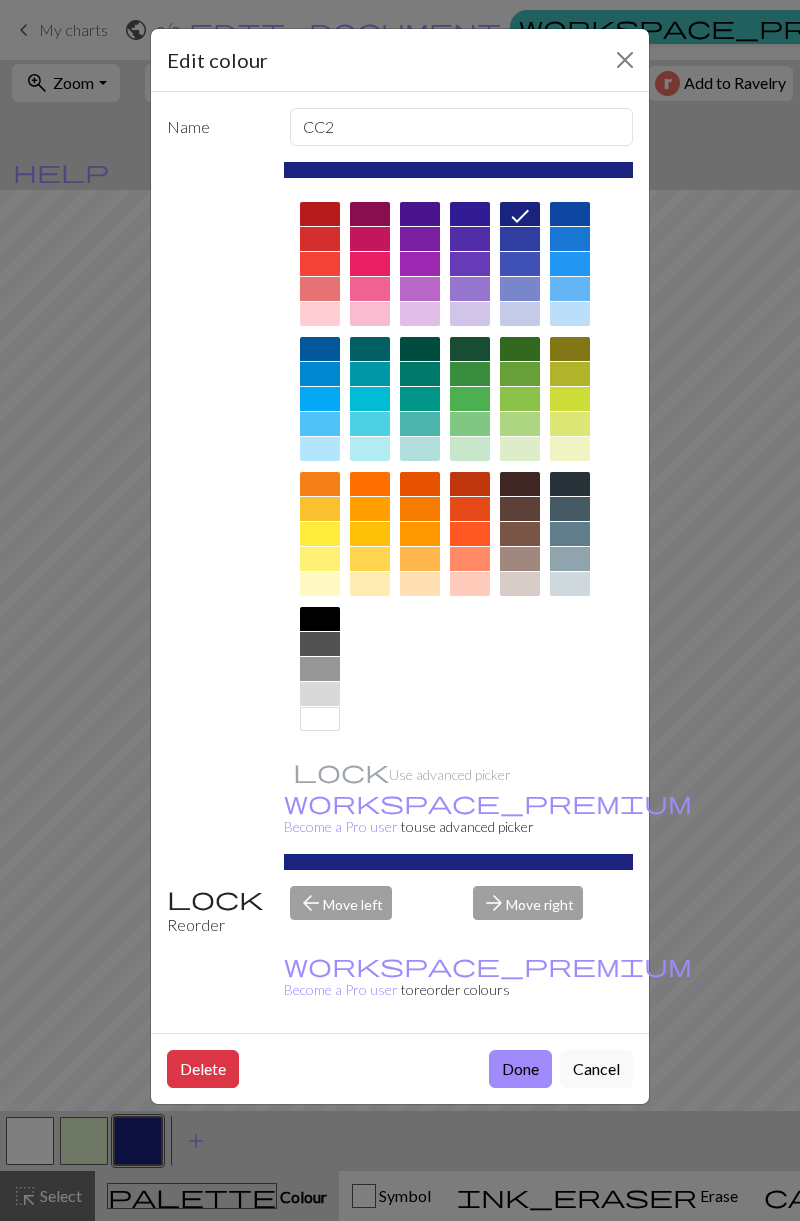 click at bounding box center [470, 374] 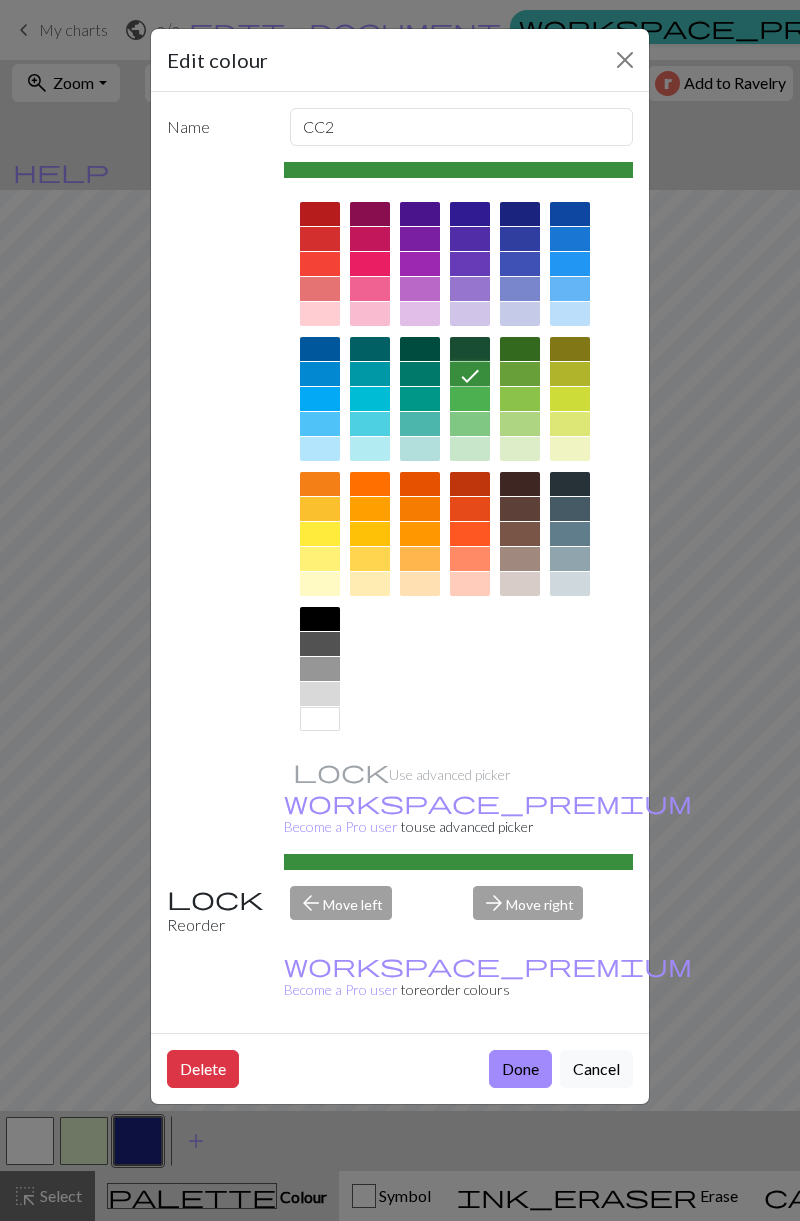 click at bounding box center (470, 349) 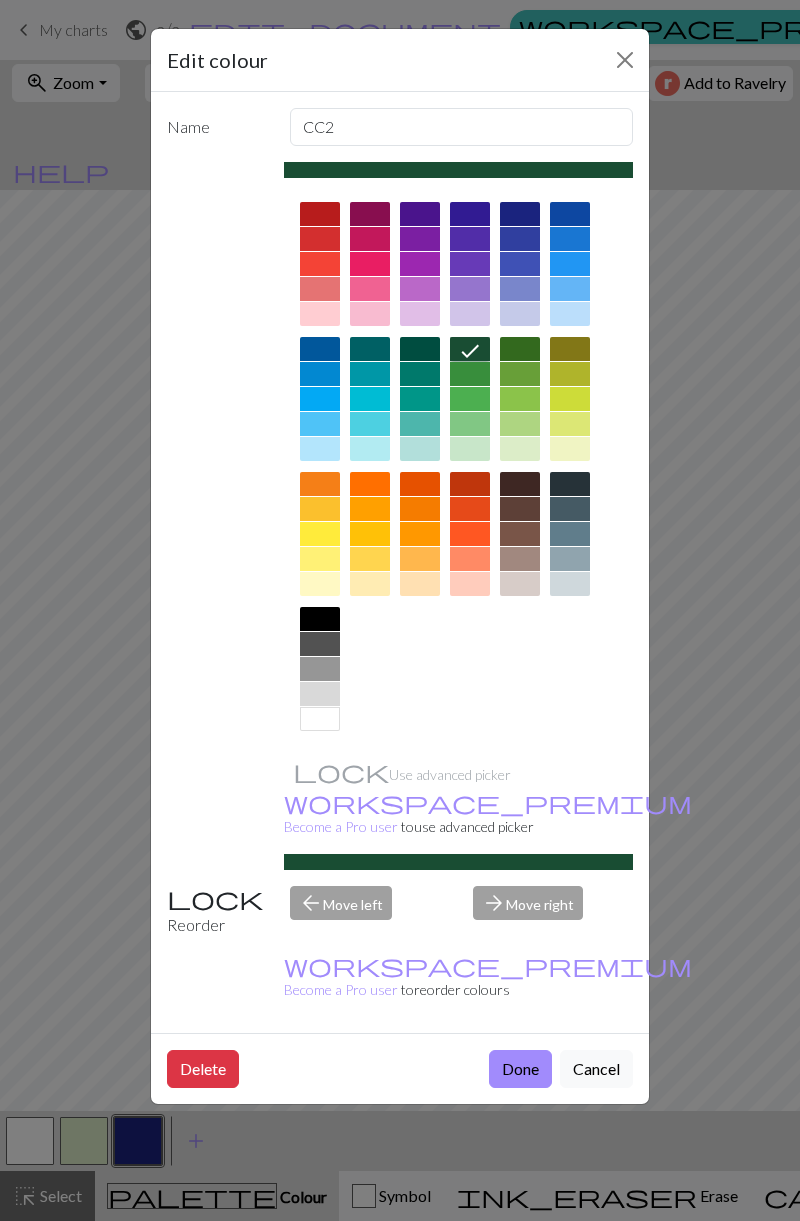 click on "Done" at bounding box center (520, 1069) 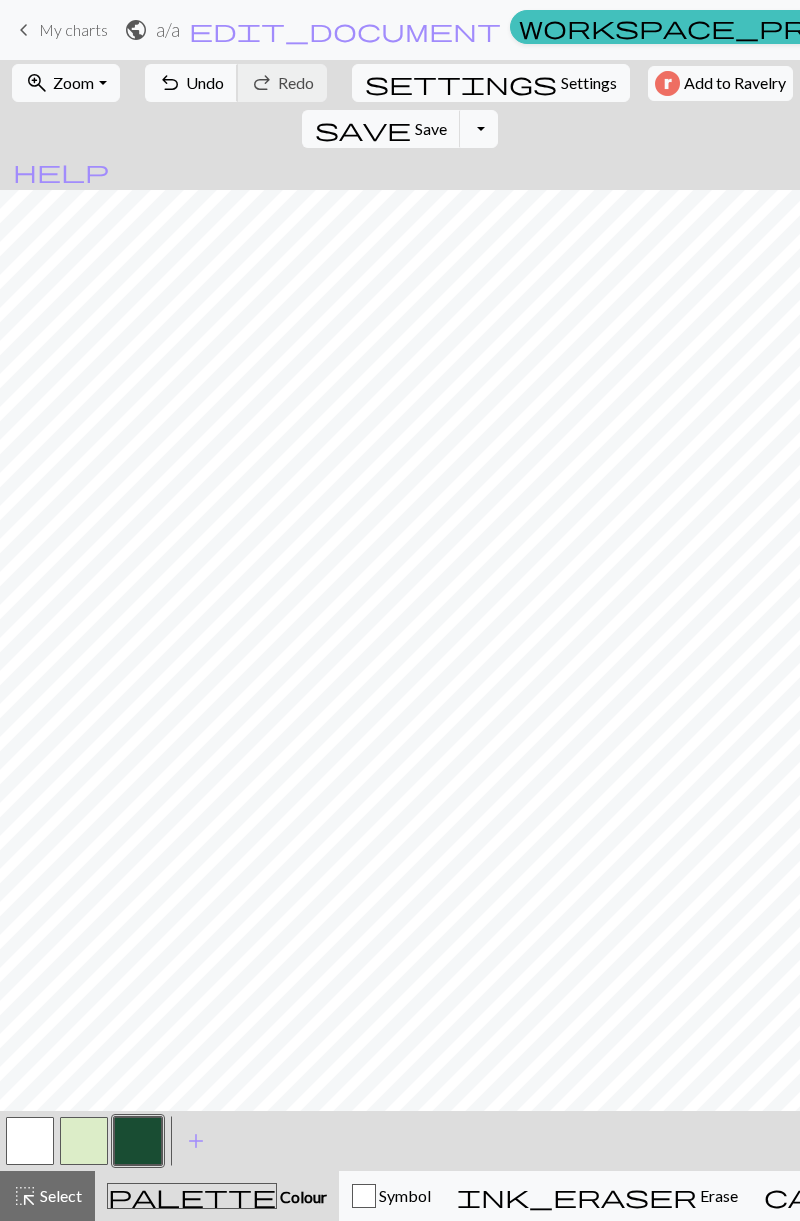 click on "undo Undo Undo" at bounding box center [191, 83] 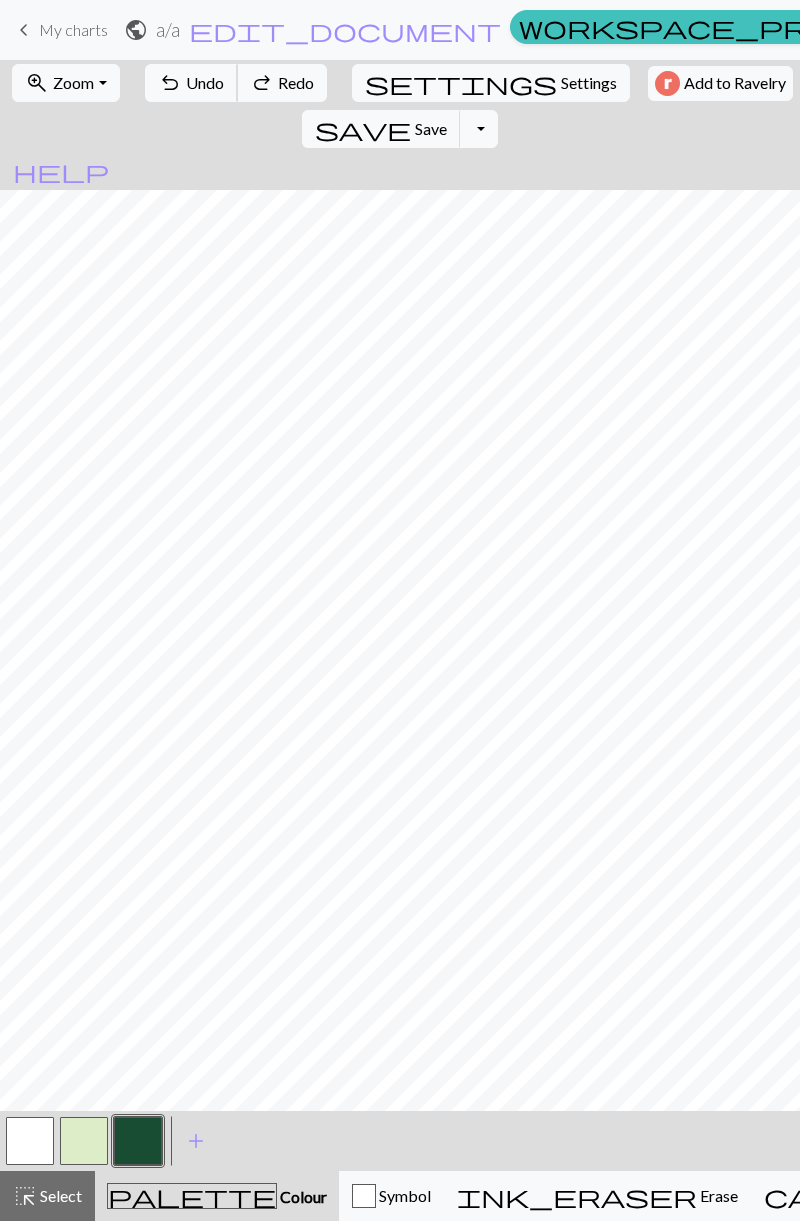 click on "undo Undo Undo" at bounding box center (191, 83) 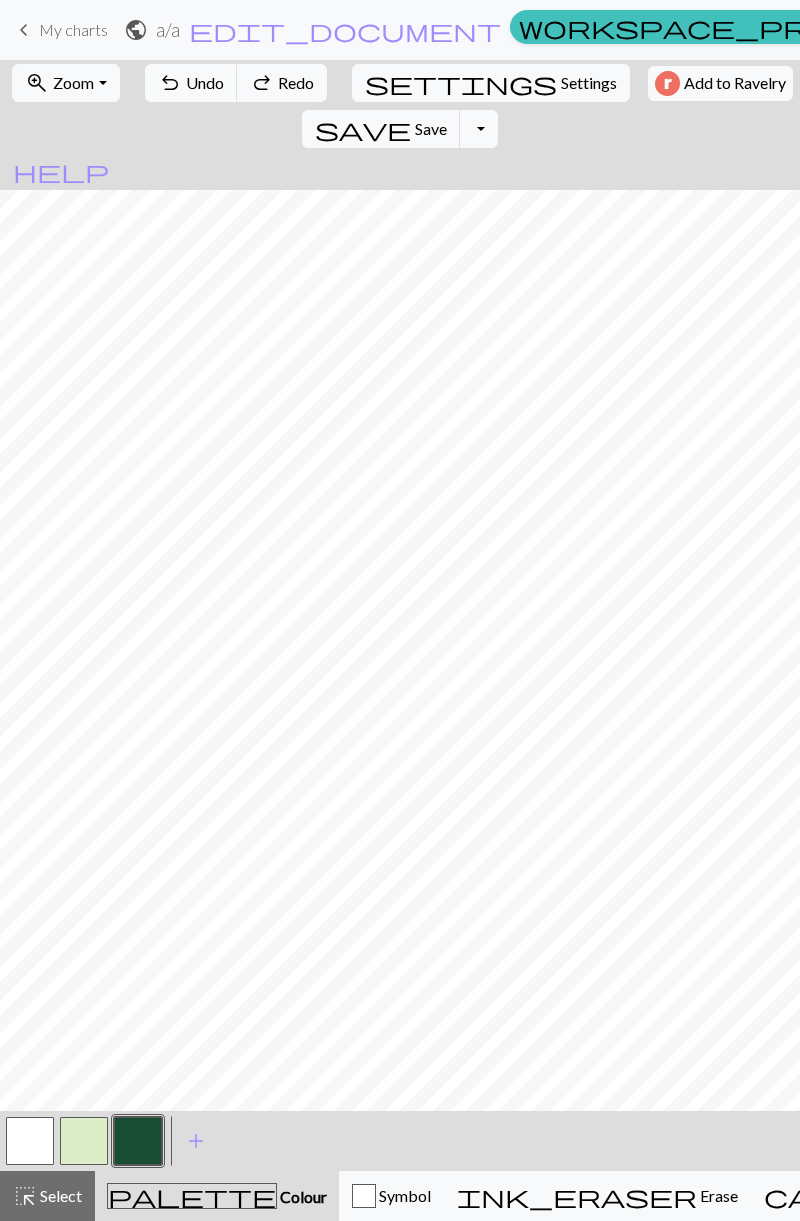 click at bounding box center [84, 1141] 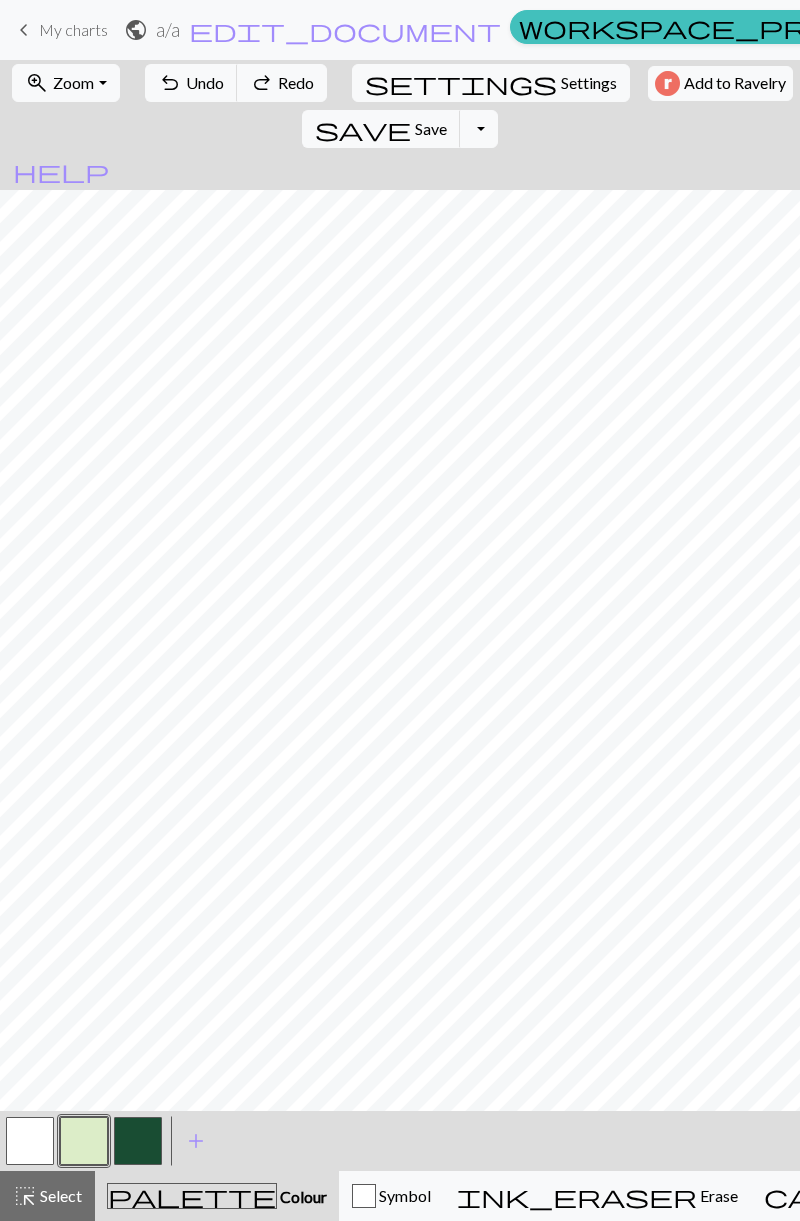 click at bounding box center (84, 1141) 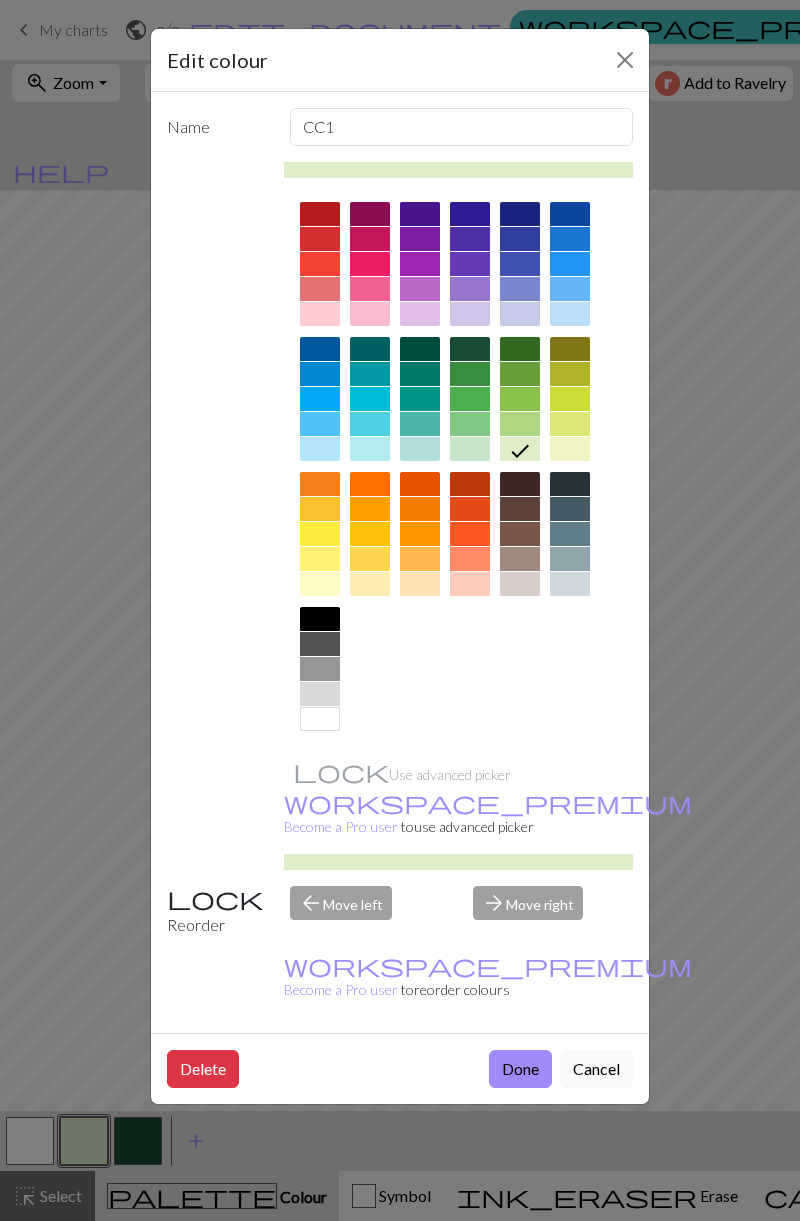click at bounding box center (570, 314) 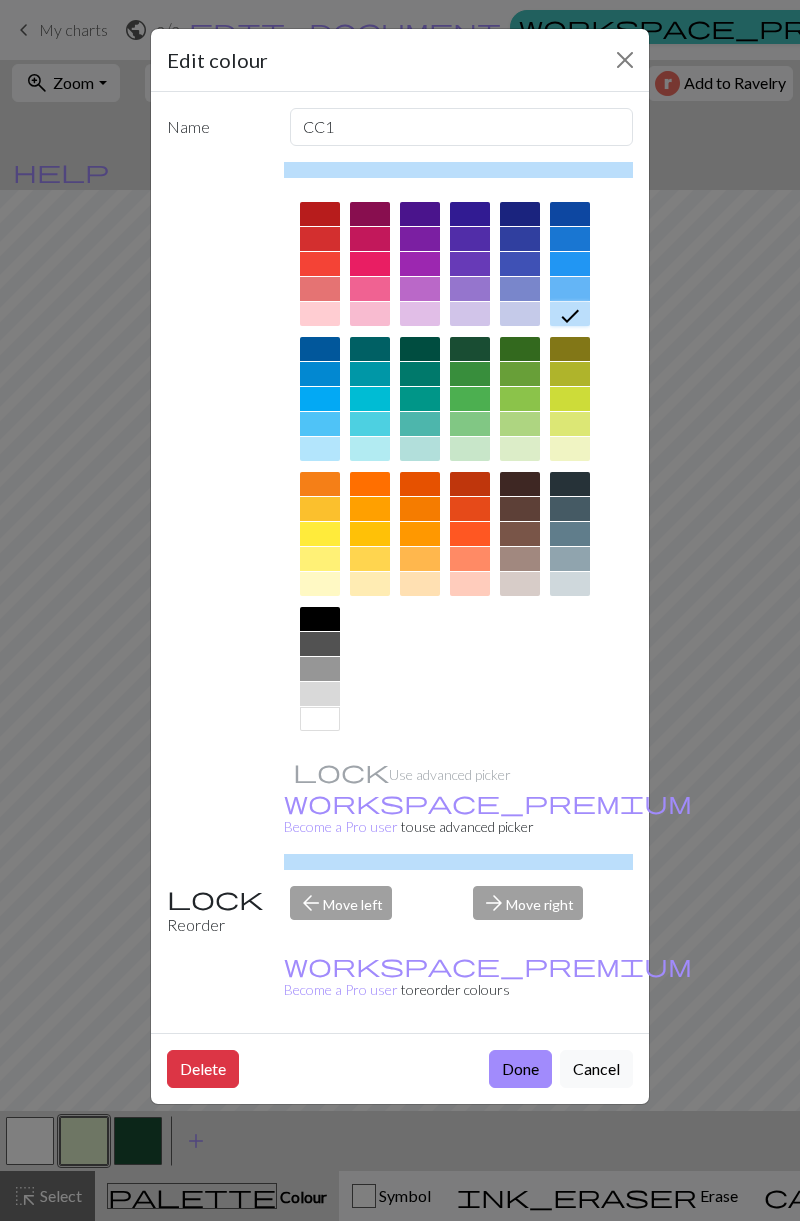 click on "Done" at bounding box center (520, 1069) 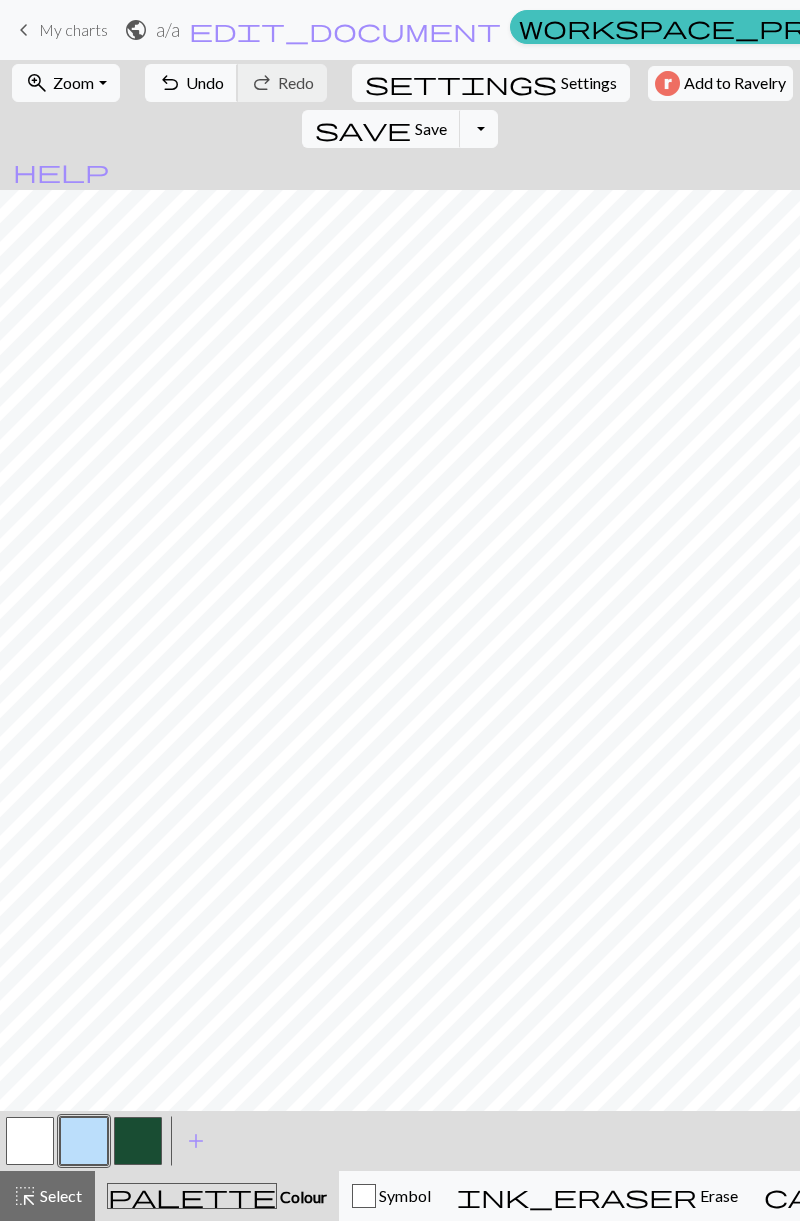 click on "undo Undo Undo" at bounding box center (191, 83) 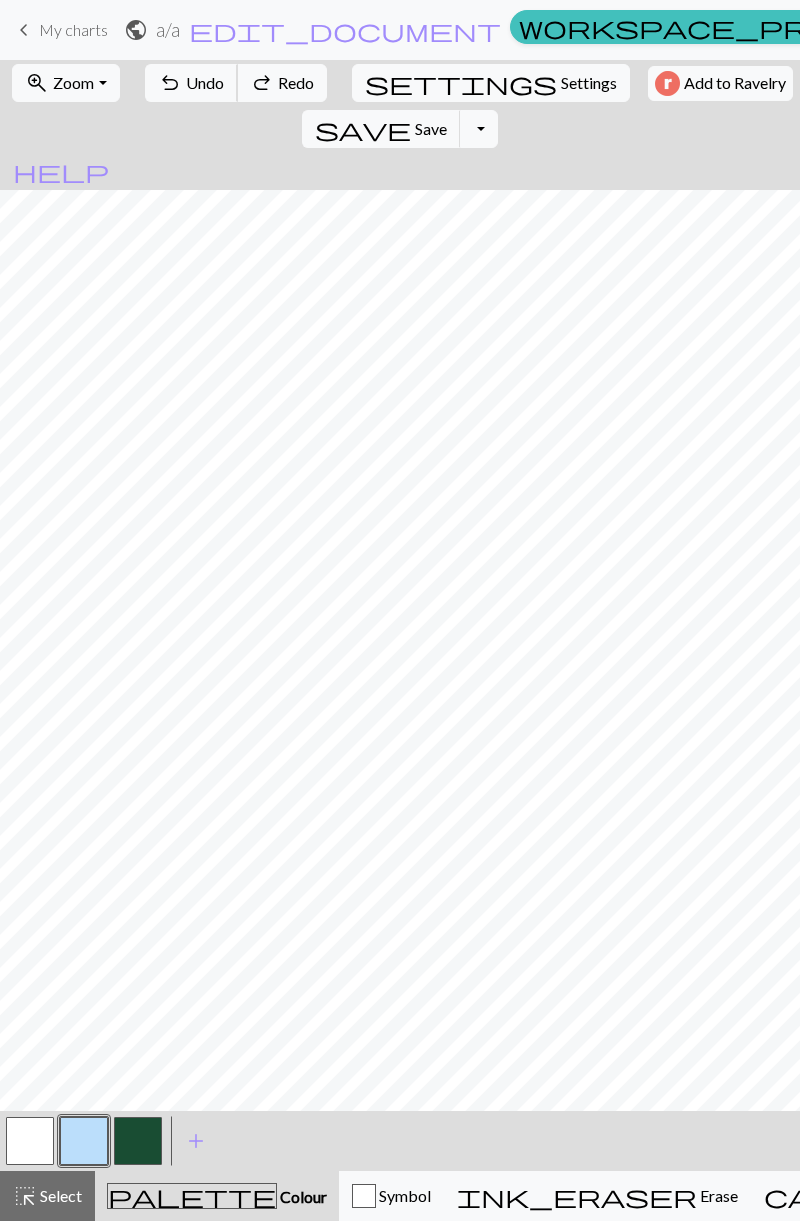 click on "undo Undo Undo" at bounding box center [191, 83] 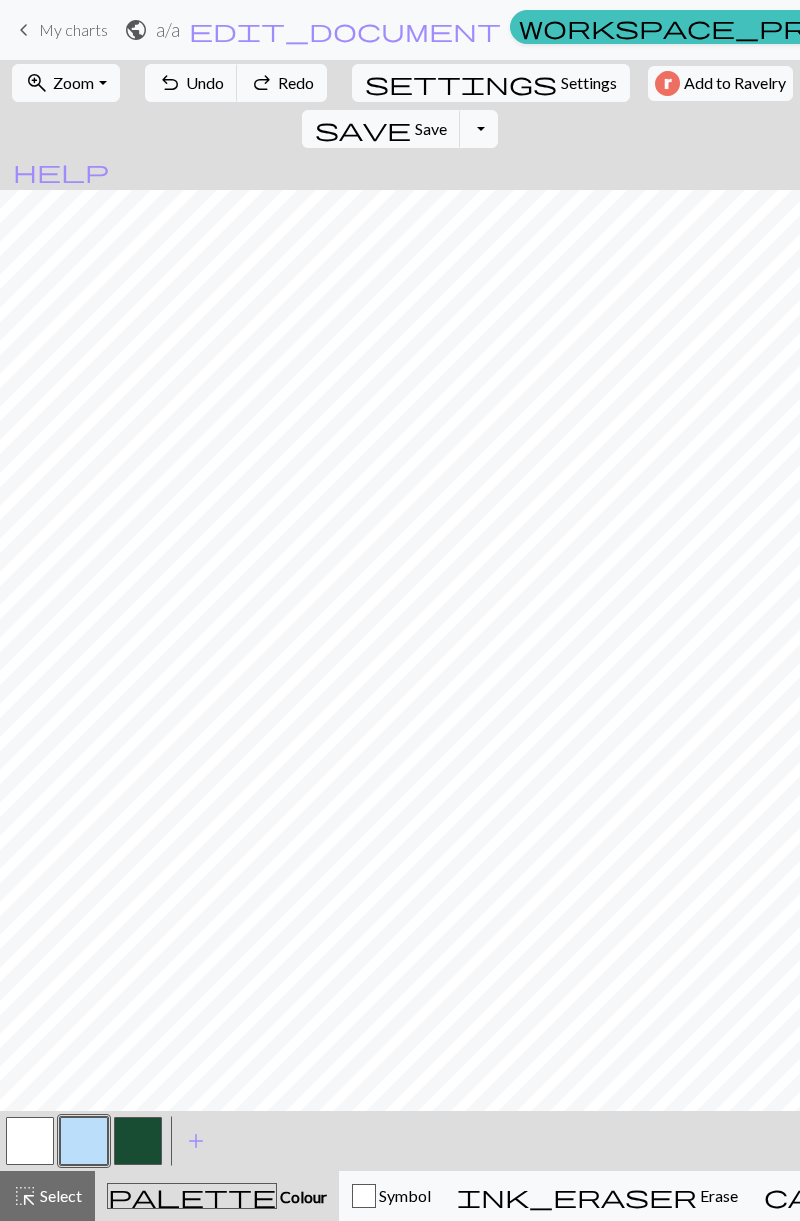 click at bounding box center (138, 1141) 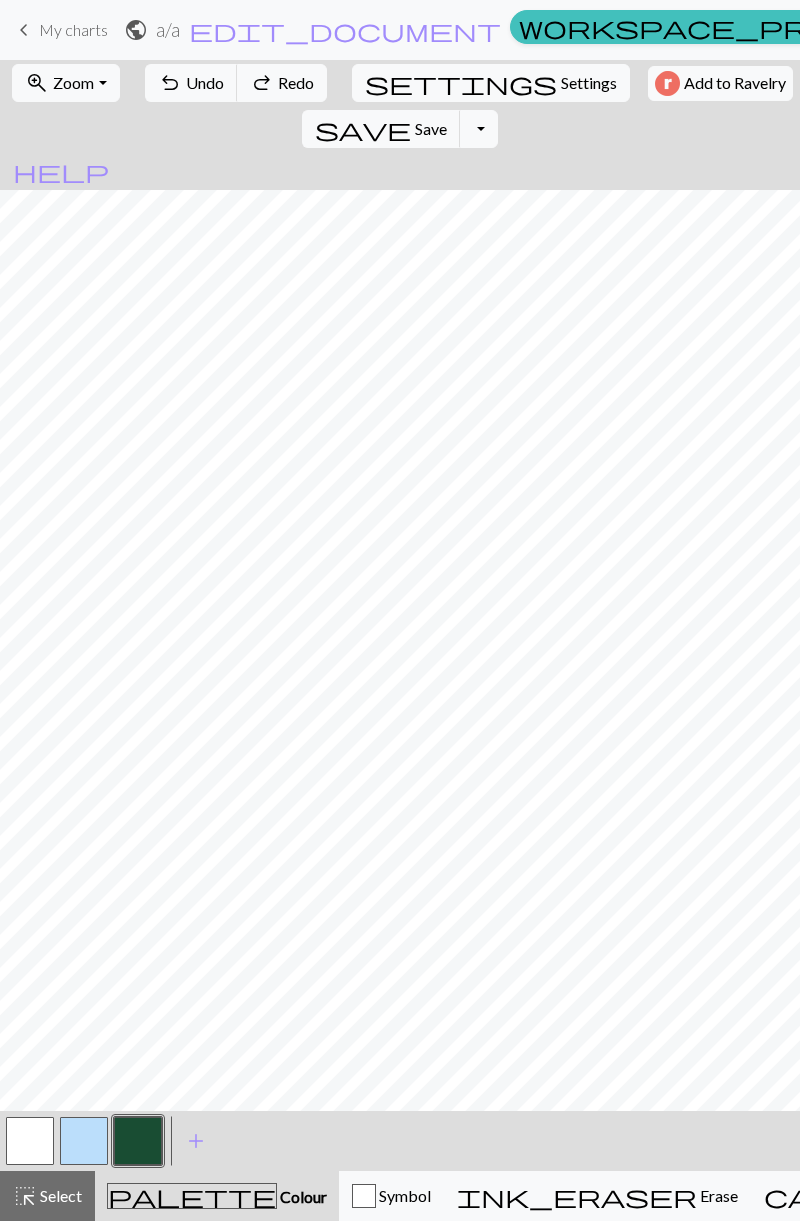 click at bounding box center (138, 1141) 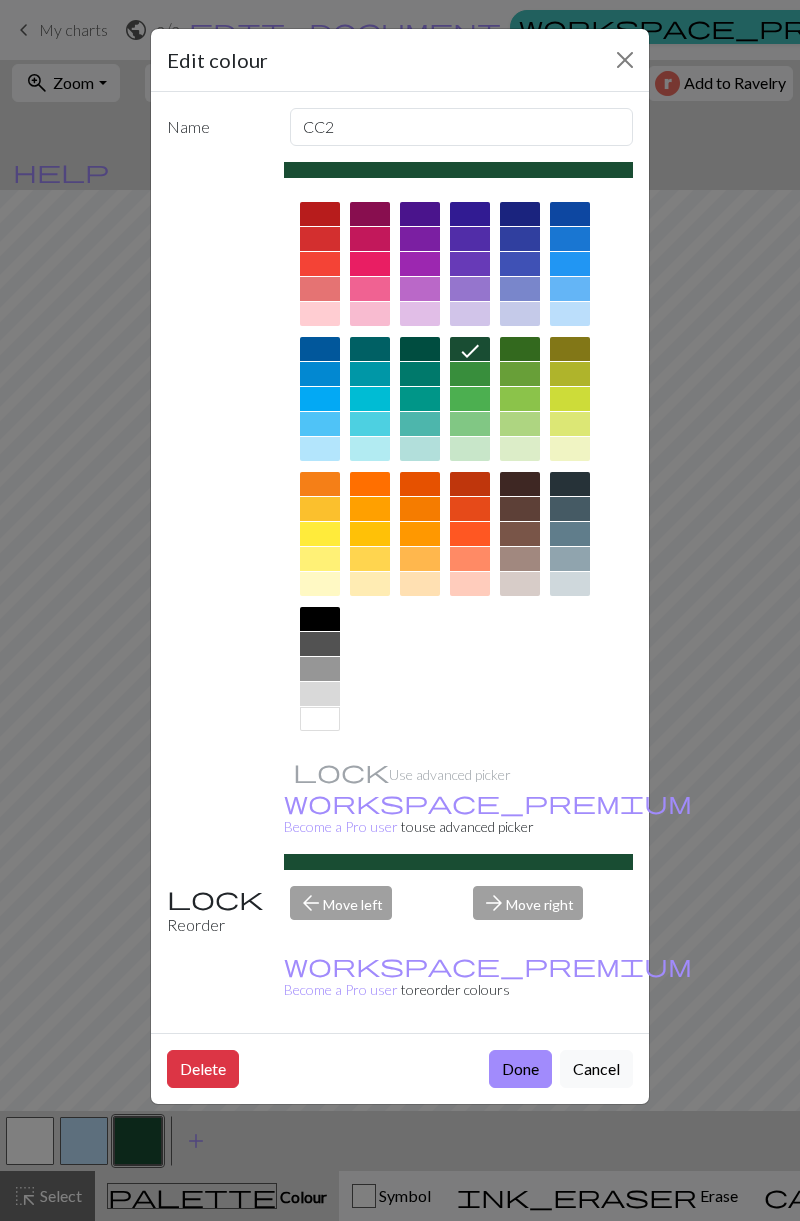 click at bounding box center (520, 239) 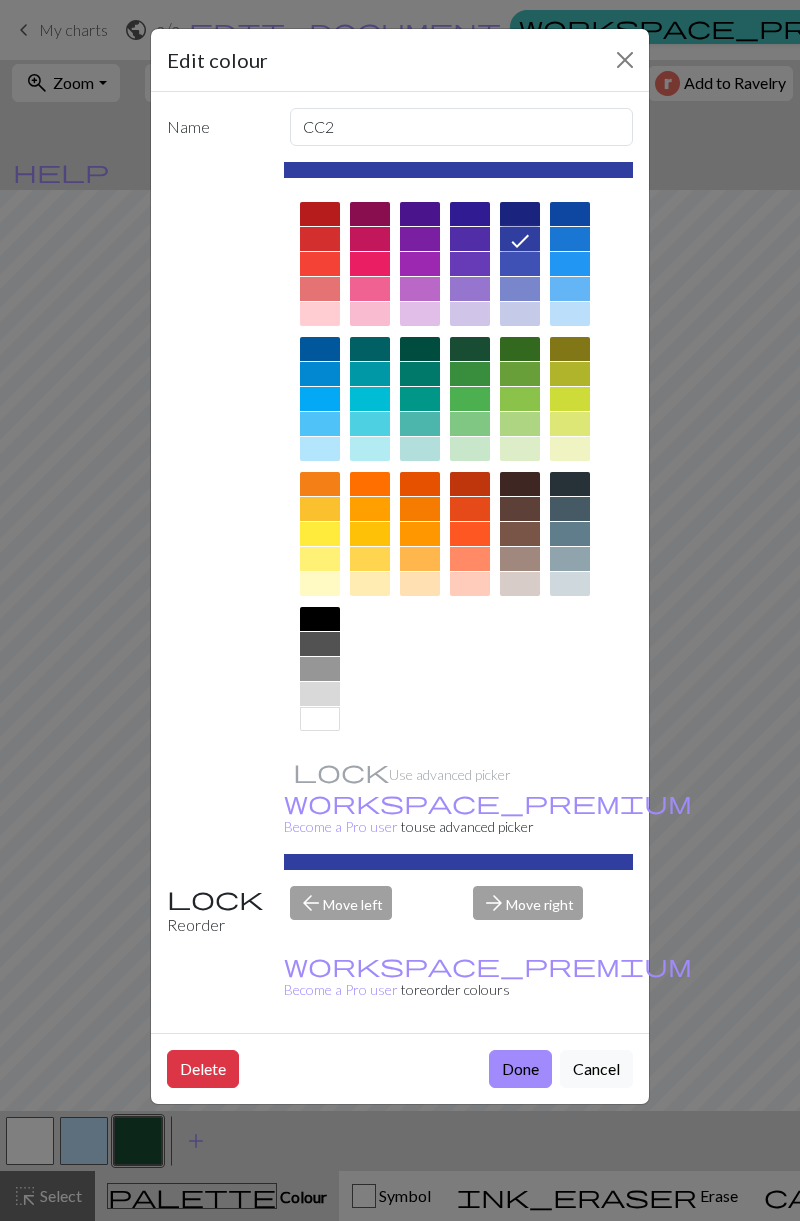 click on "Done" at bounding box center (520, 1069) 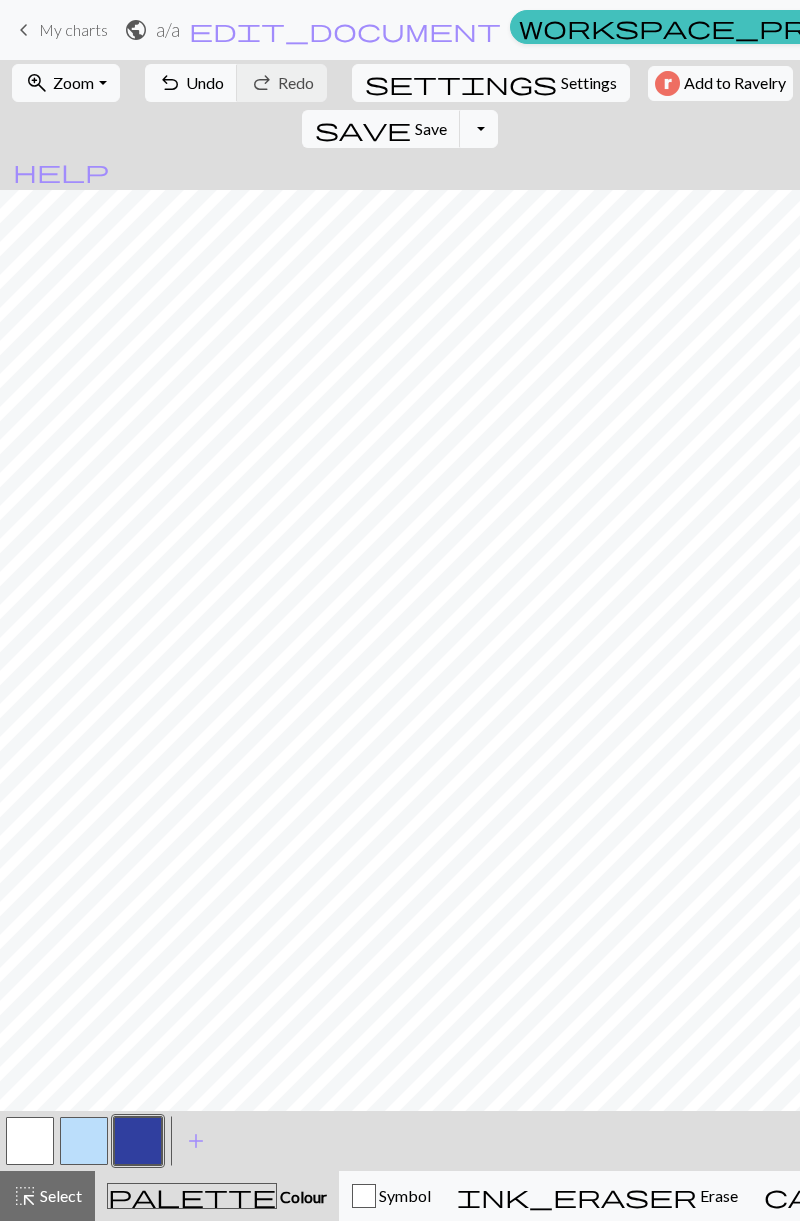 click at bounding box center [30, 1141] 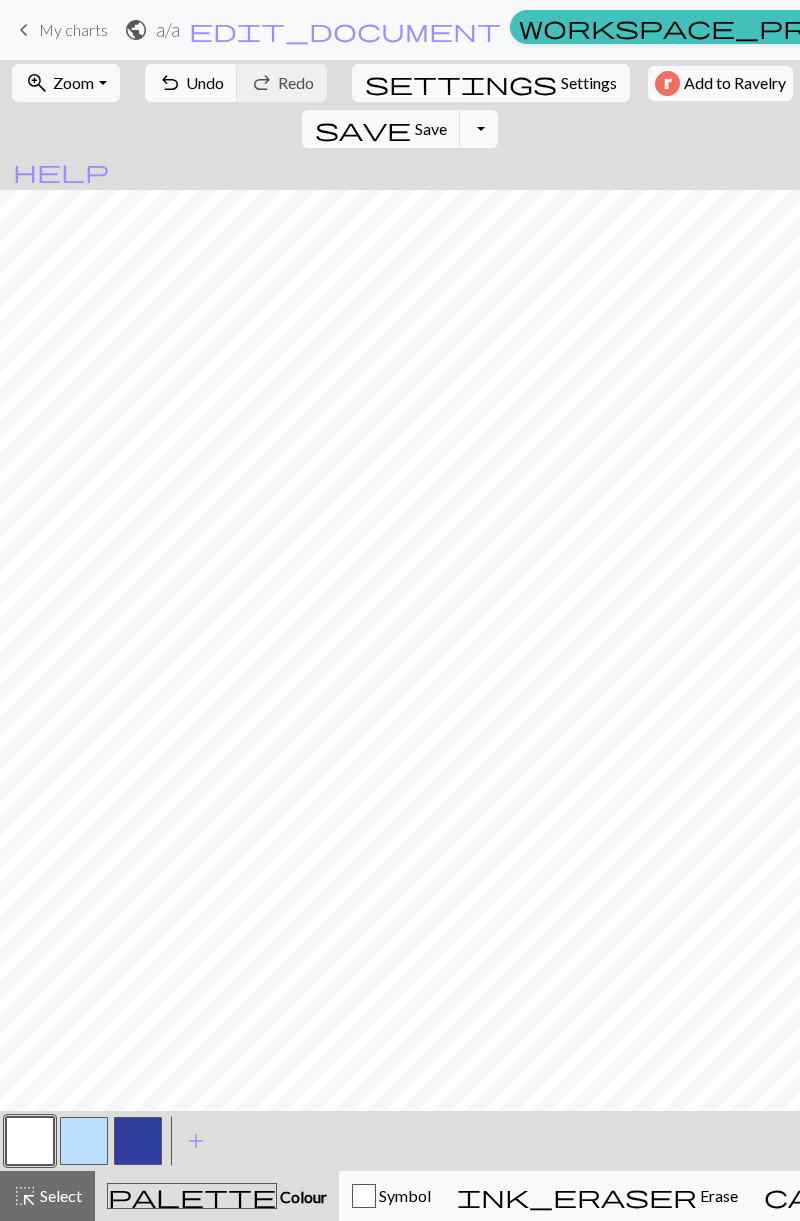 click at bounding box center [30, 1141] 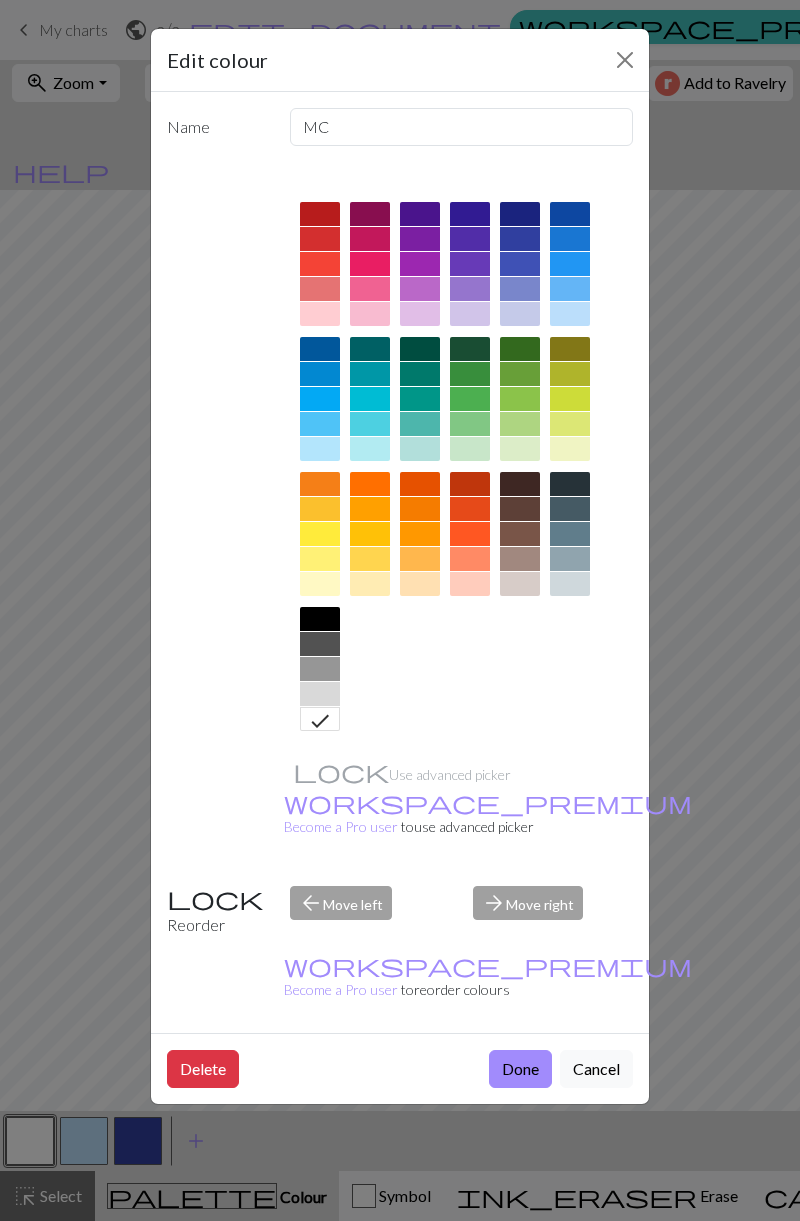 click at bounding box center (320, 694) 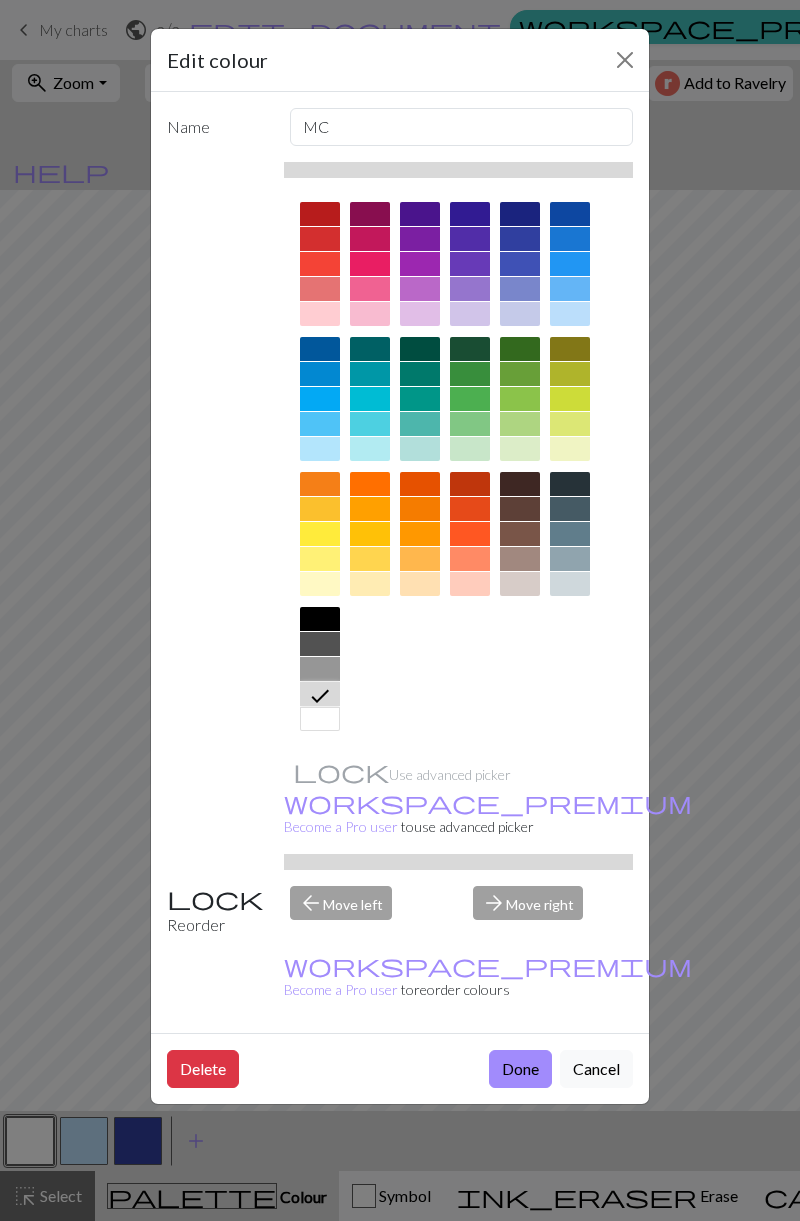 click on "Done" at bounding box center [520, 1069] 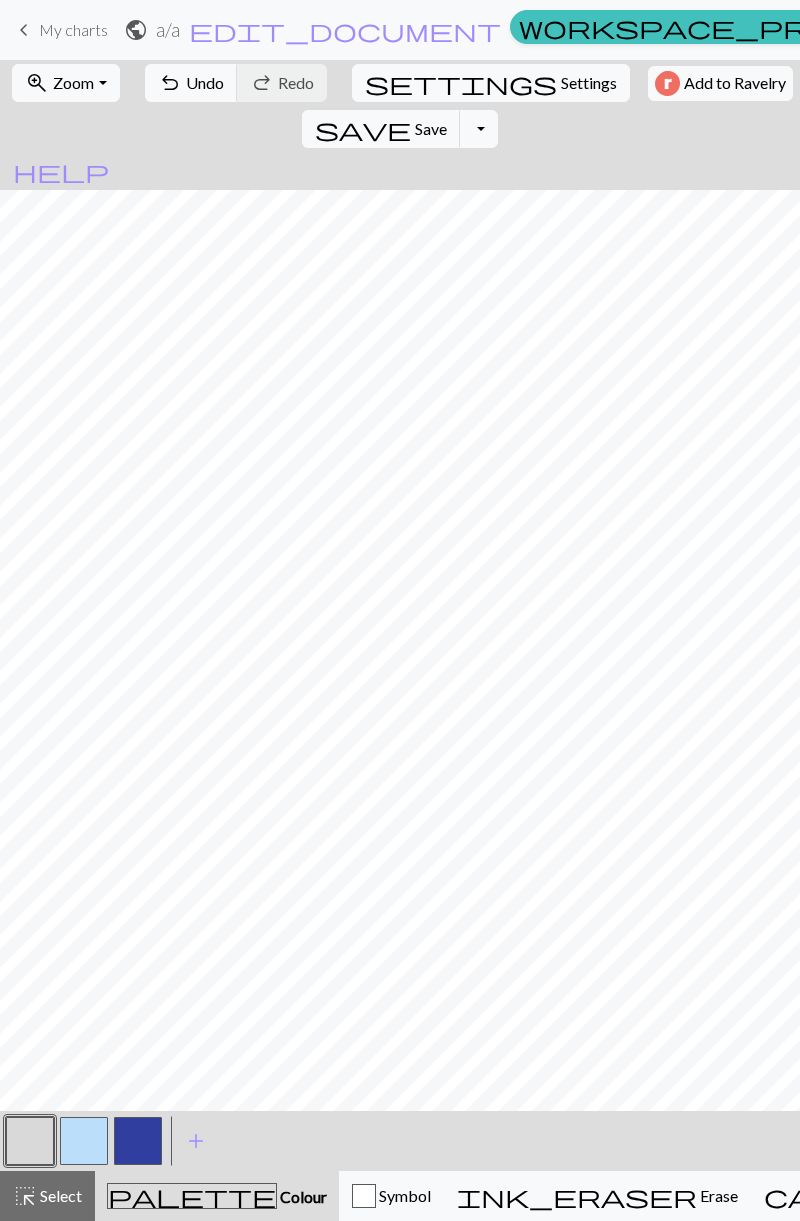 click at bounding box center [30, 1141] 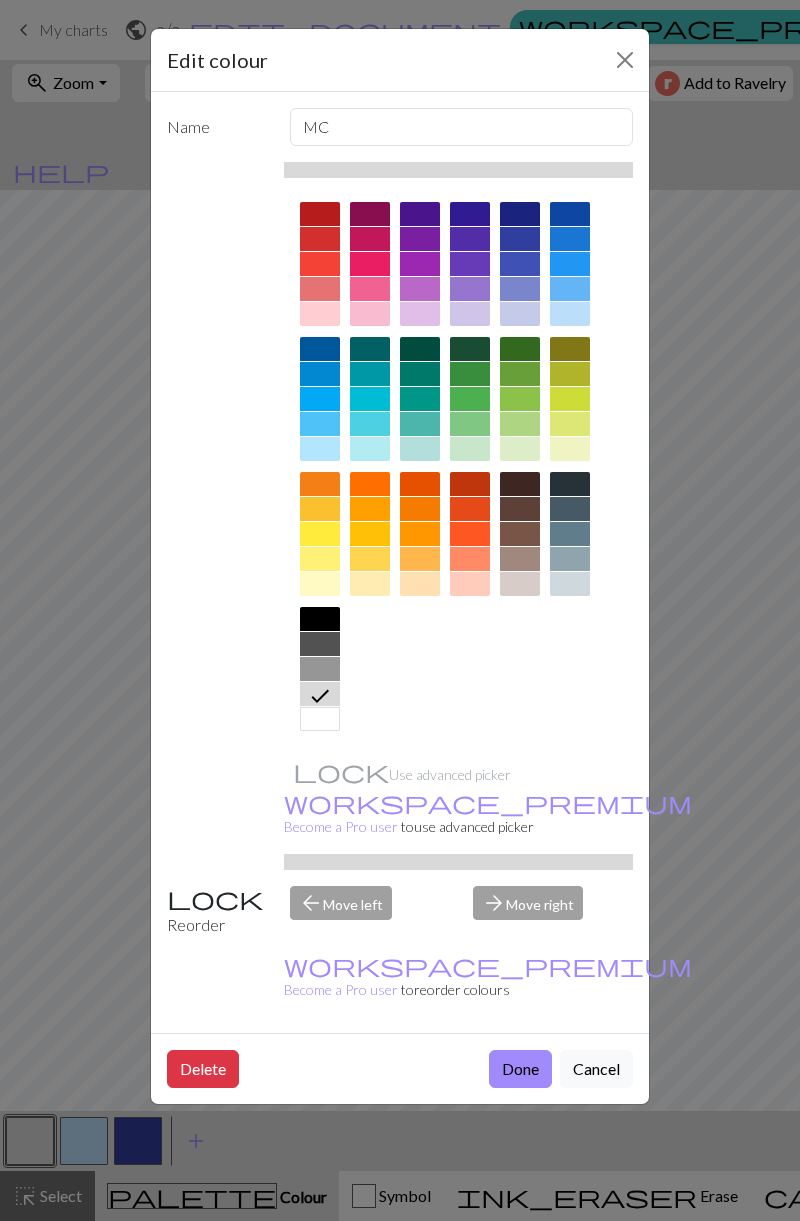 click at bounding box center [320, 719] 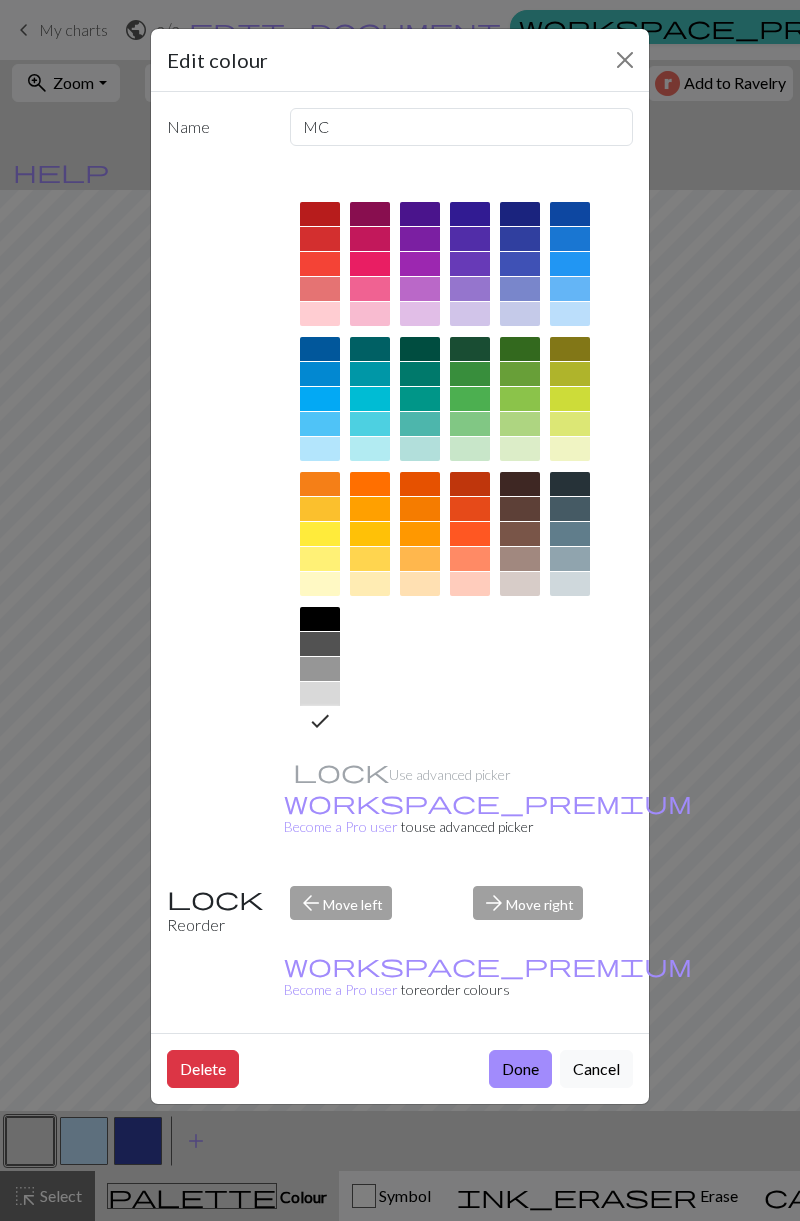 click on "Done" at bounding box center (520, 1069) 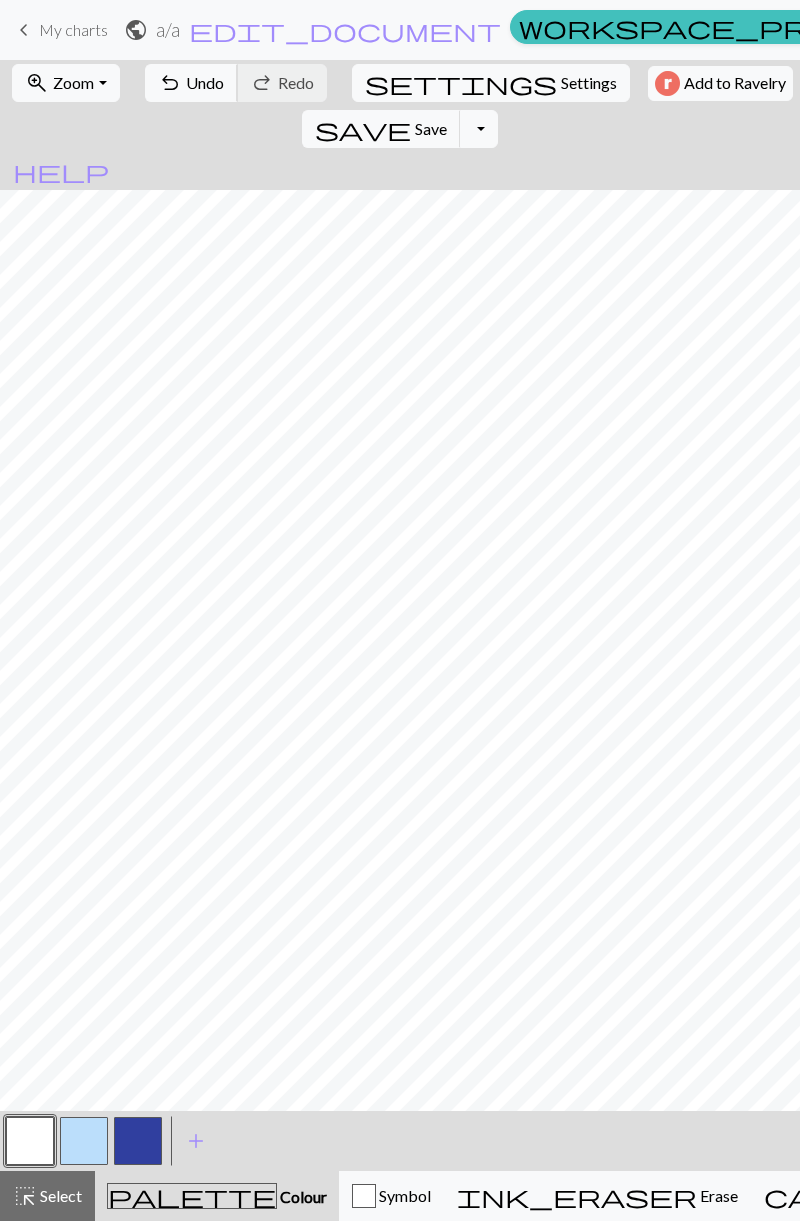 click on "undo Undo Undo" at bounding box center (191, 83) 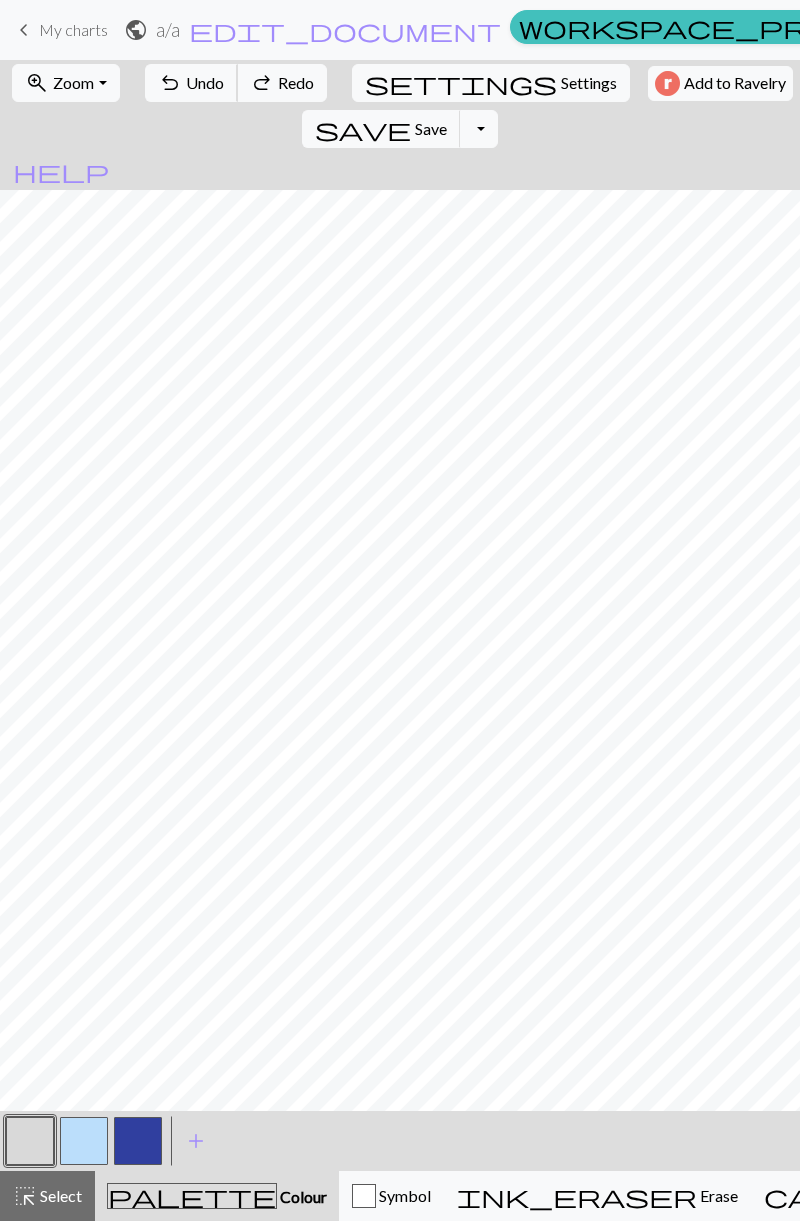 click on "undo Undo Undo" at bounding box center (191, 83) 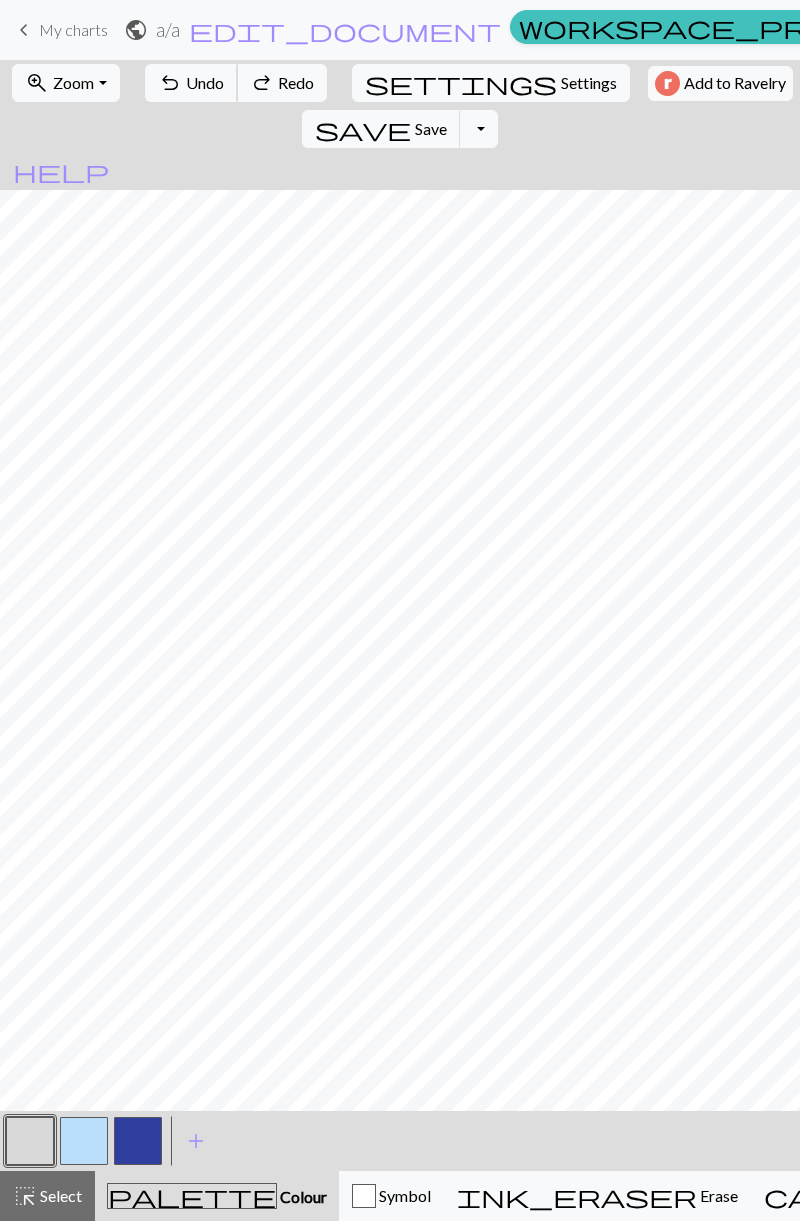 click on "undo Undo Undo" at bounding box center (191, 83) 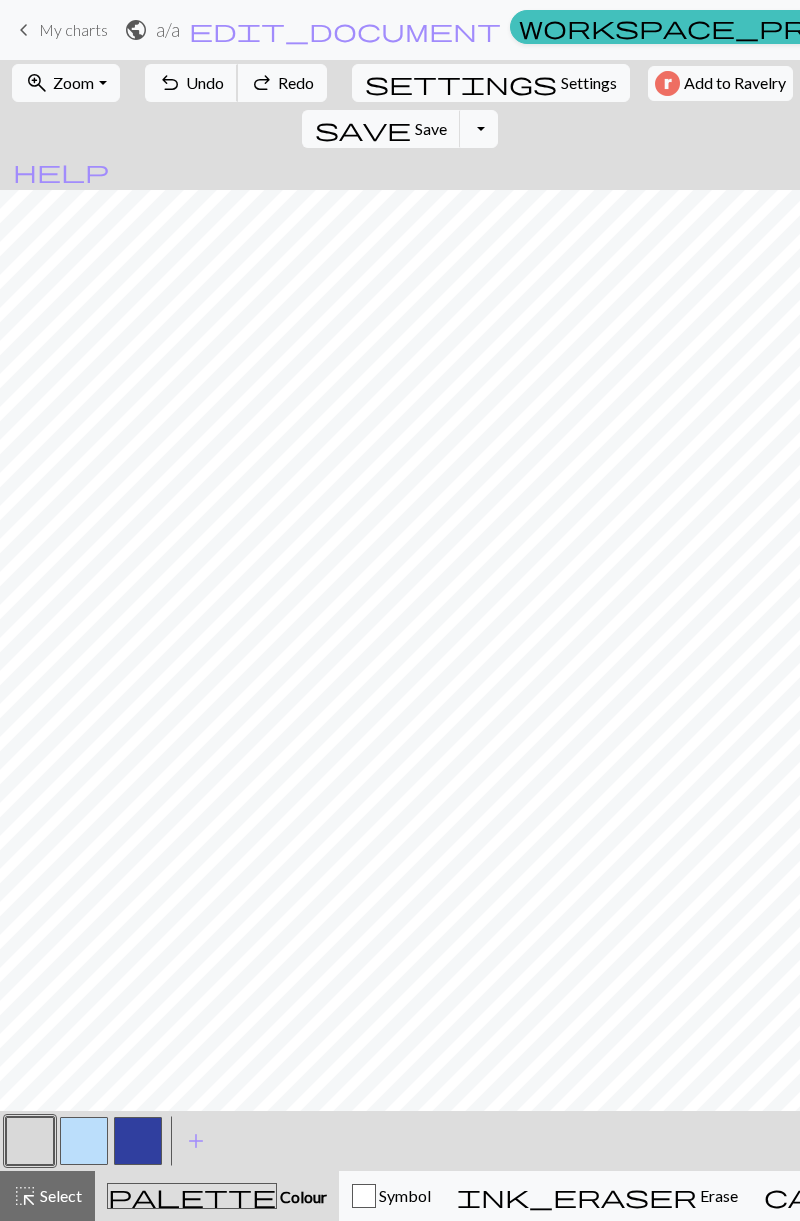 click on "undo Undo Undo" at bounding box center [191, 83] 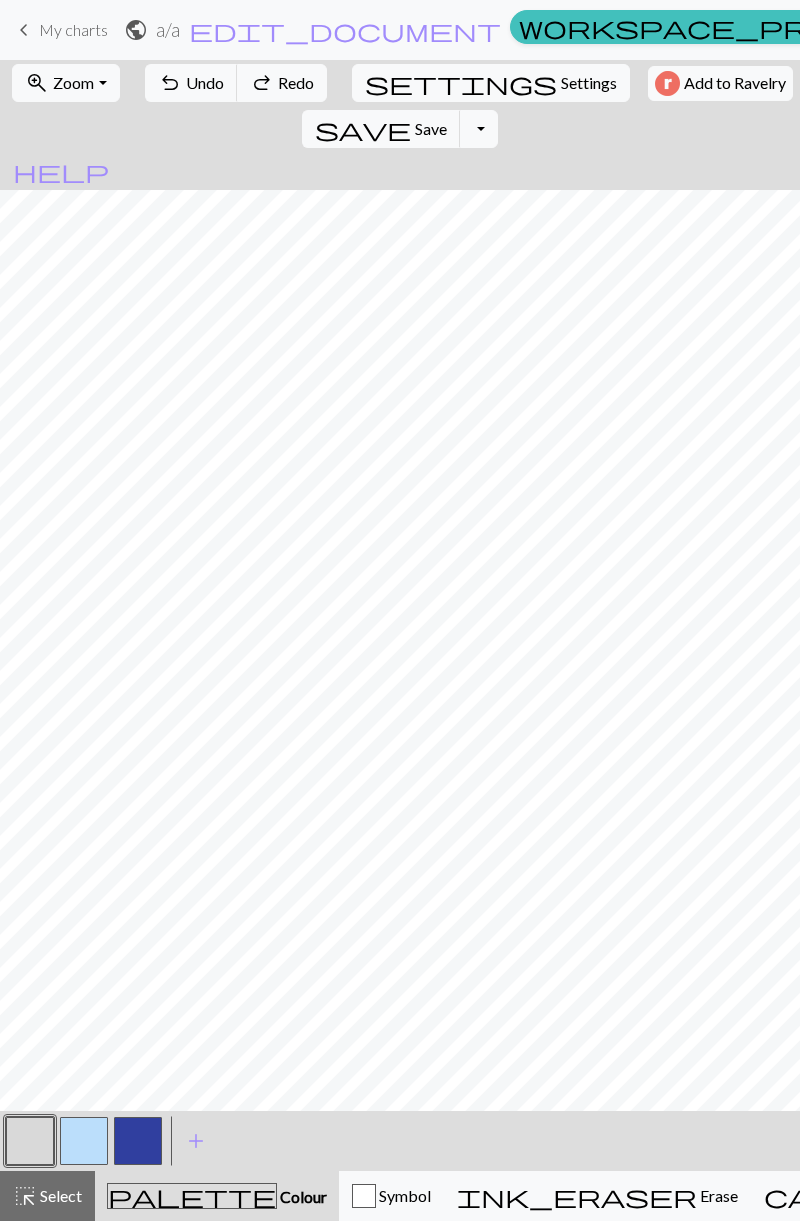 click at bounding box center [30, 1141] 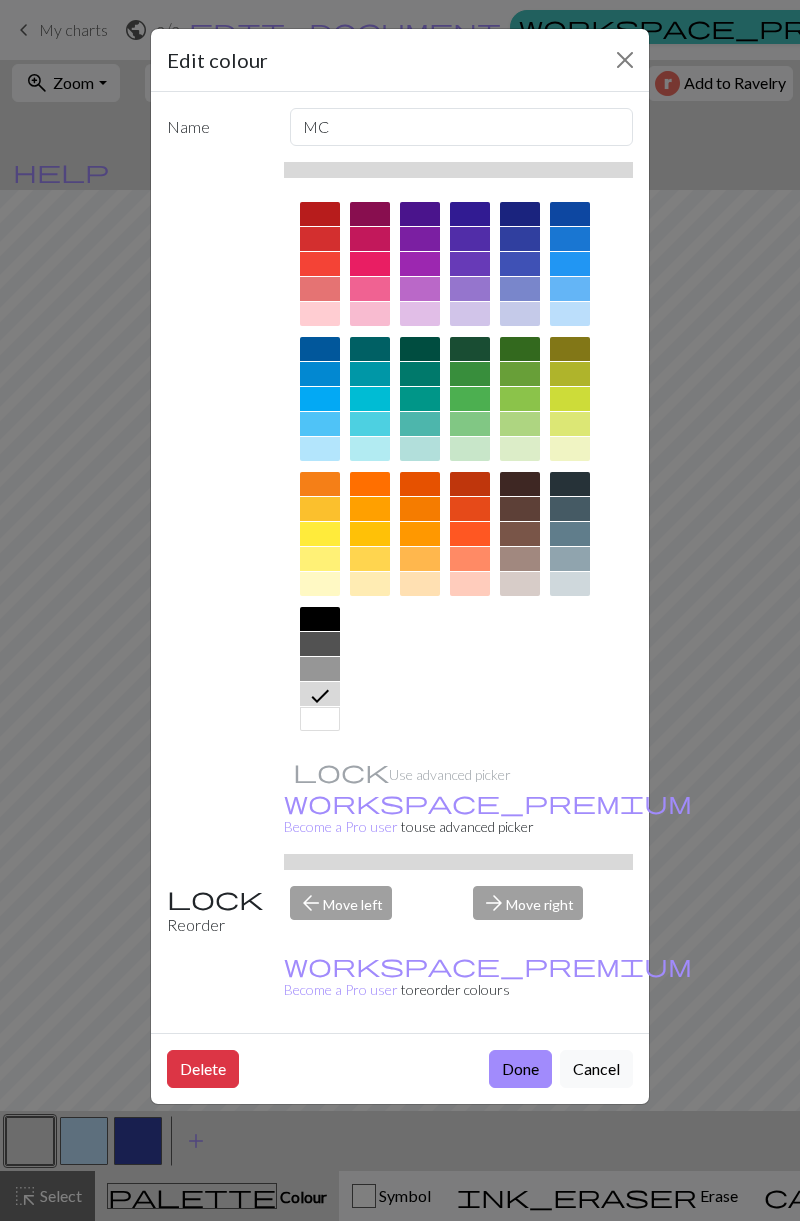 click at bounding box center [320, 719] 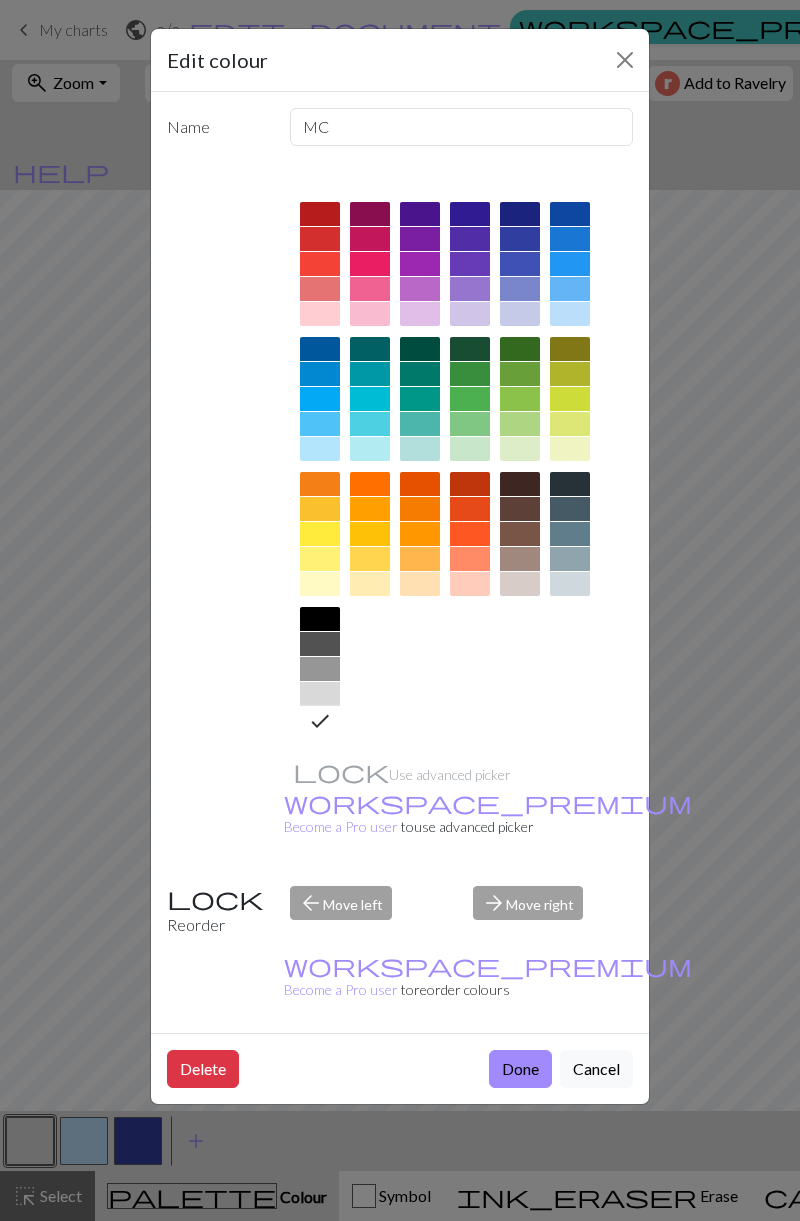 click on "Done" at bounding box center [520, 1069] 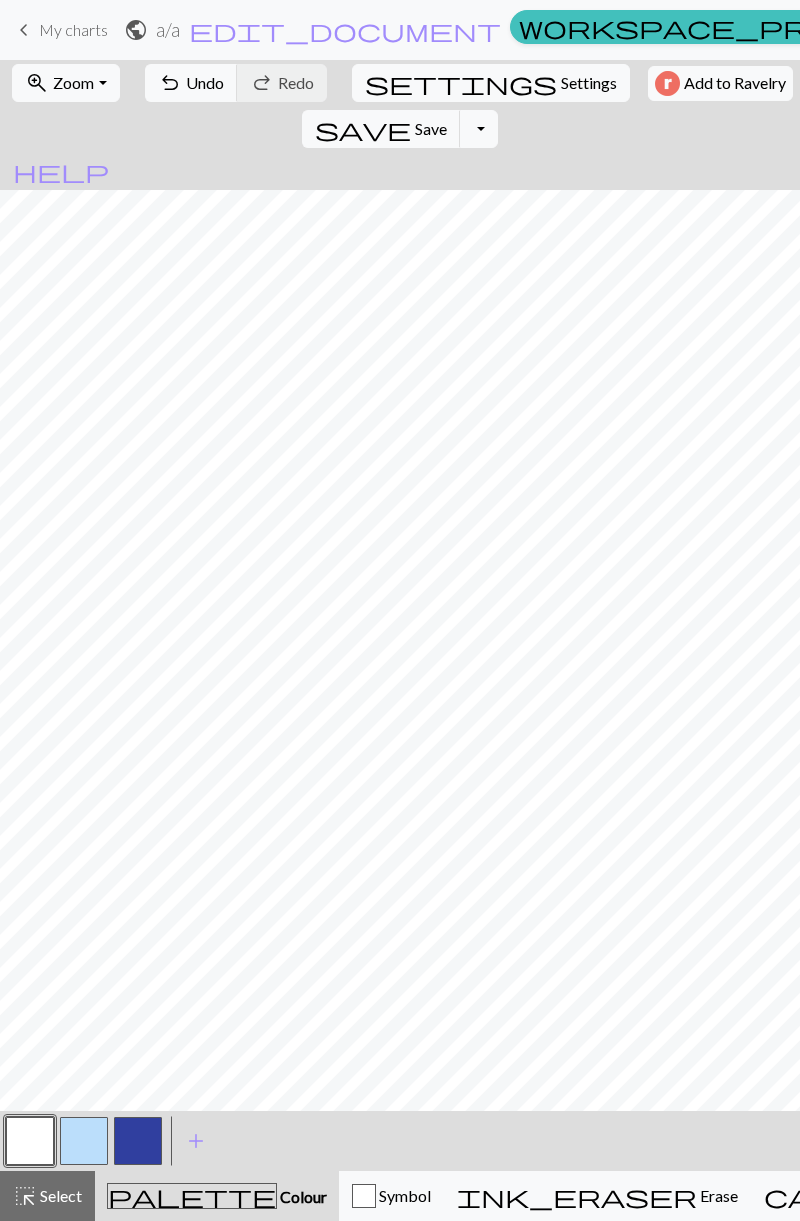 click at bounding box center (138, 1141) 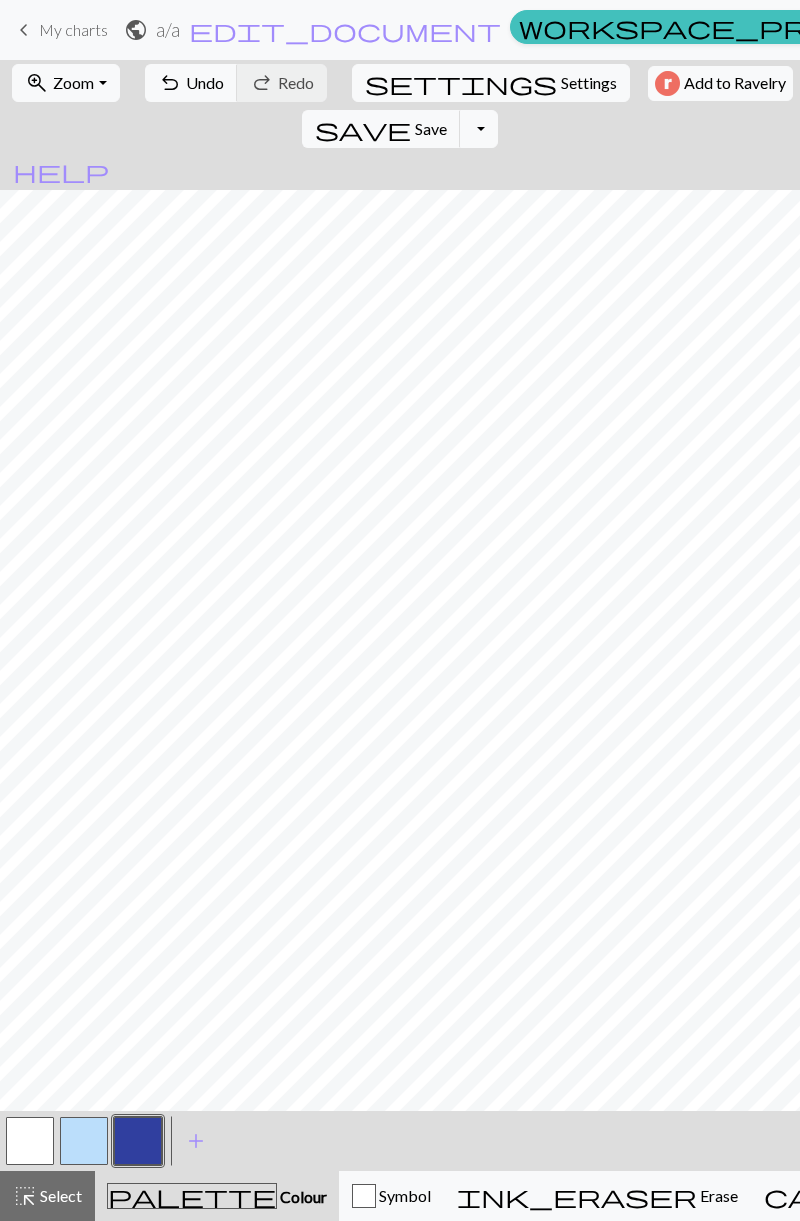 click on "add Add a  colour" at bounding box center (196, 1141) 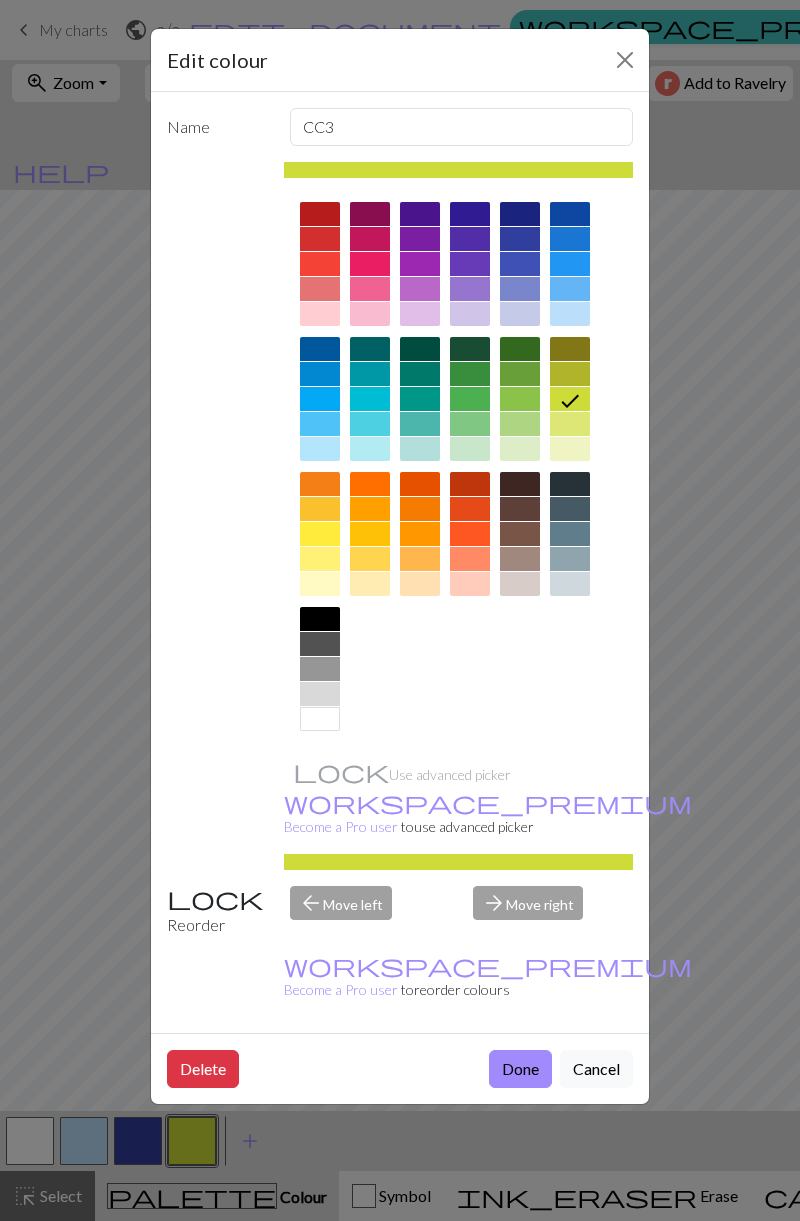 click at bounding box center [320, 619] 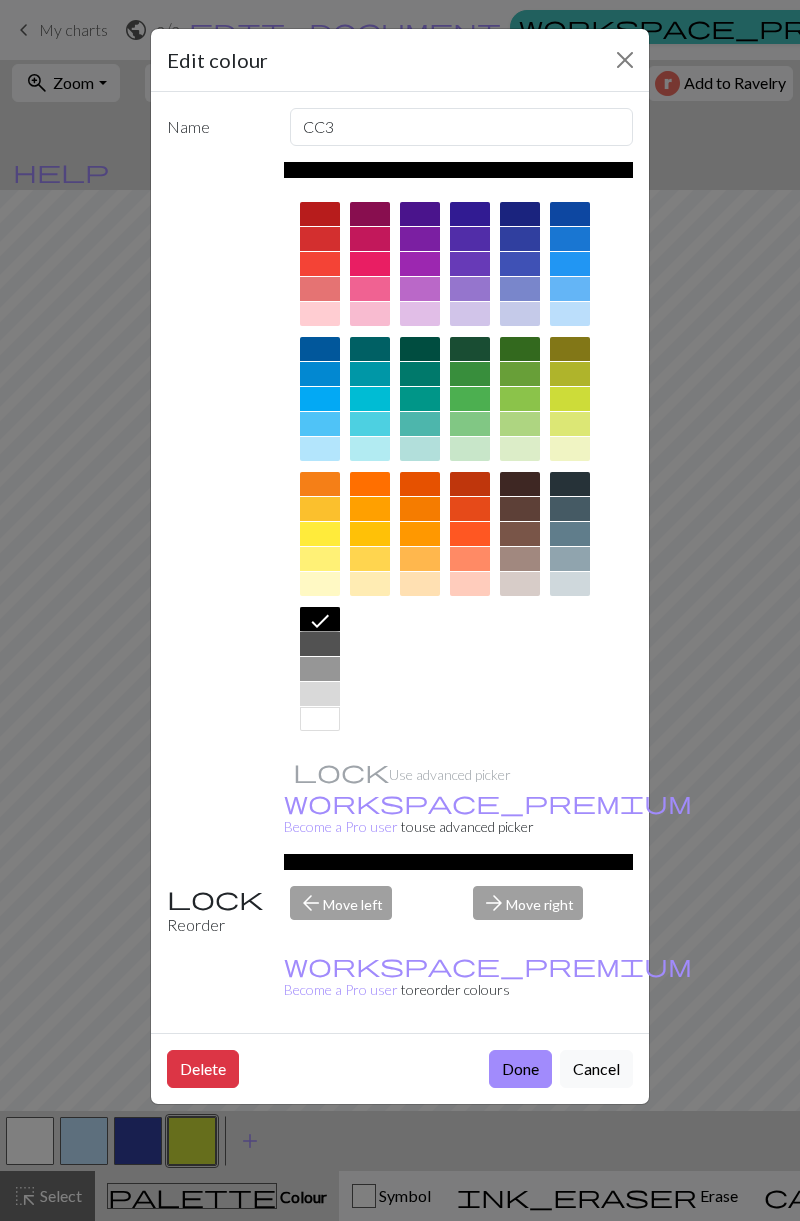 click on "Done" at bounding box center [520, 1069] 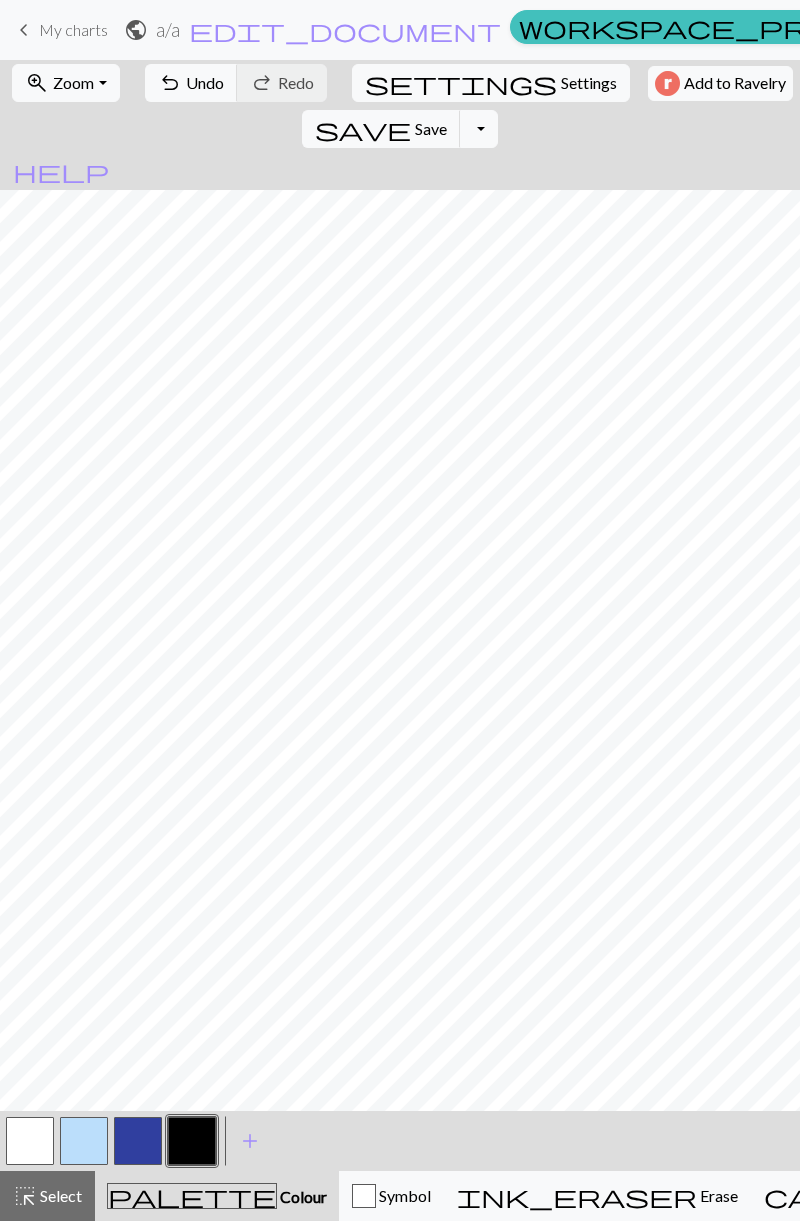 click at bounding box center (138, 1141) 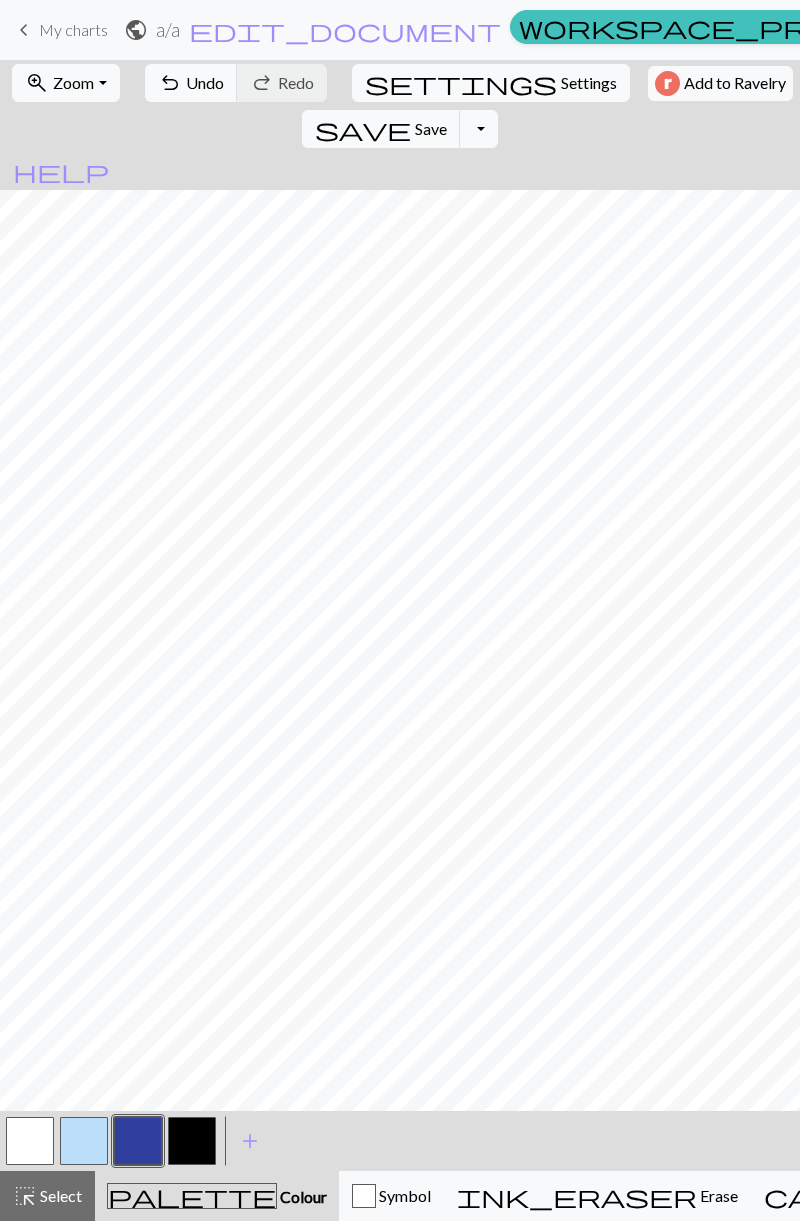 click at bounding box center (192, 1141) 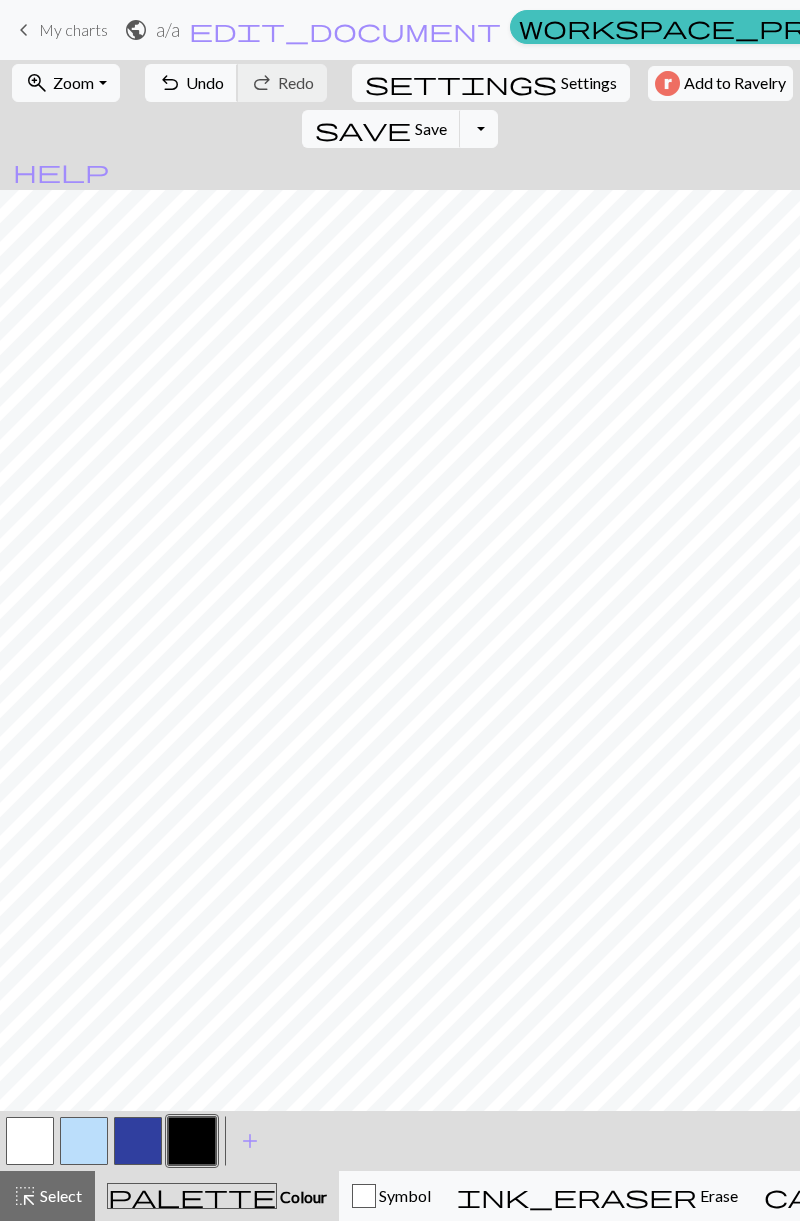 click on "undo Undo Undo" at bounding box center (191, 83) 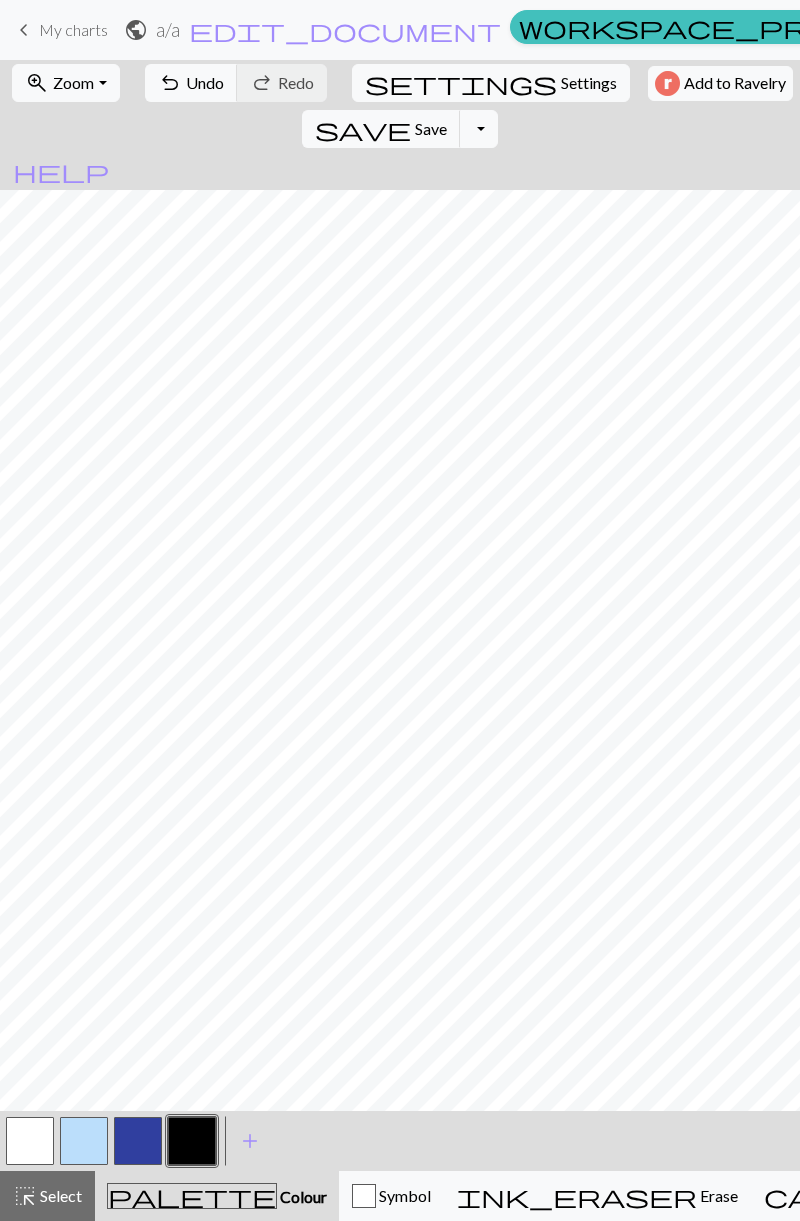 click at bounding box center [138, 1141] 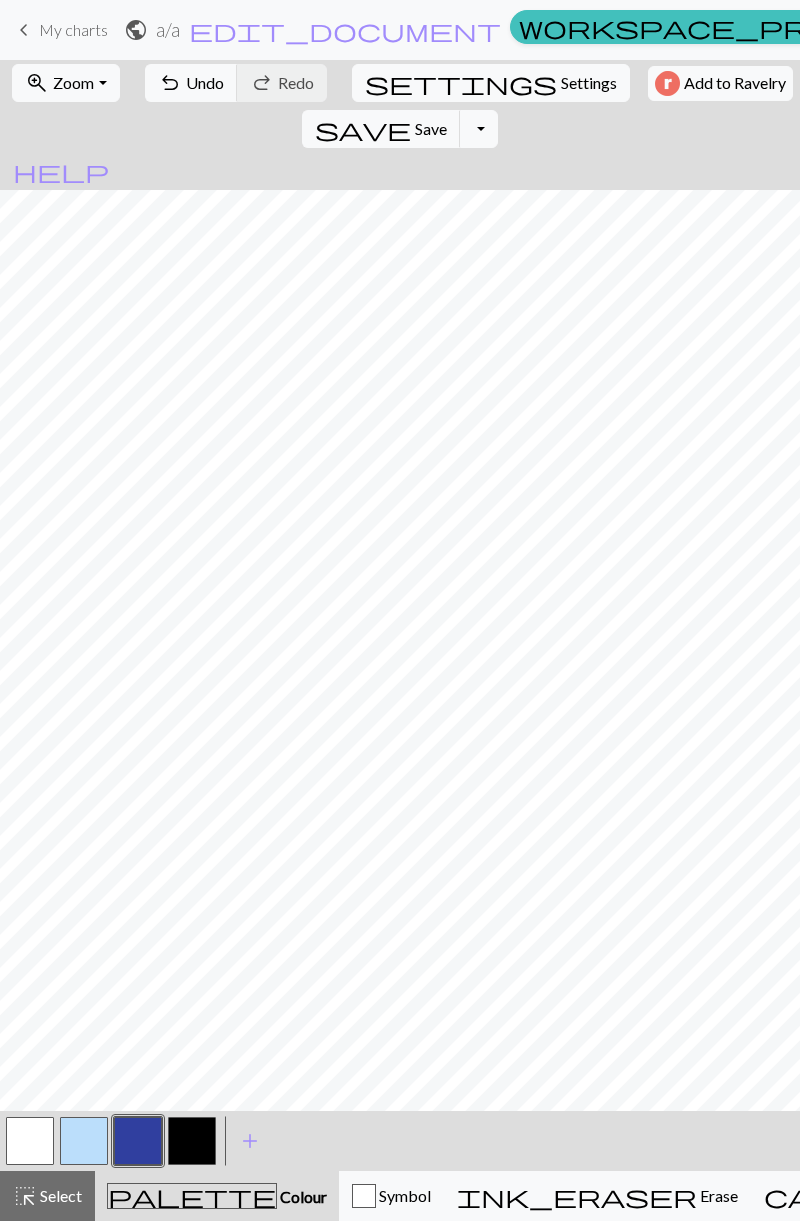 click at bounding box center (138, 1141) 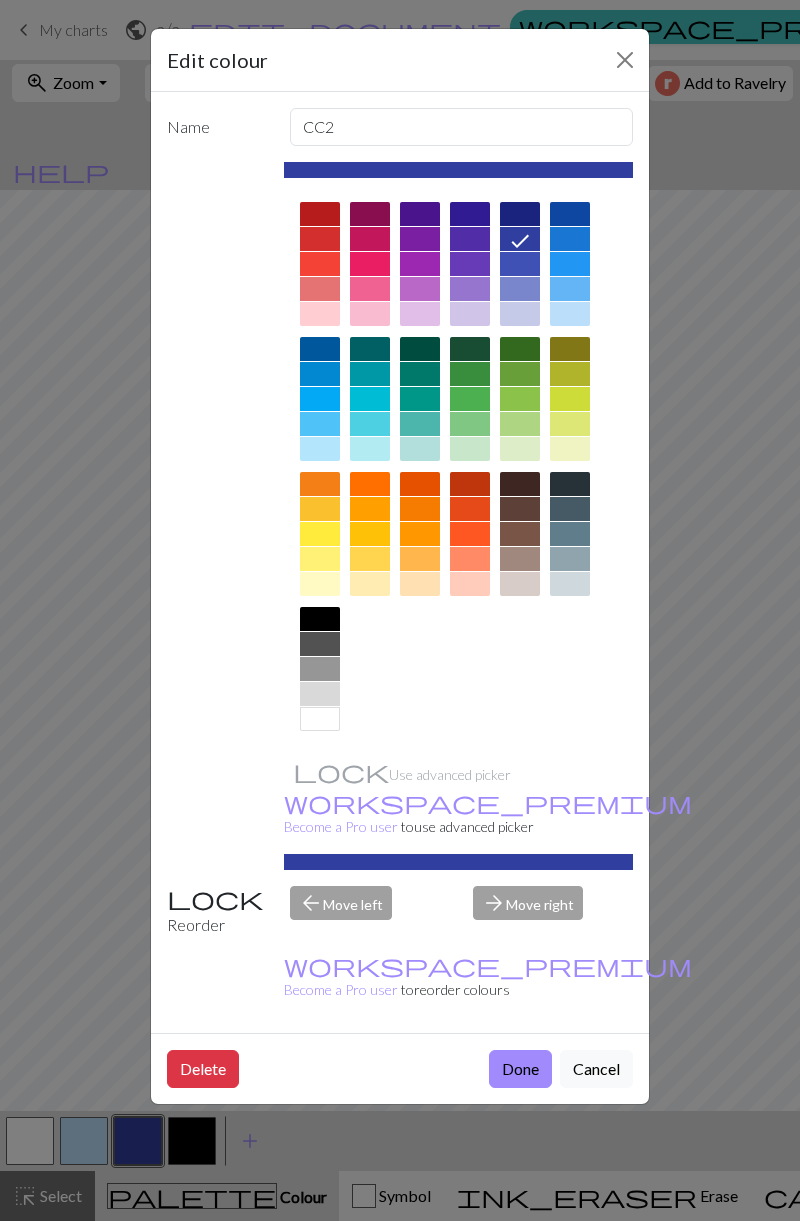 click on "Done" at bounding box center [520, 1069] 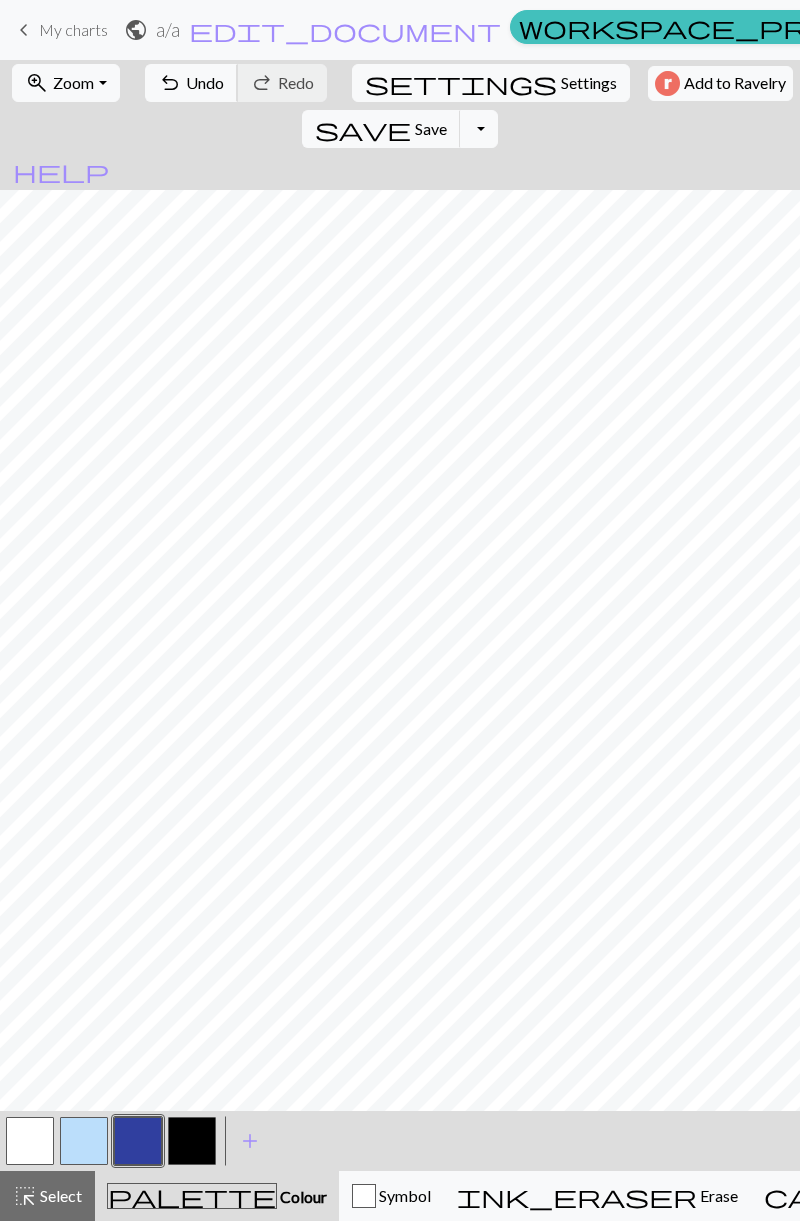 click on "undo Undo Undo" at bounding box center [191, 83] 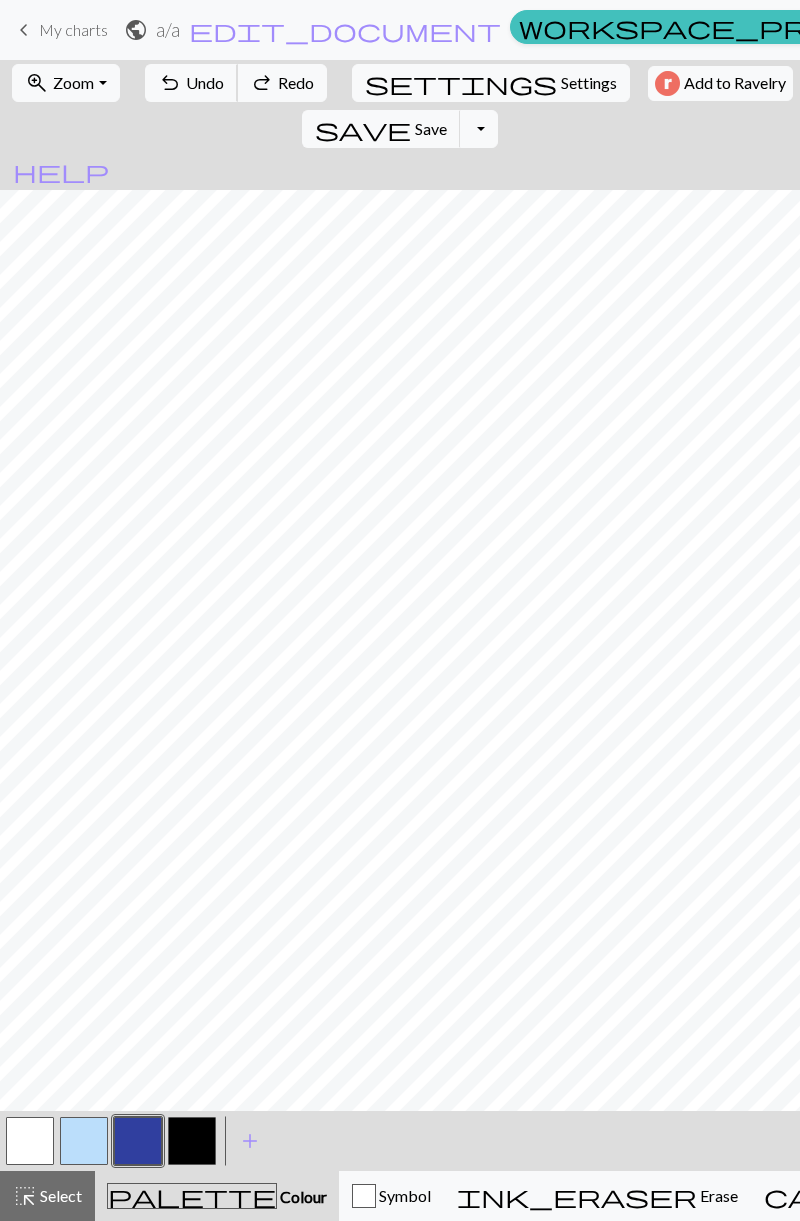 click on "undo Undo Undo" at bounding box center (191, 83) 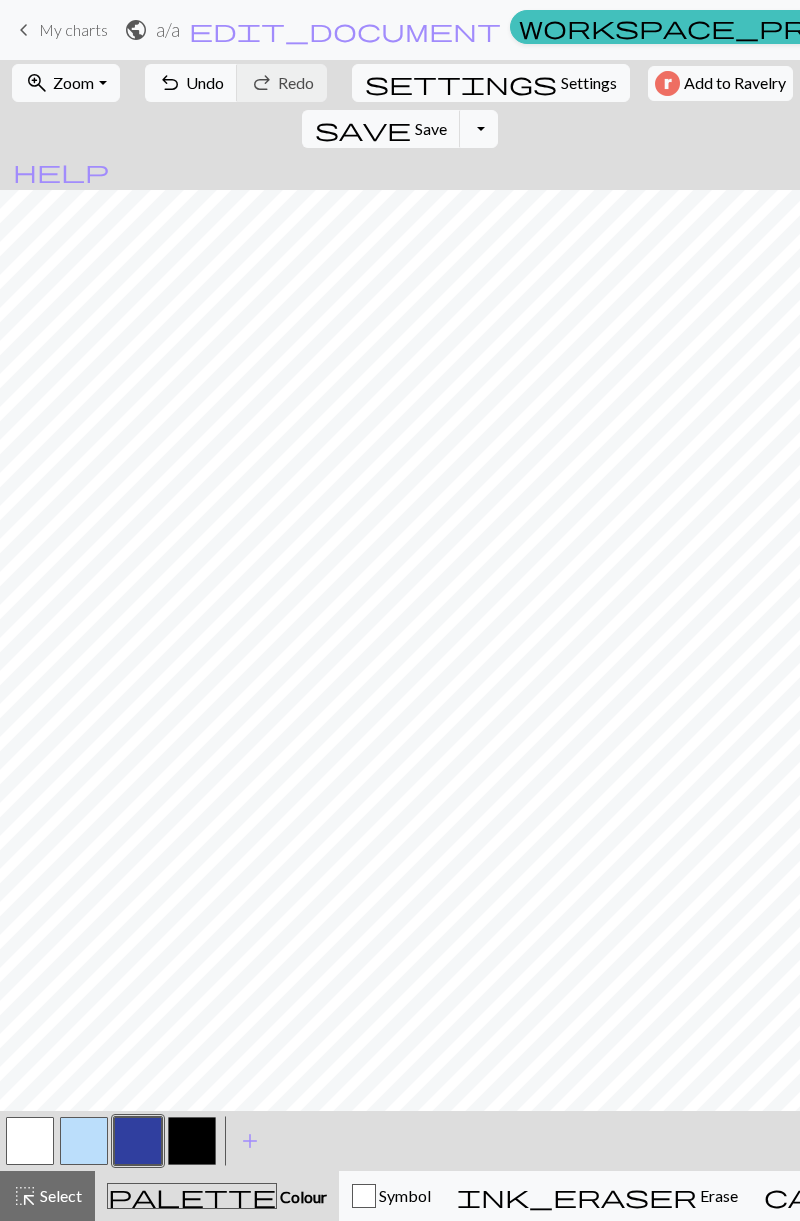click at bounding box center (84, 1141) 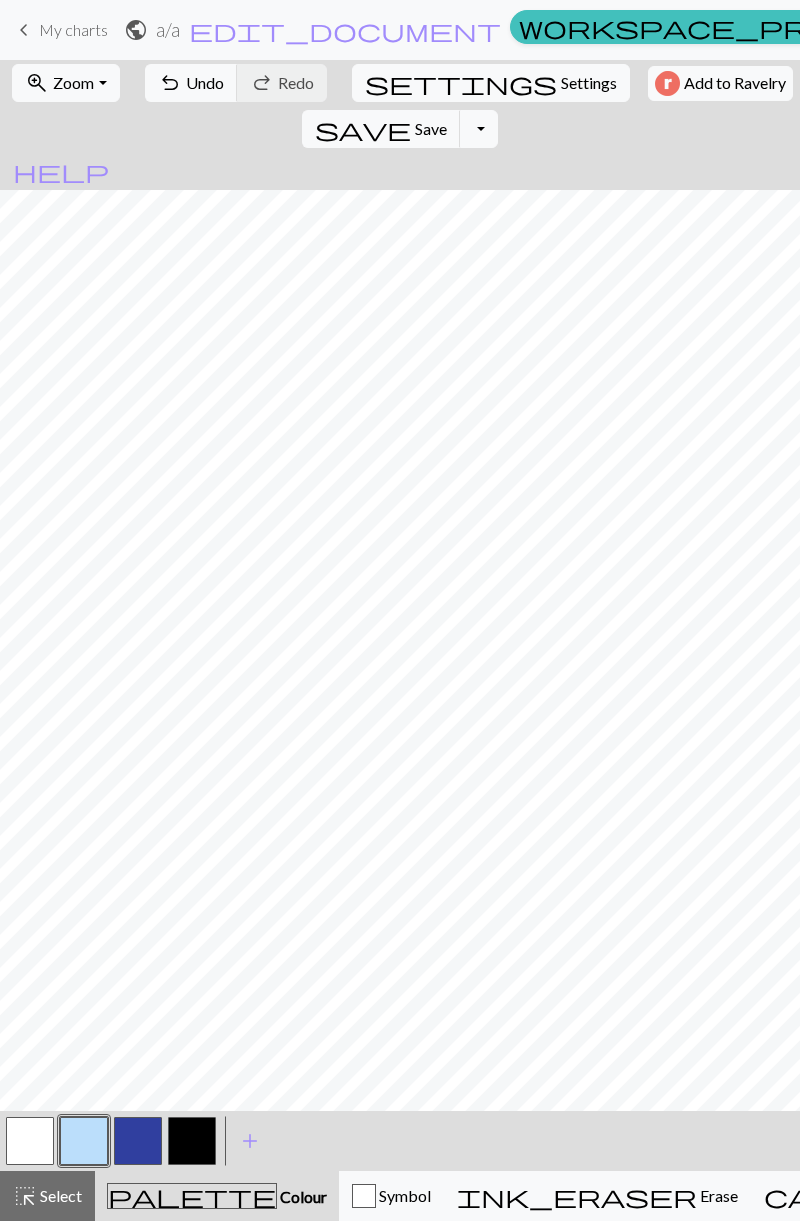 click at bounding box center (138, 1141) 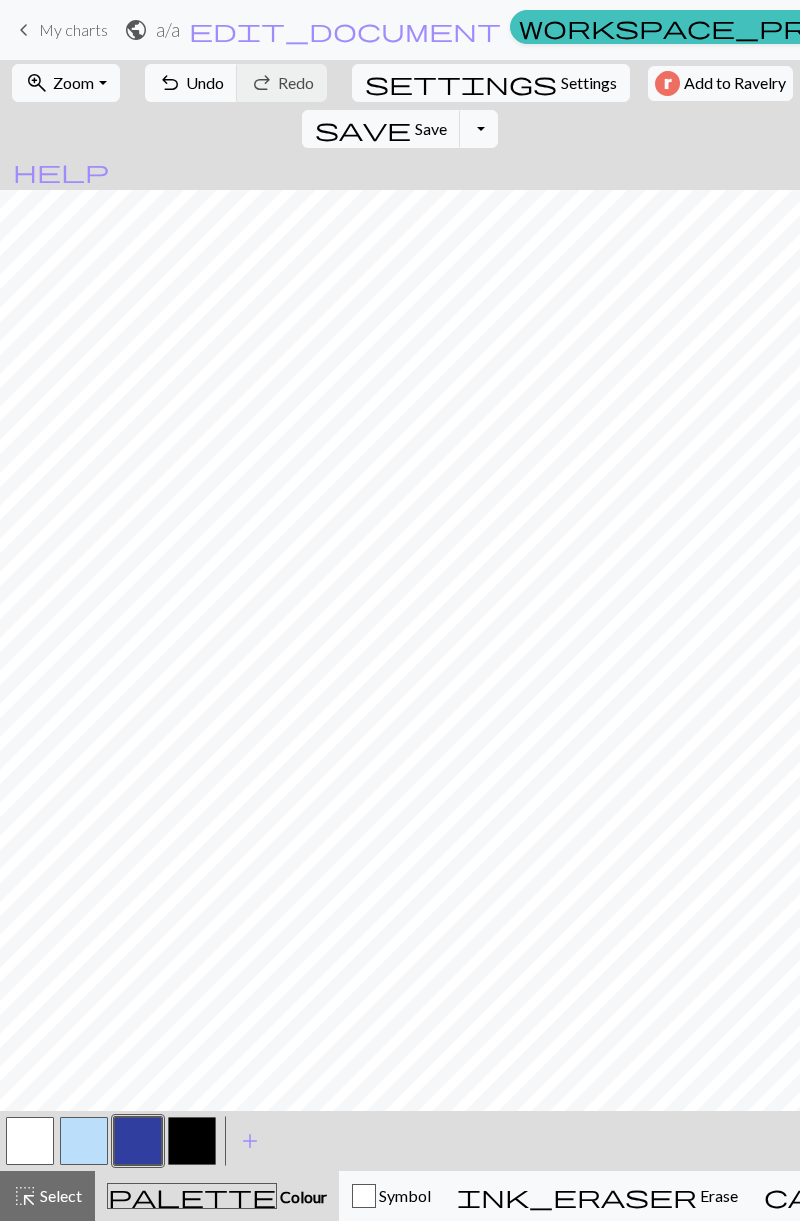 click at bounding box center [192, 1141] 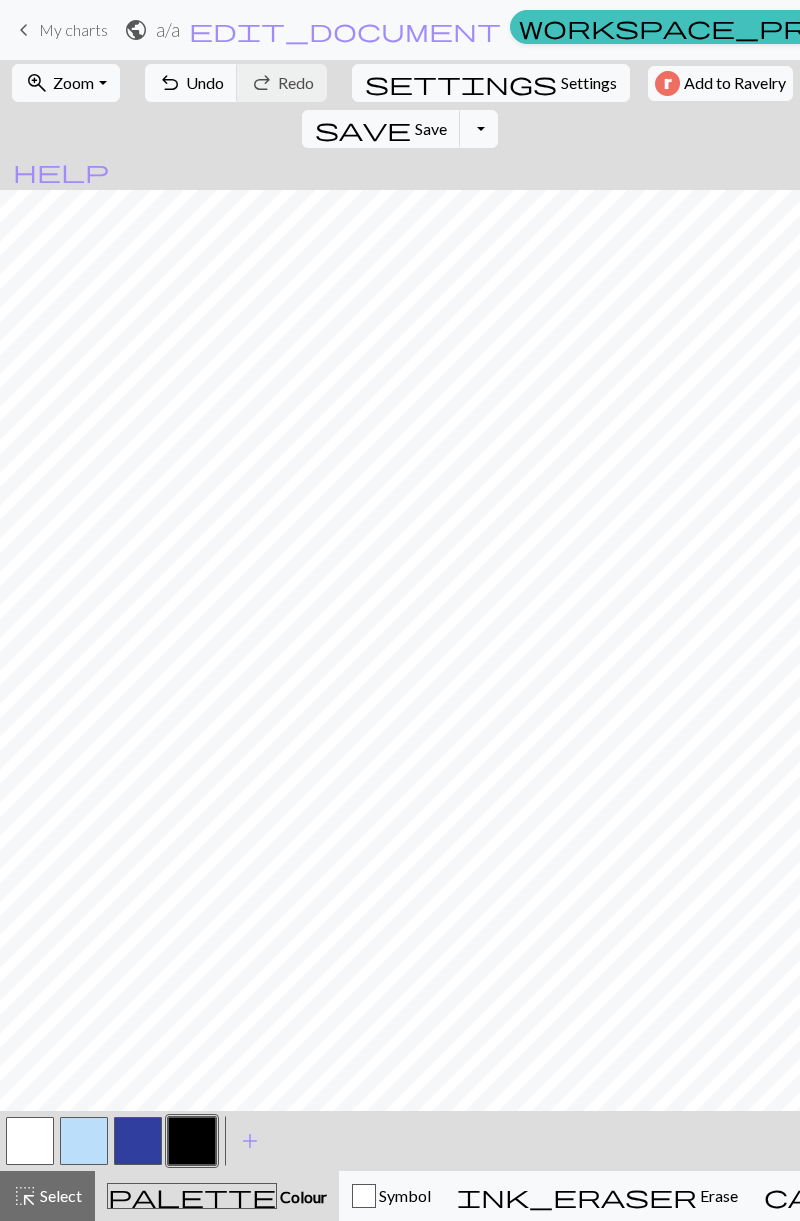 click at bounding box center [138, 1141] 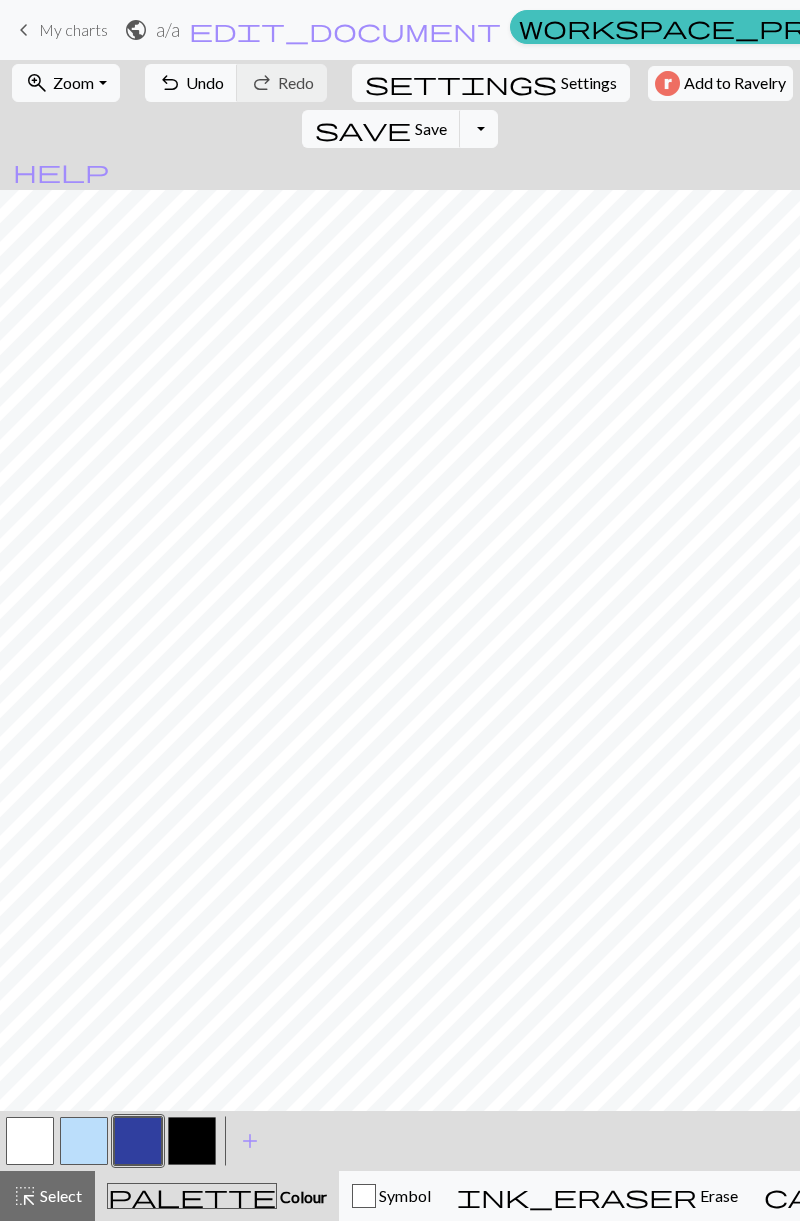click at bounding box center (138, 1141) 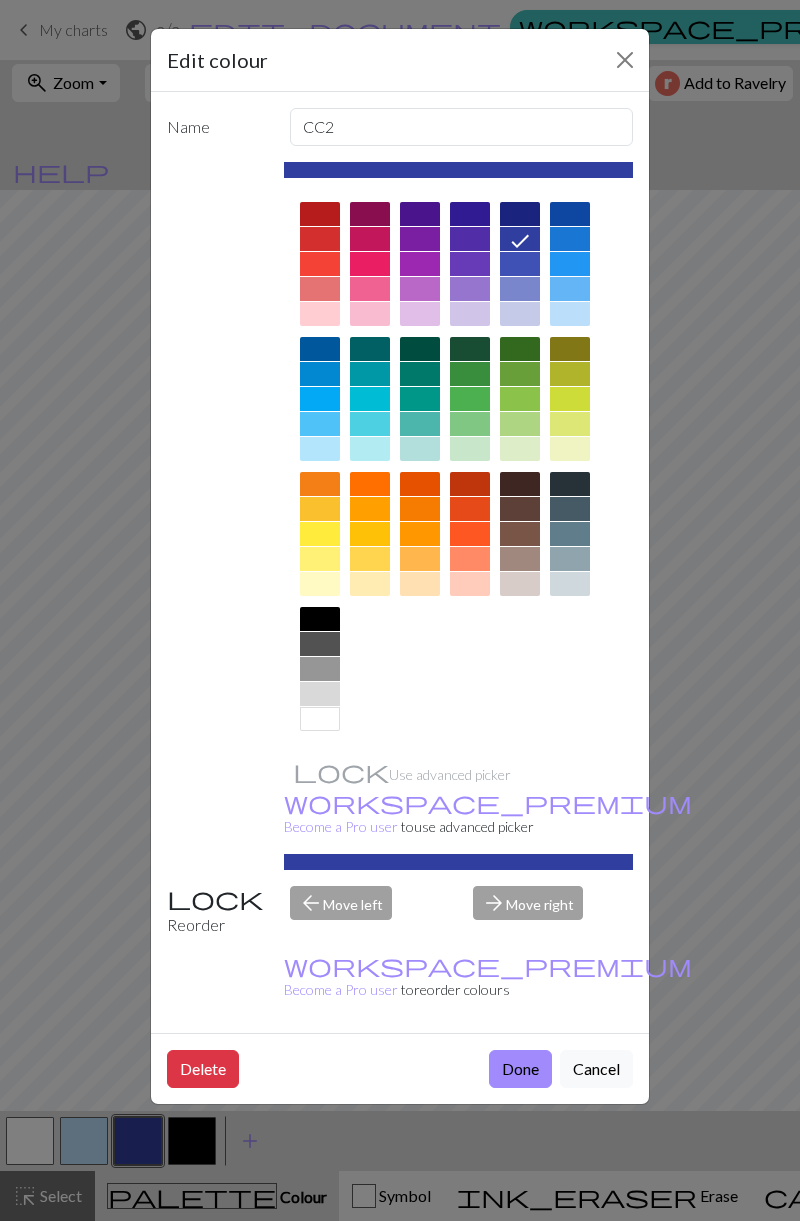 click at bounding box center [370, 399] 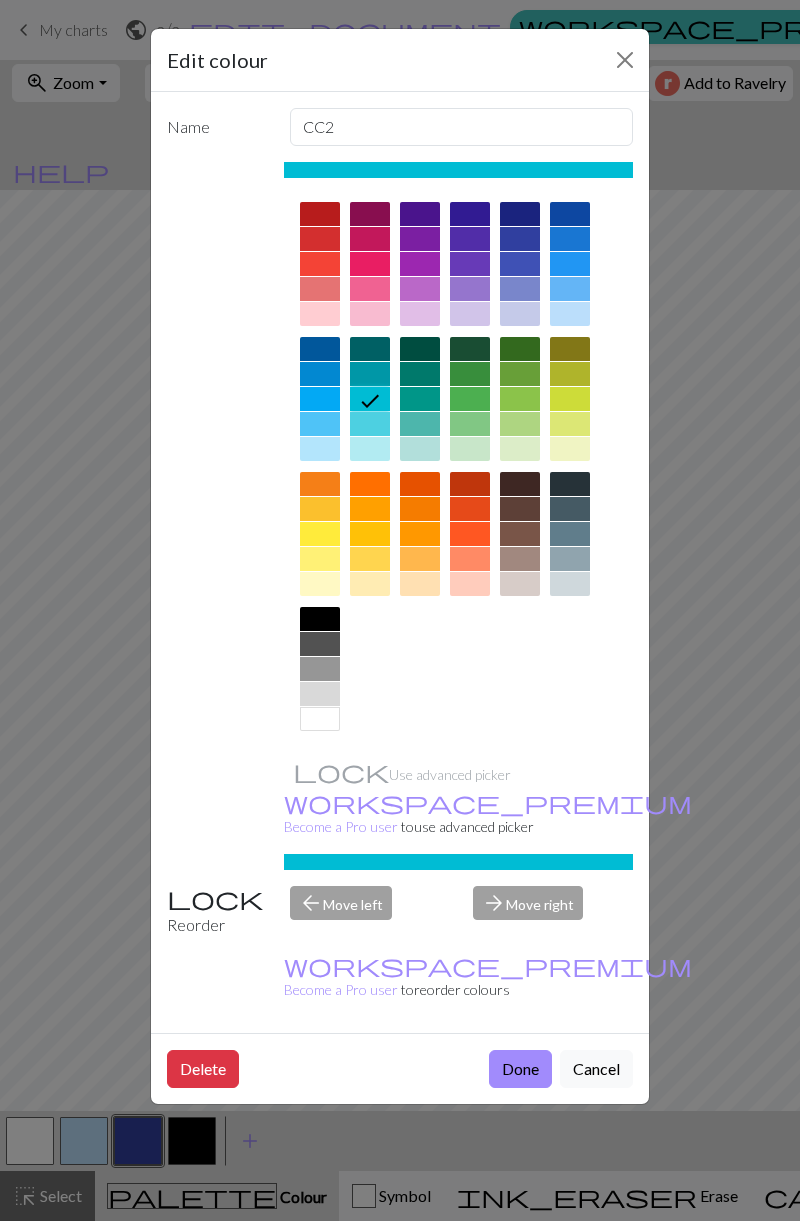 click at bounding box center [420, 424] 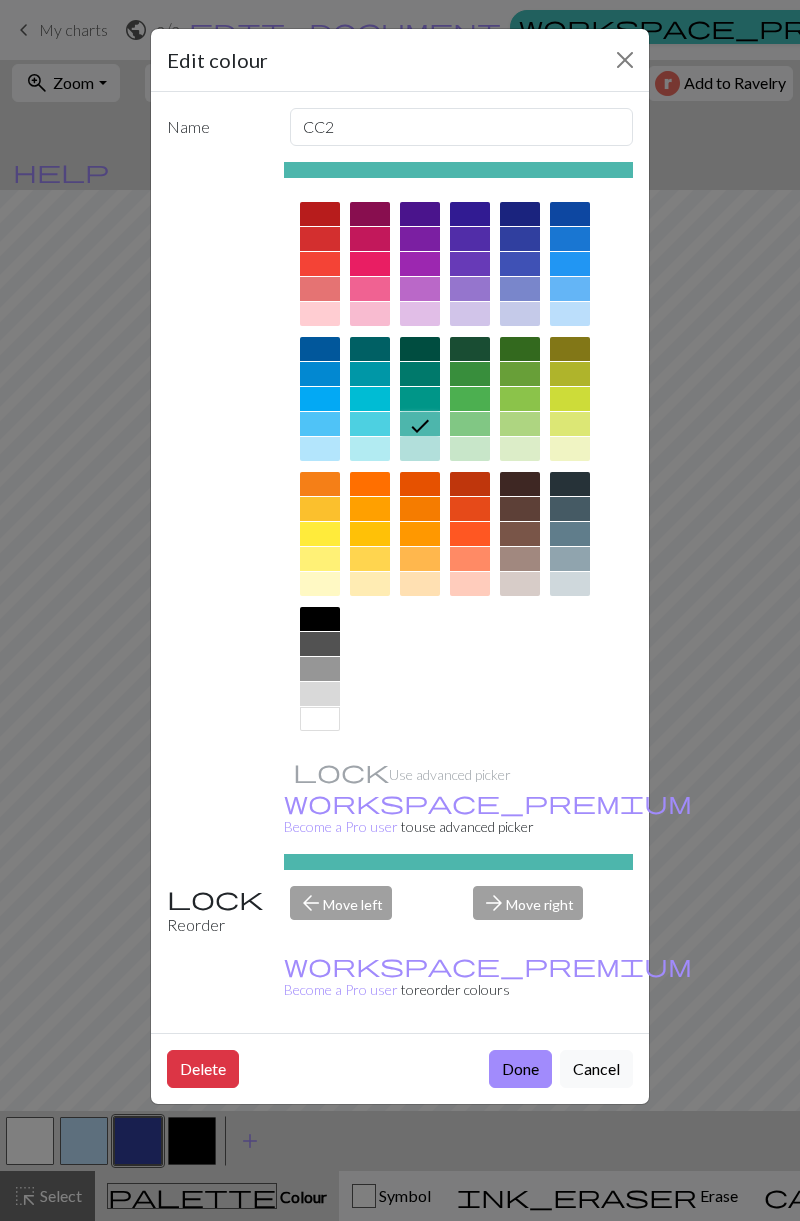 click at bounding box center (370, 399) 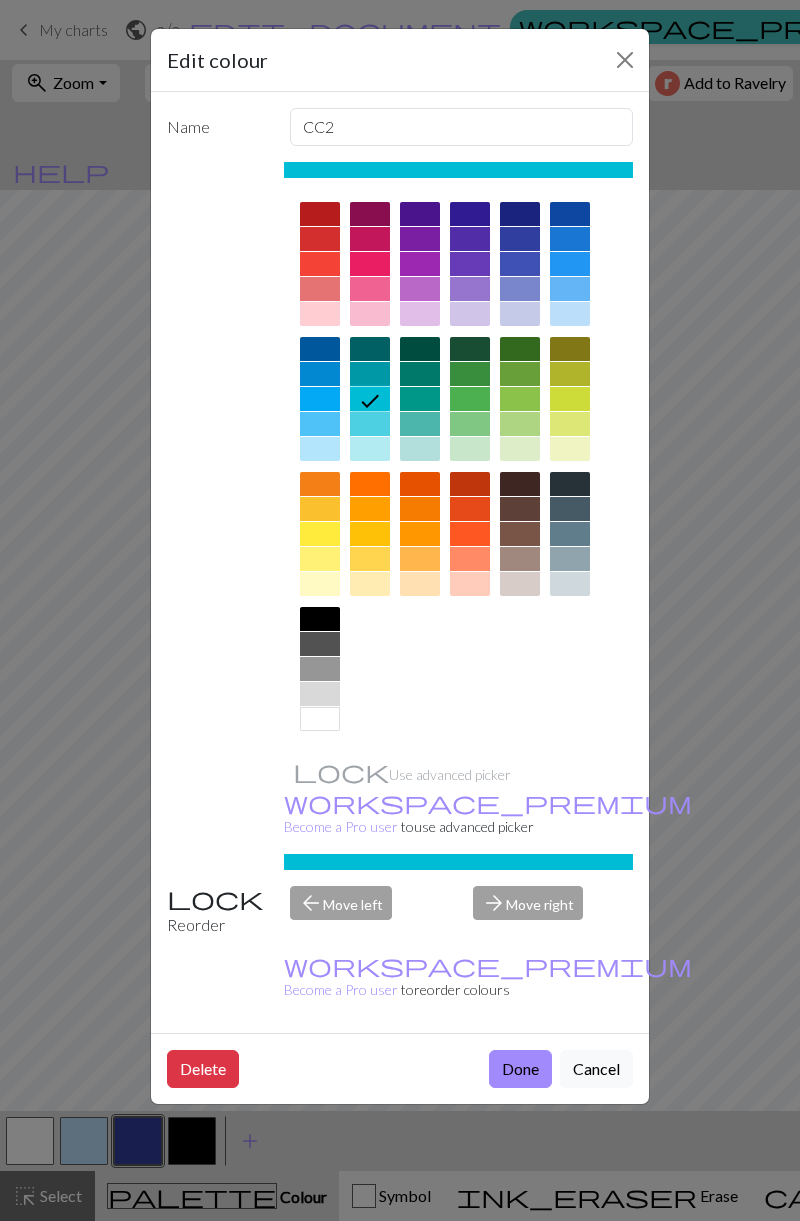click on "Done" at bounding box center [520, 1069] 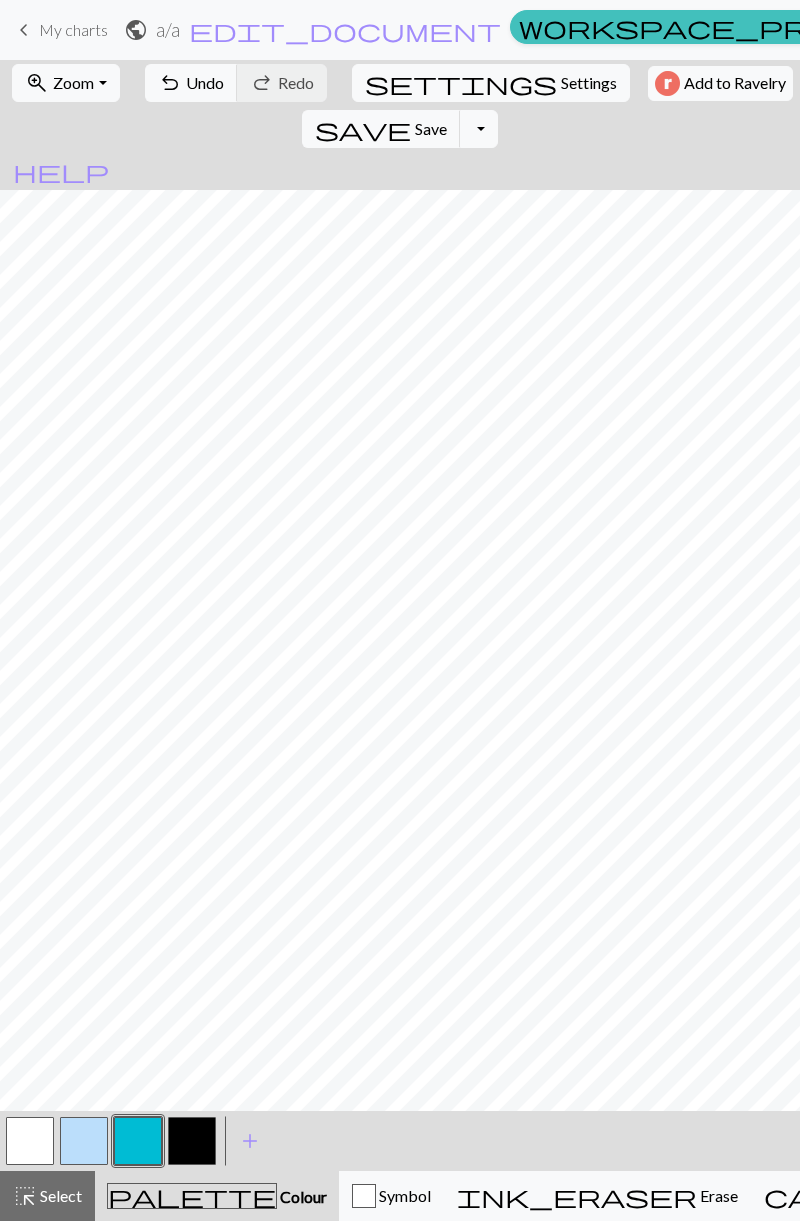 click at bounding box center [84, 1141] 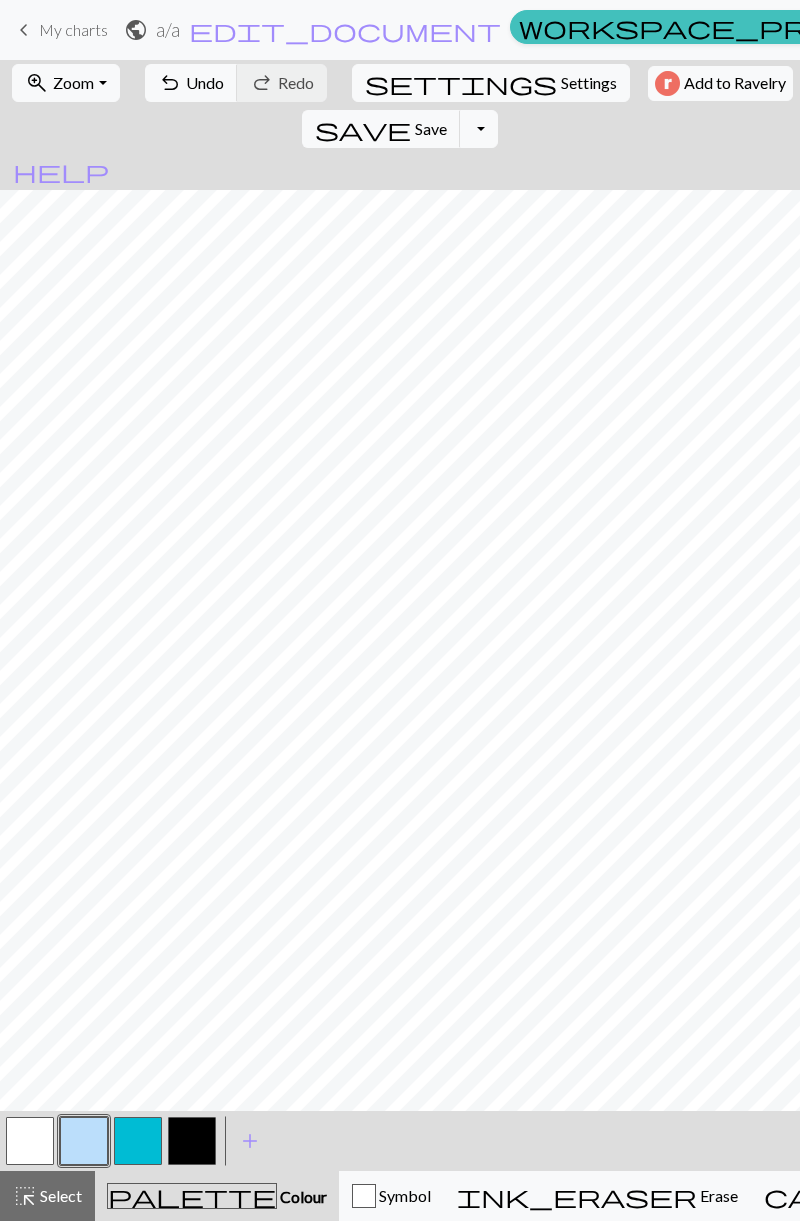 click at bounding box center [84, 1141] 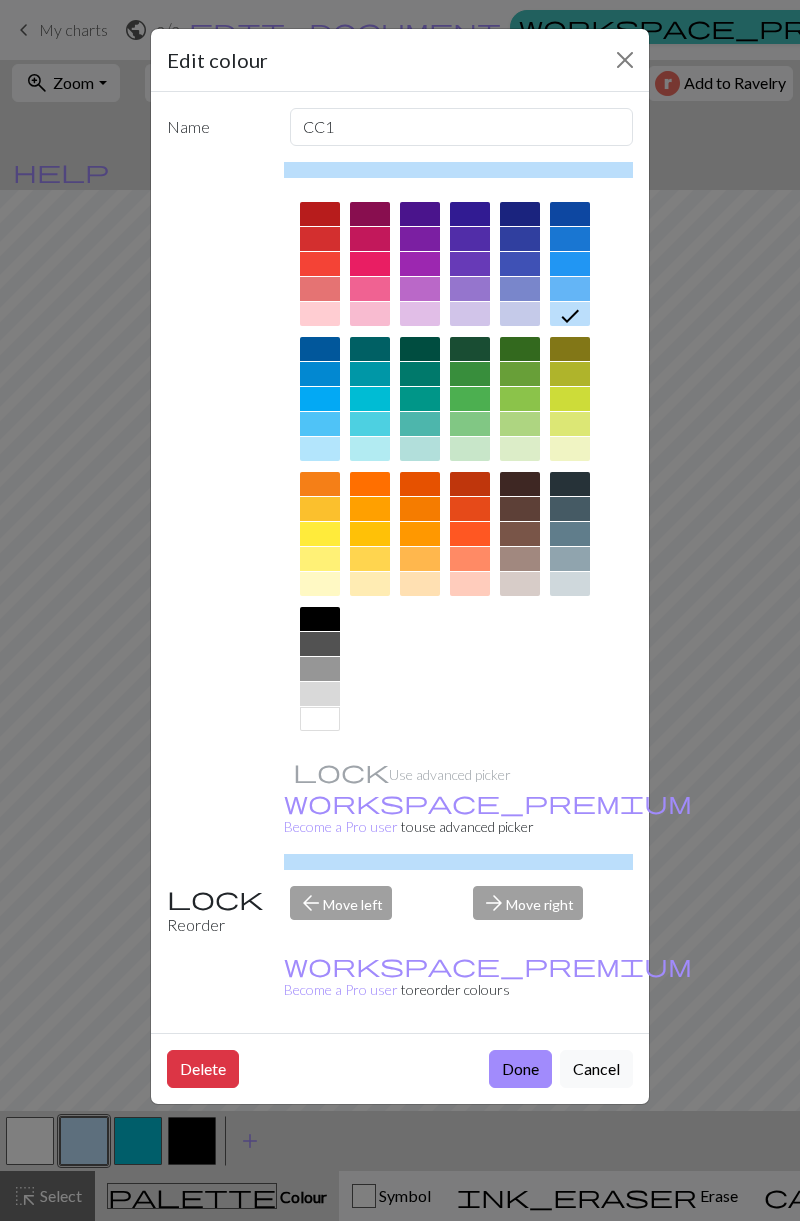 click at bounding box center [370, 449] 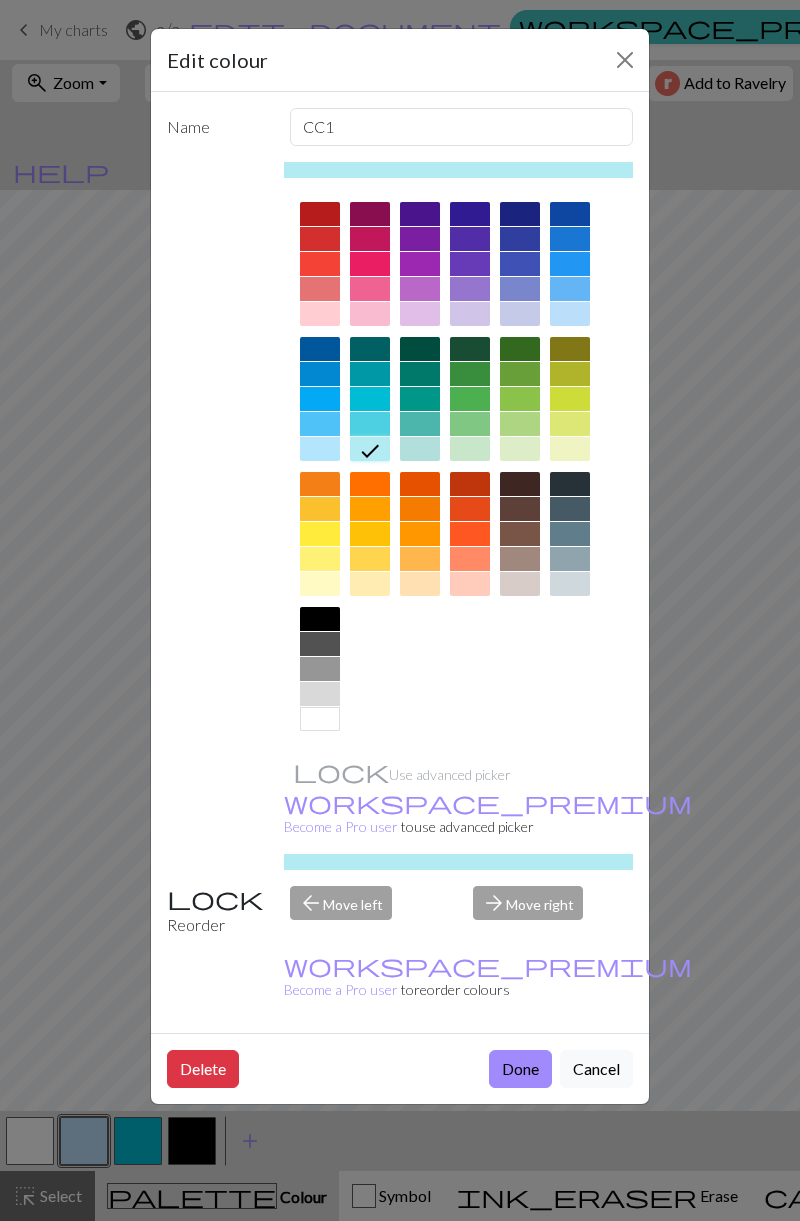 click on "Done" at bounding box center (520, 1069) 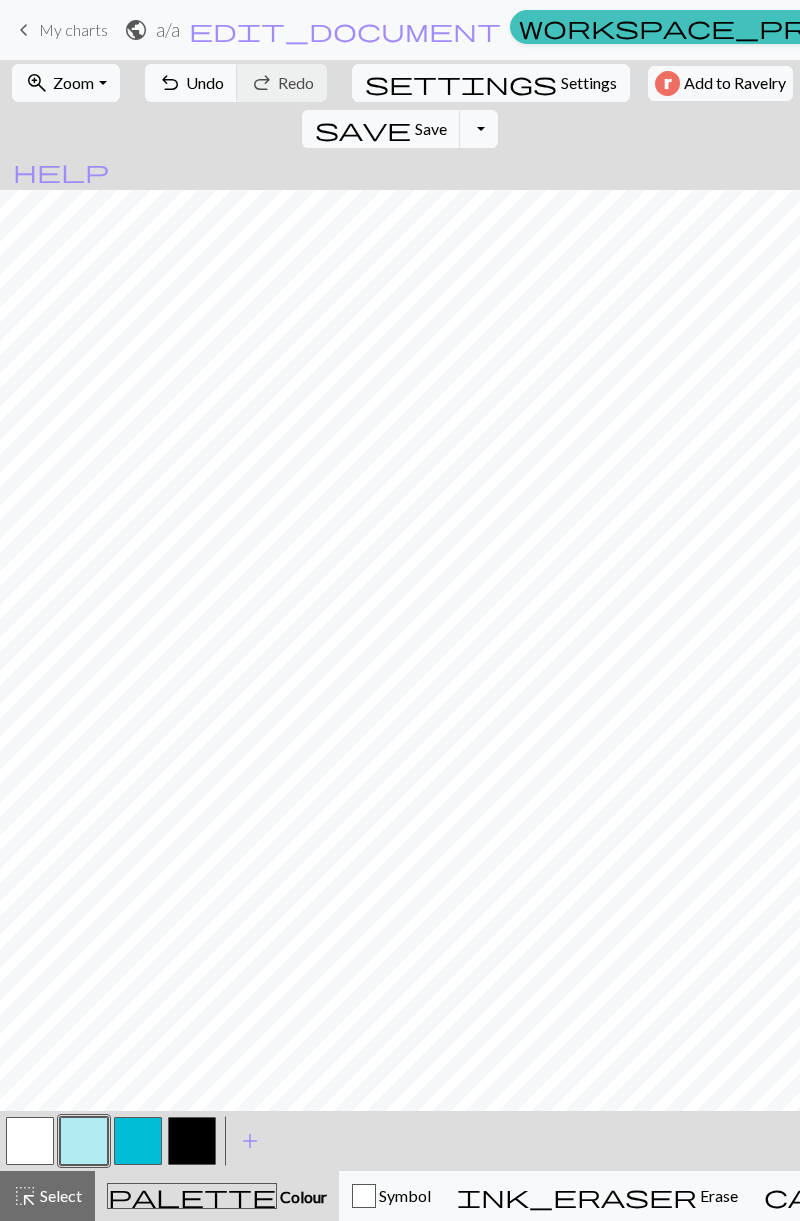 click at bounding box center [192, 1141] 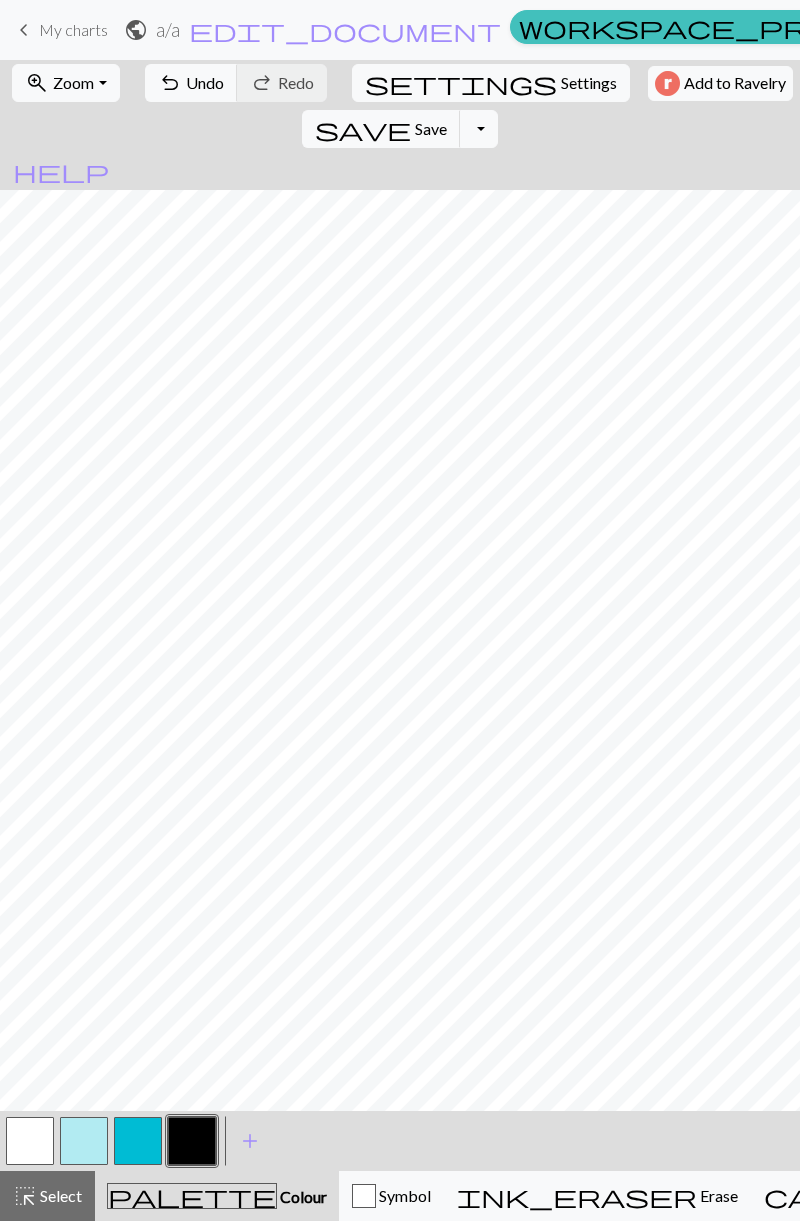click at bounding box center (84, 1141) 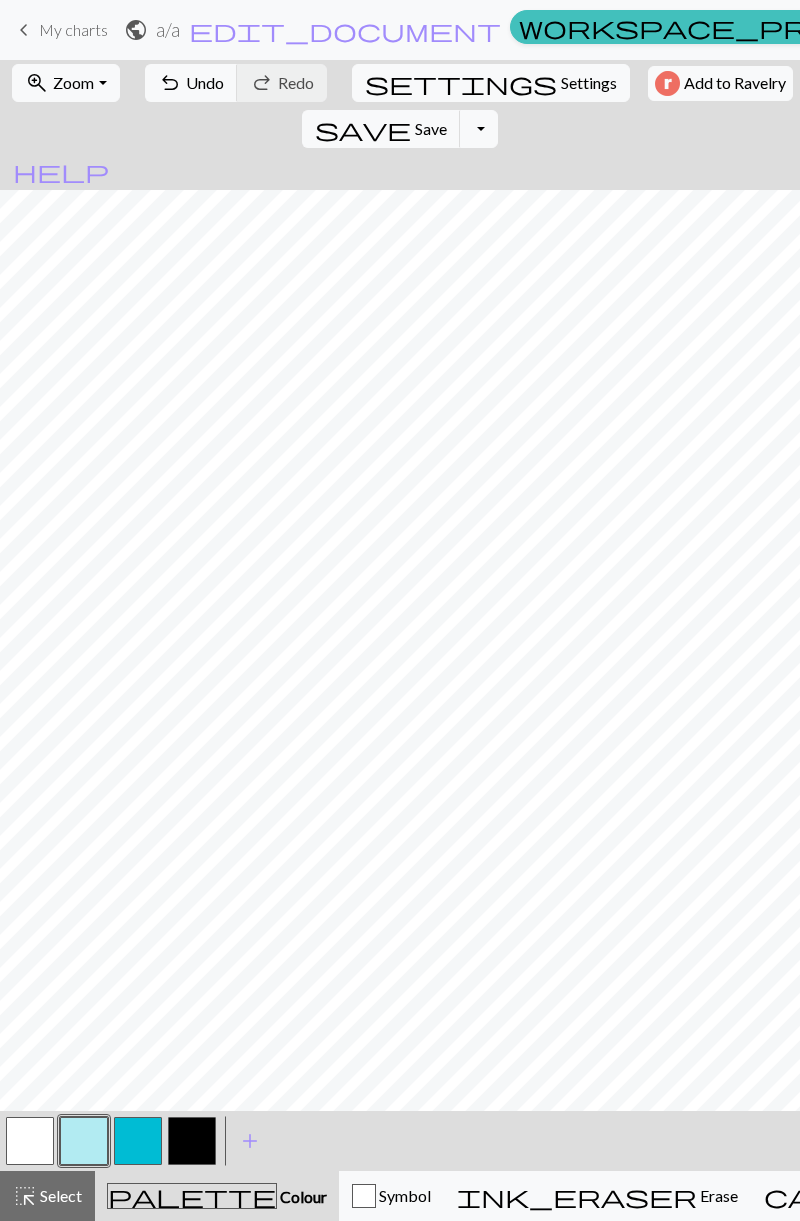 click at bounding box center (192, 1141) 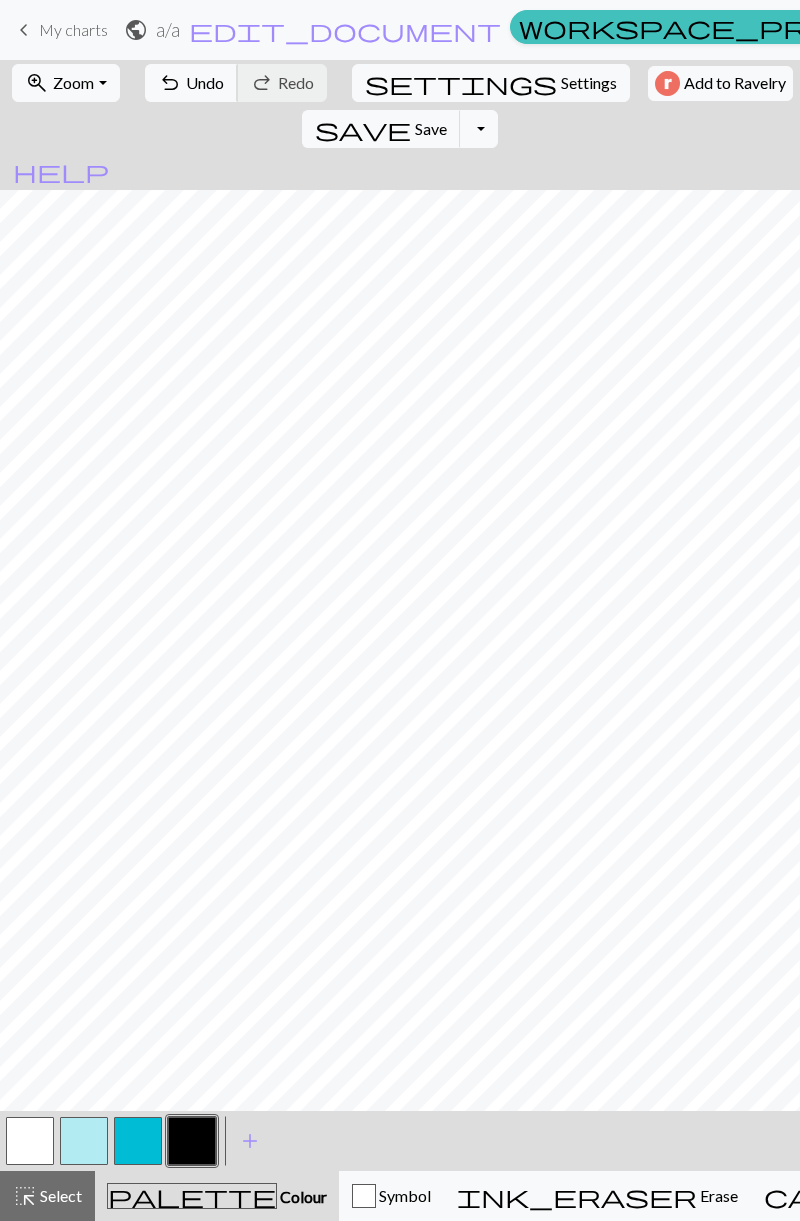 click on "undo Undo Undo" at bounding box center (191, 83) 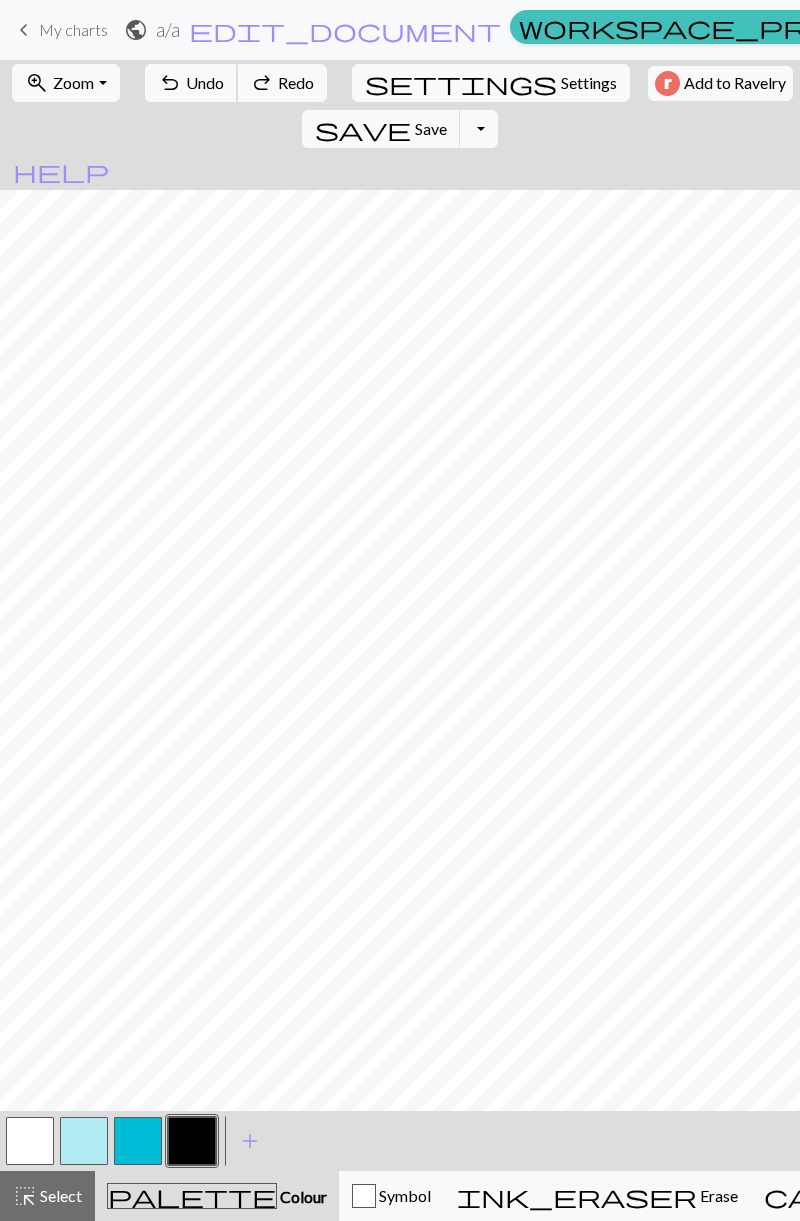 click on "undo Undo Undo" at bounding box center [191, 83] 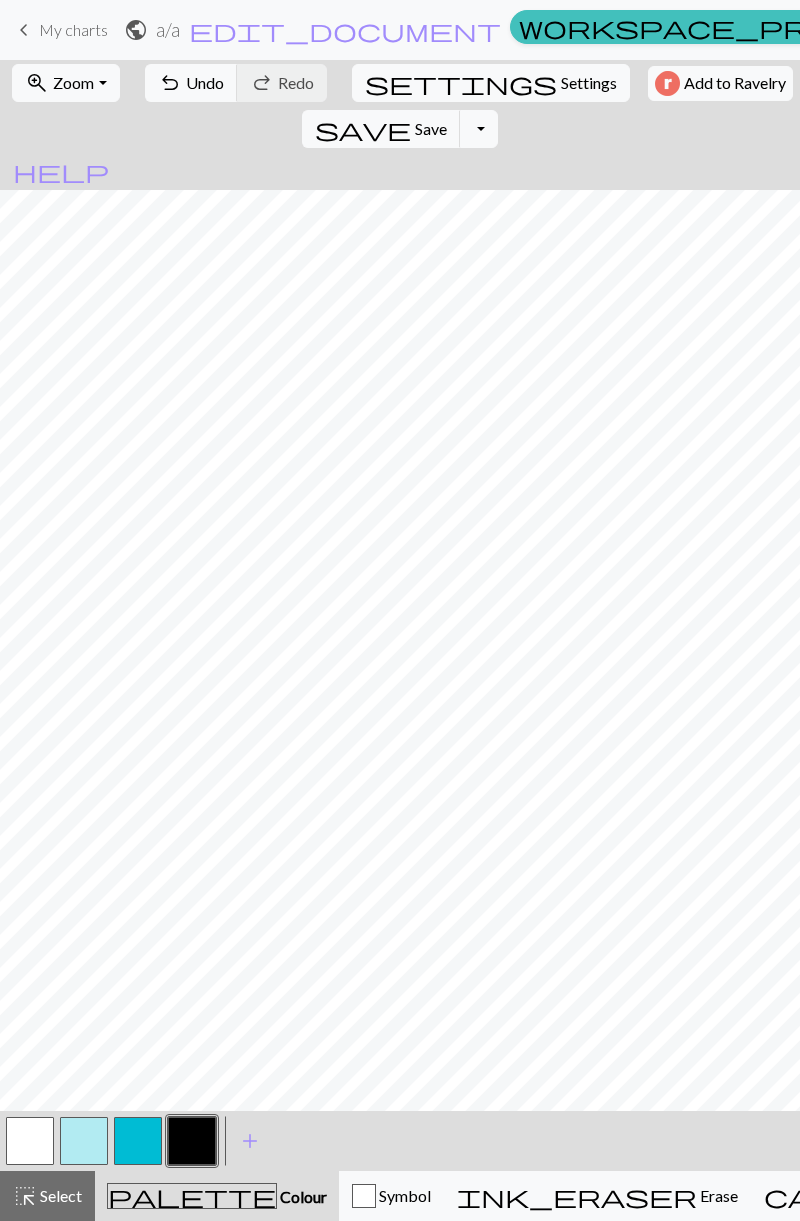 click at bounding box center (84, 1141) 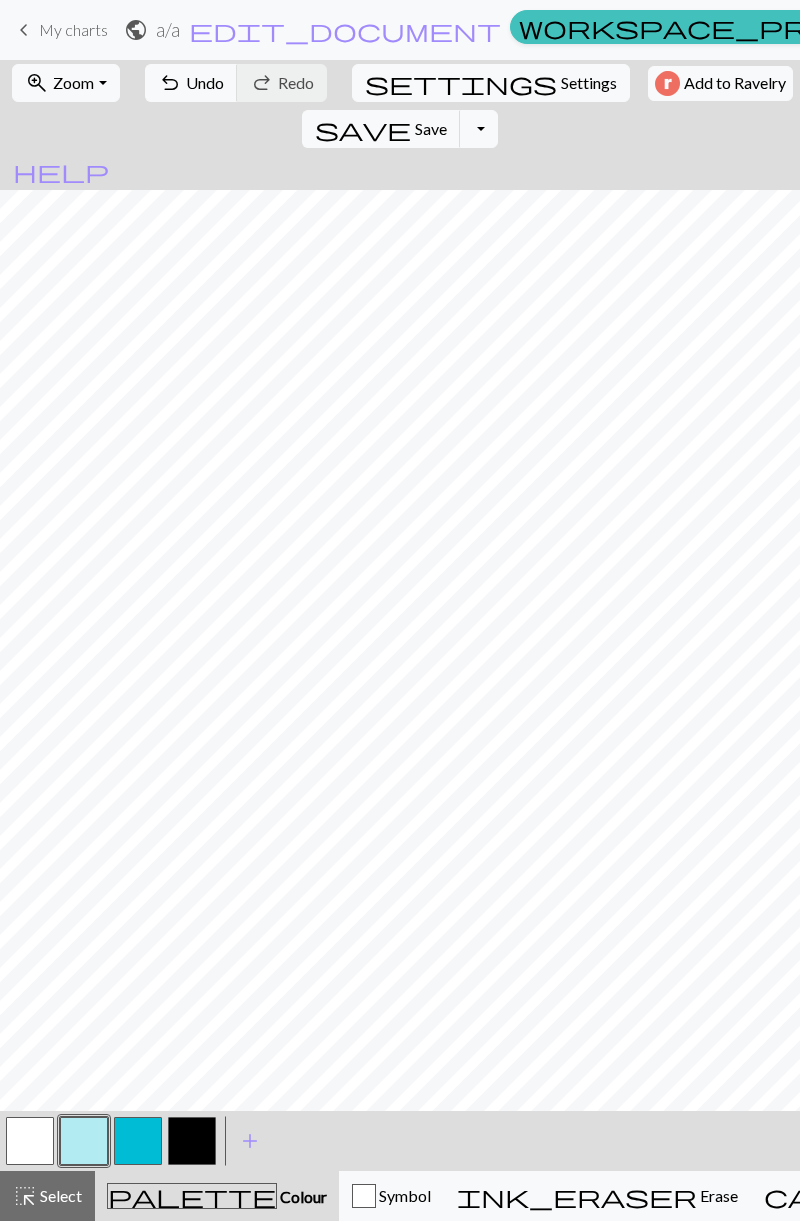 click at bounding box center (192, 1141) 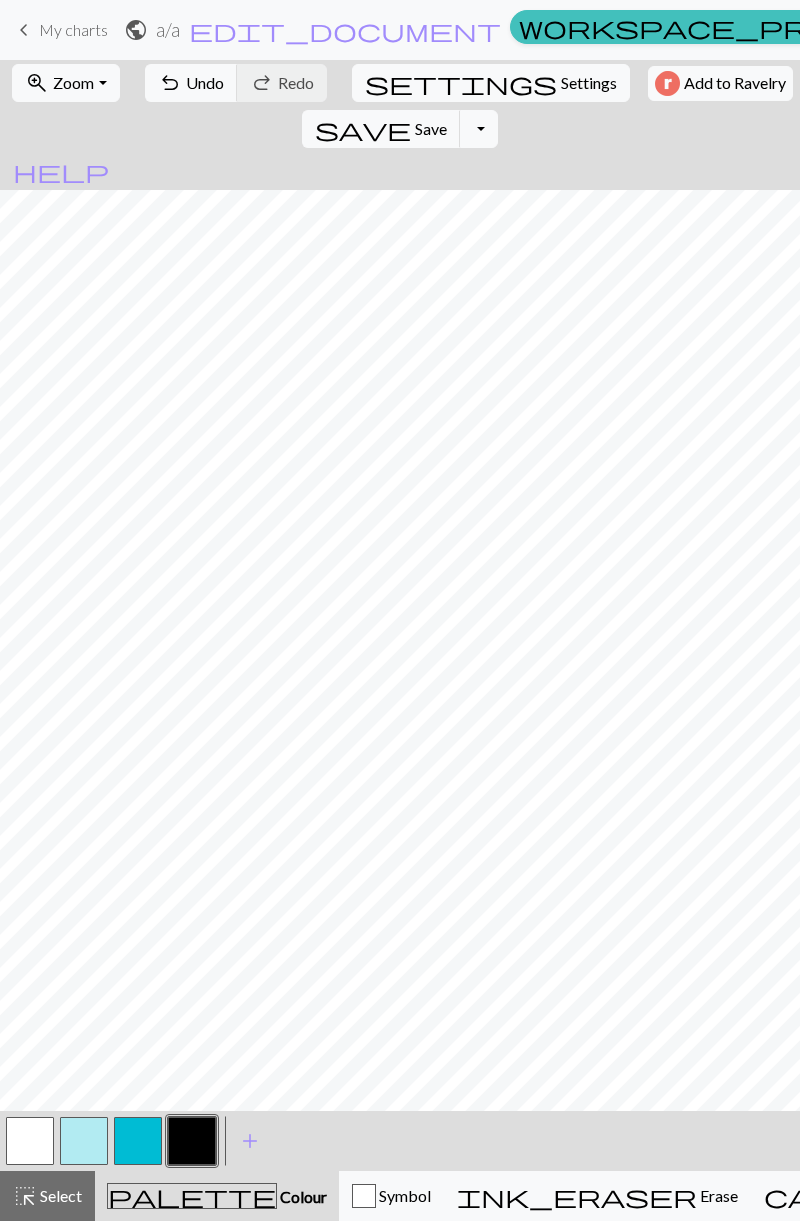 click at bounding box center [138, 1141] 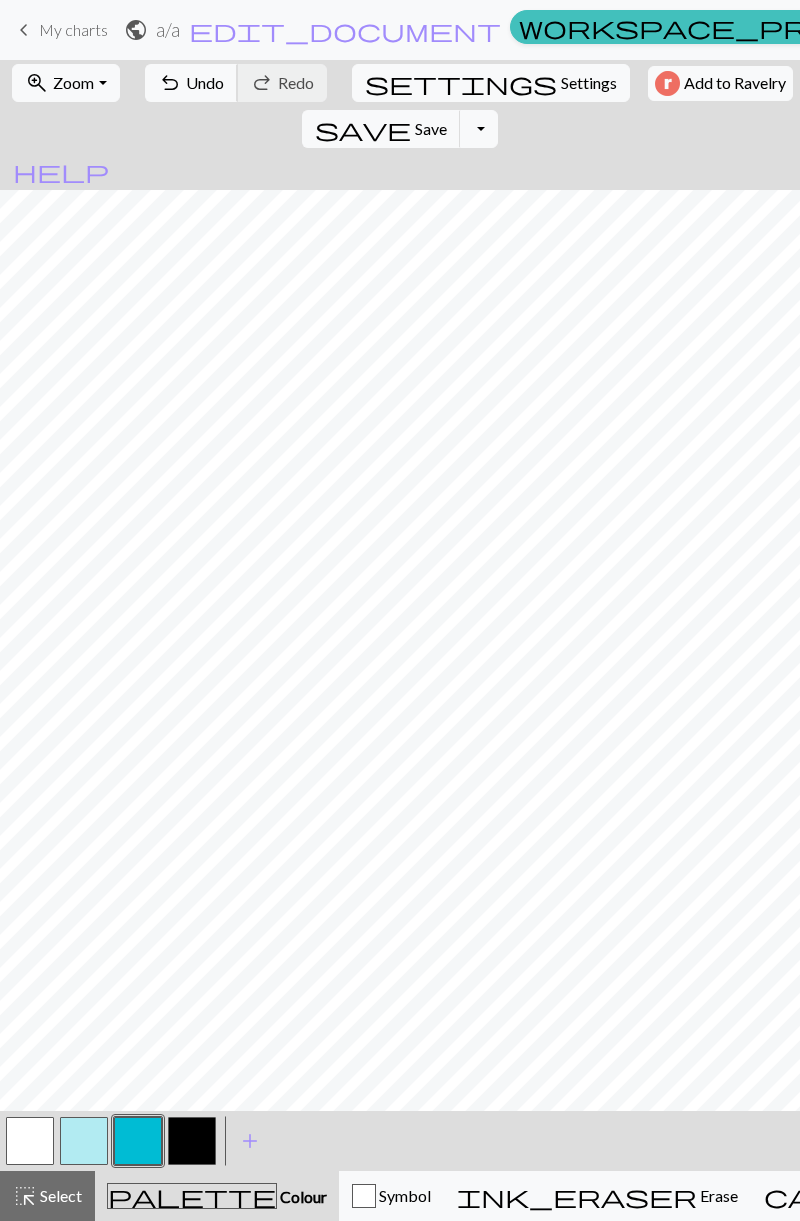 click on "Undo" at bounding box center [205, 82] 